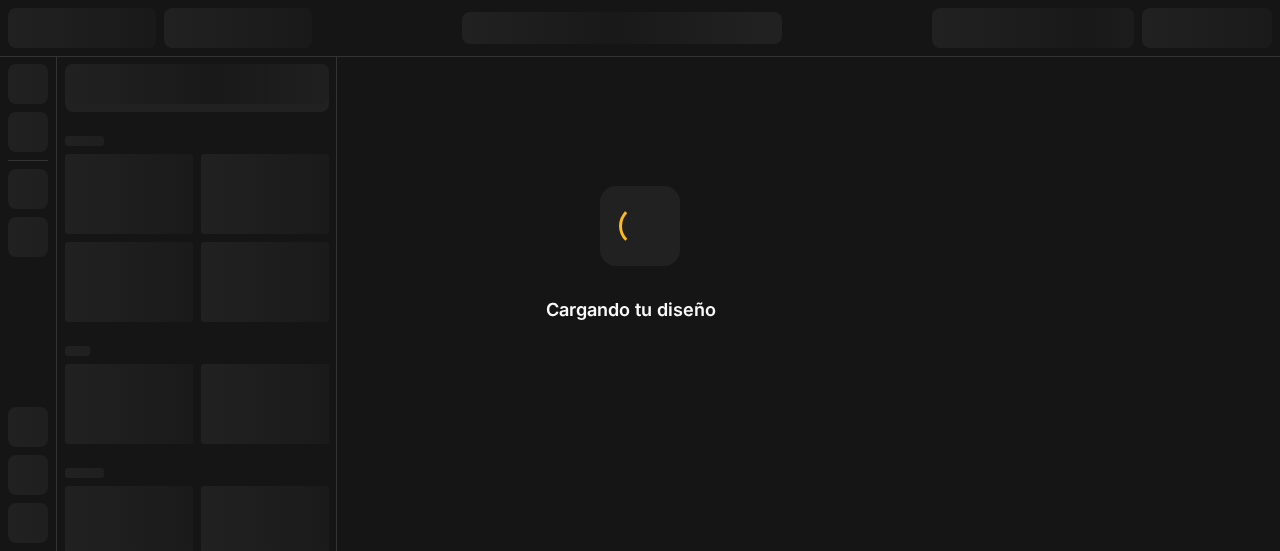 scroll, scrollTop: 0, scrollLeft: 0, axis: both 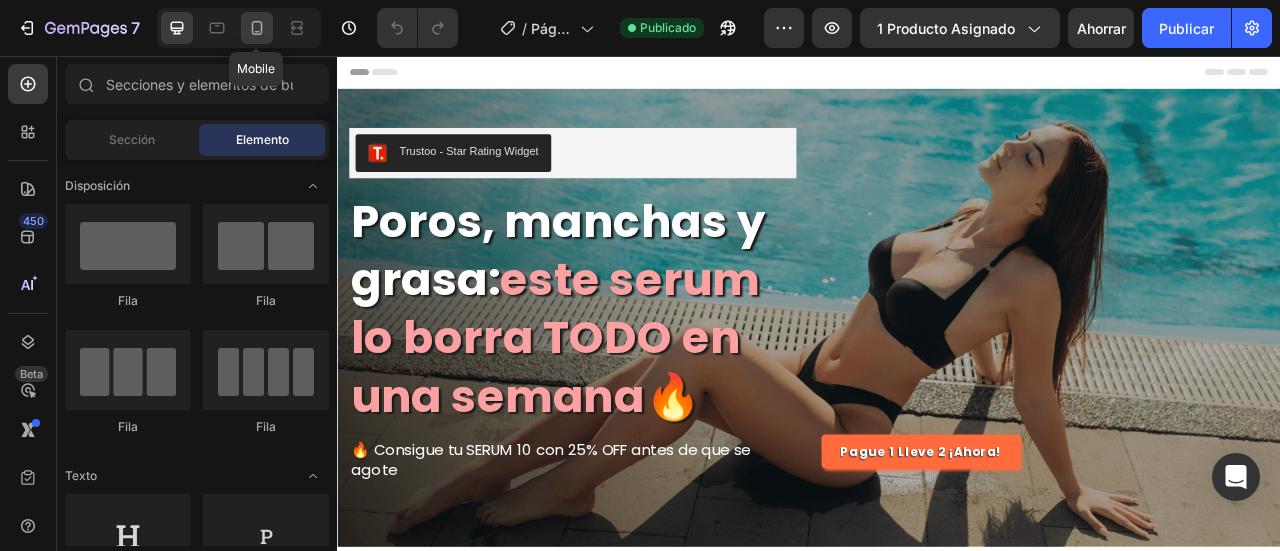 click 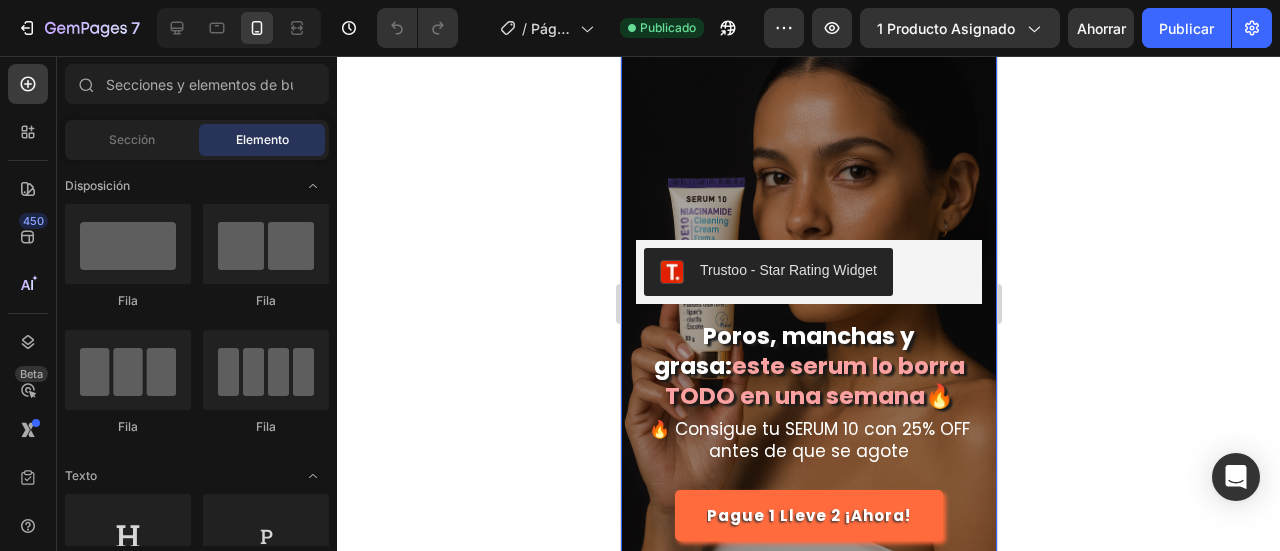 scroll, scrollTop: 200, scrollLeft: 0, axis: vertical 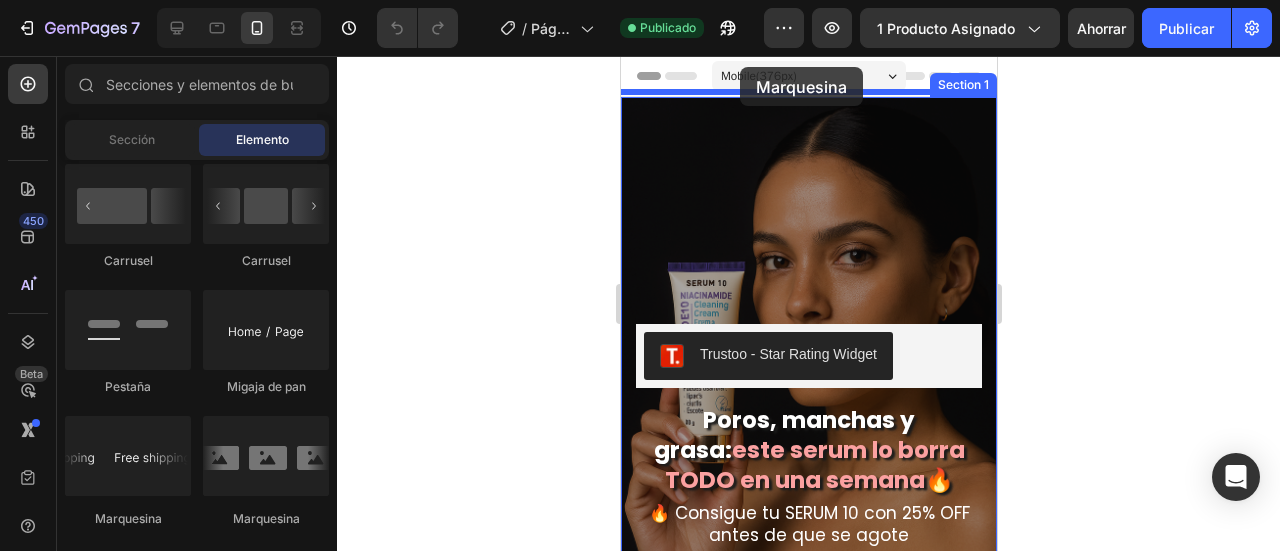 drag, startPoint x: 858, startPoint y: 491, endPoint x: 739, endPoint y: 67, distance: 440.38278 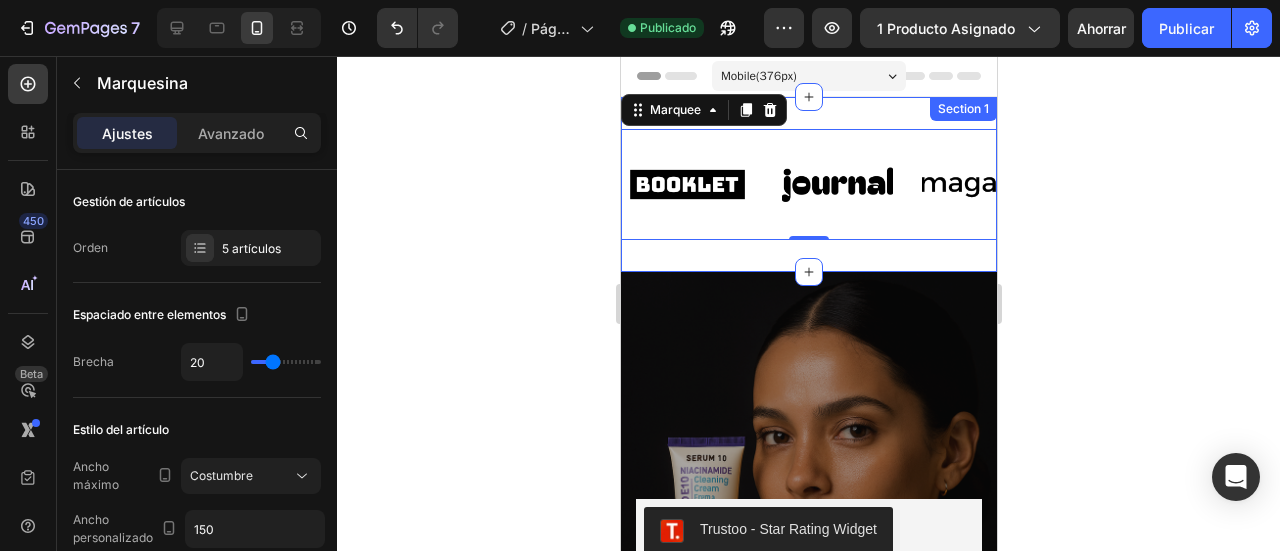 click on "Image Image Image Image Image Image Image Image Image Image Marquee   0 Section 1" at bounding box center (808, 184) 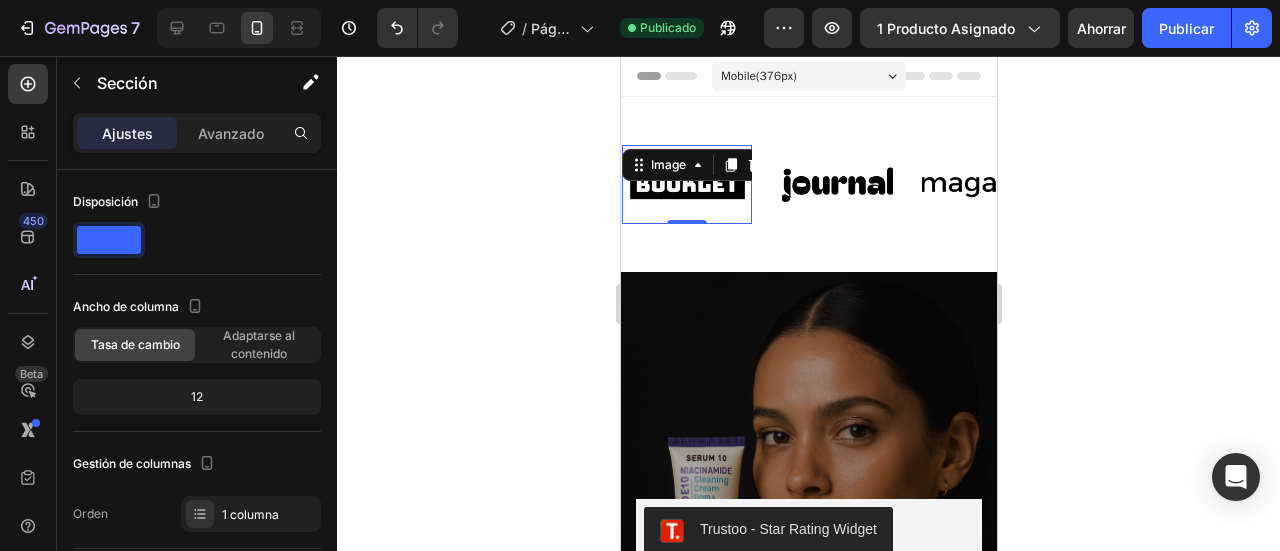click at bounding box center (686, 184) 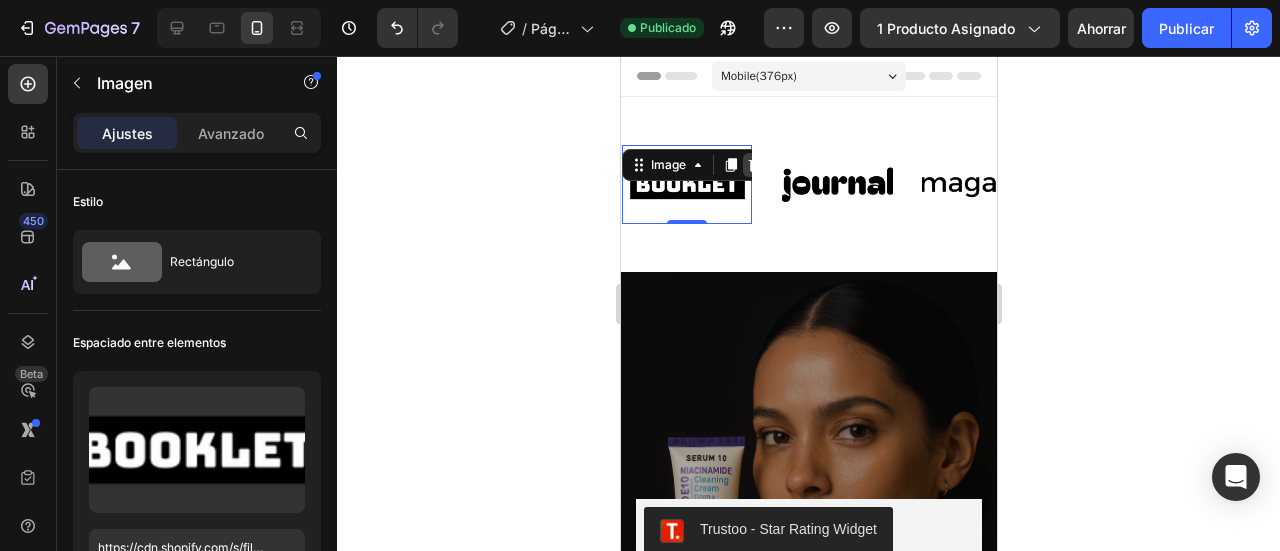 click 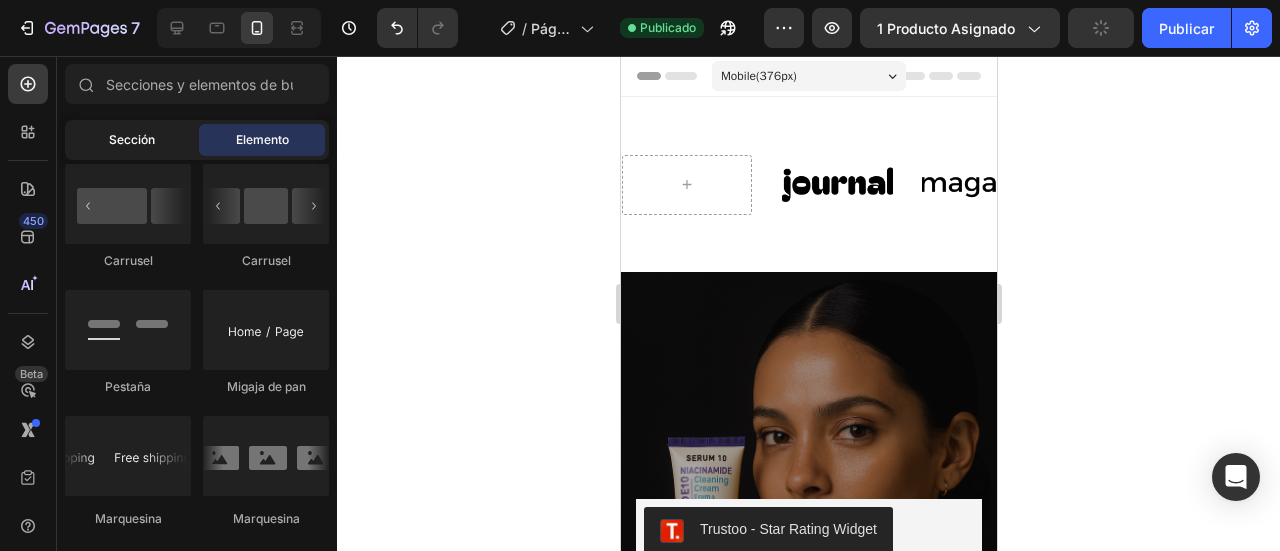 click on "Sección" at bounding box center (132, 139) 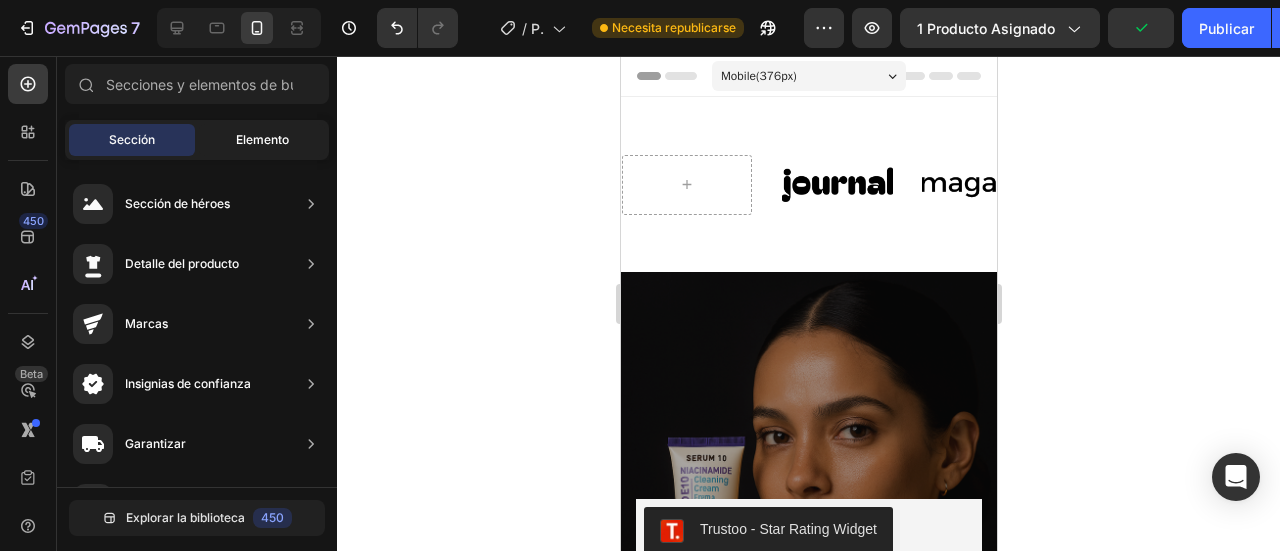 click on "Elemento" at bounding box center (262, 139) 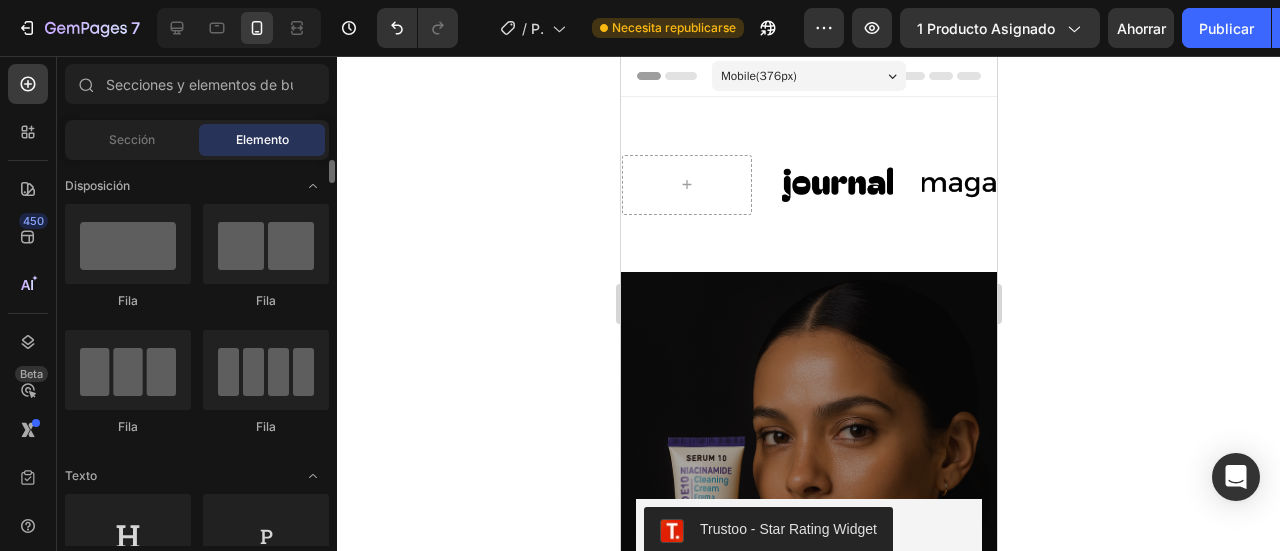 scroll, scrollTop: 300, scrollLeft: 0, axis: vertical 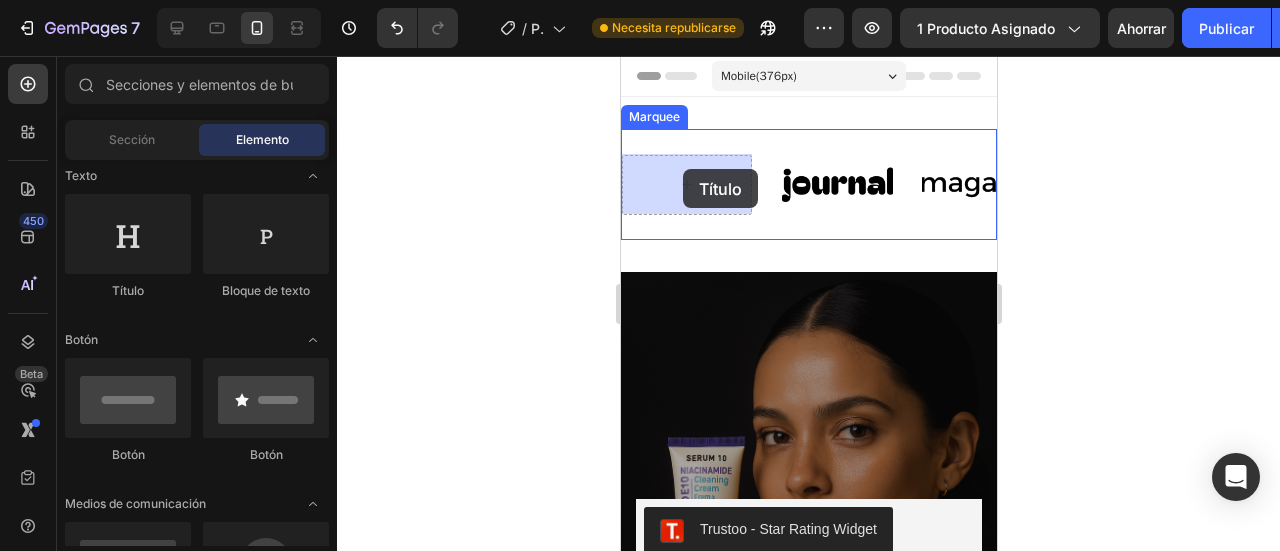 drag, startPoint x: 770, startPoint y: 303, endPoint x: 682, endPoint y: 169, distance: 160.3122 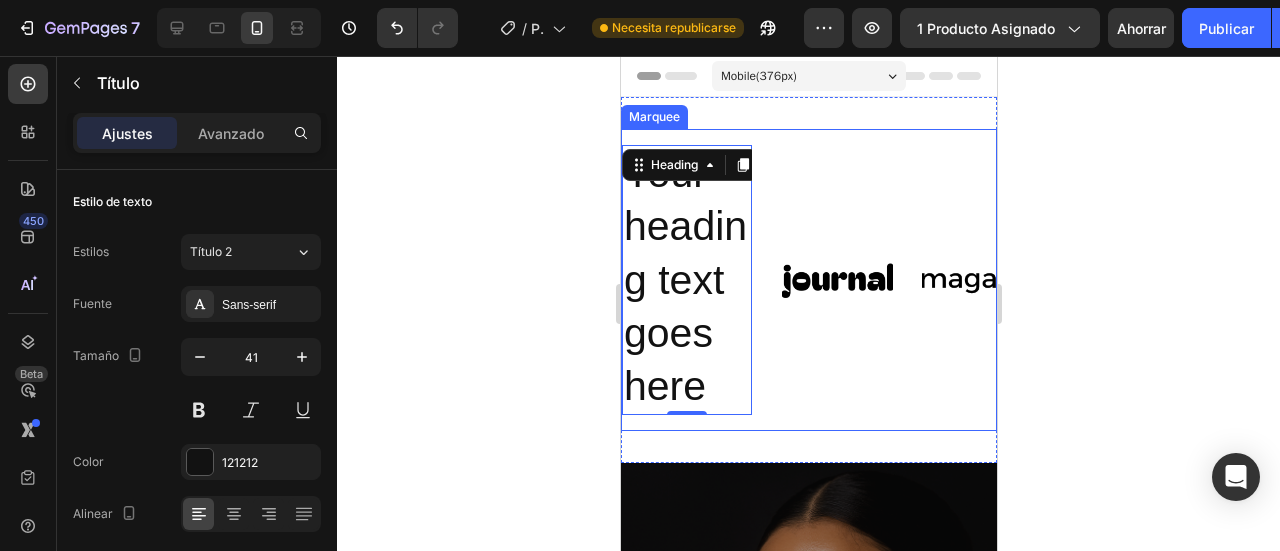 click on "Your heading text goes here" at bounding box center [686, 280] 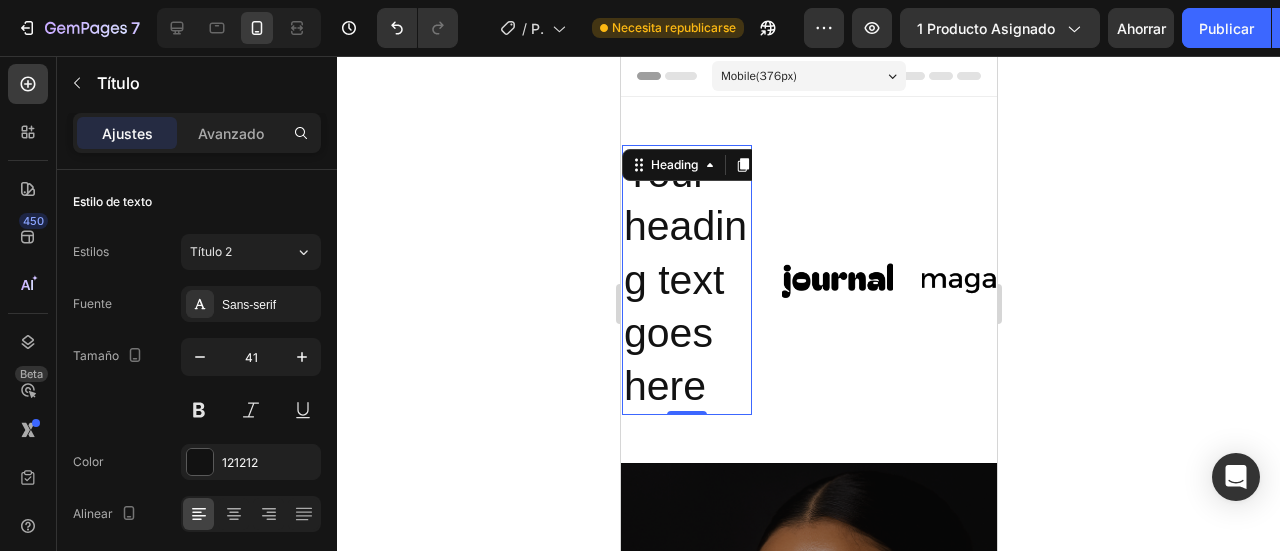 click on "Your heading text goes here" at bounding box center (686, 280) 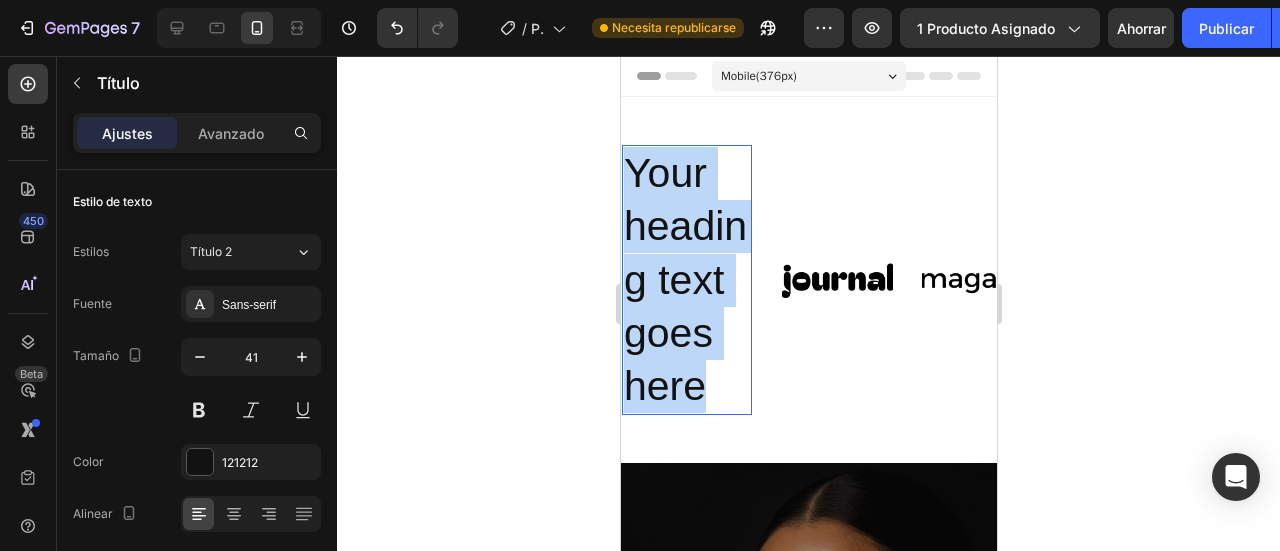 click on "Your heading text goes here" at bounding box center (686, 280) 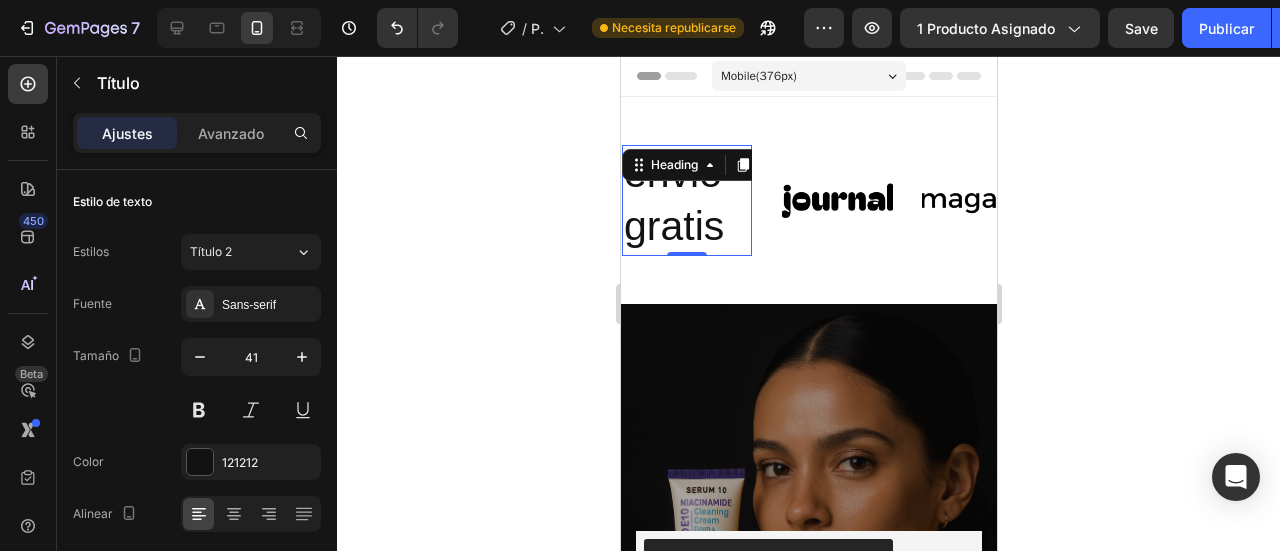 click 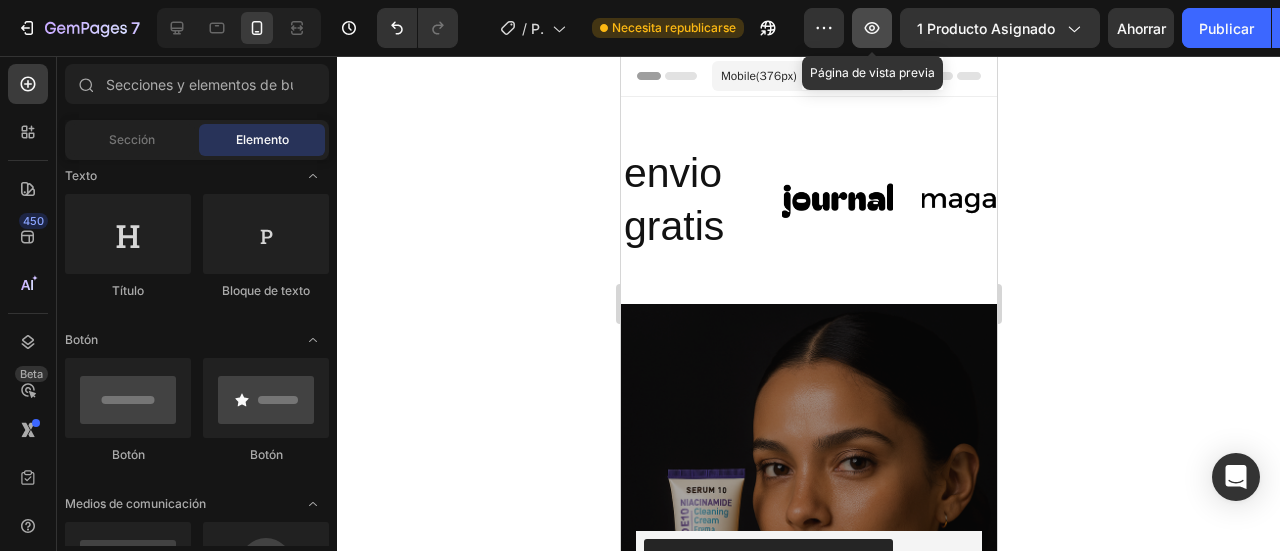 click 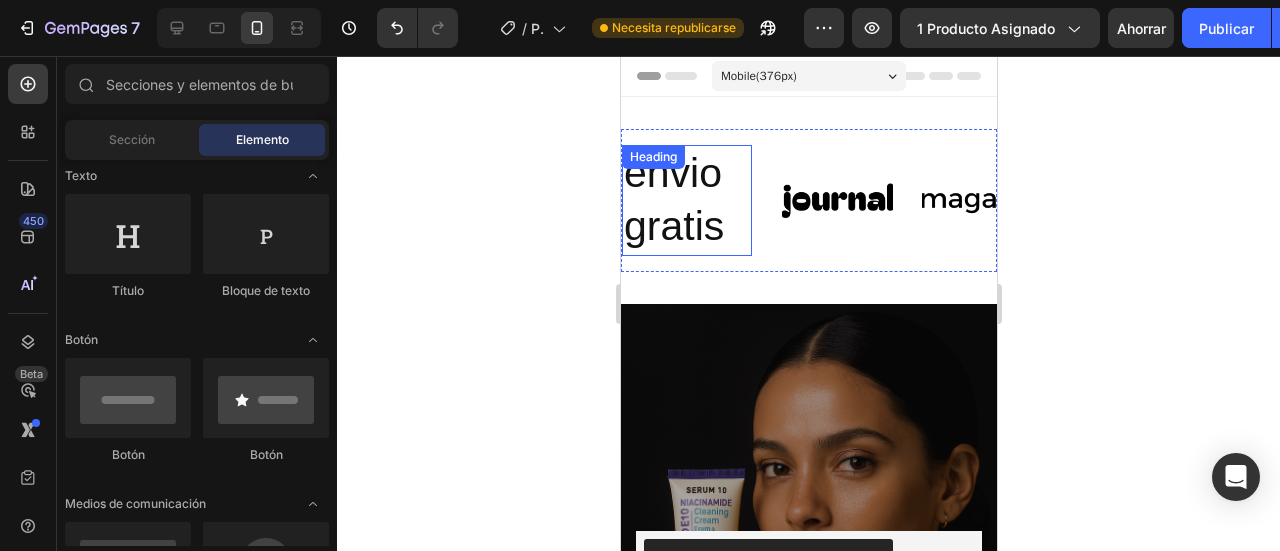 click on "envio gratis" at bounding box center (686, 200) 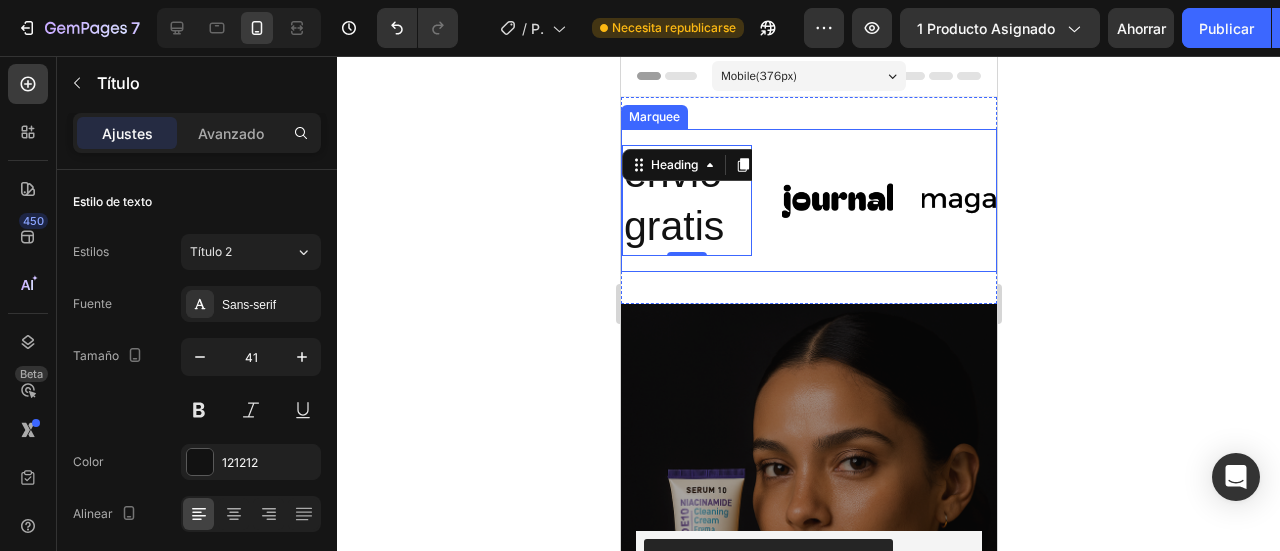 click on "envio gratis Heading   0 Image Image Image Image envio gratis Heading   0 Image Image Image Image Marquee" at bounding box center [808, 200] 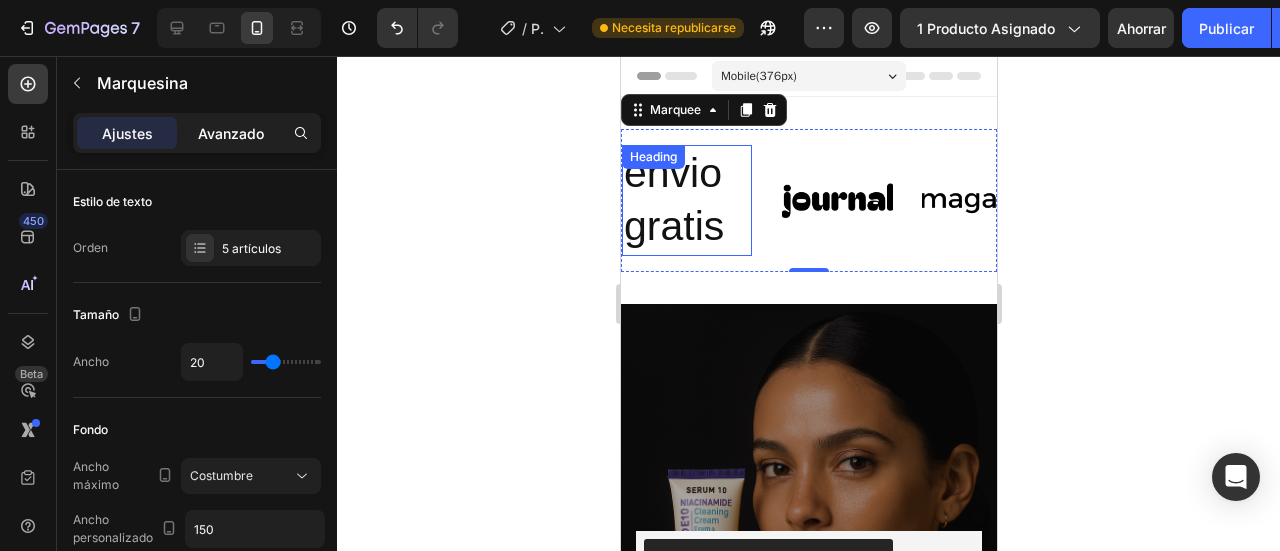 click on "Avanzado" at bounding box center (231, 133) 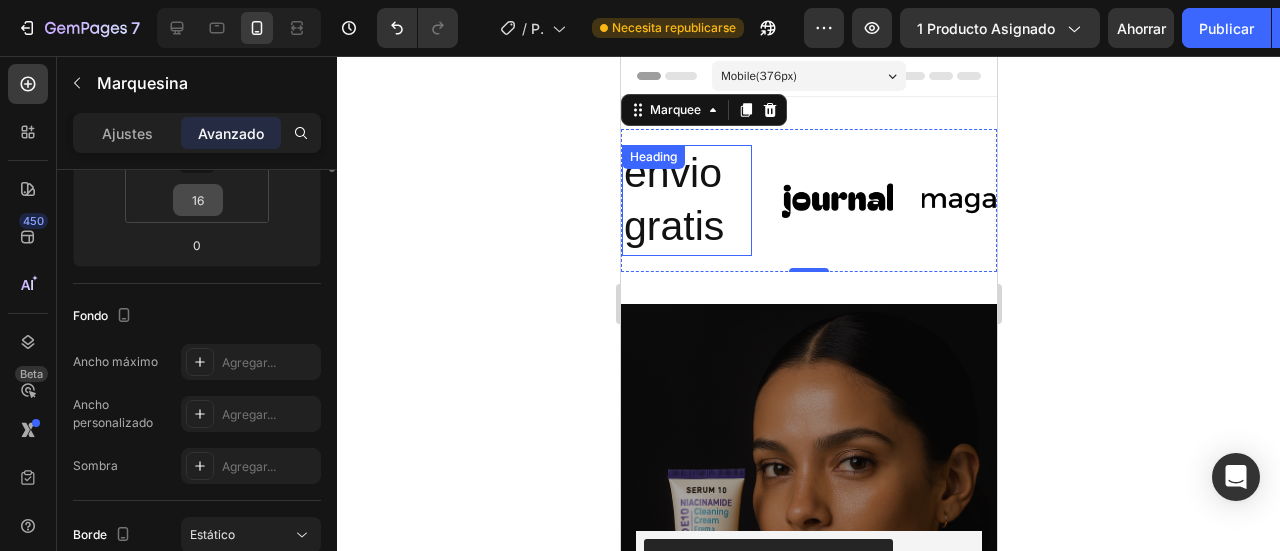 scroll, scrollTop: 200, scrollLeft: 0, axis: vertical 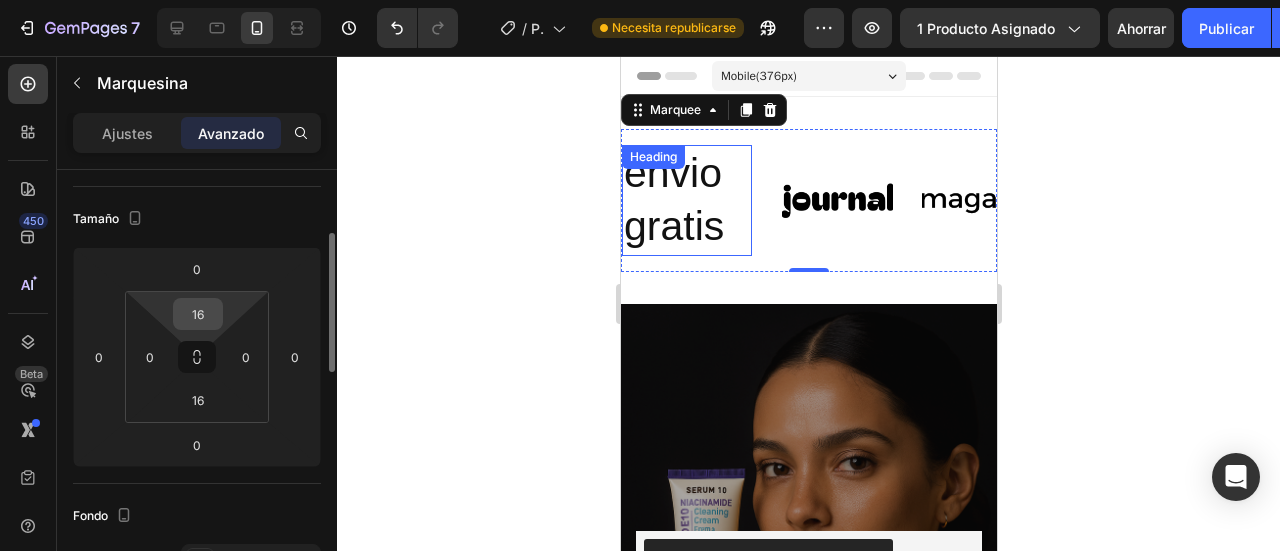 click on "16" at bounding box center [198, 314] 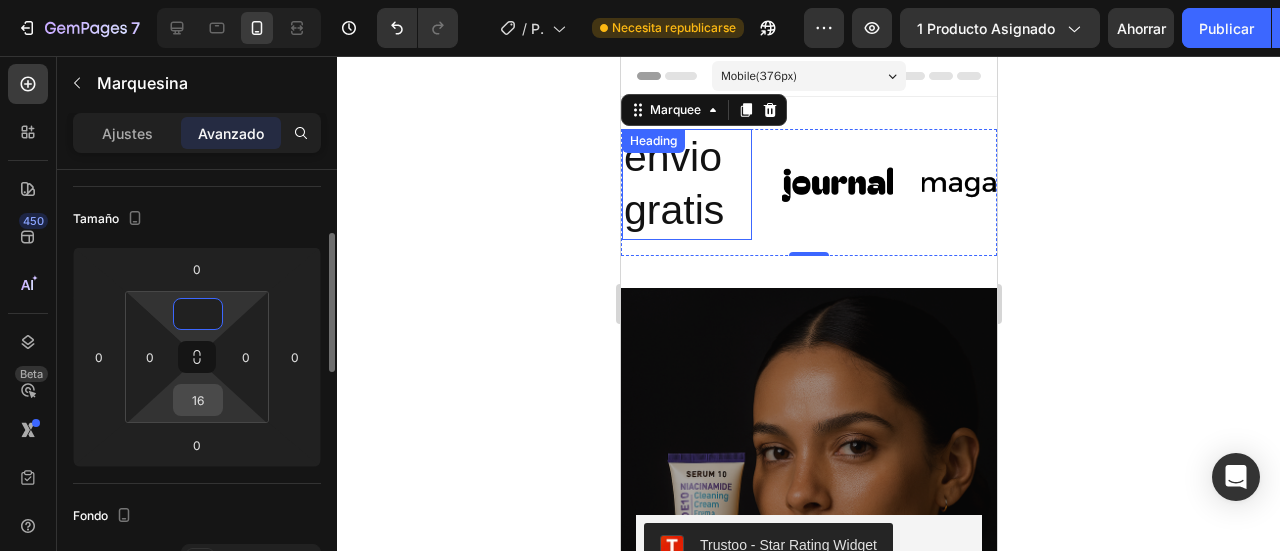 type on "0" 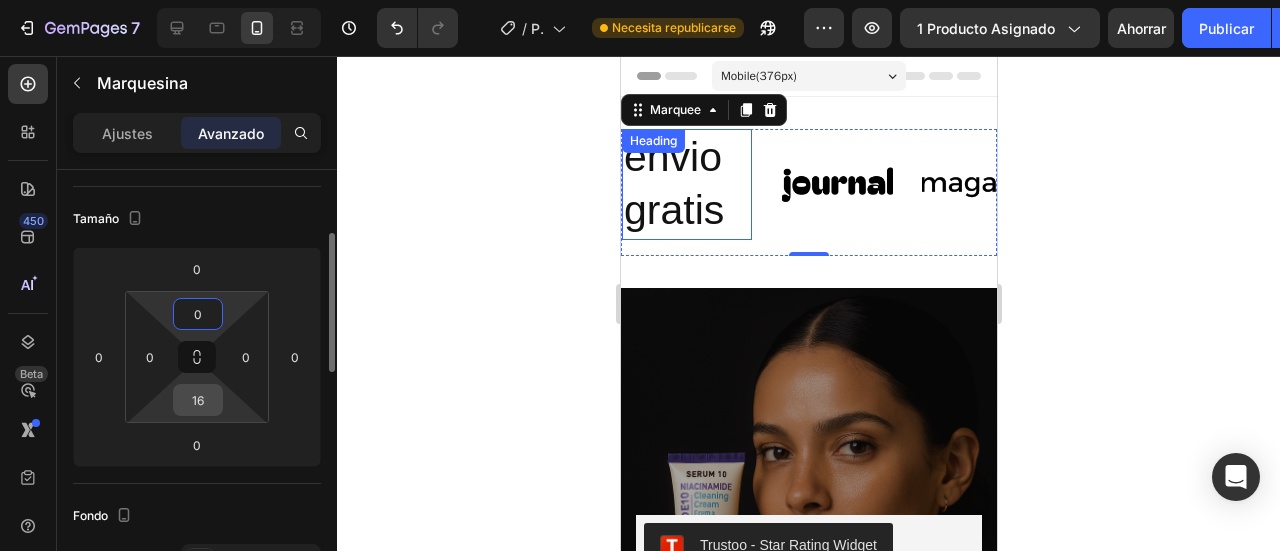click on "16" at bounding box center (198, 400) 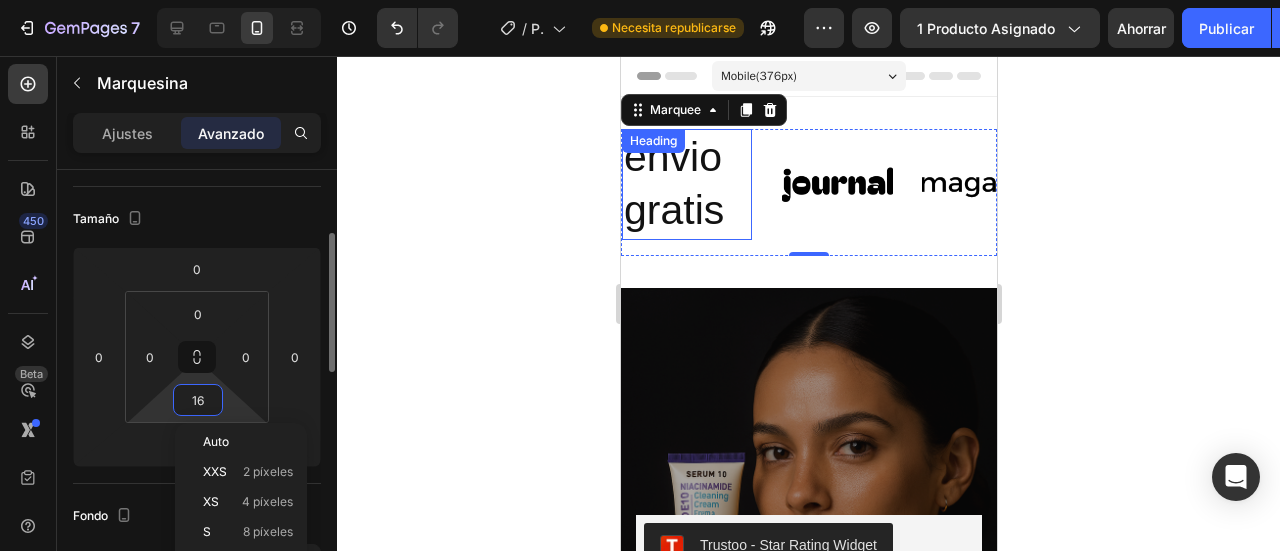 type 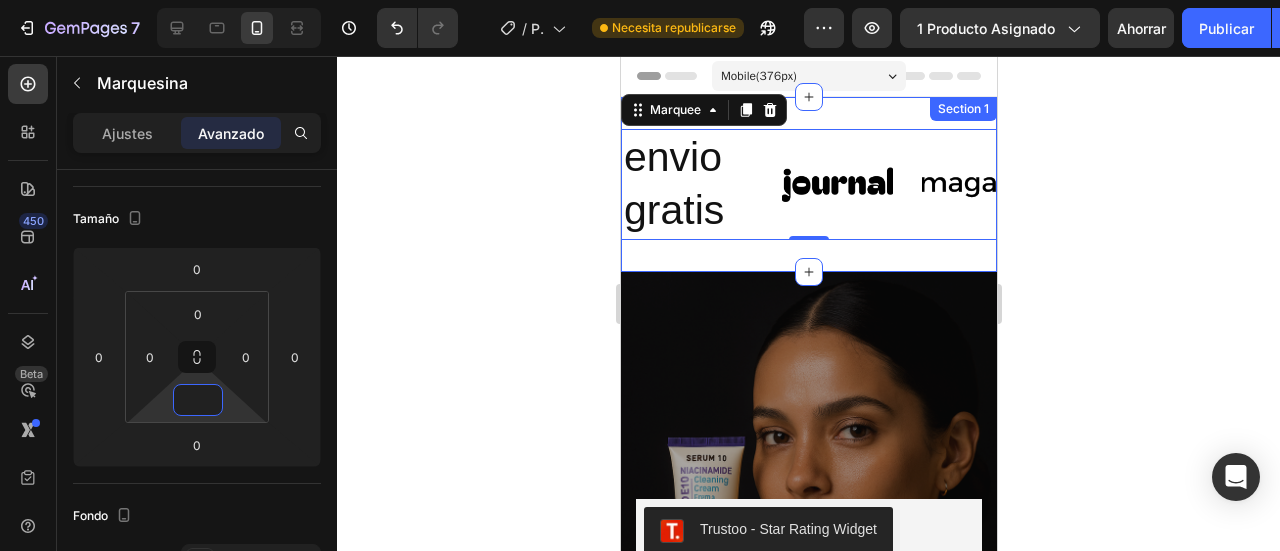 click on "envio gratis Heading Image Image Image Image envio gratis Heading Image Image Image Image Marquee   0 Section 1" at bounding box center [808, 184] 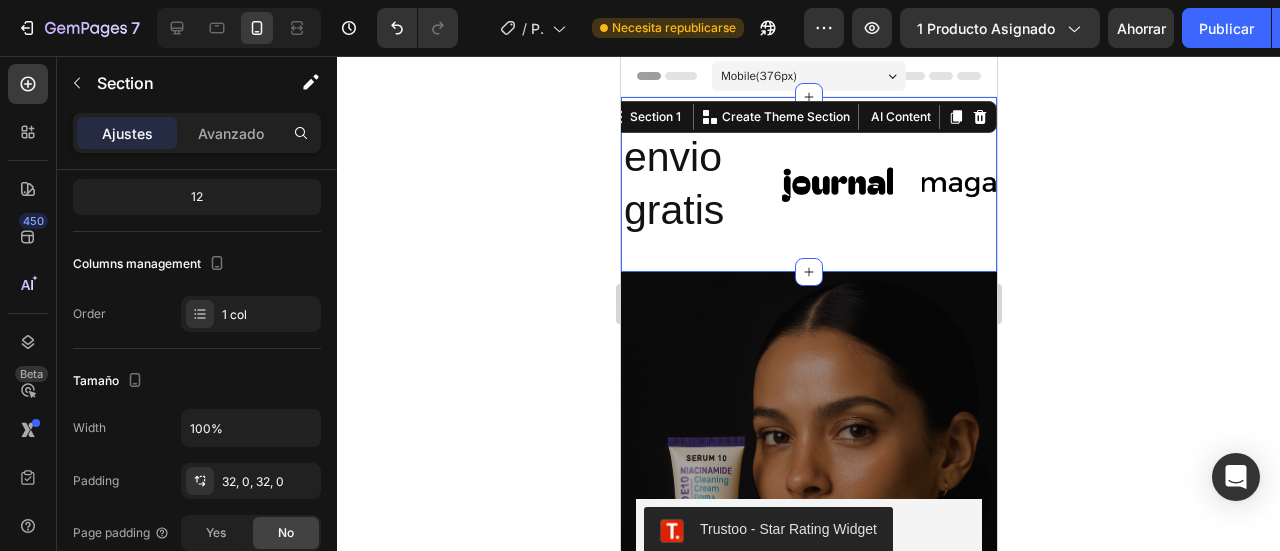 scroll, scrollTop: 0, scrollLeft: 0, axis: both 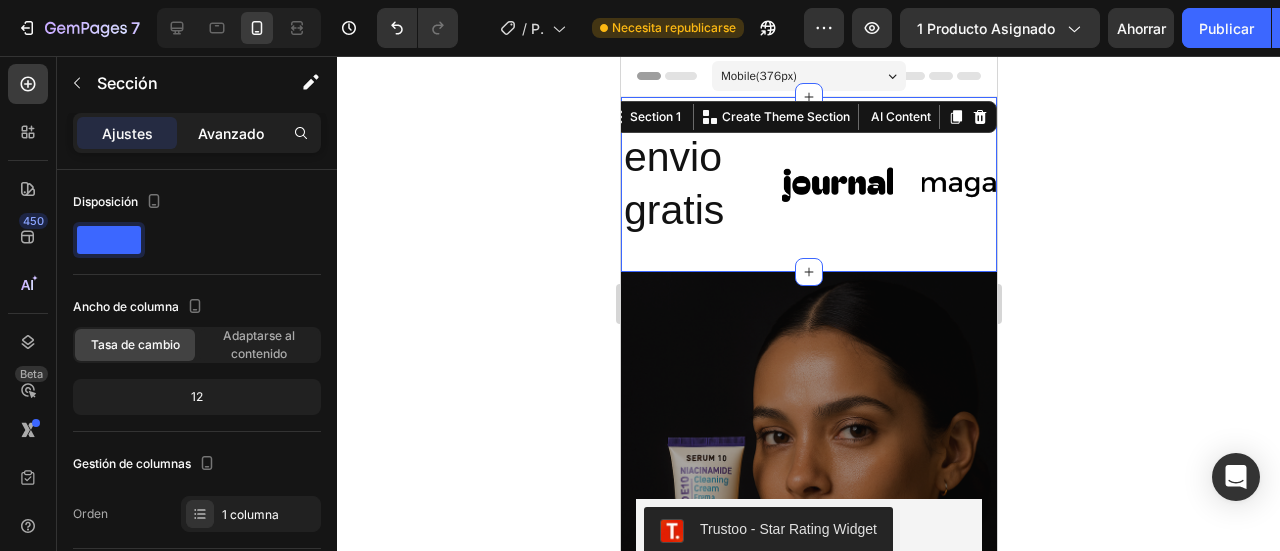 click on "Avanzado" at bounding box center [231, 133] 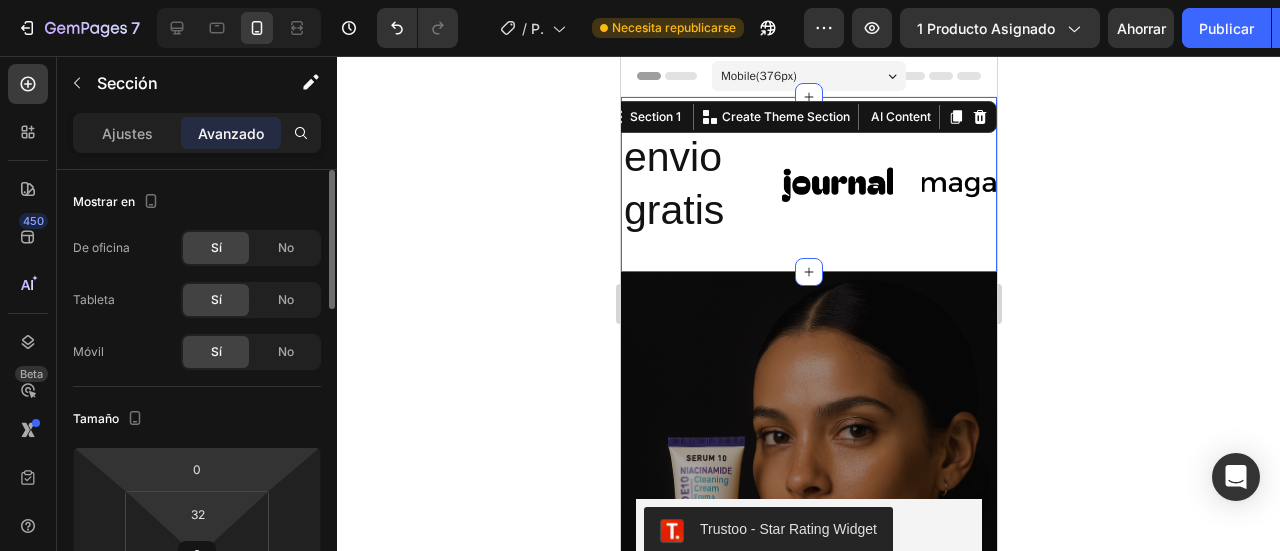 click on "[NUMBER] / Página del producto - [DATE], [TIME] Necesita republicarse Avance [NUMBER] producto asignado Ahorrar Publicar [NUMBER] Beta Sections([NUMBER]) Elementos([NUMBER]) Sección Elemento Sección de héroes Detalle del producto Marcas Insignias de confianza Garantizar Desglose del producto Cómo utilizar Testimonios Comparar Manojo Preguntas frecuentes Prueba social Historia de la marca Lista de productos Recopilación Lista de blogs Contacto Sticky Añadir al carrito Pie de página personalizado Explorar la biblioteca [NUMBER] Disposición
Fila
Fila
Fila
Fila Texto
Título
Bloque de texto Botón
Botón
Botón Medios de comunicación" at bounding box center (640, 4) 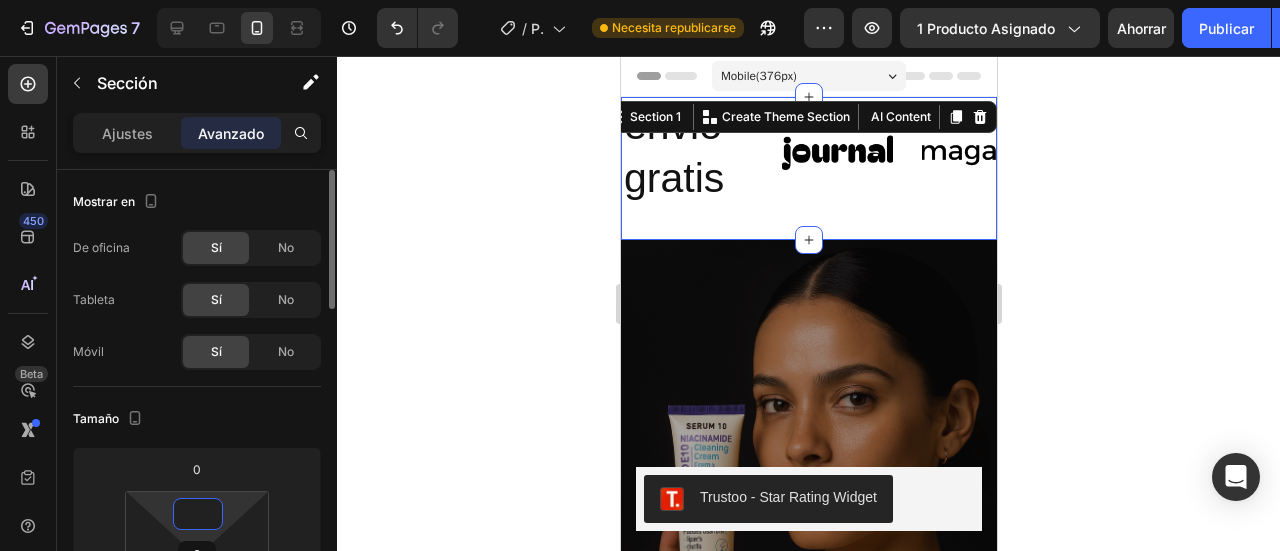 scroll, scrollTop: 300, scrollLeft: 0, axis: vertical 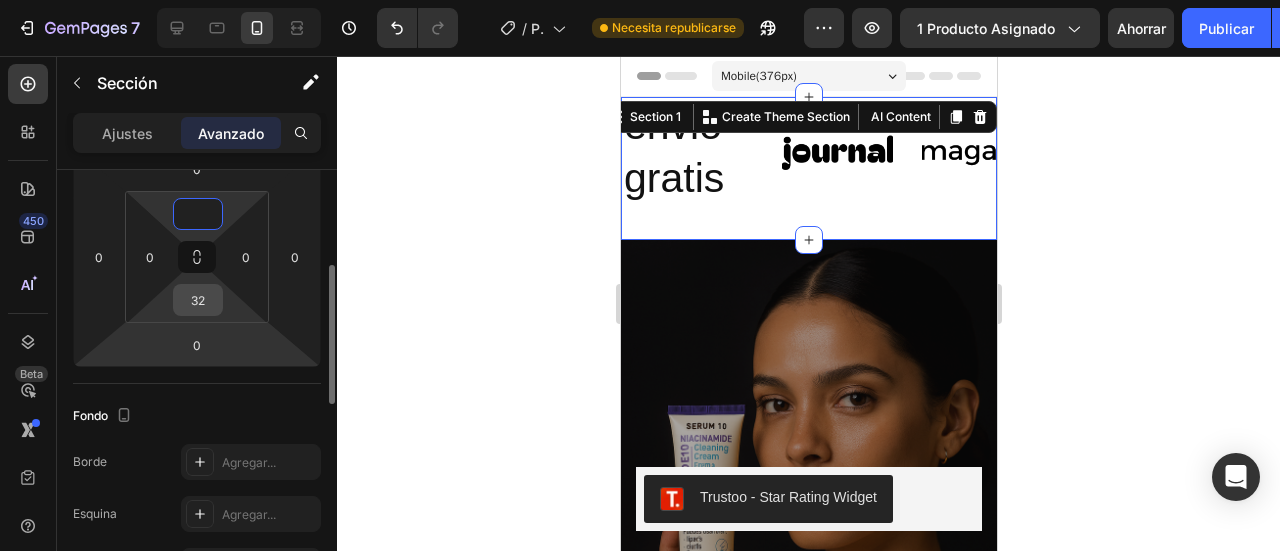 click on "32" at bounding box center [198, 300] 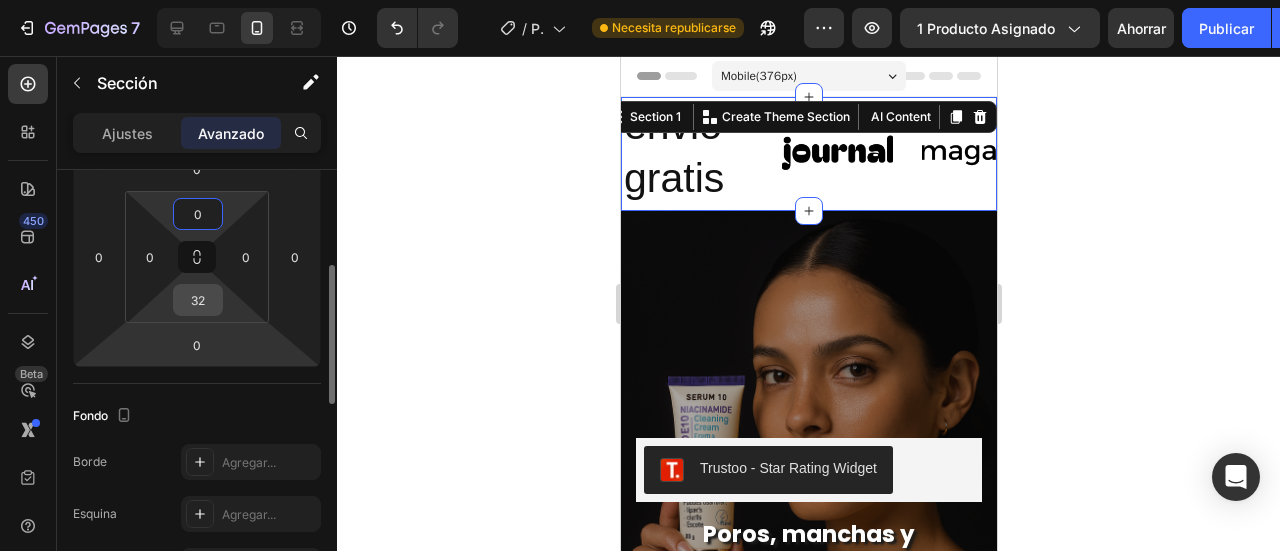 type on "3" 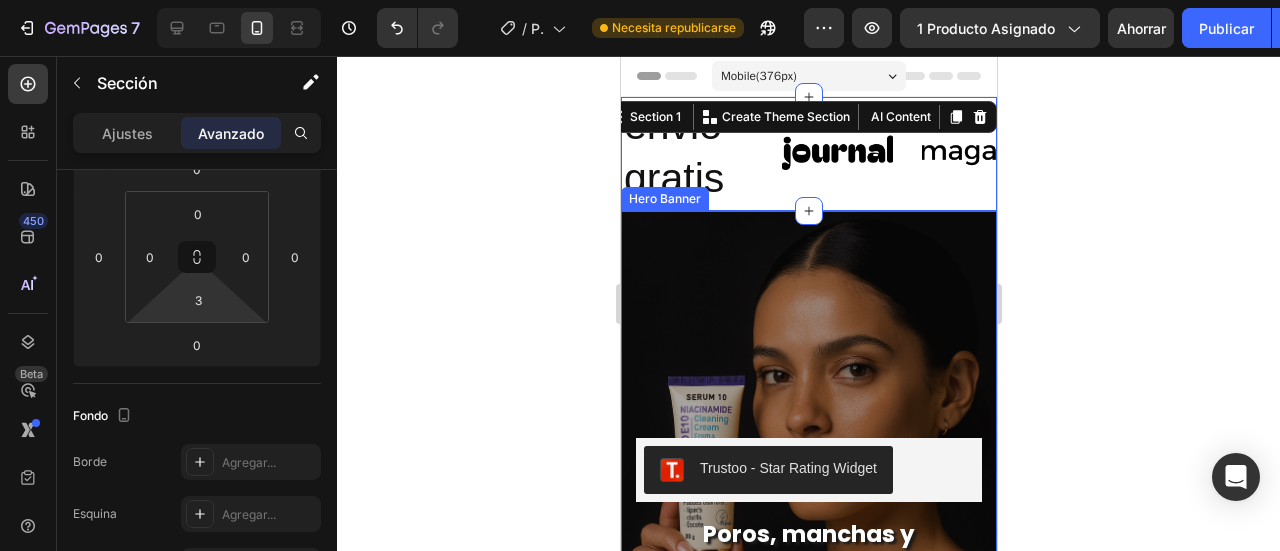 click 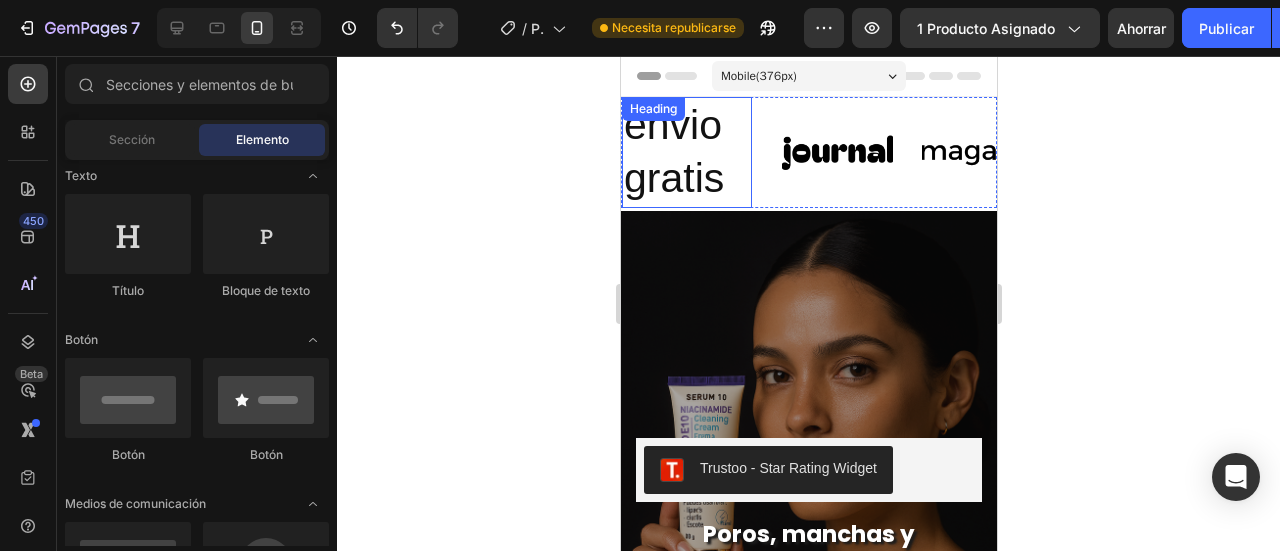 click on "envio gratis" at bounding box center [686, 152] 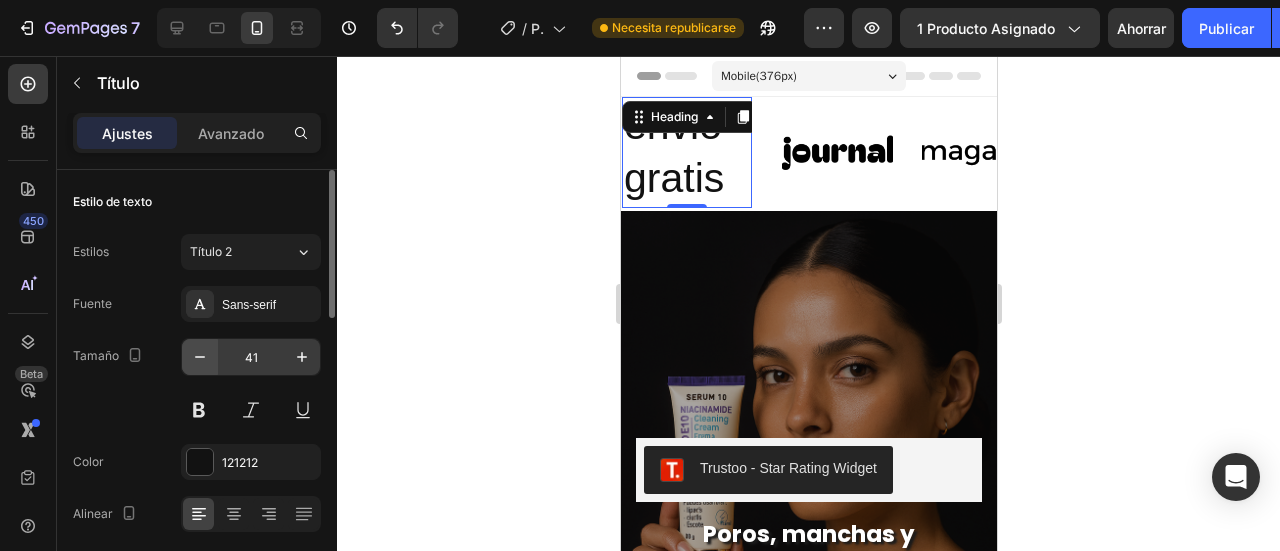 click at bounding box center [200, 357] 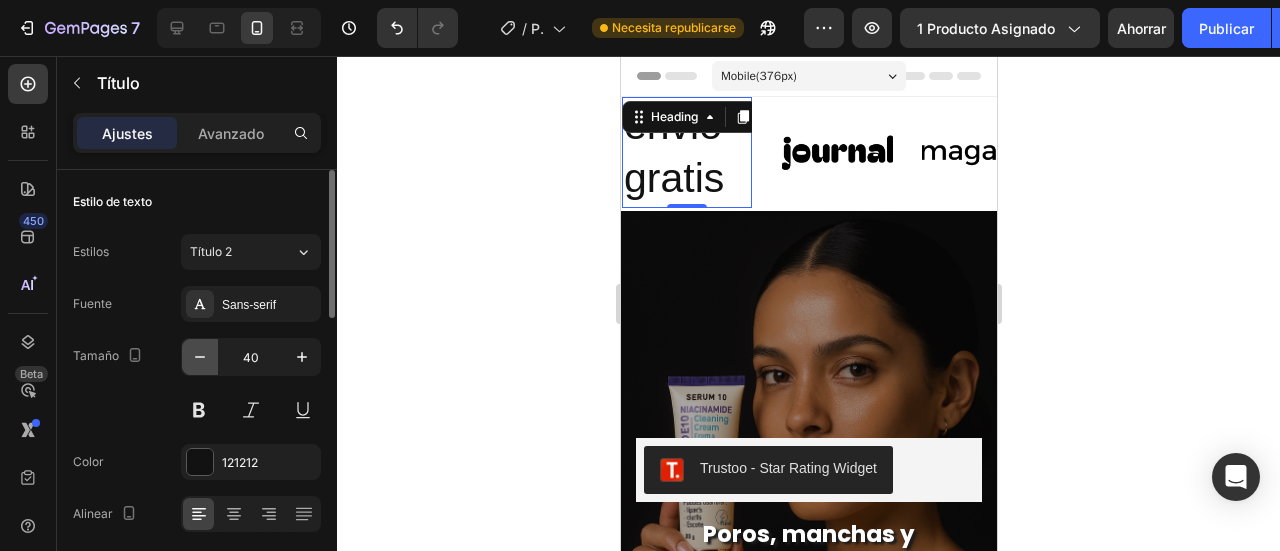 click at bounding box center [200, 357] 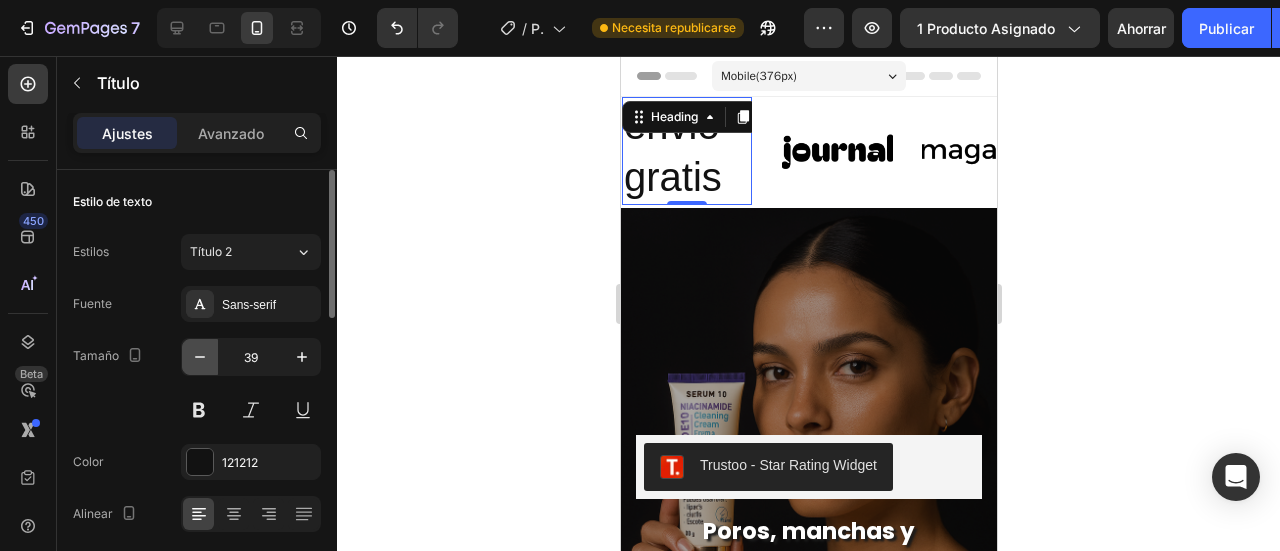 click at bounding box center (200, 357) 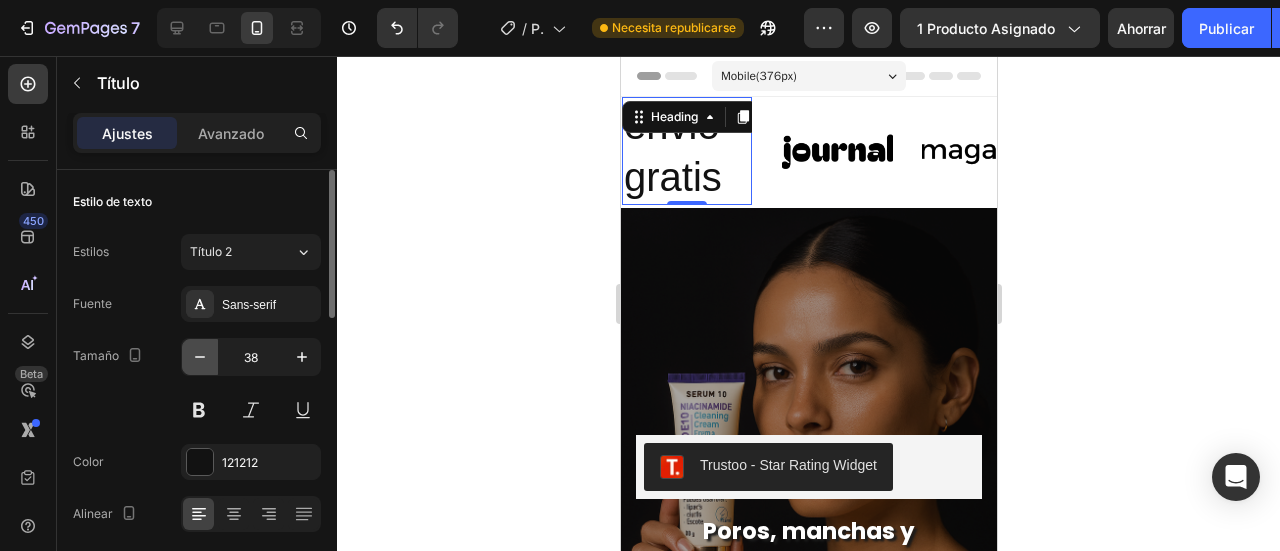 click at bounding box center (200, 357) 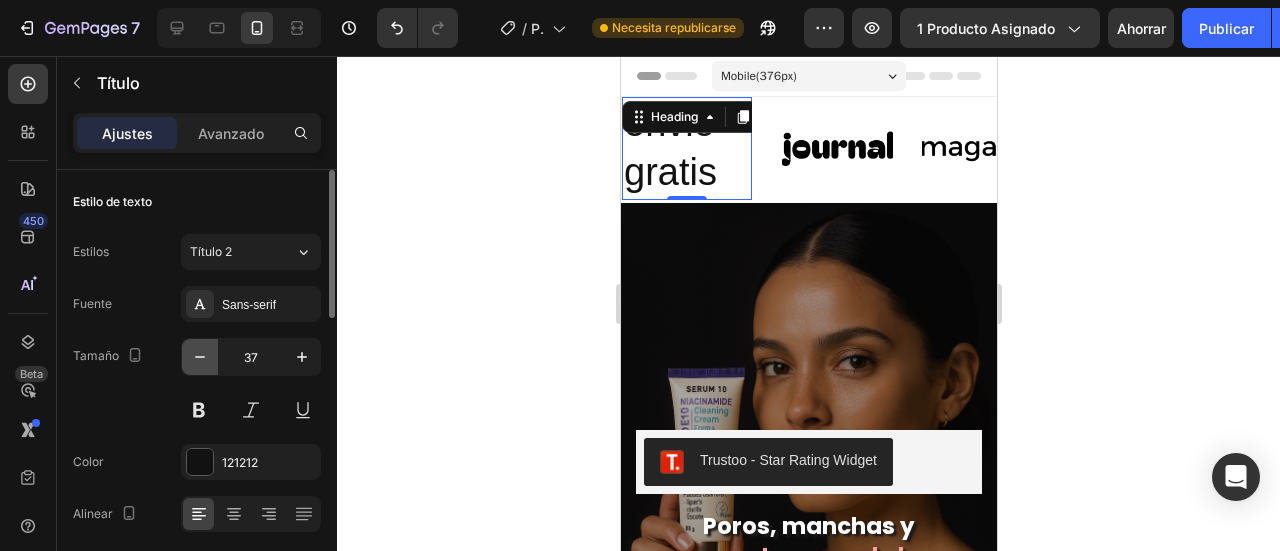 click at bounding box center (200, 357) 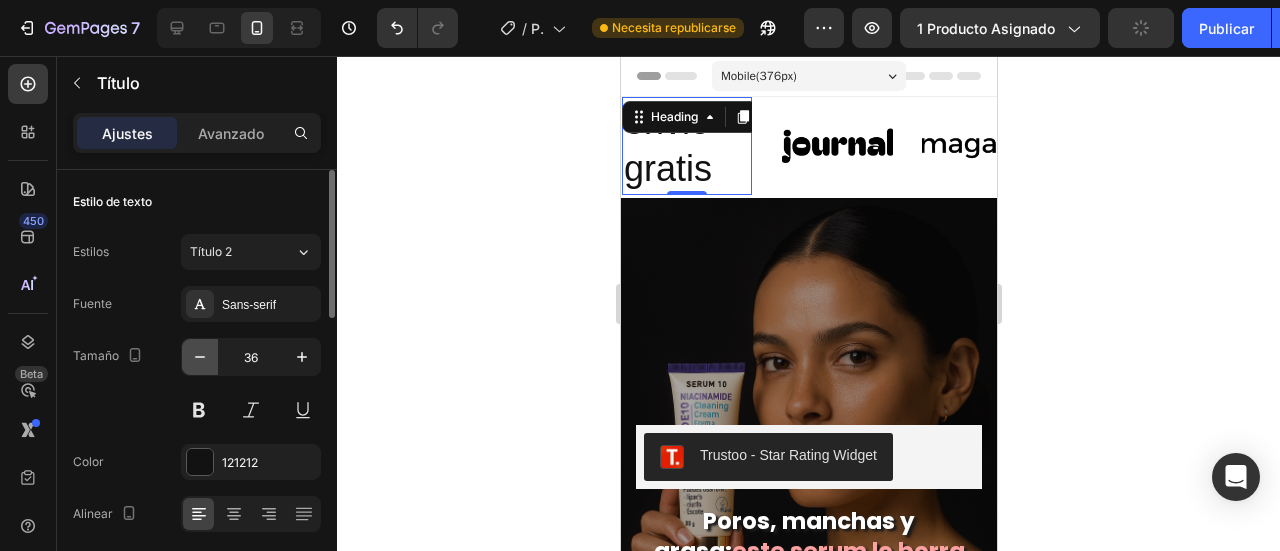 click at bounding box center [200, 357] 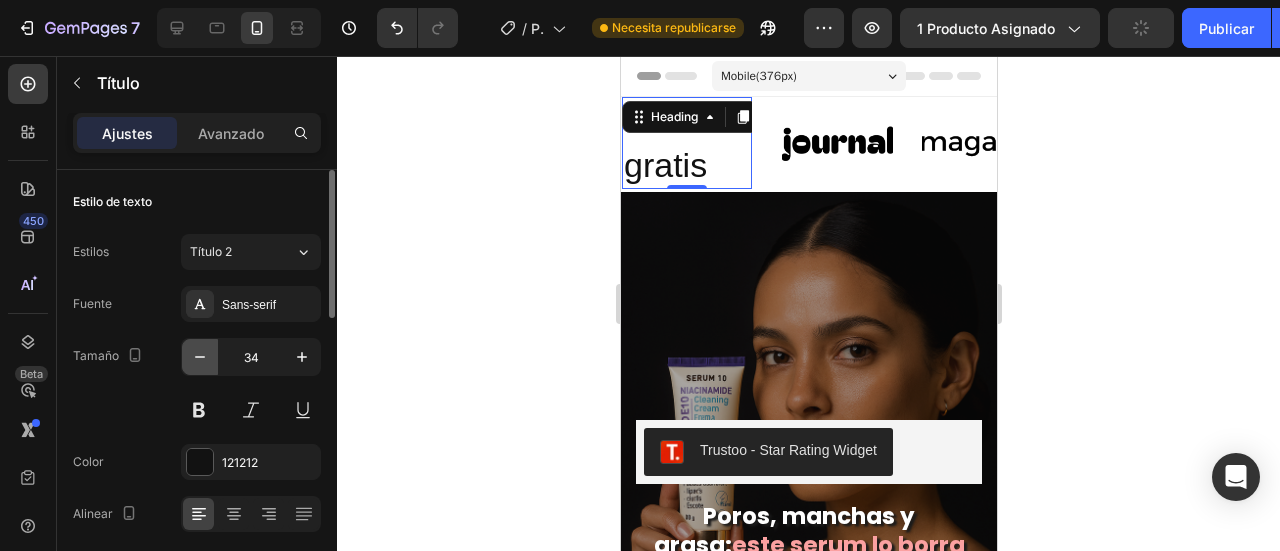click at bounding box center (200, 357) 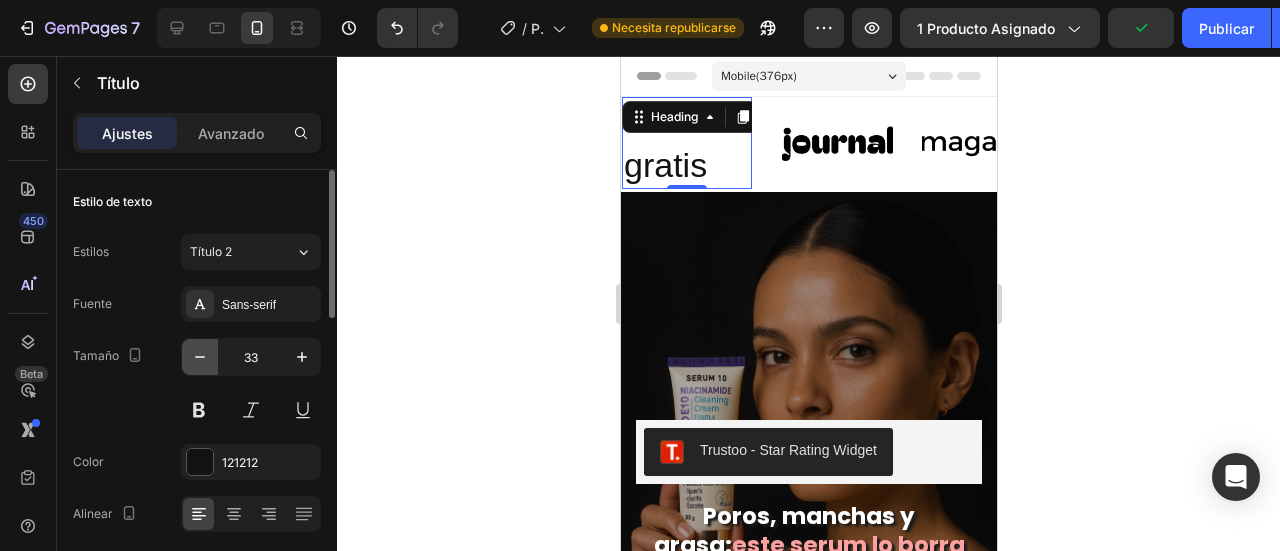click at bounding box center [200, 357] 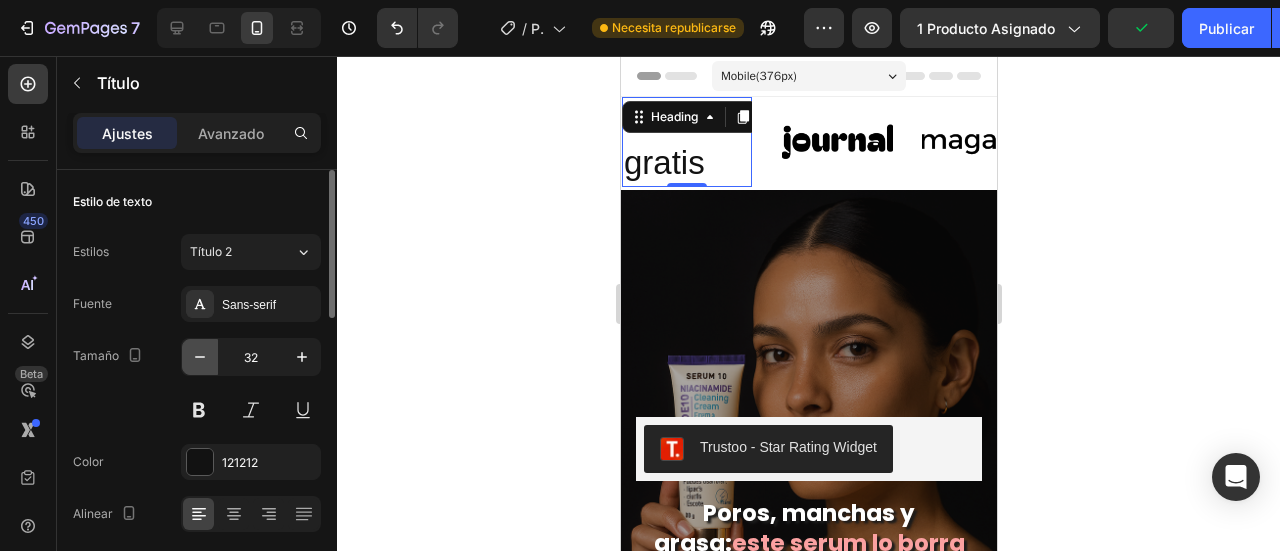 click at bounding box center (200, 357) 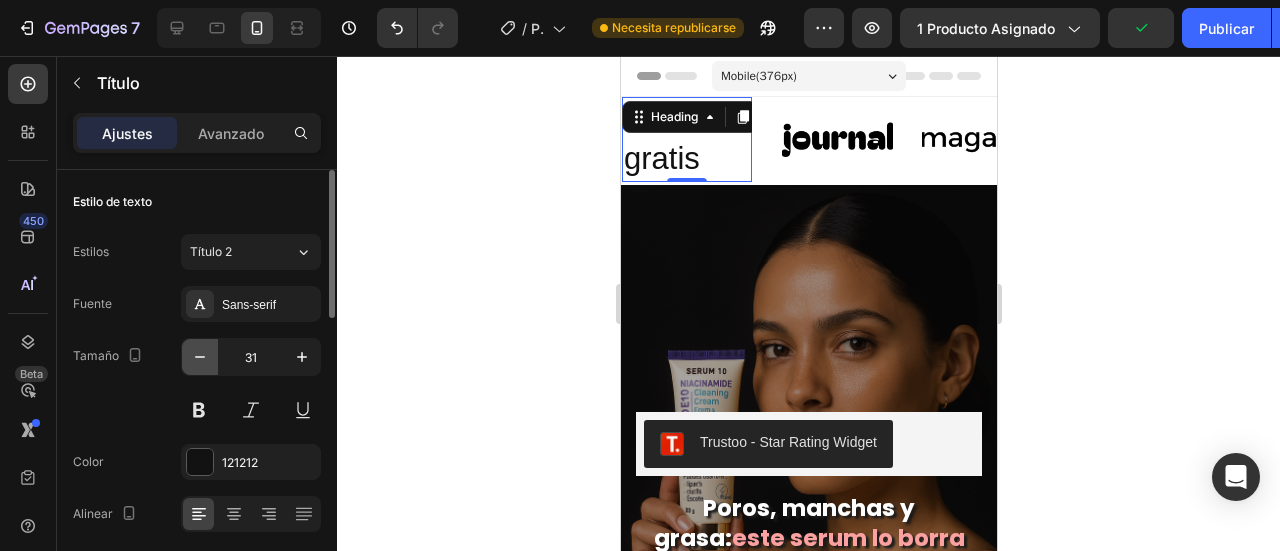 click at bounding box center (200, 357) 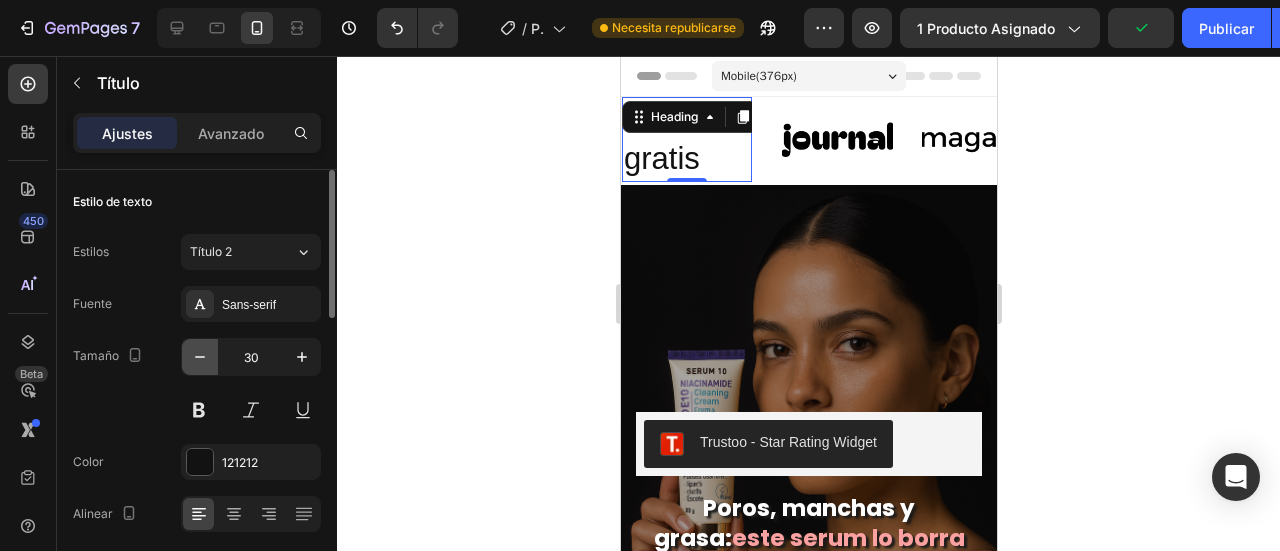 click at bounding box center [200, 357] 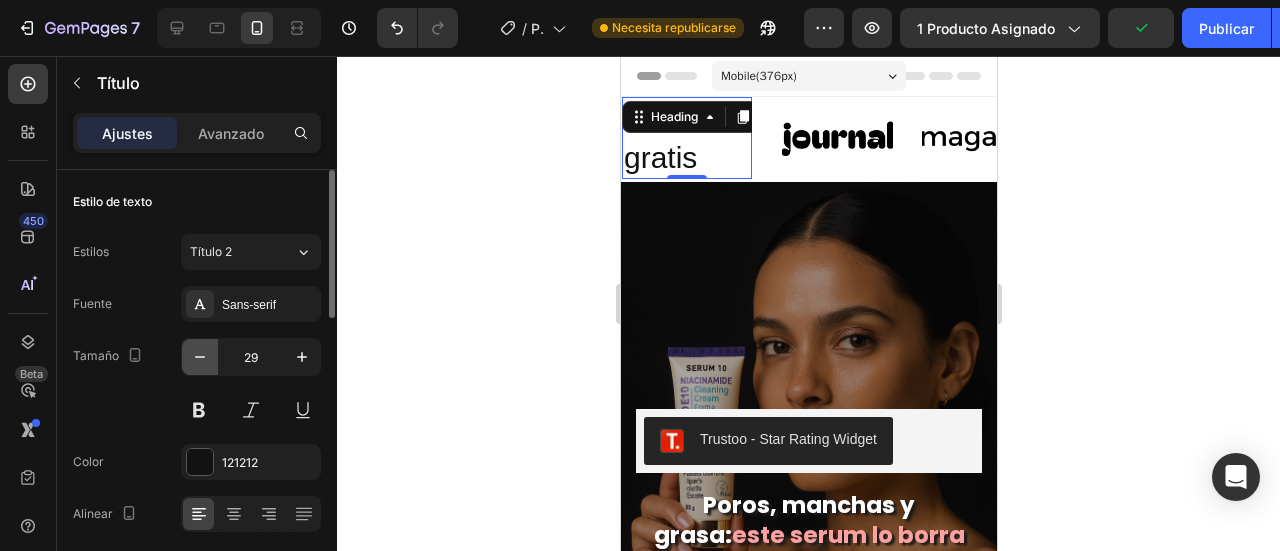 click at bounding box center [200, 357] 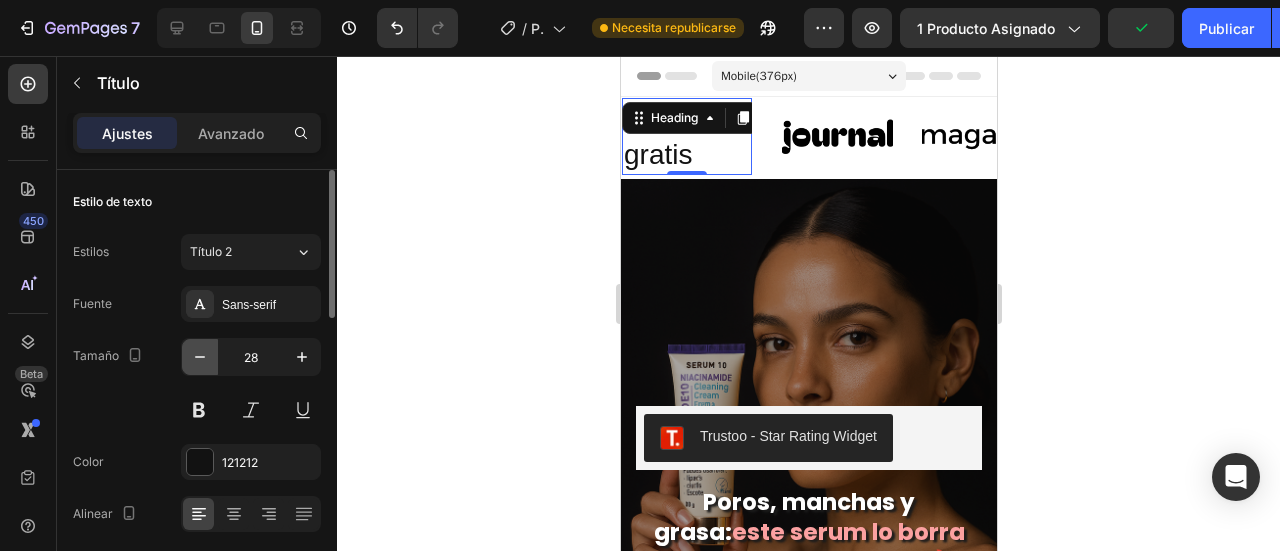 click at bounding box center [200, 357] 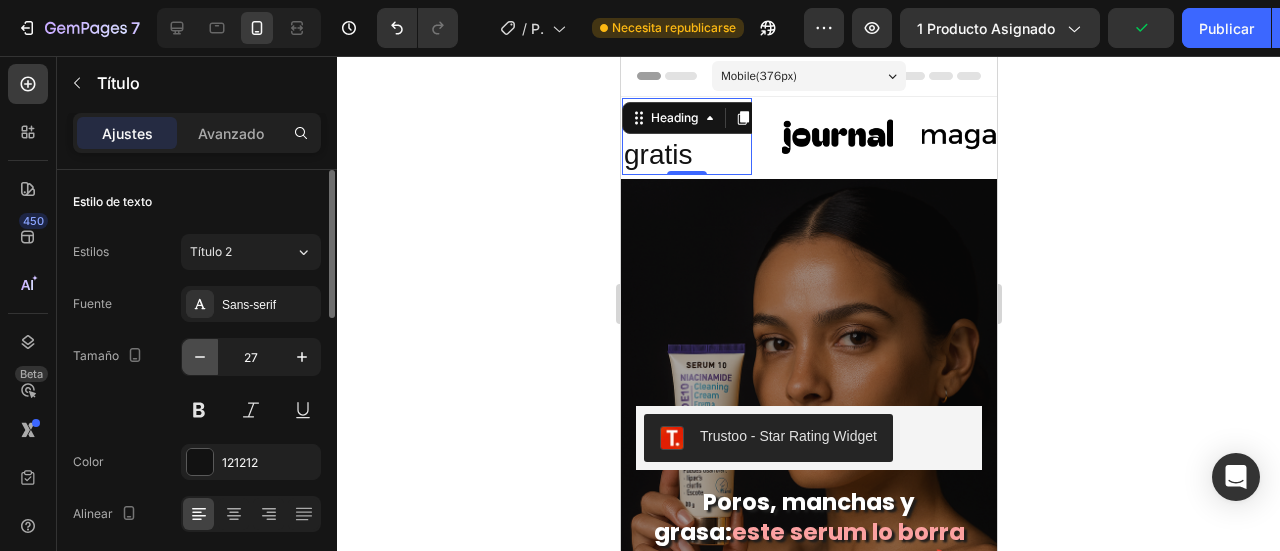 click at bounding box center (200, 357) 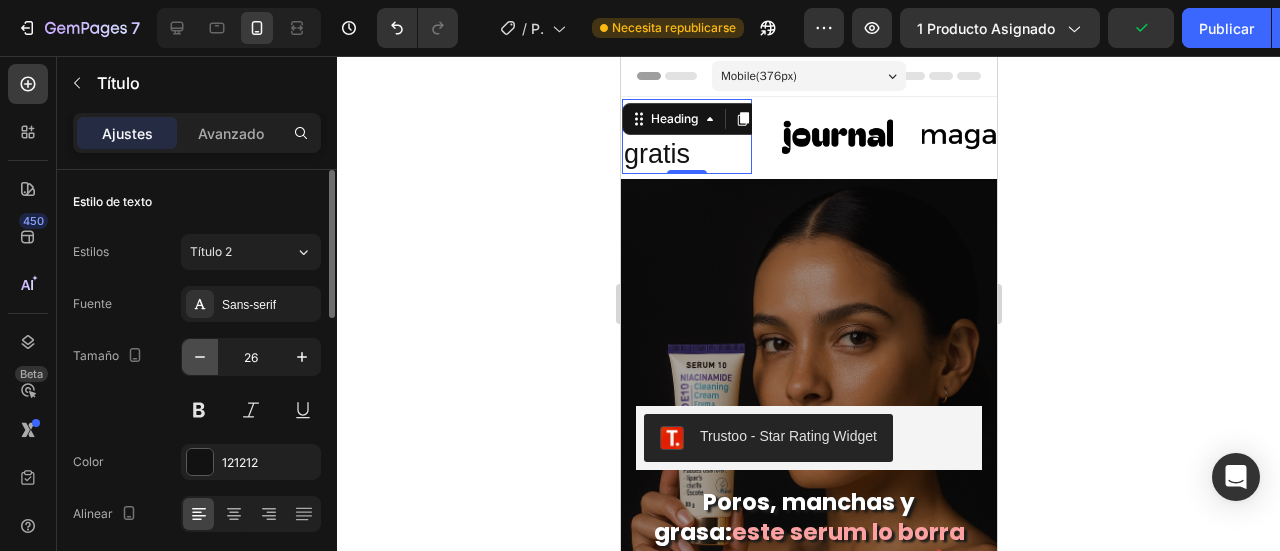 click at bounding box center [200, 357] 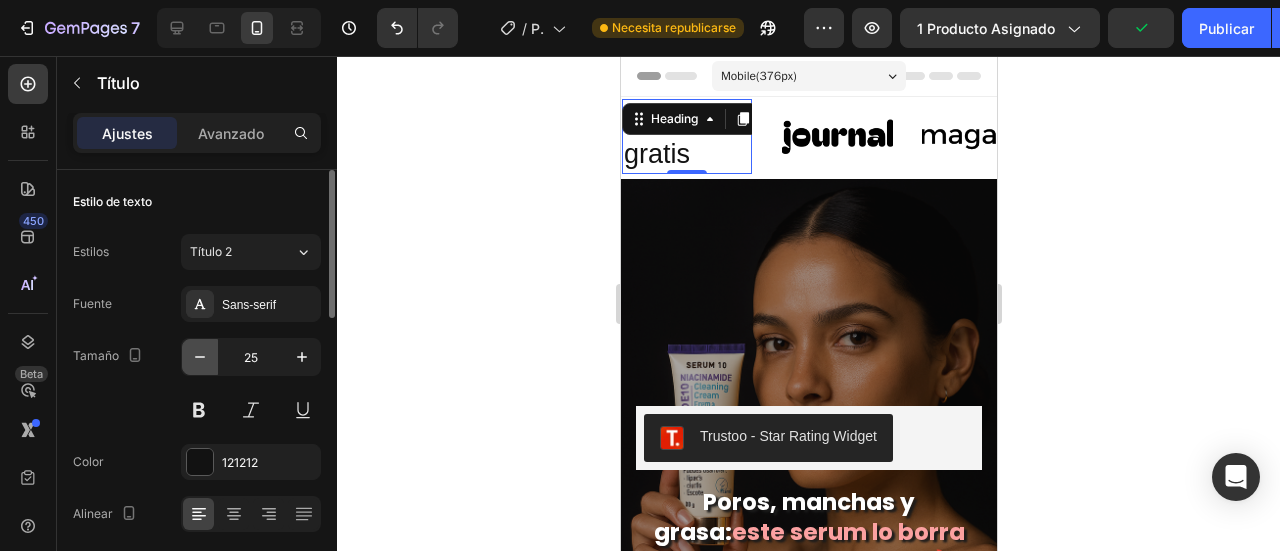 click at bounding box center [200, 357] 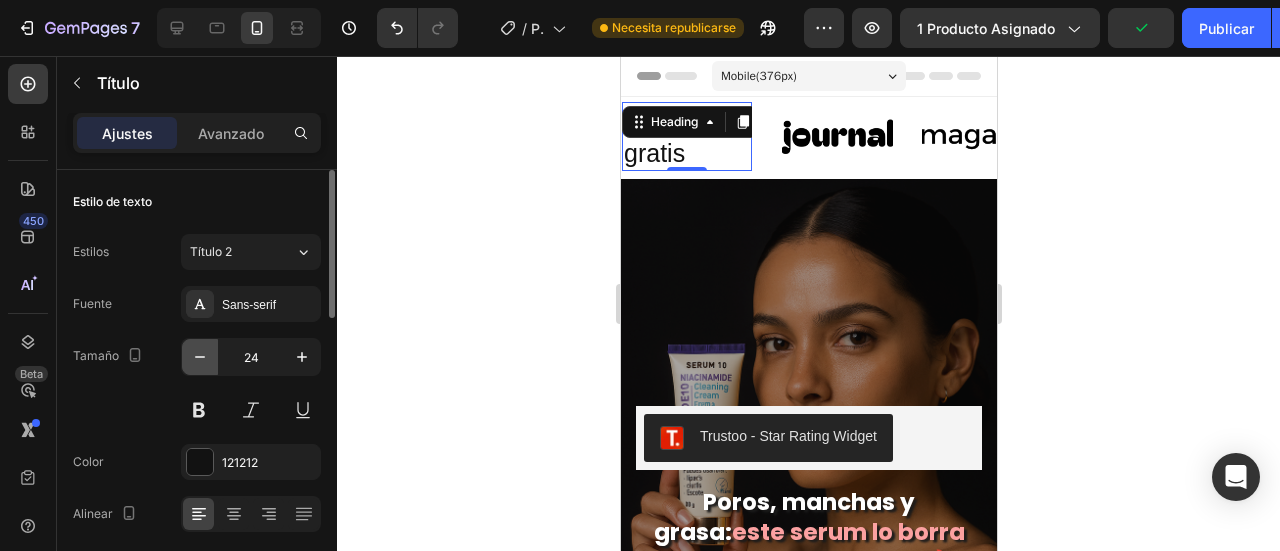 click at bounding box center [200, 357] 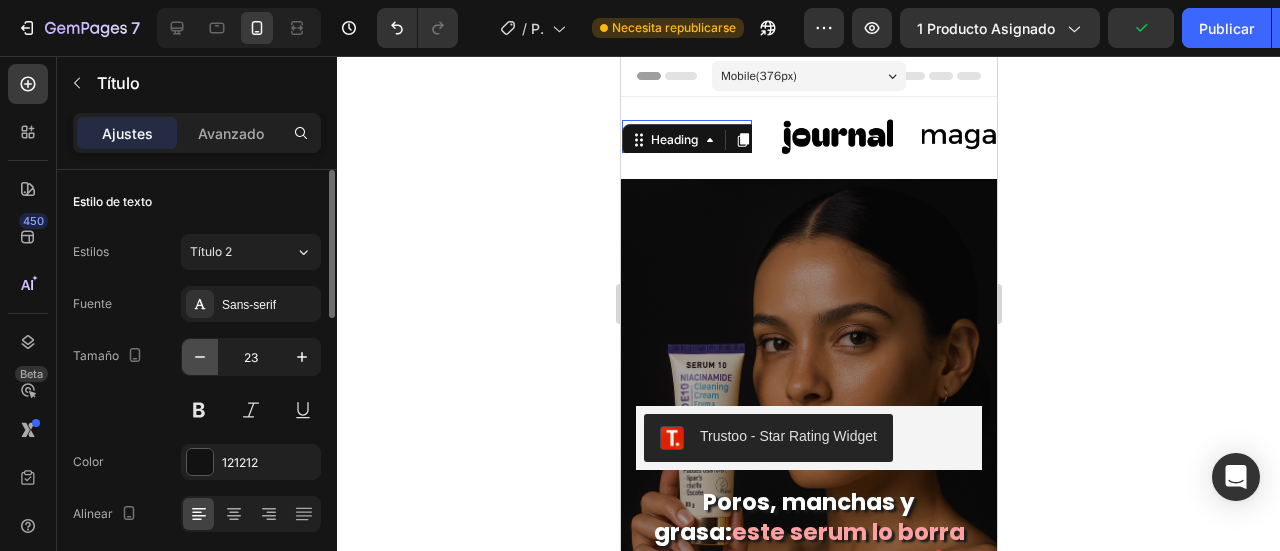 click at bounding box center [200, 357] 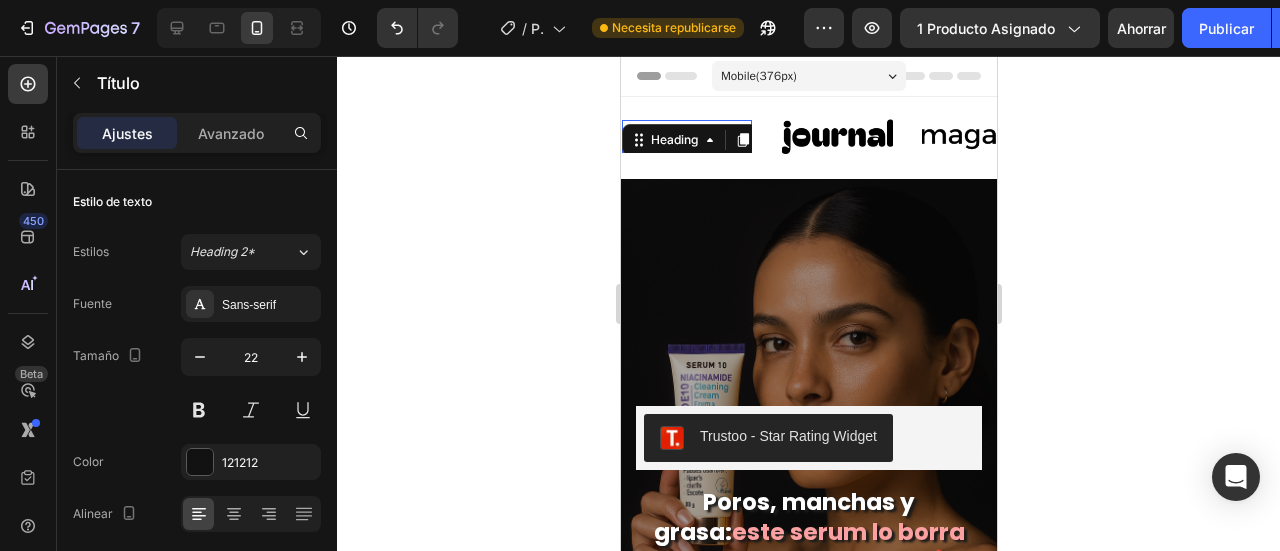 click 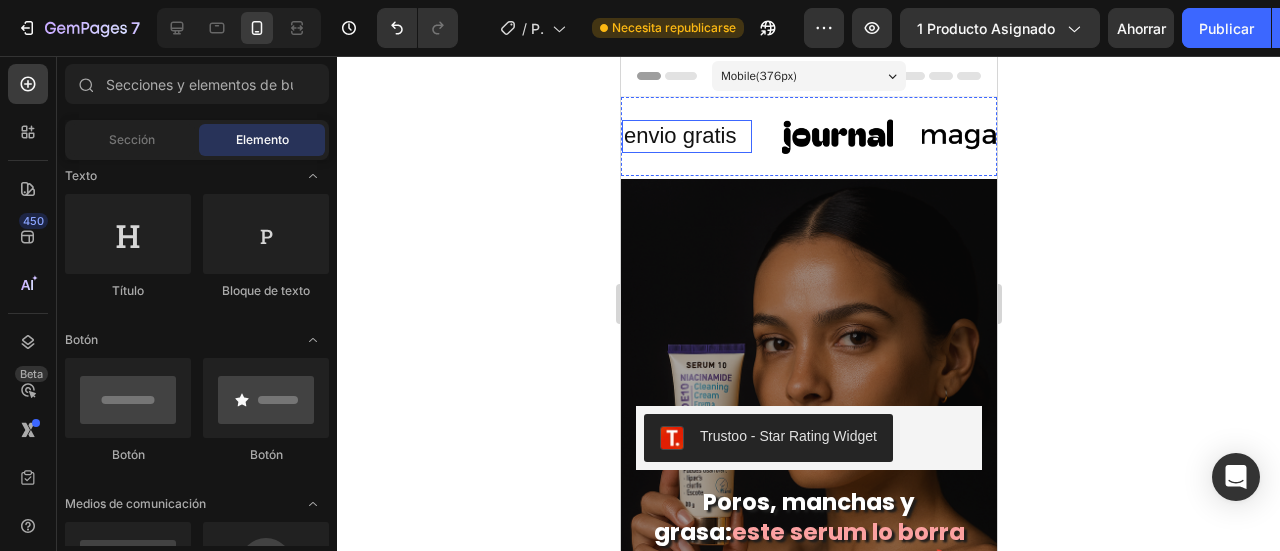 click on "envio gratis" at bounding box center (686, 136) 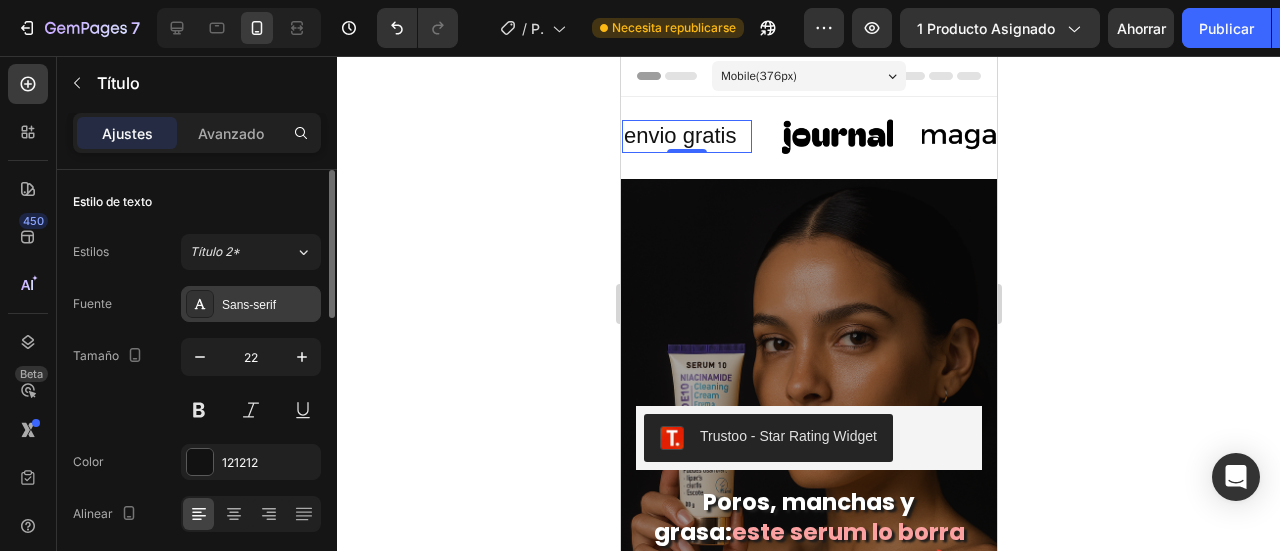 click on "Sans-serif" at bounding box center [251, 304] 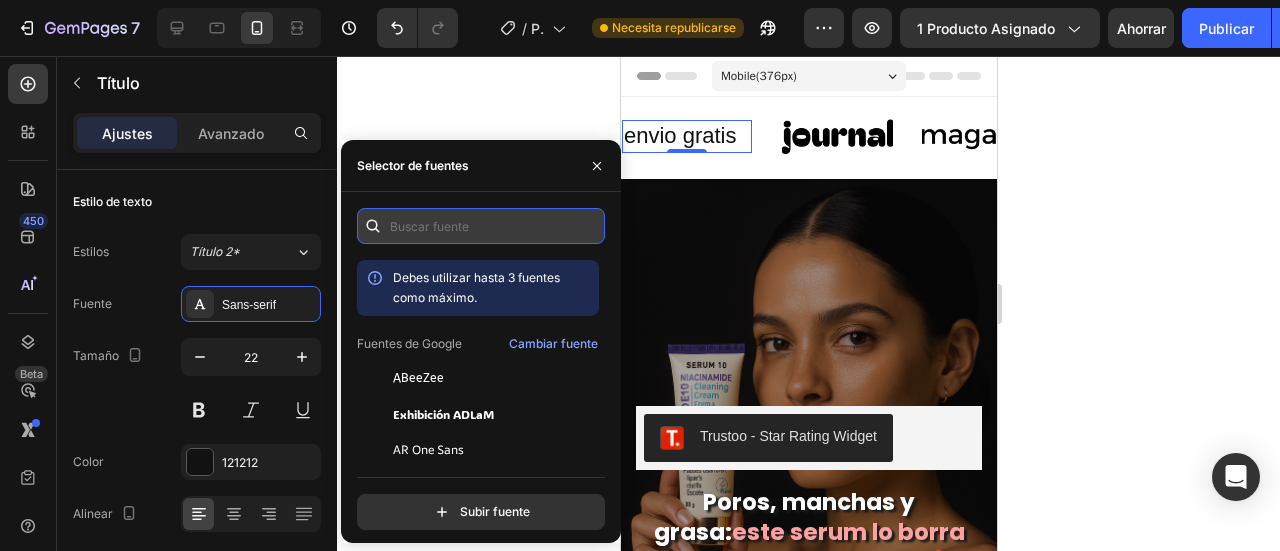 click at bounding box center (481, 226) 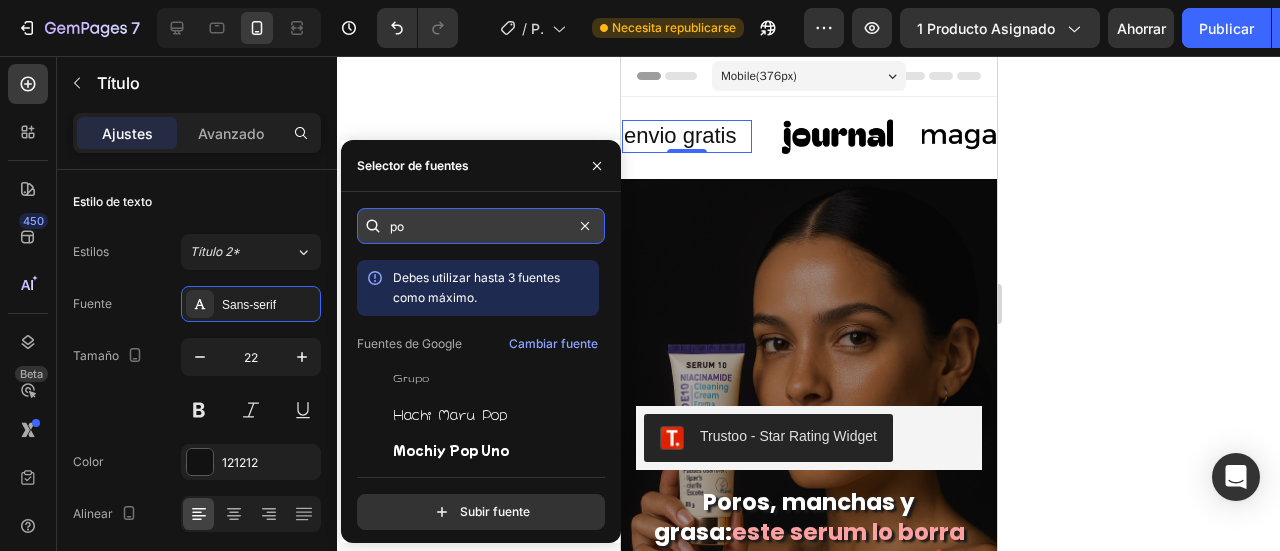 type on "p" 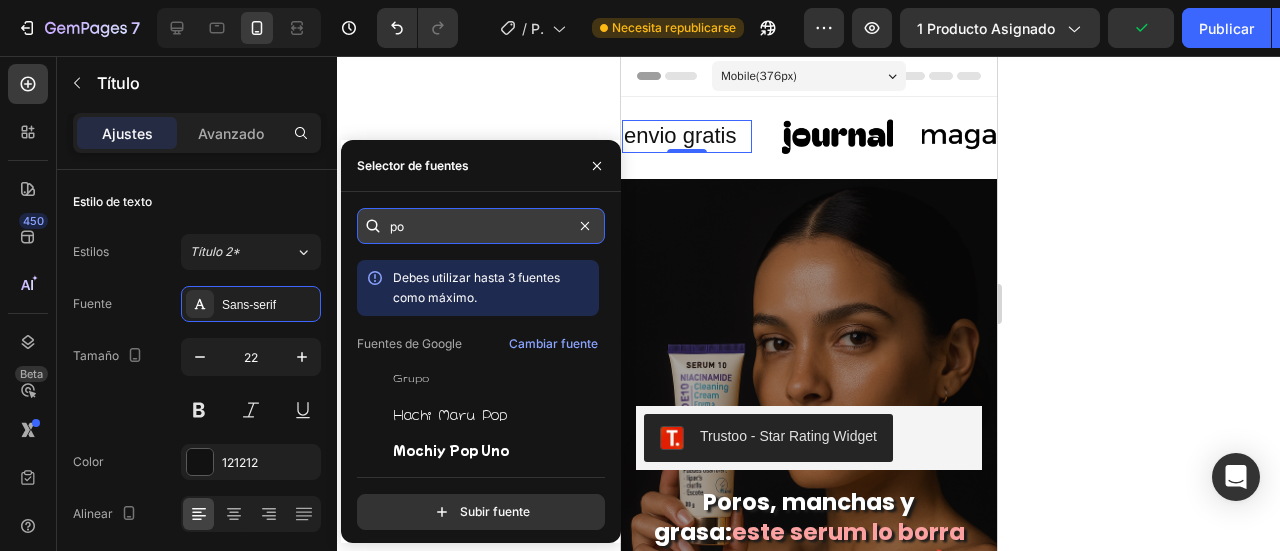 type on "p" 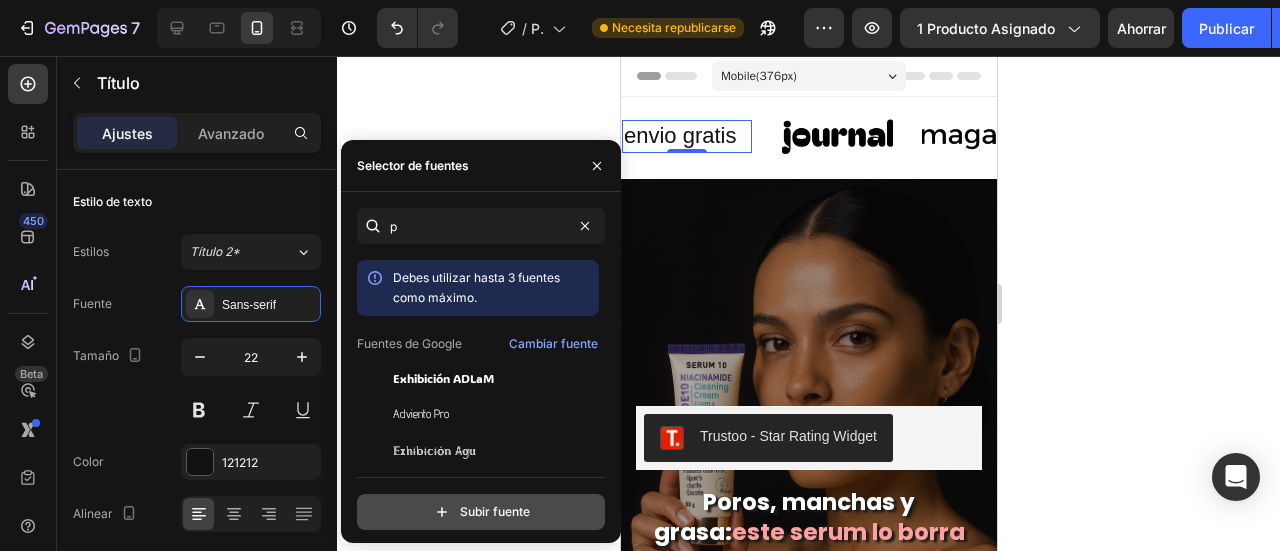 click 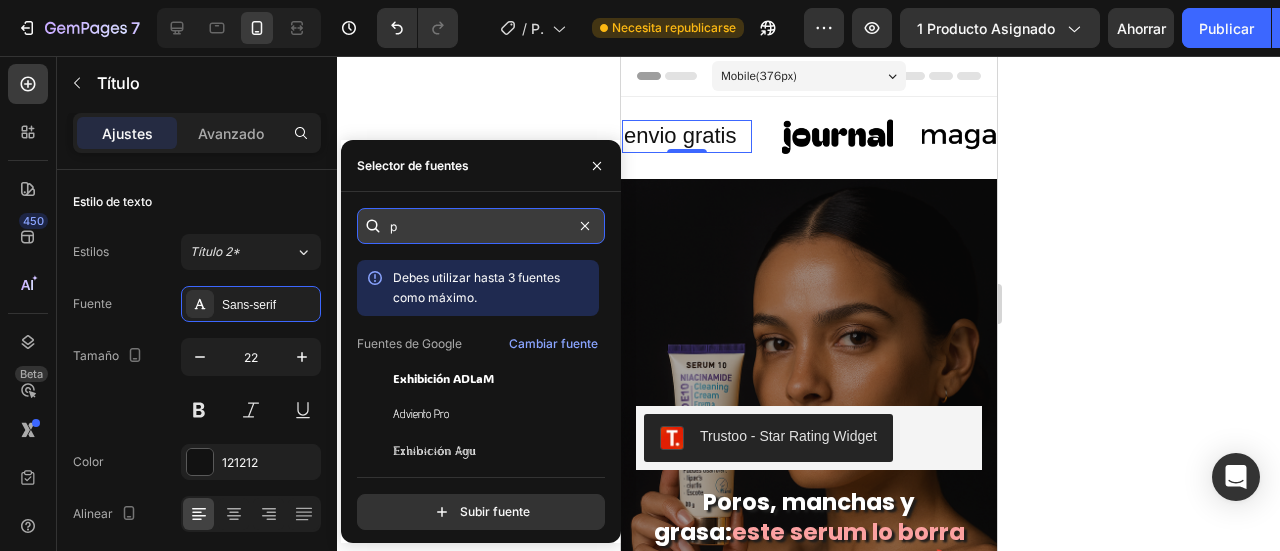 click on "p" at bounding box center [481, 226] 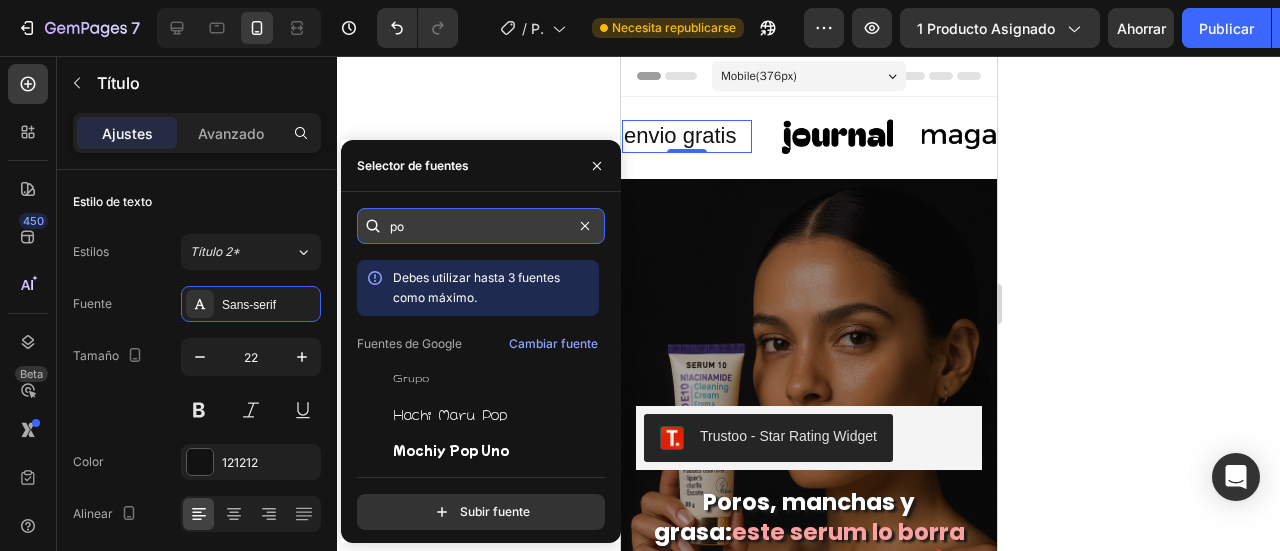 type on "p" 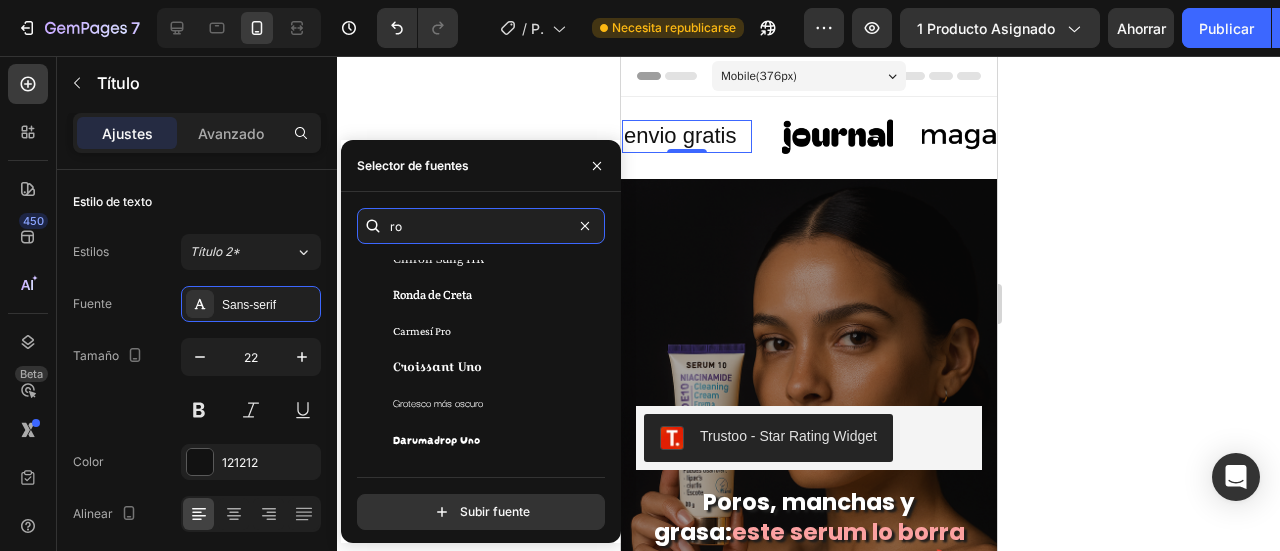 scroll, scrollTop: 800, scrollLeft: 0, axis: vertical 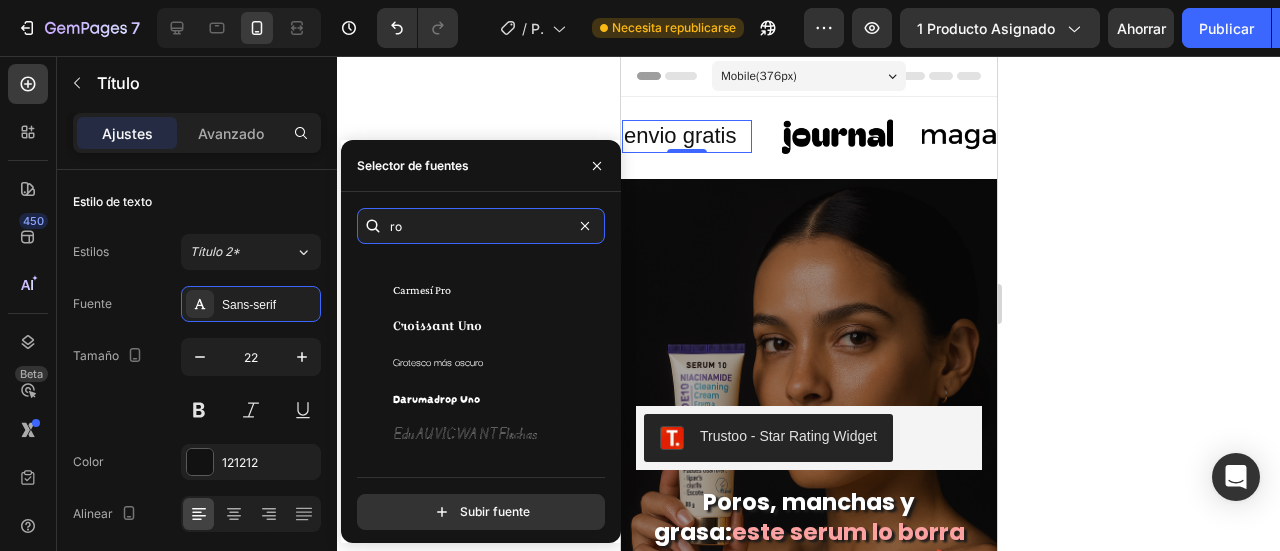type on "r" 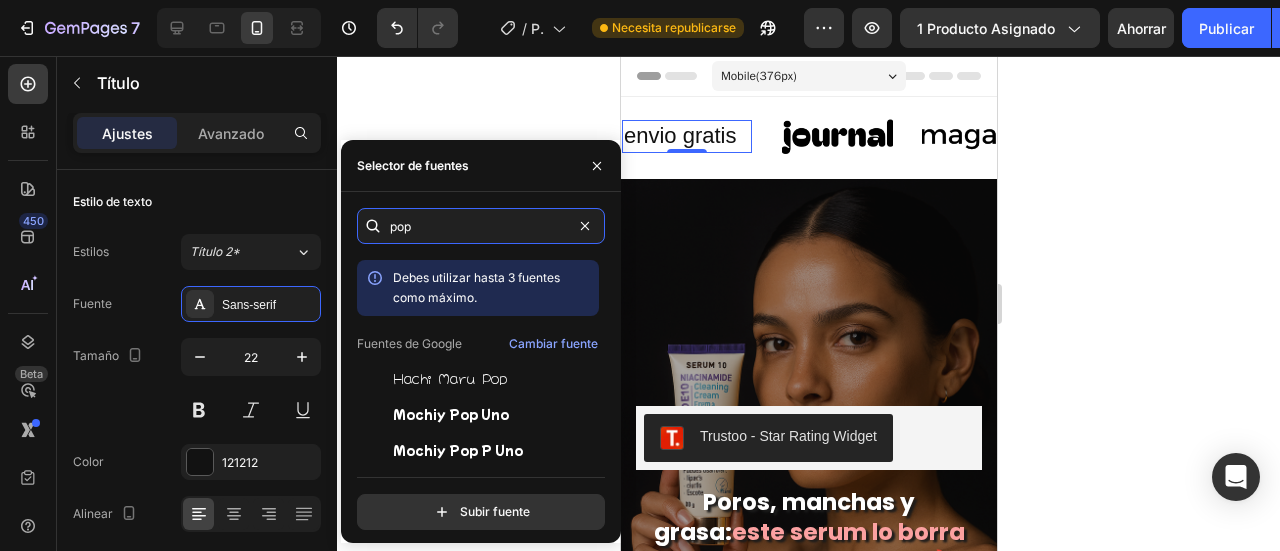 scroll, scrollTop: 78, scrollLeft: 0, axis: vertical 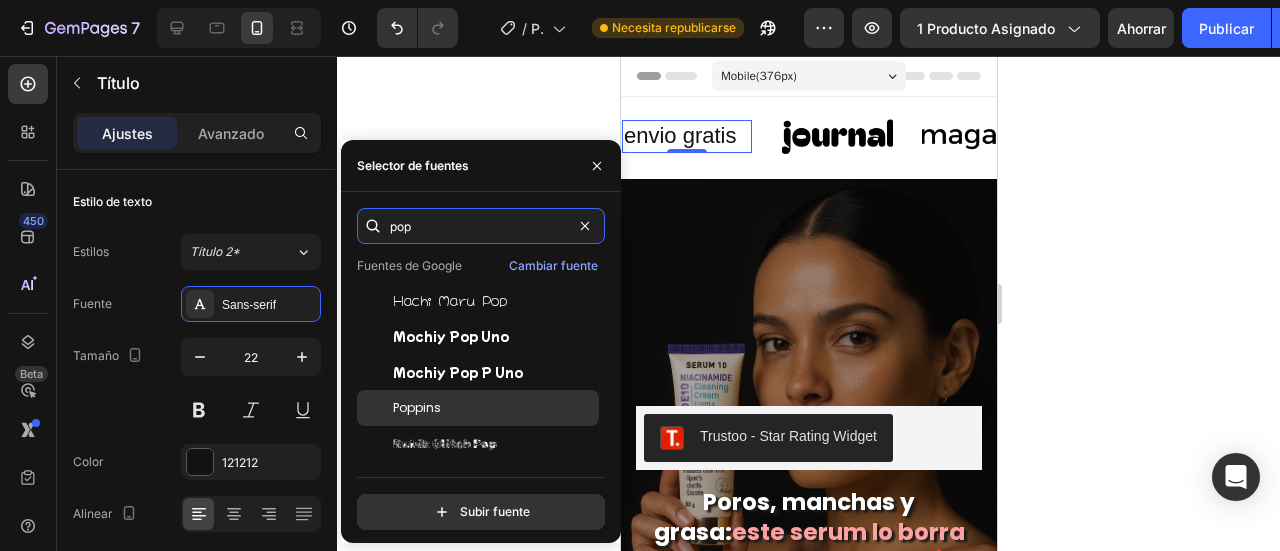 type on "pop" 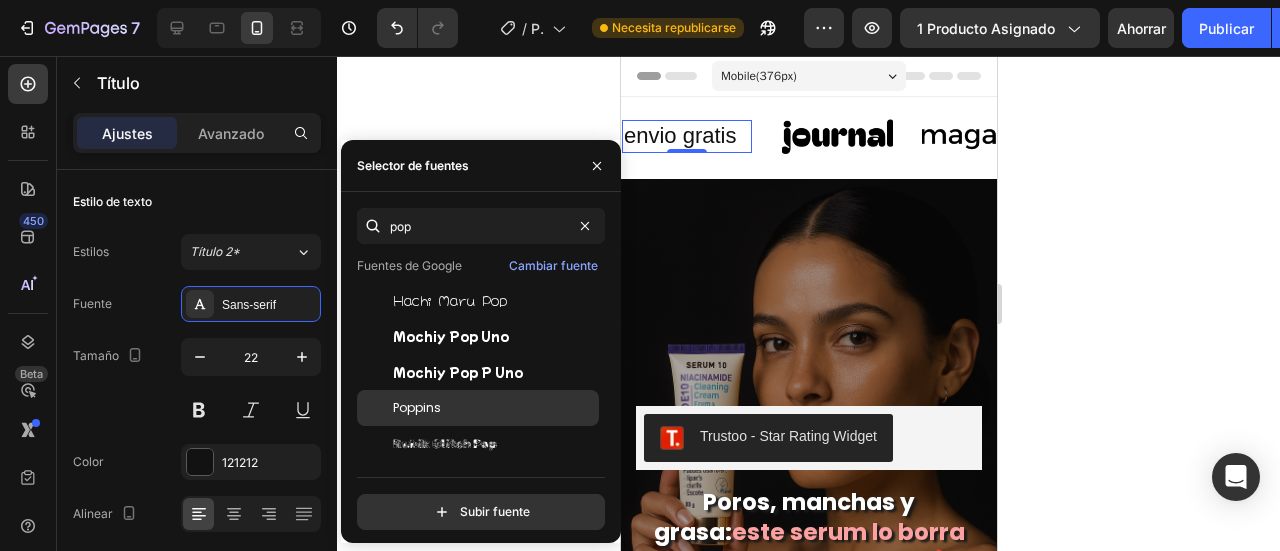 click on "Poppins" 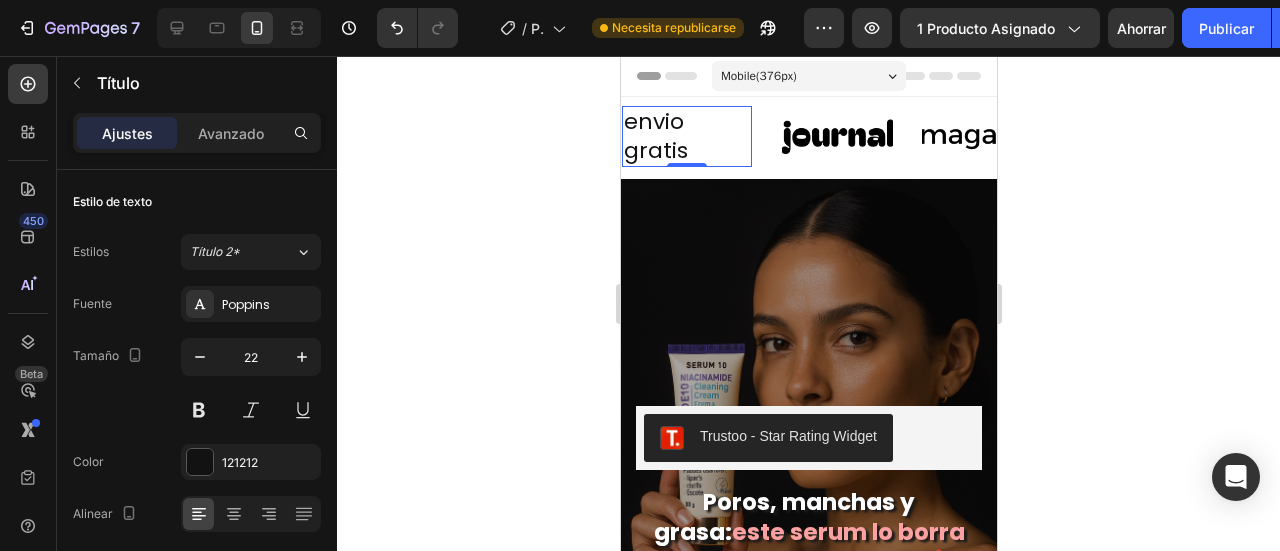 click 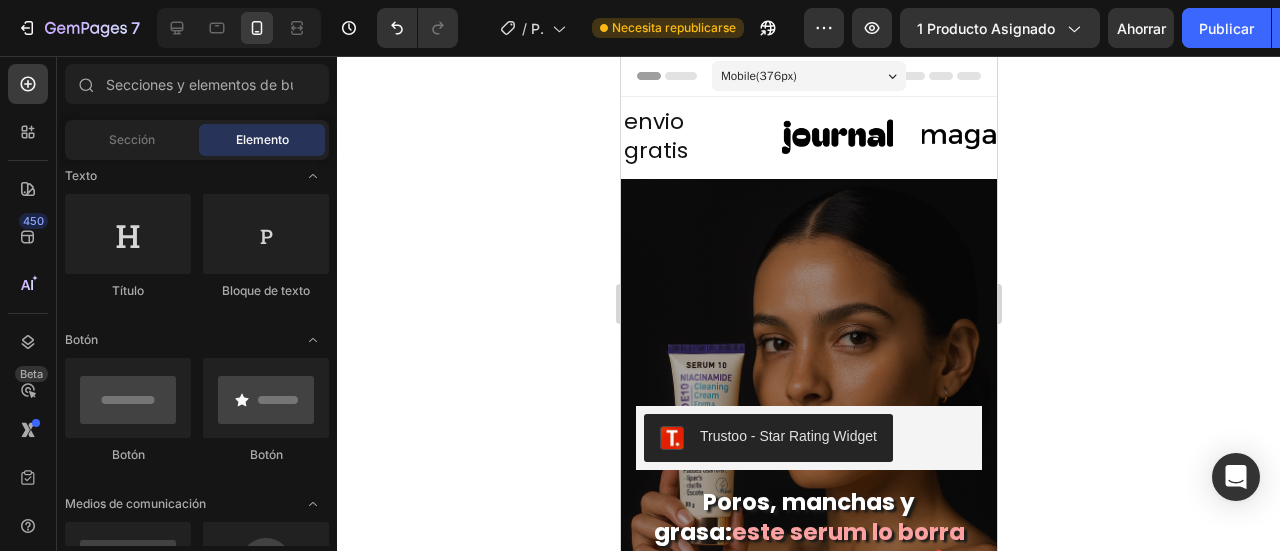 click on "envio gratis Heading" at bounding box center [686, 136] 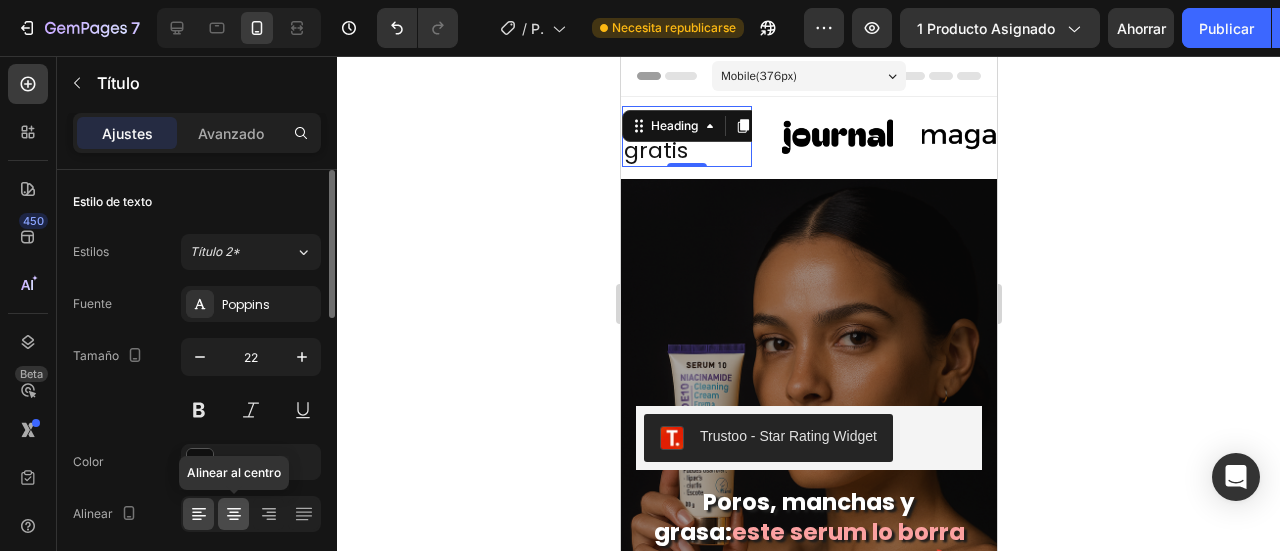 click 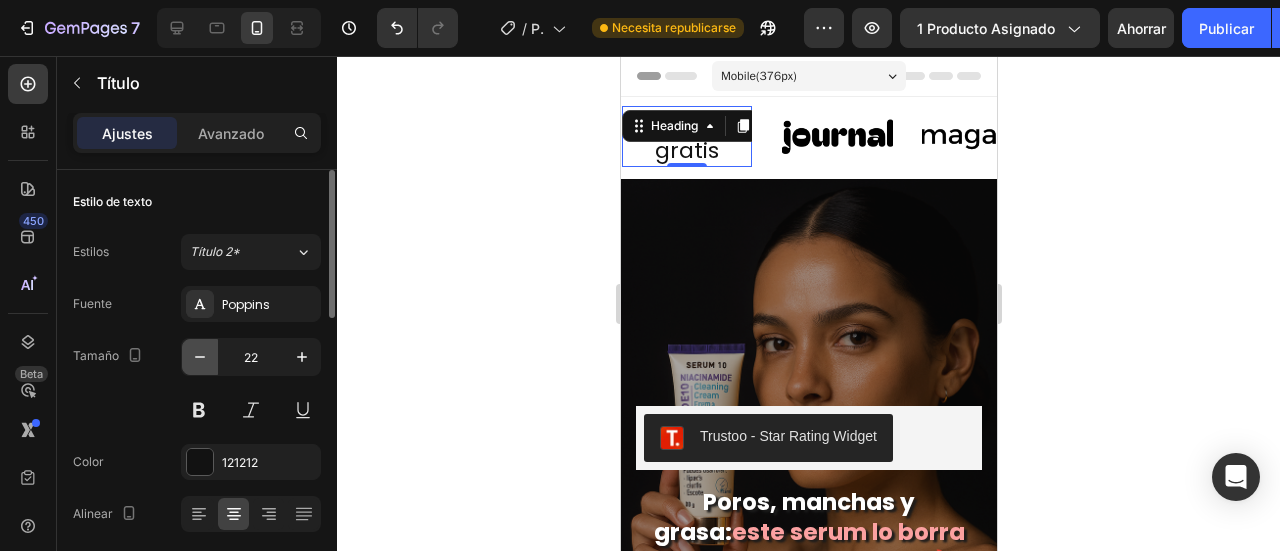 click at bounding box center [200, 357] 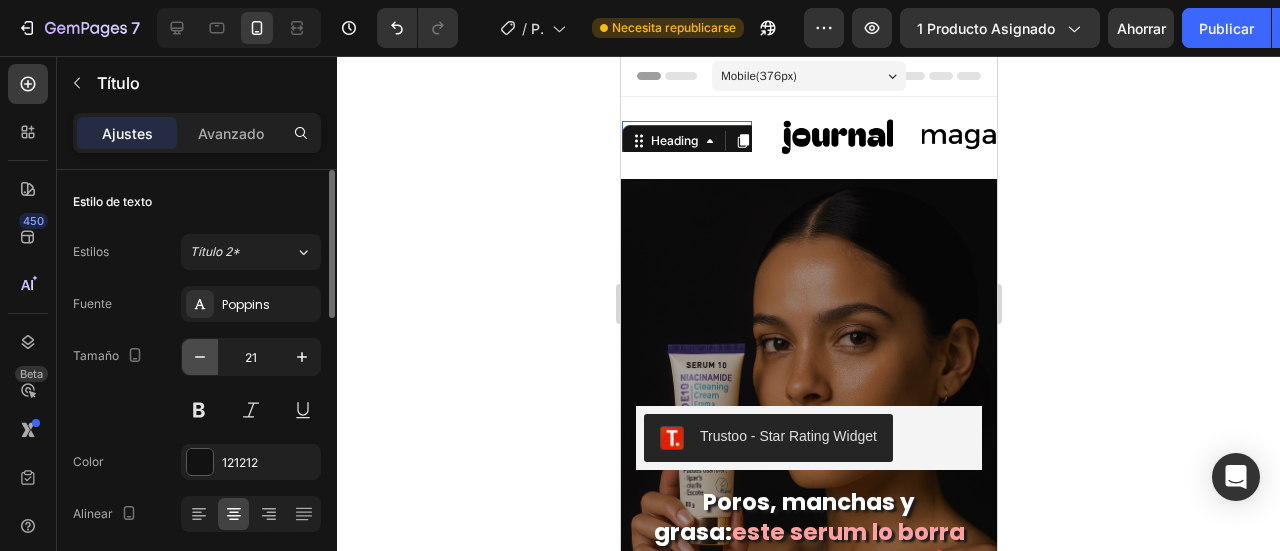 click 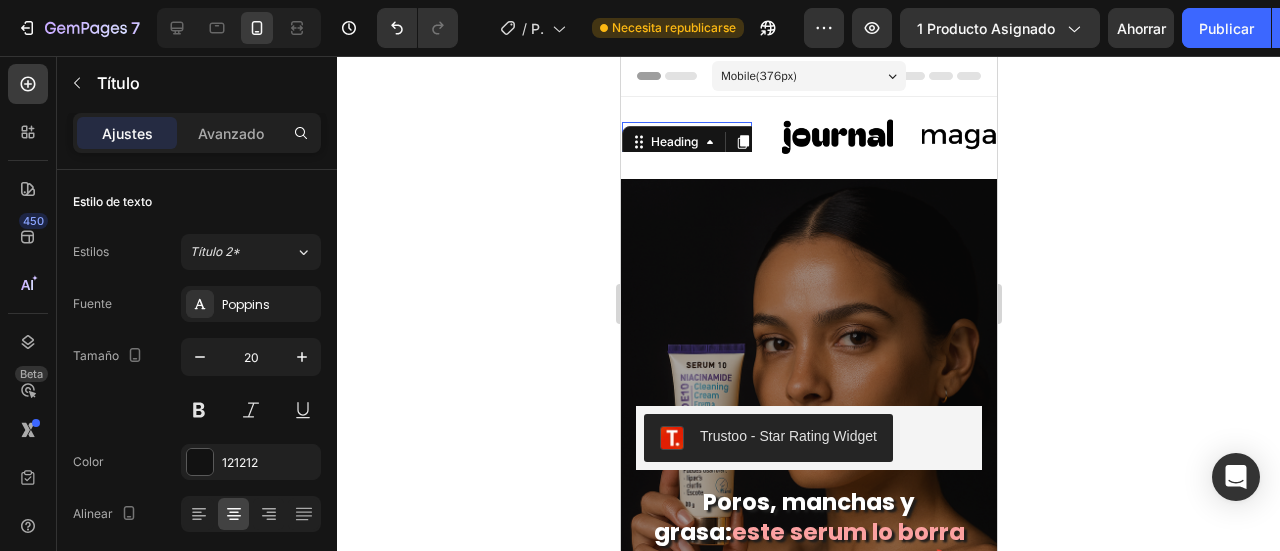 click 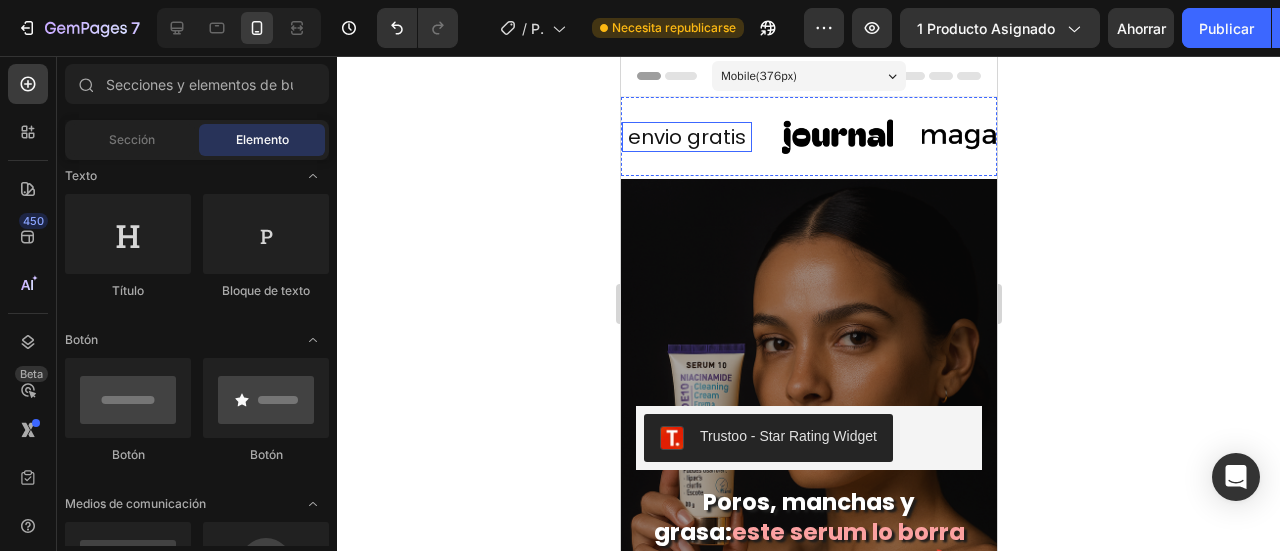 click on "envio gratis" at bounding box center (686, 137) 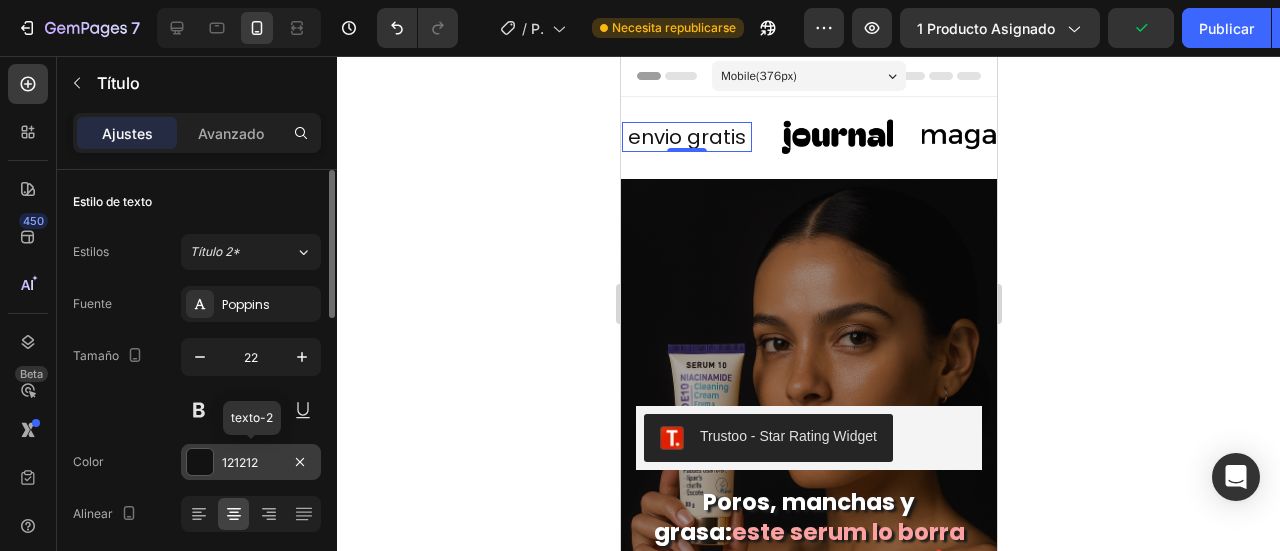 click at bounding box center [200, 462] 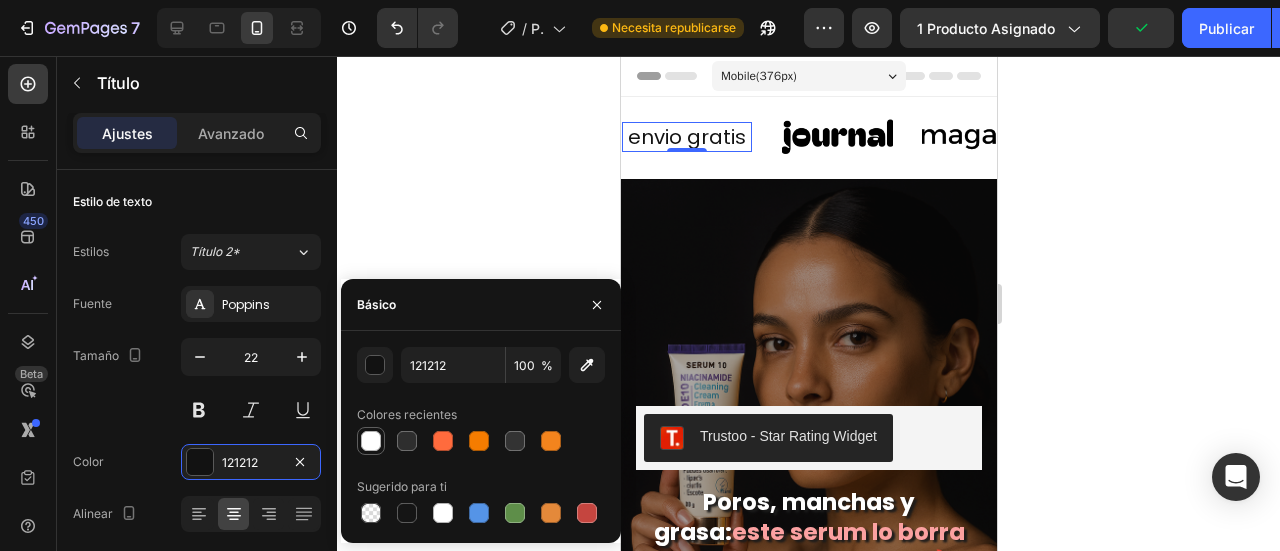 click at bounding box center [371, 441] 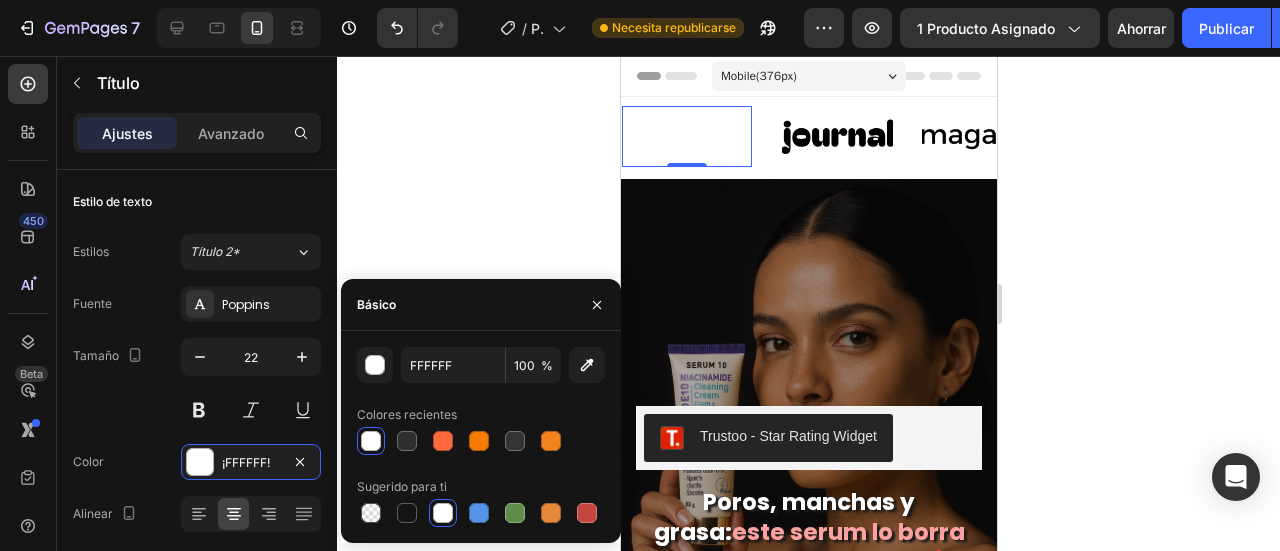 click 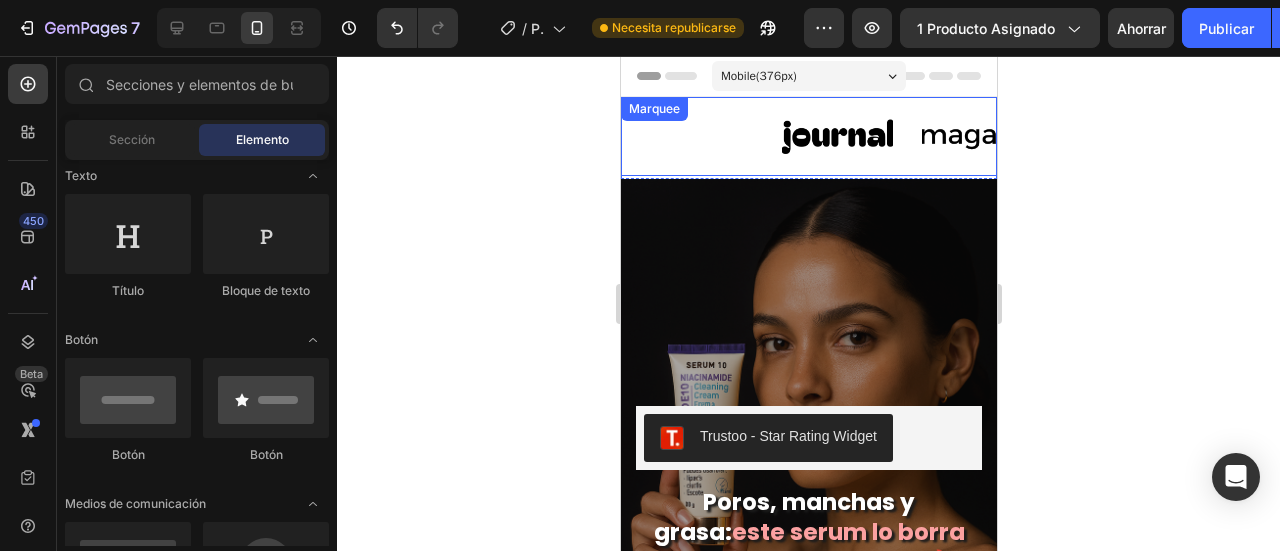click on "Marquee" at bounding box center (653, 109) 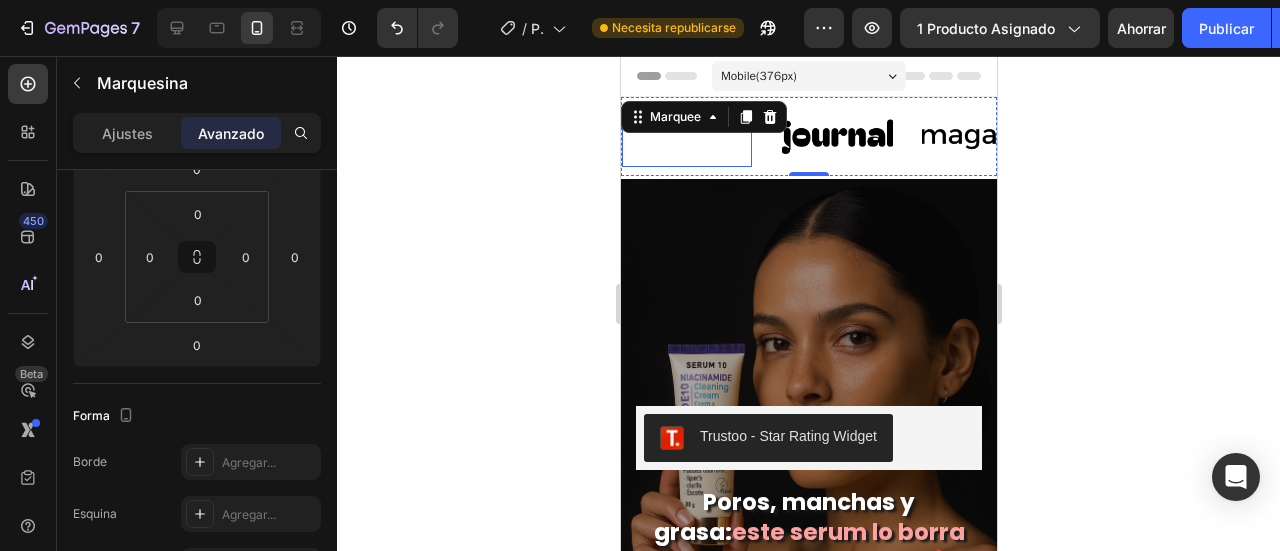 scroll, scrollTop: 100, scrollLeft: 0, axis: vertical 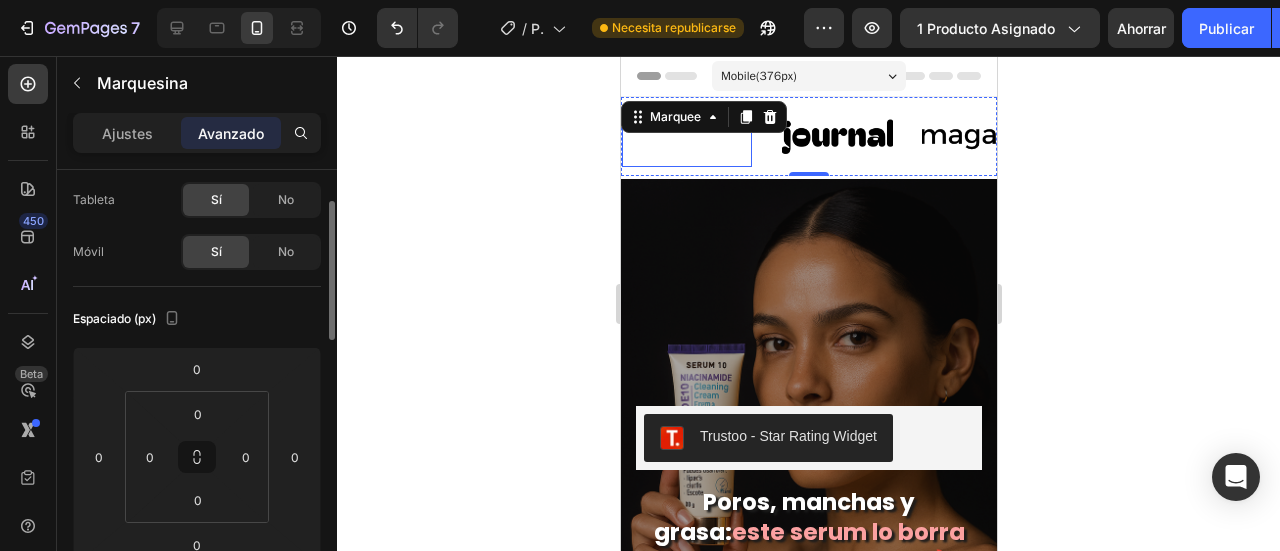 click on "Ajustes Avanzado" at bounding box center [197, 133] 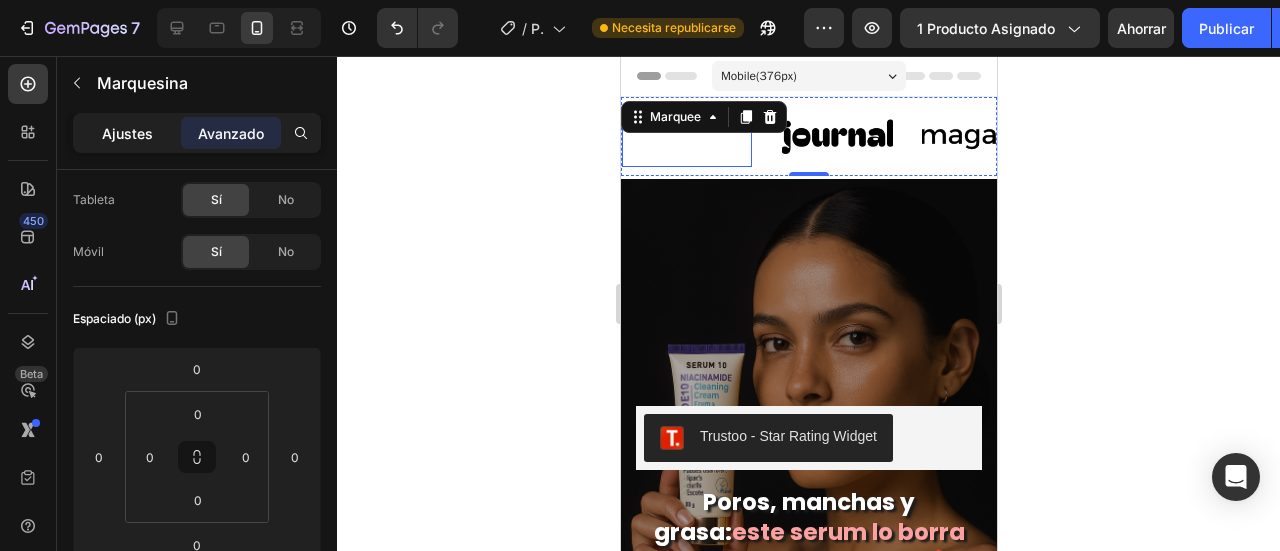 drag, startPoint x: 135, startPoint y: 155, endPoint x: 133, endPoint y: 129, distance: 26.076809 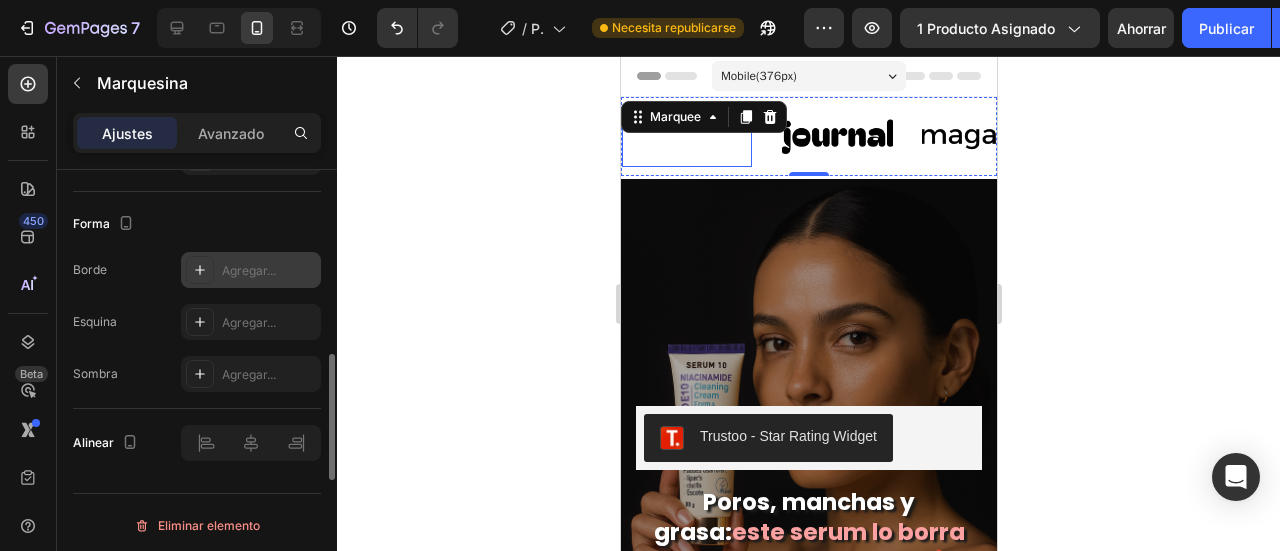 scroll, scrollTop: 989, scrollLeft: 0, axis: vertical 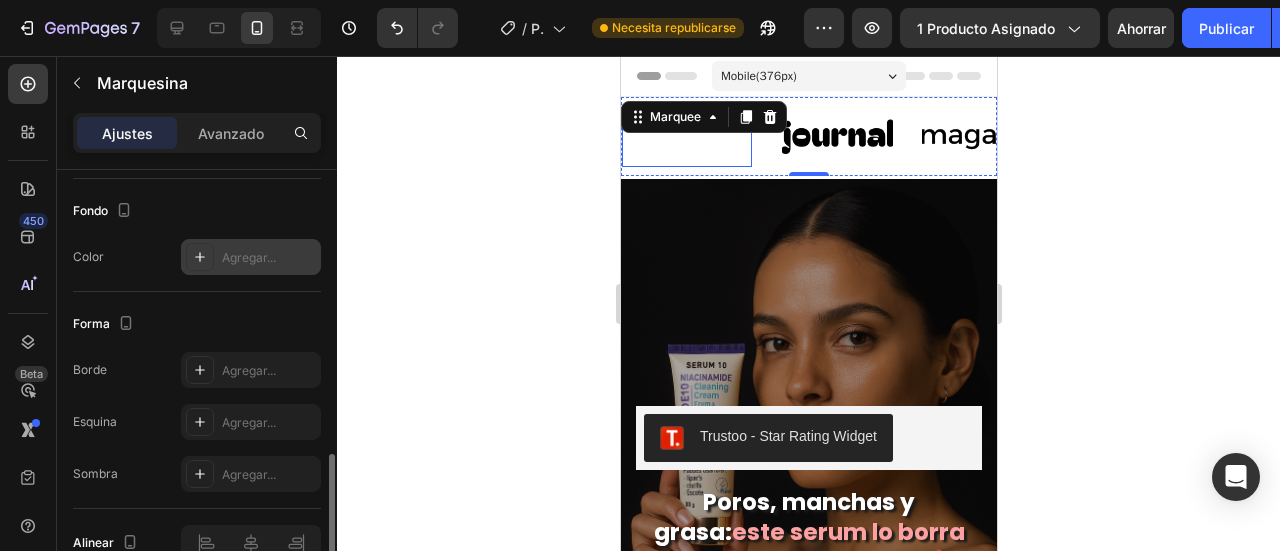 click 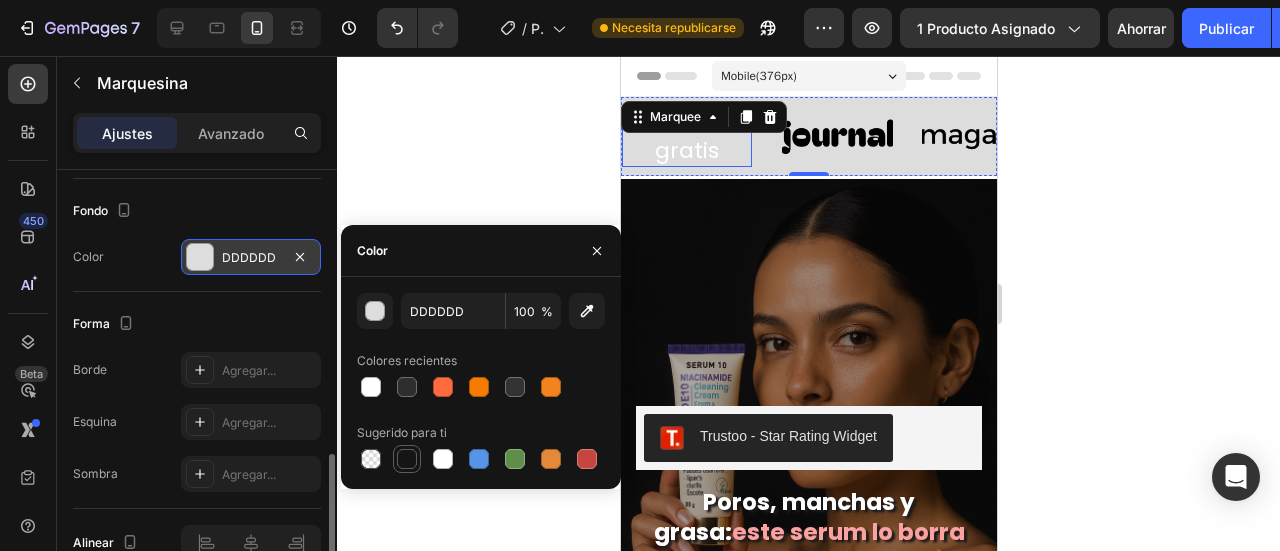 click at bounding box center [407, 459] 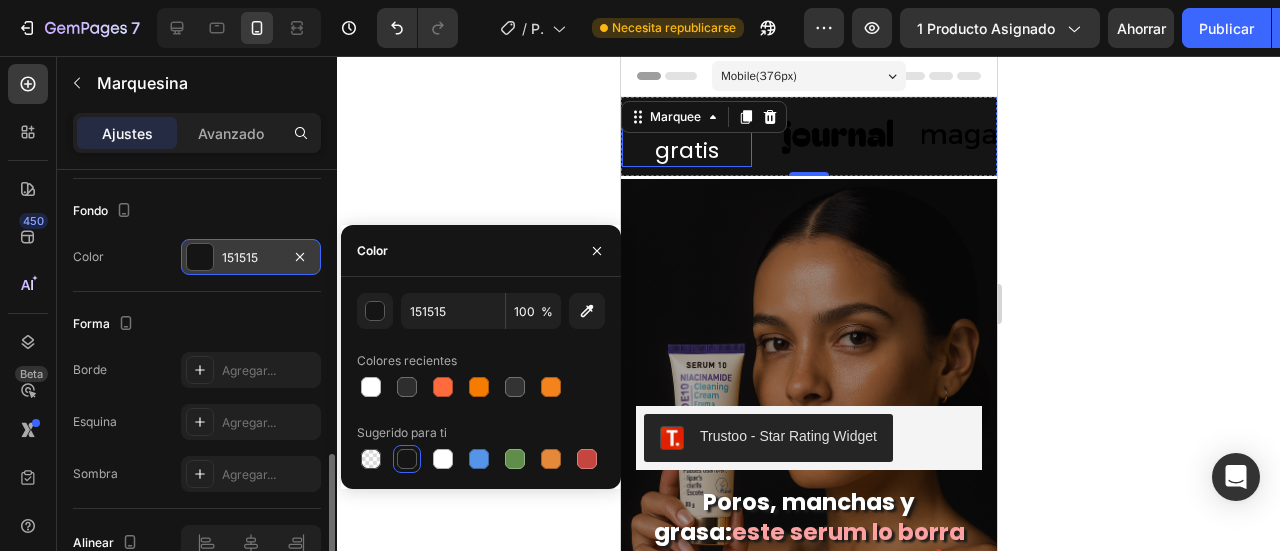 click 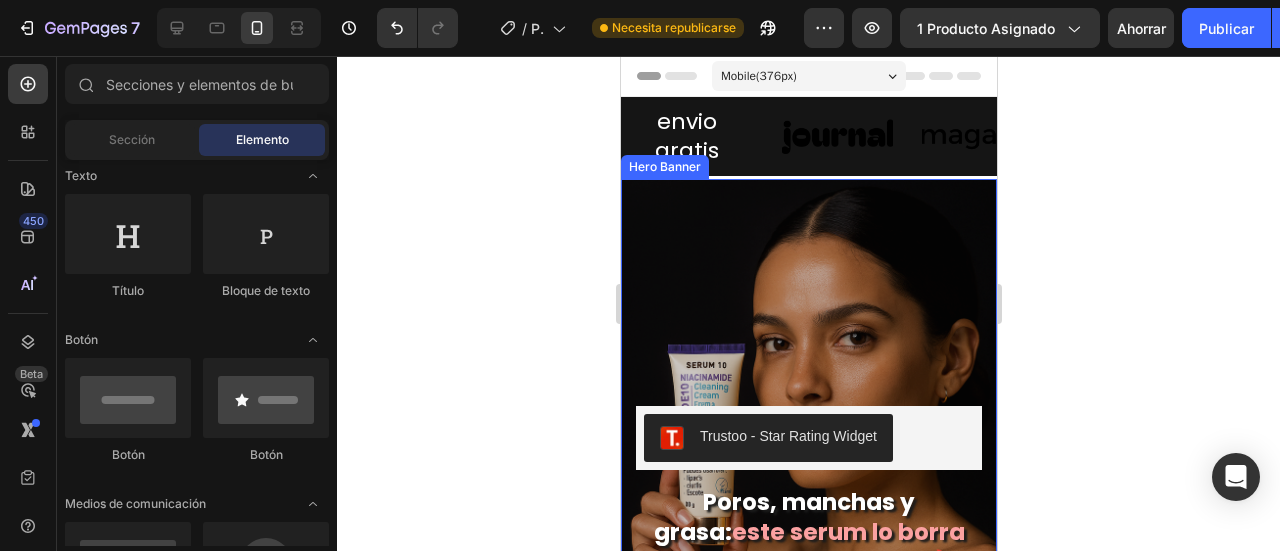 click at bounding box center [808, 461] 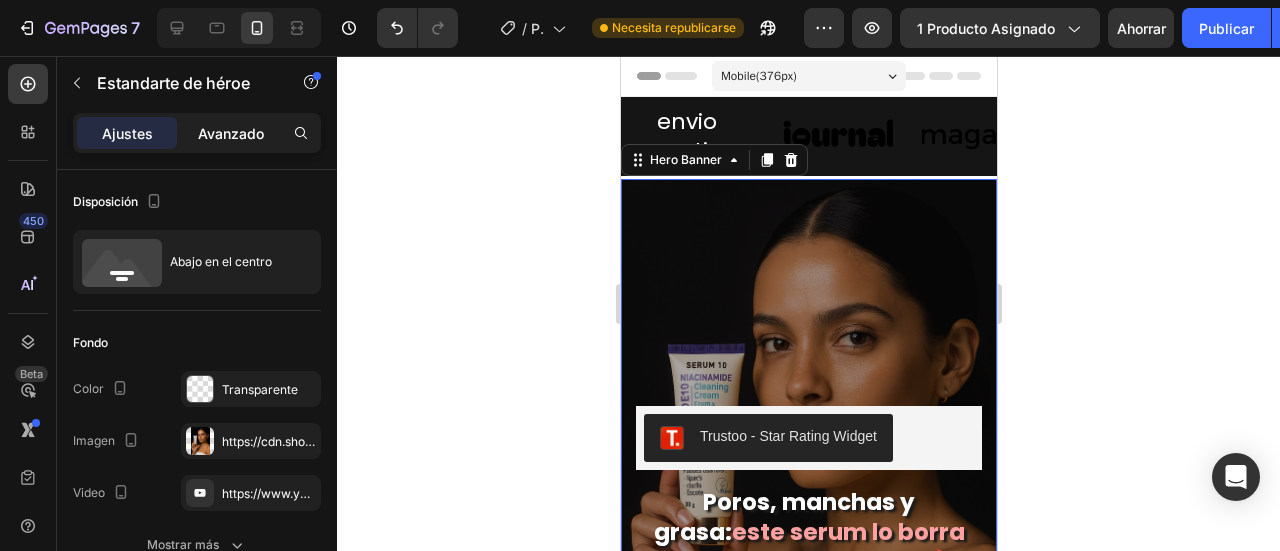 click on "Avanzado" at bounding box center (231, 133) 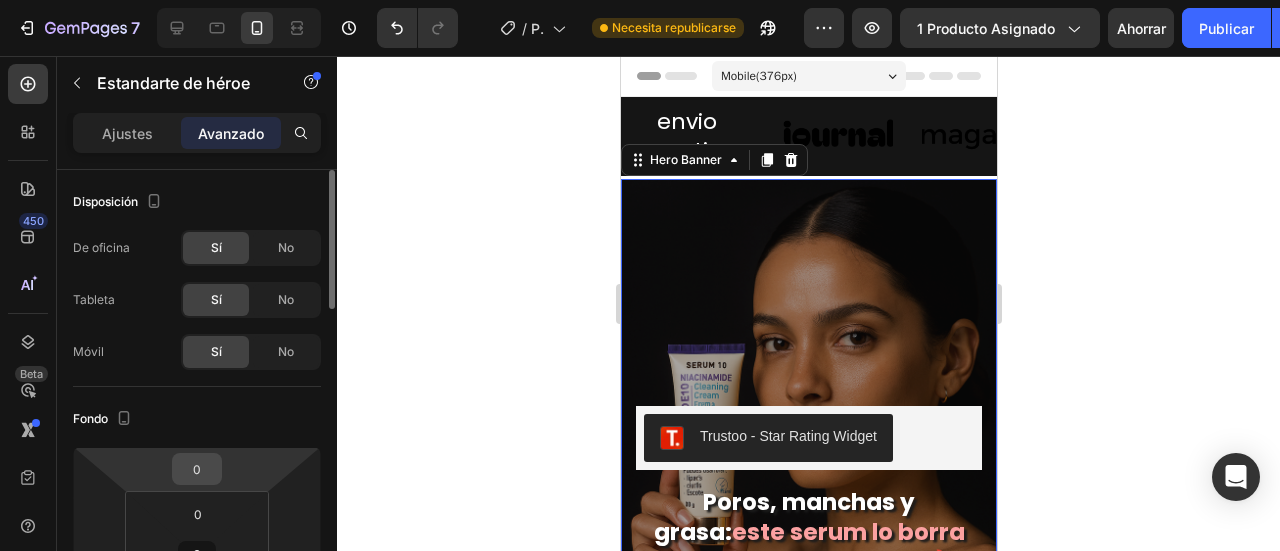 scroll, scrollTop: 100, scrollLeft: 0, axis: vertical 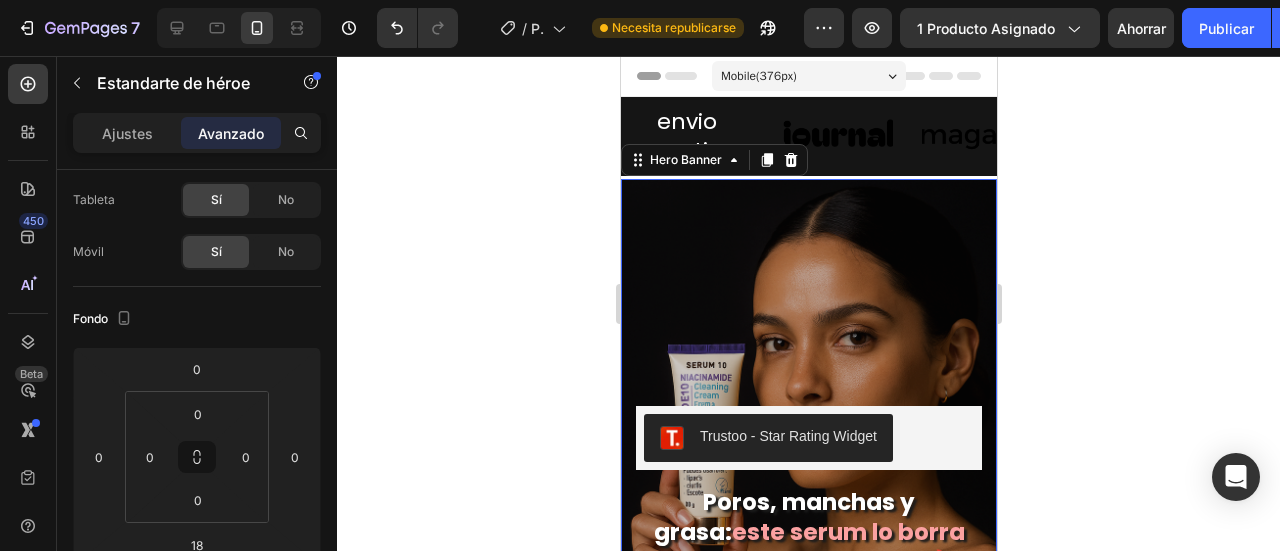 click at bounding box center [808, 461] 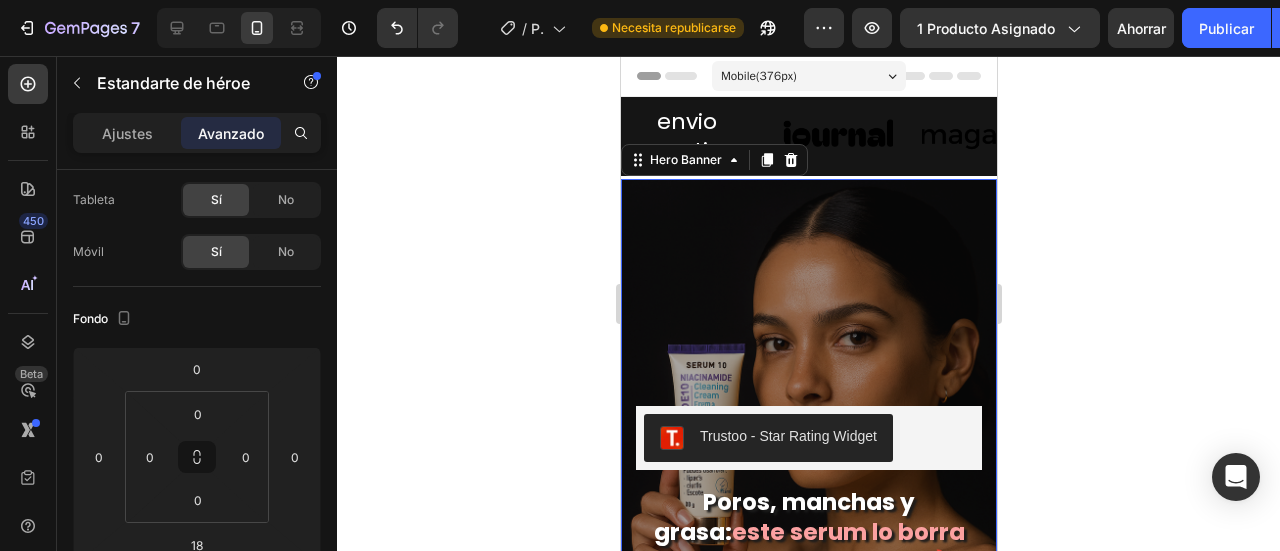 click at bounding box center (836, 136) 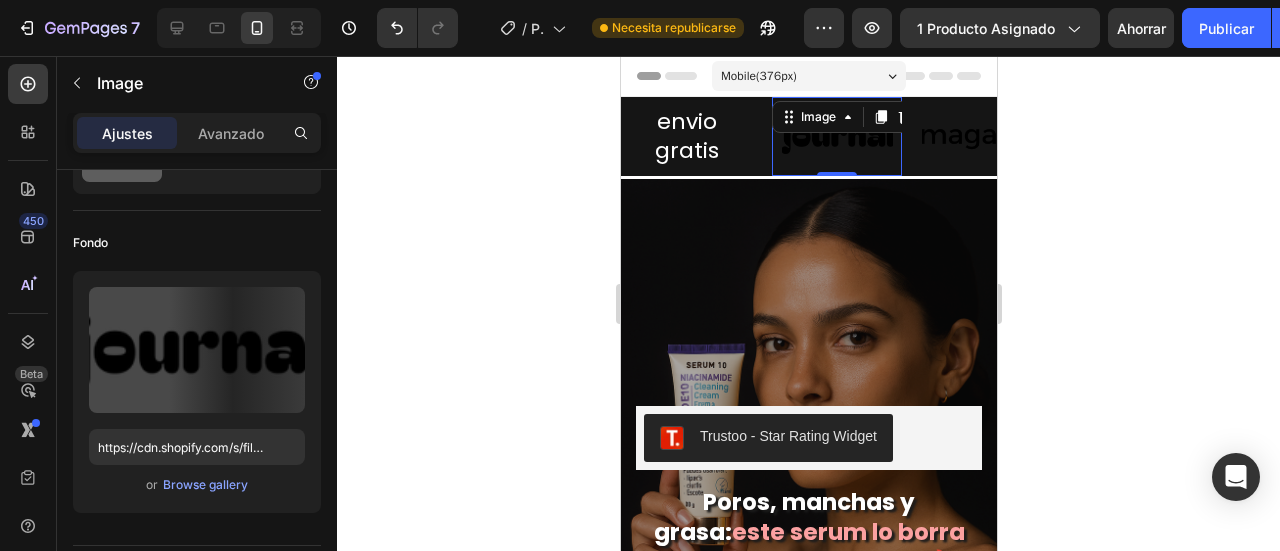 scroll, scrollTop: 0, scrollLeft: 0, axis: both 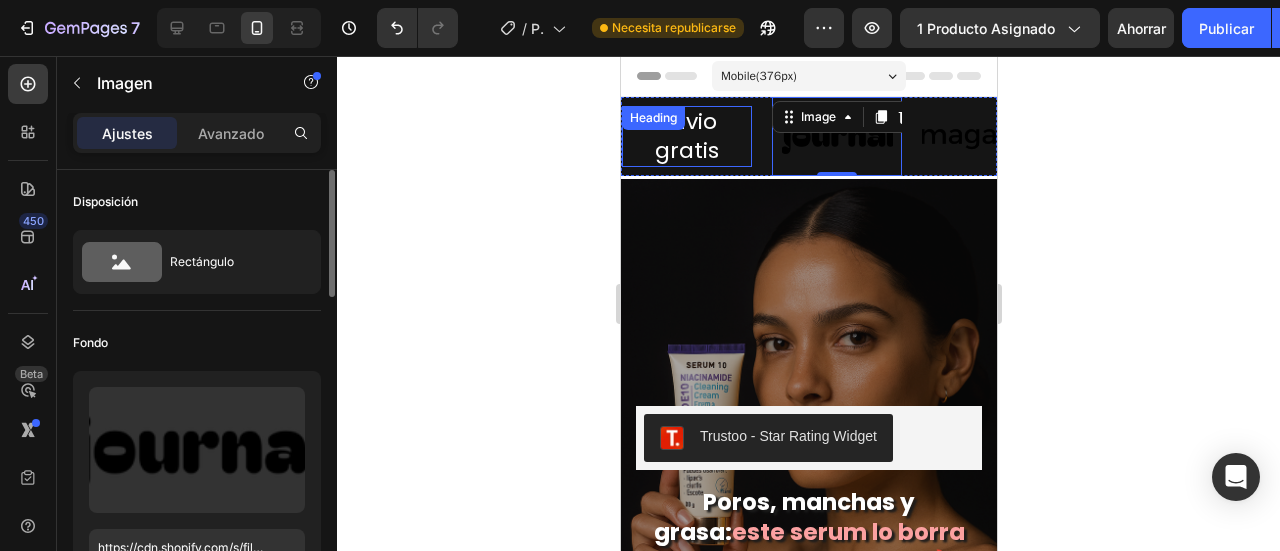 click on "envio gratis" at bounding box center (686, 136) 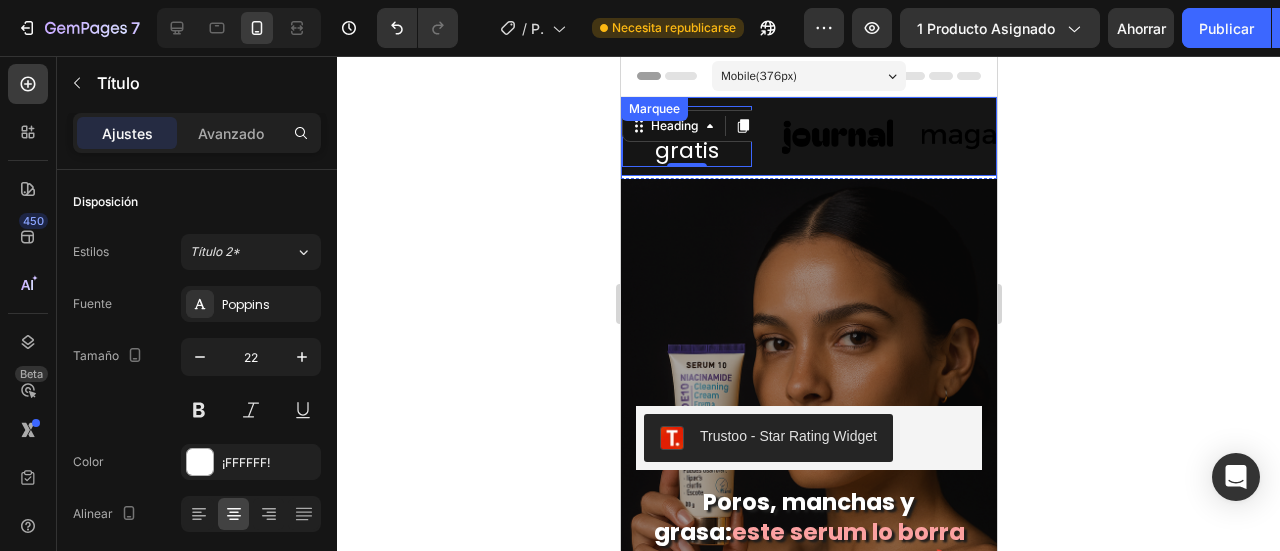 click on "envio gratis Heading   0 Image Image Image Image" at bounding box center [996, 136] 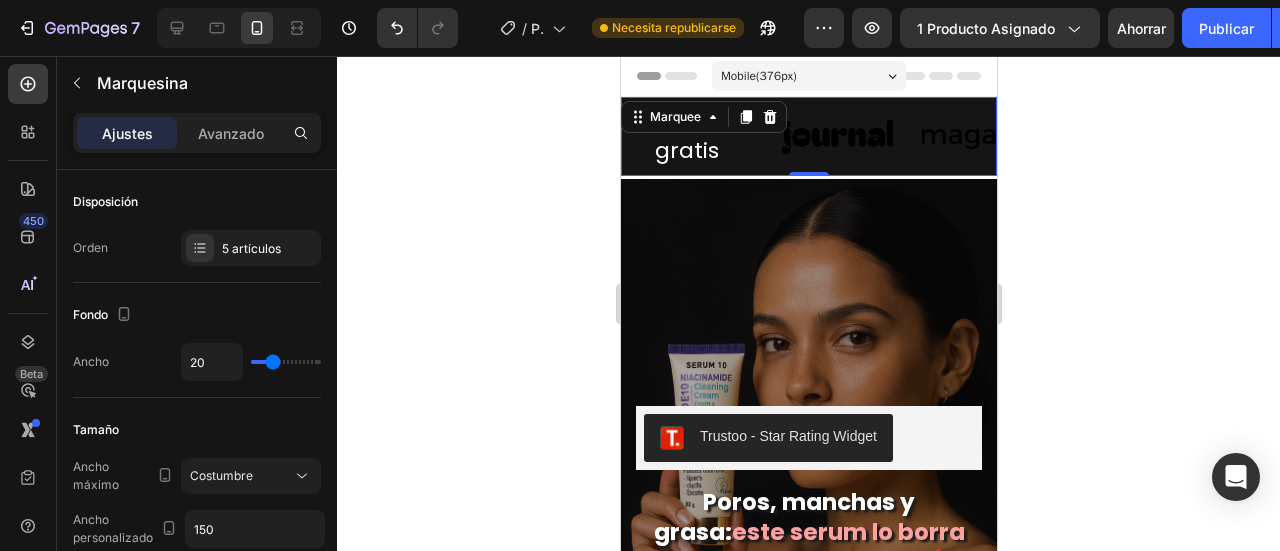 click on "envio gratis Heading Image Image Image Image" at bounding box center (996, 136) 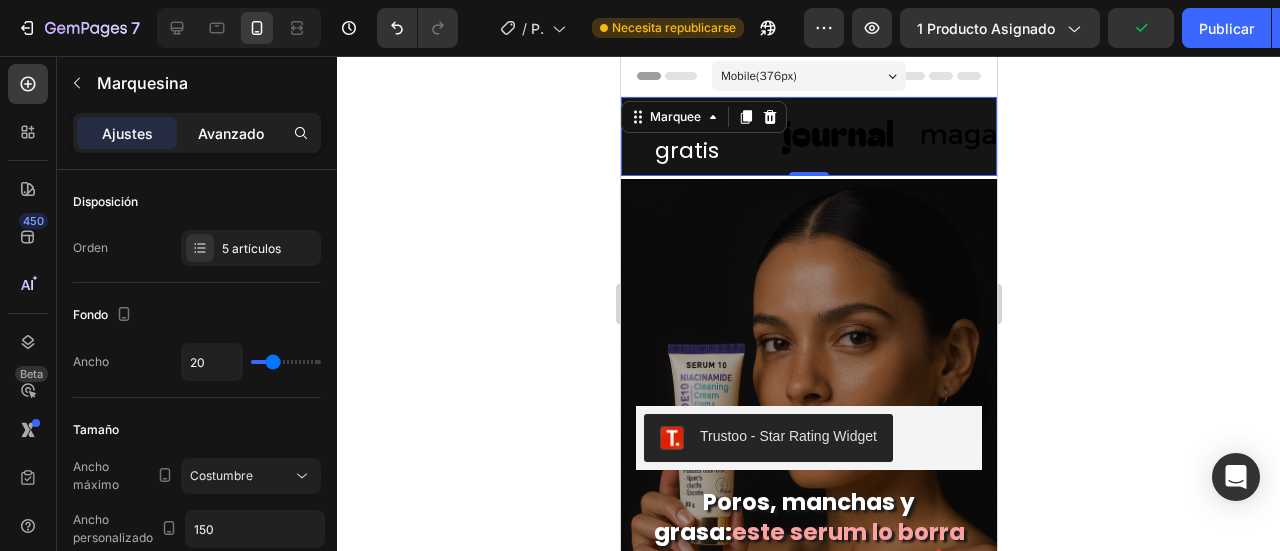 click on "Avanzado" at bounding box center [231, 133] 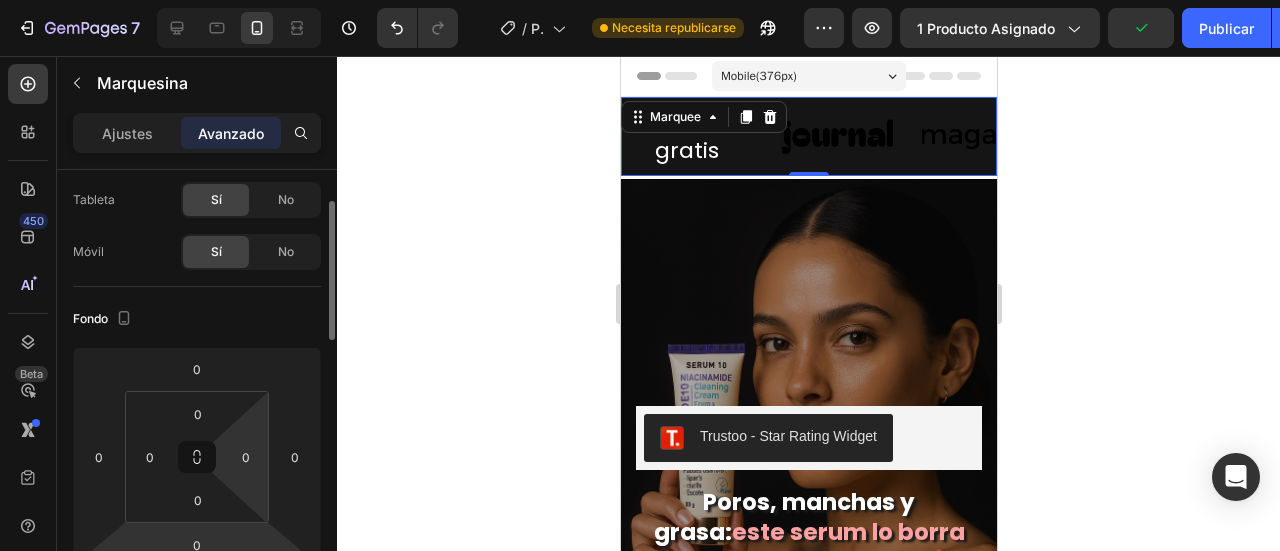 scroll, scrollTop: 300, scrollLeft: 0, axis: vertical 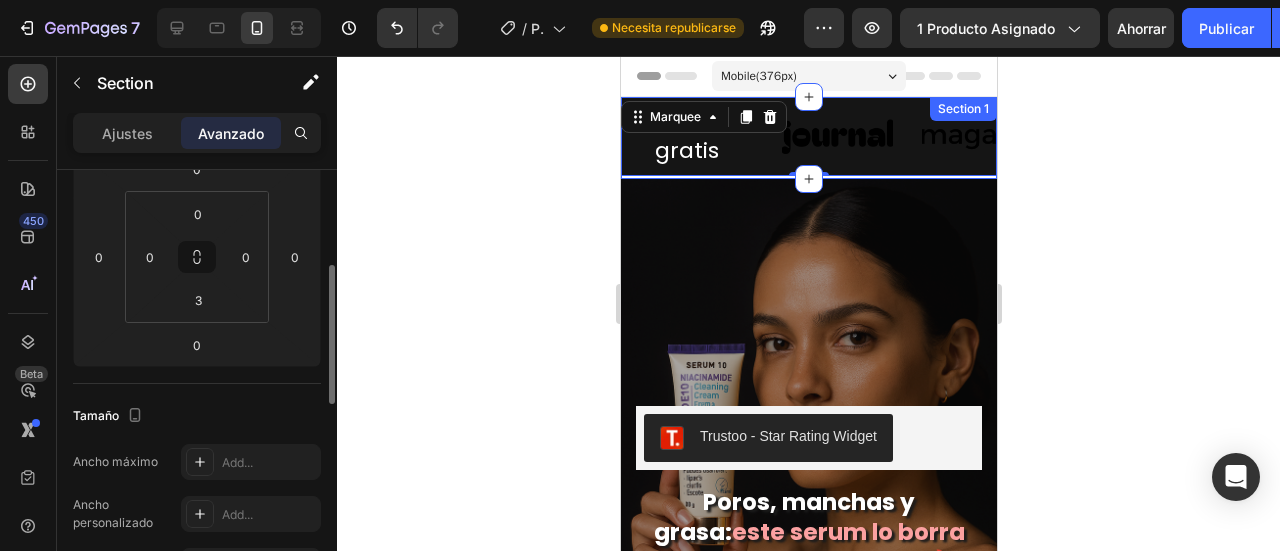 click on "envio gratis Heading Image Image Image Image envio gratis Heading Image Image Image Image Marquee   0 Section 1" at bounding box center (808, 138) 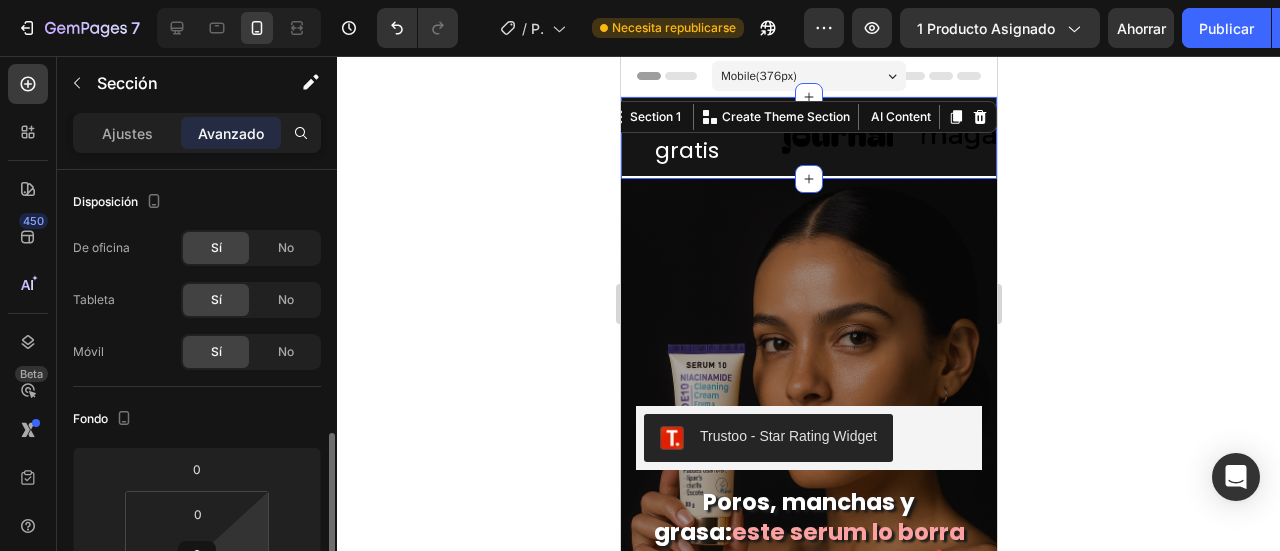 scroll, scrollTop: 200, scrollLeft: 0, axis: vertical 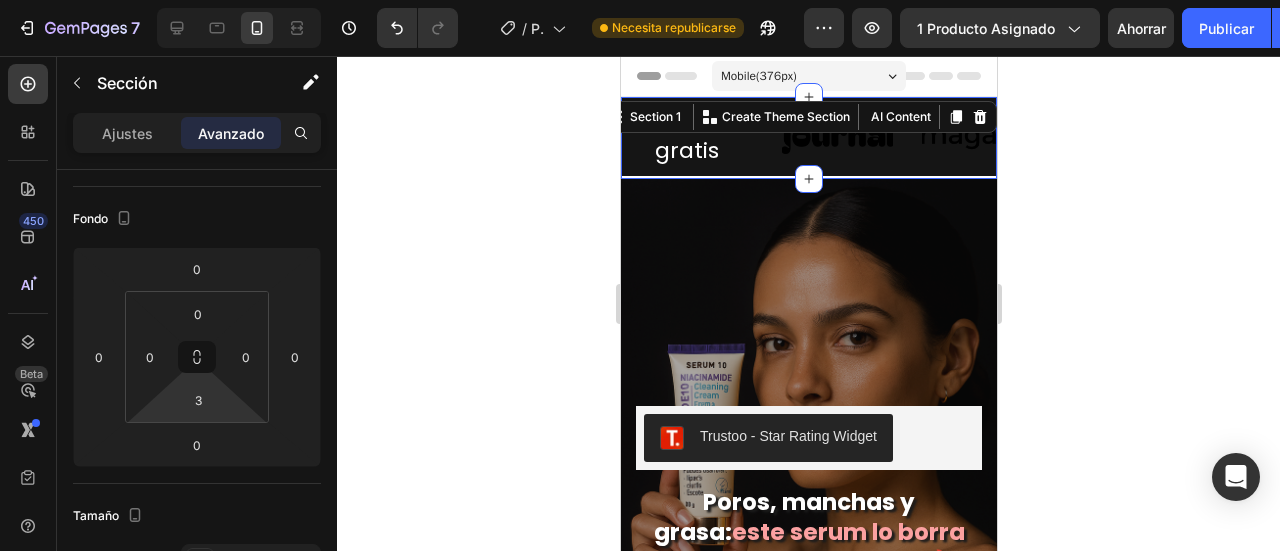 click on "0 0 3 0" at bounding box center (197, 357) 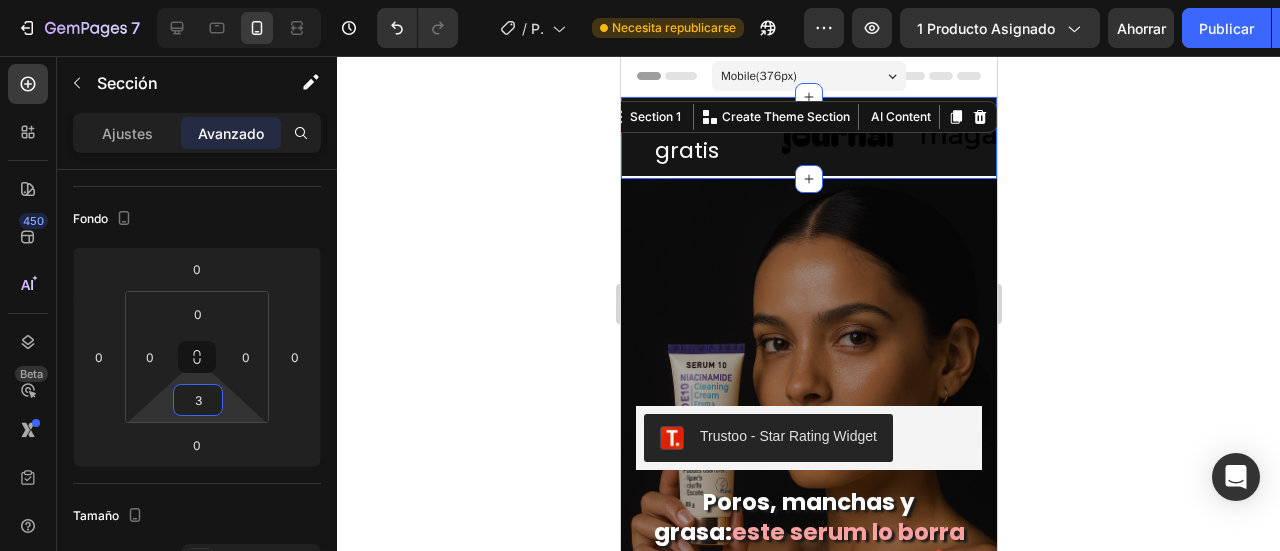 click on "3" at bounding box center (198, 400) 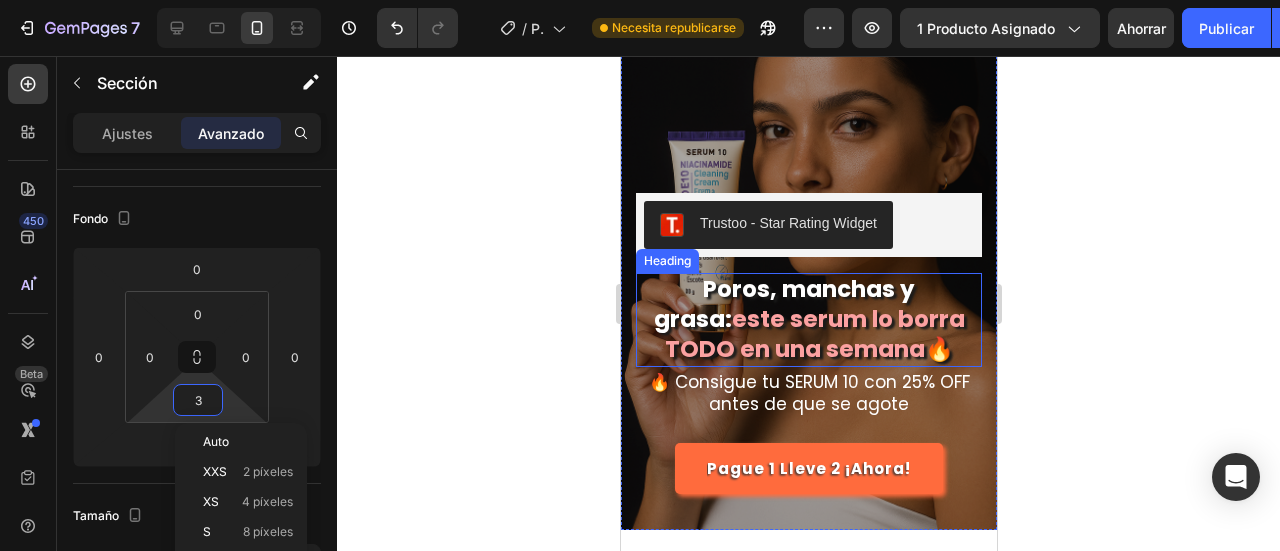 scroll, scrollTop: 0, scrollLeft: 0, axis: both 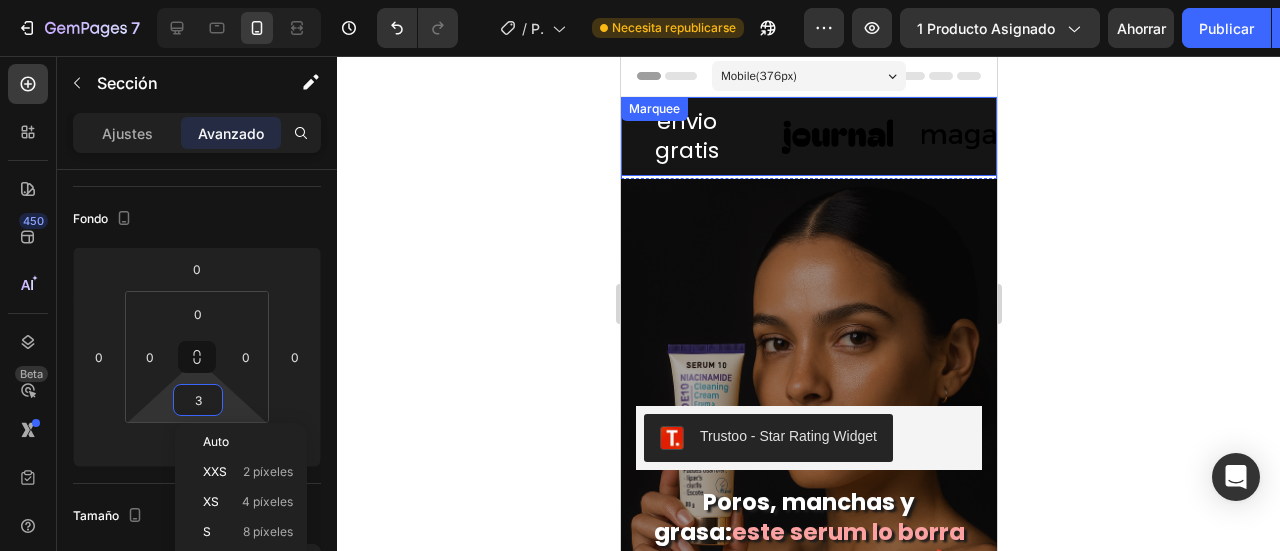 click on "envio gratis Heading" at bounding box center [696, 136] 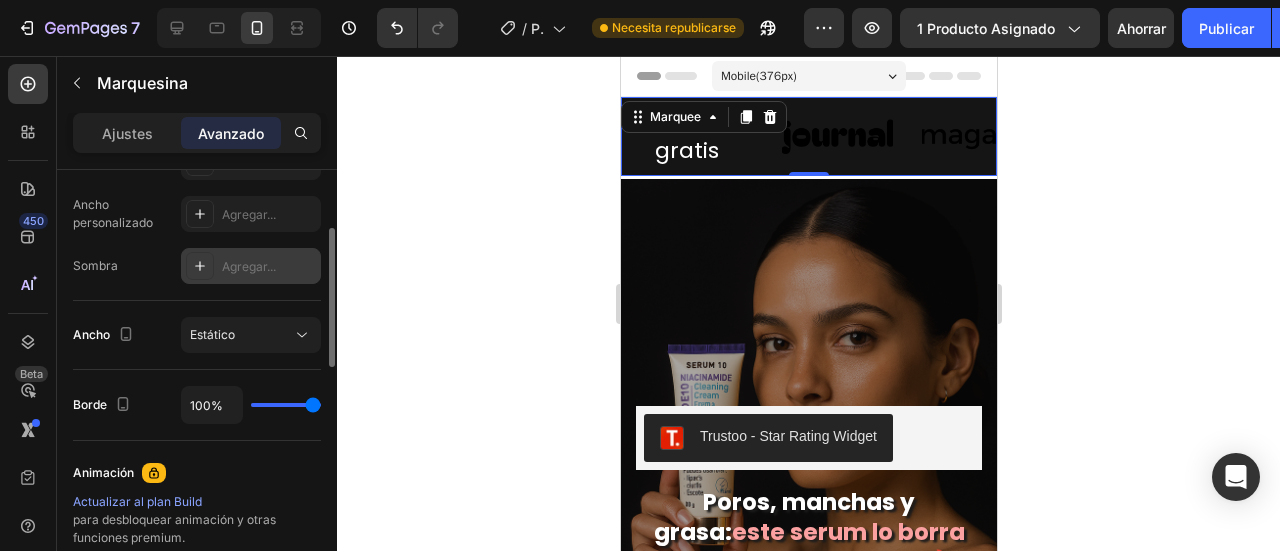 scroll, scrollTop: 400, scrollLeft: 0, axis: vertical 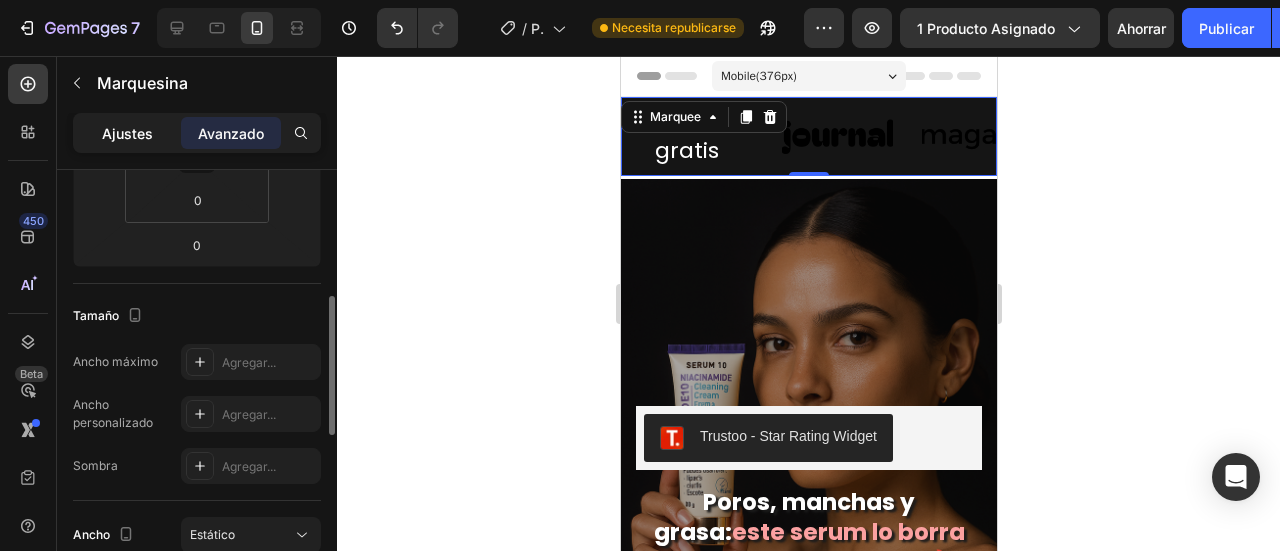 click on "Ajustes" 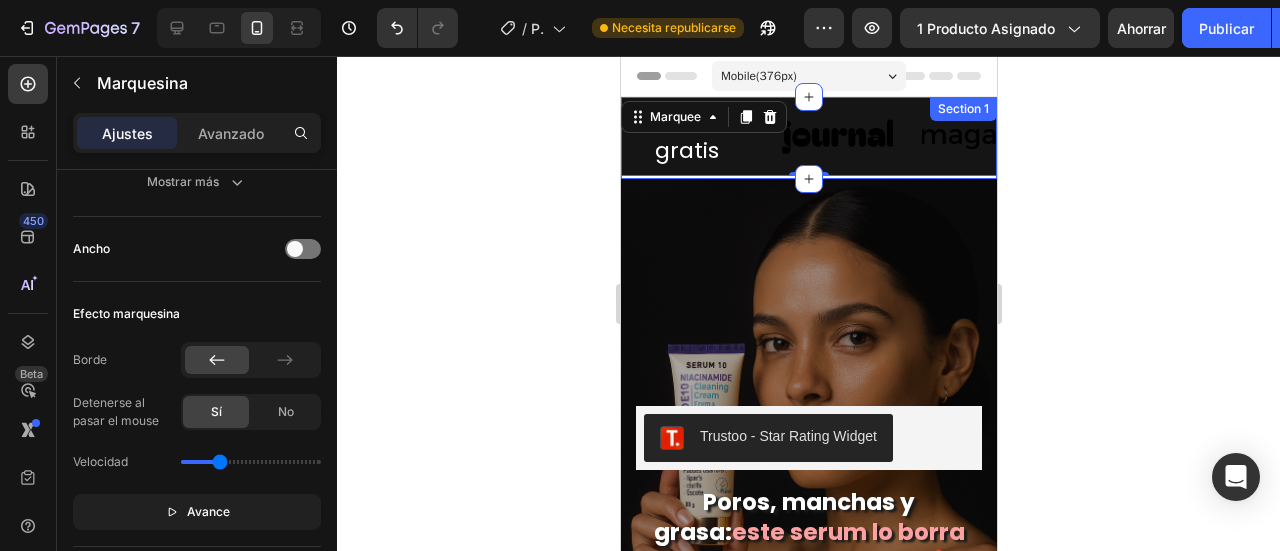 click on "envio gratis Heading Image Image Image Image envio gratis Heading Image Image Image Image Marquee   0 Section 1" at bounding box center [808, 138] 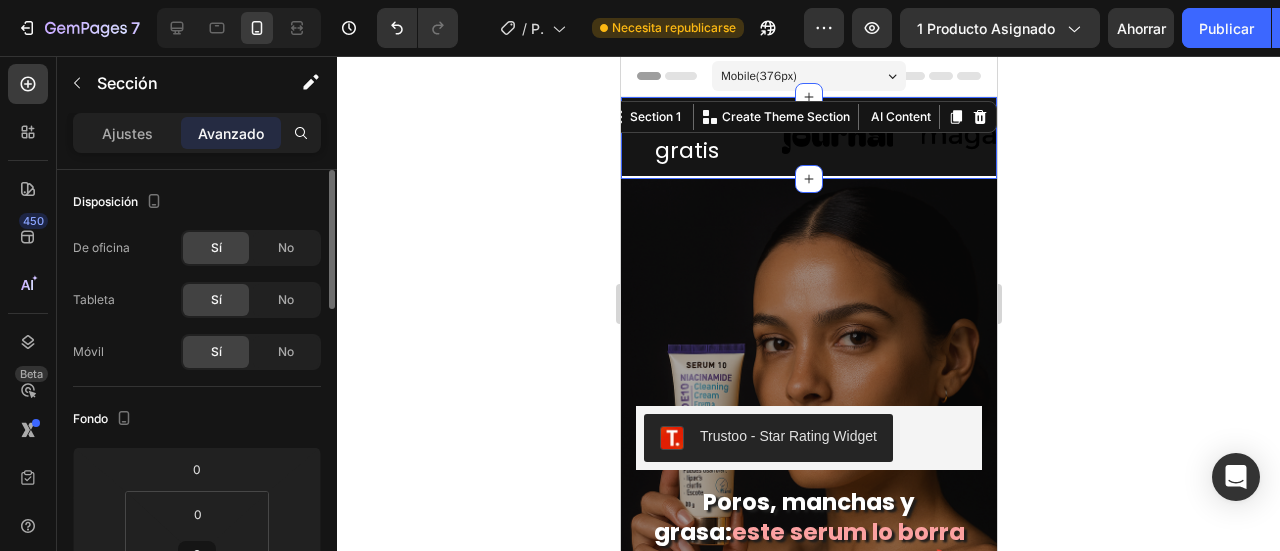 scroll, scrollTop: 300, scrollLeft: 0, axis: vertical 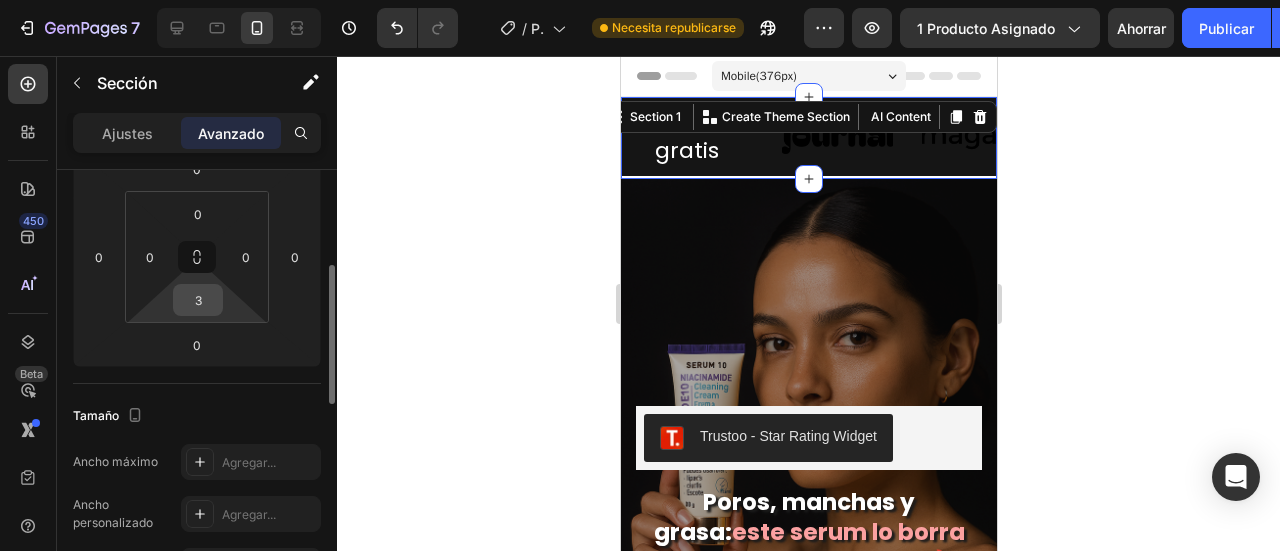 click on "3" at bounding box center [198, 300] 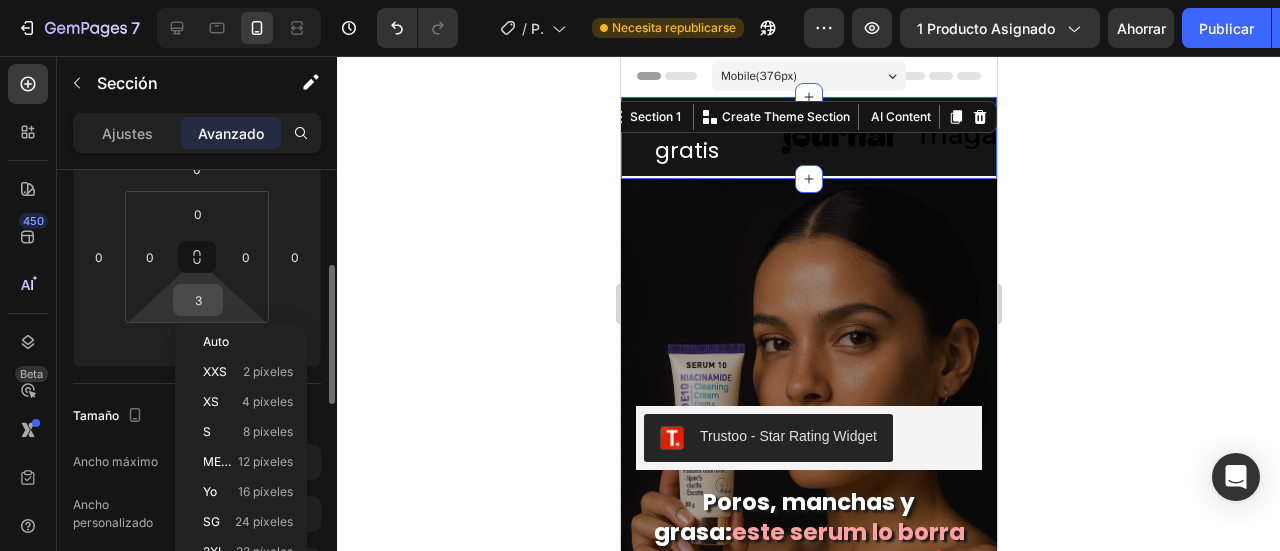 click on "3" at bounding box center [198, 300] 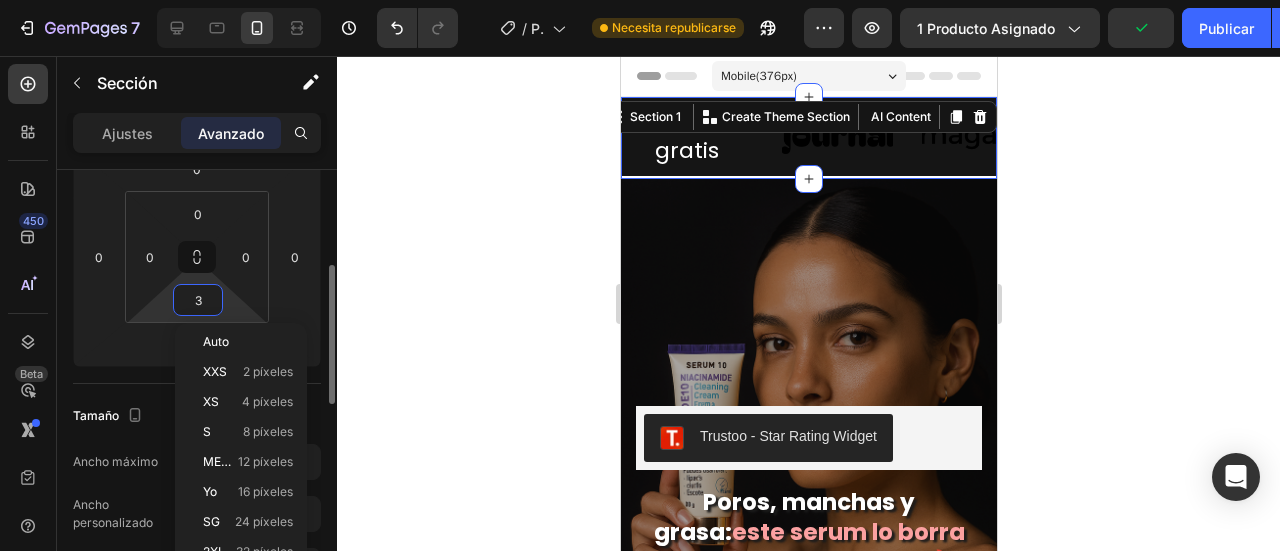 type 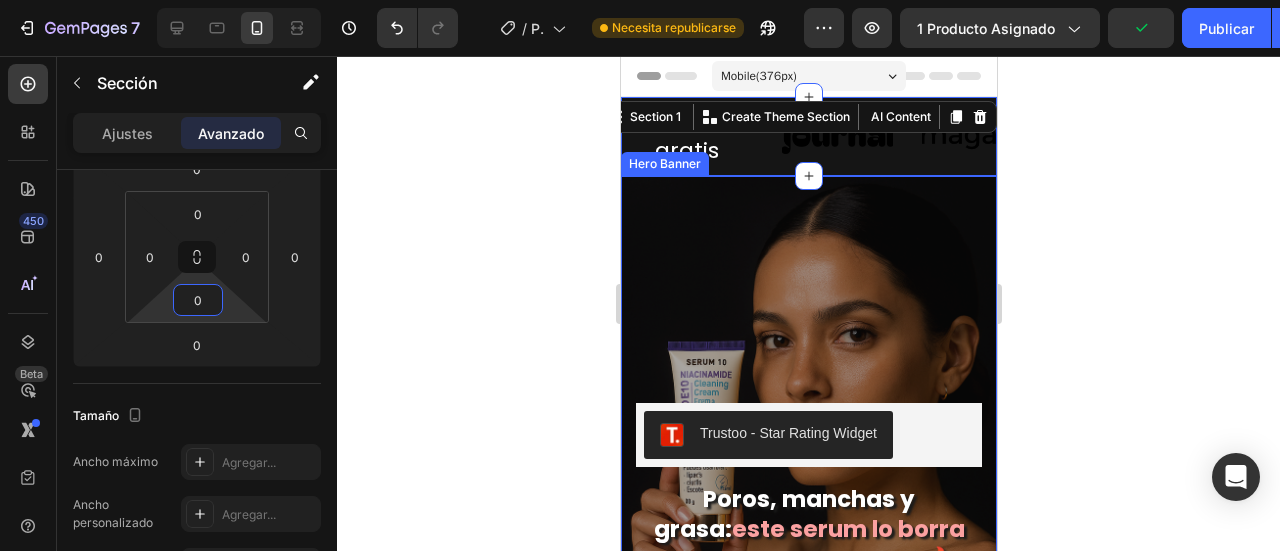 click 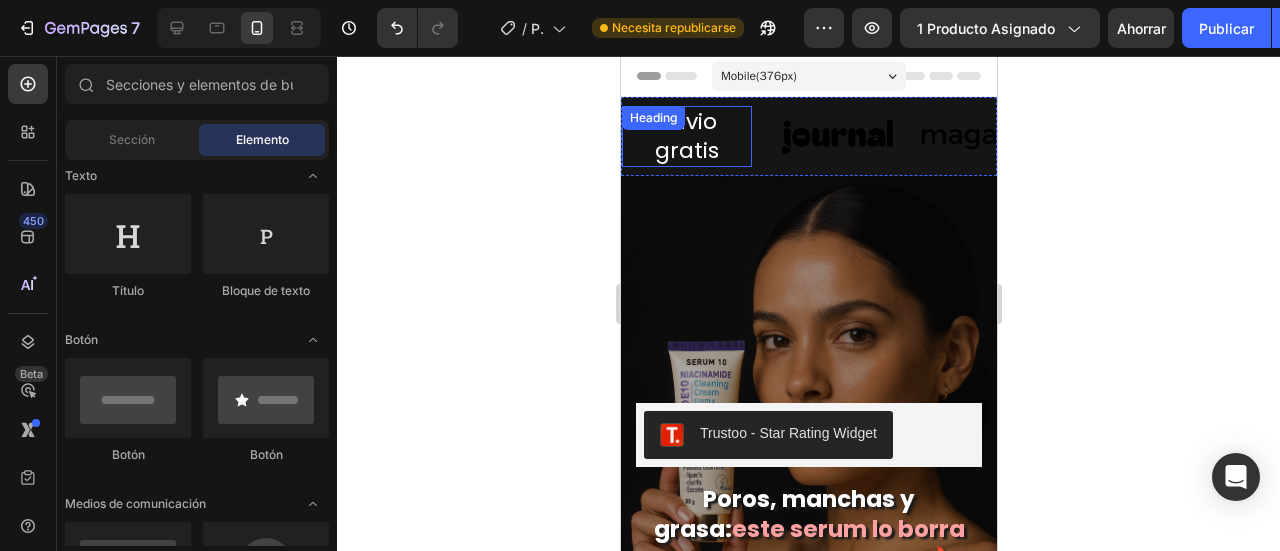 click on "envio gratis Heading" at bounding box center [686, 136] 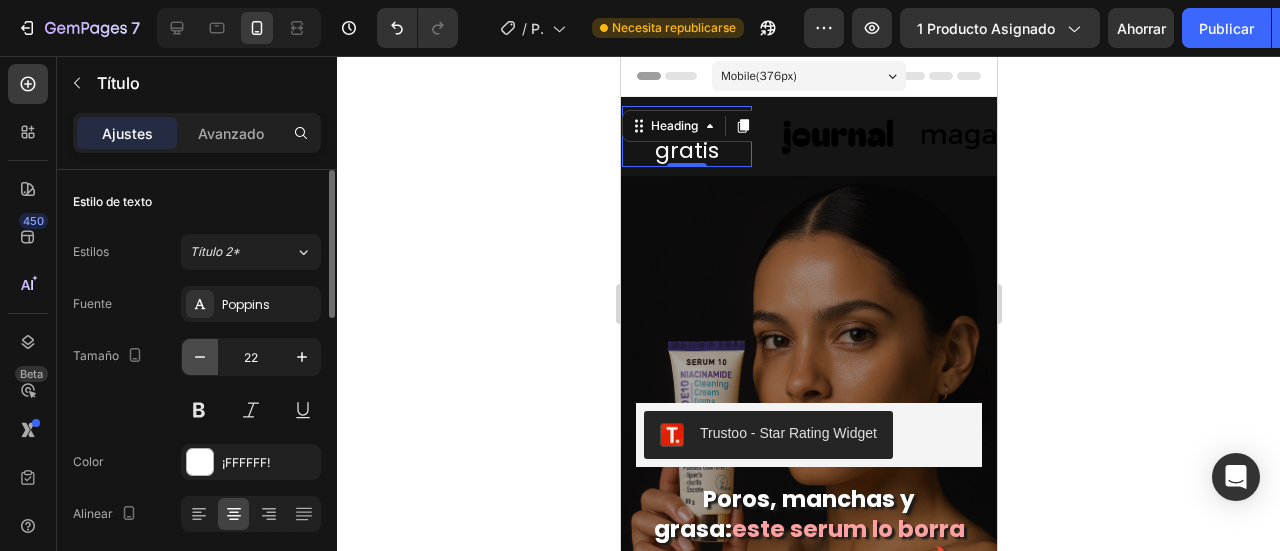 click 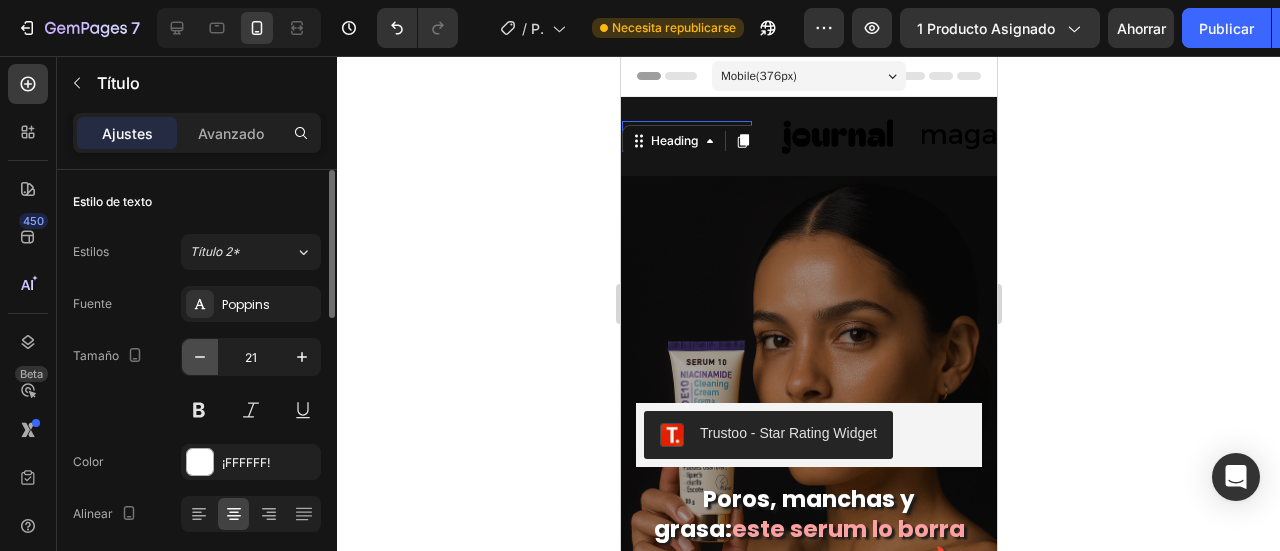 click 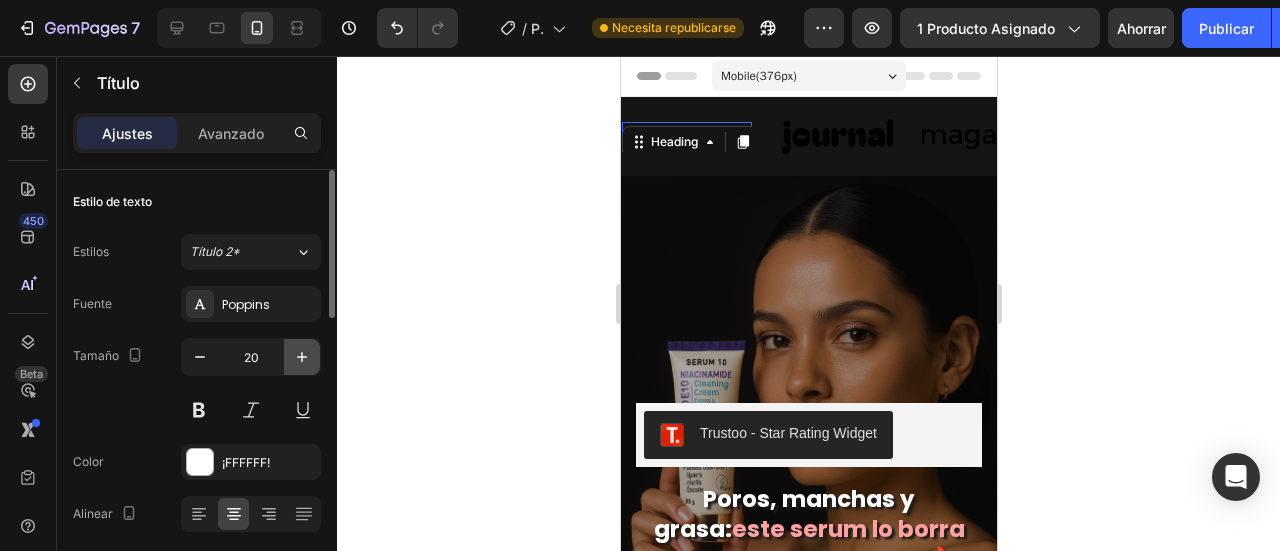 click 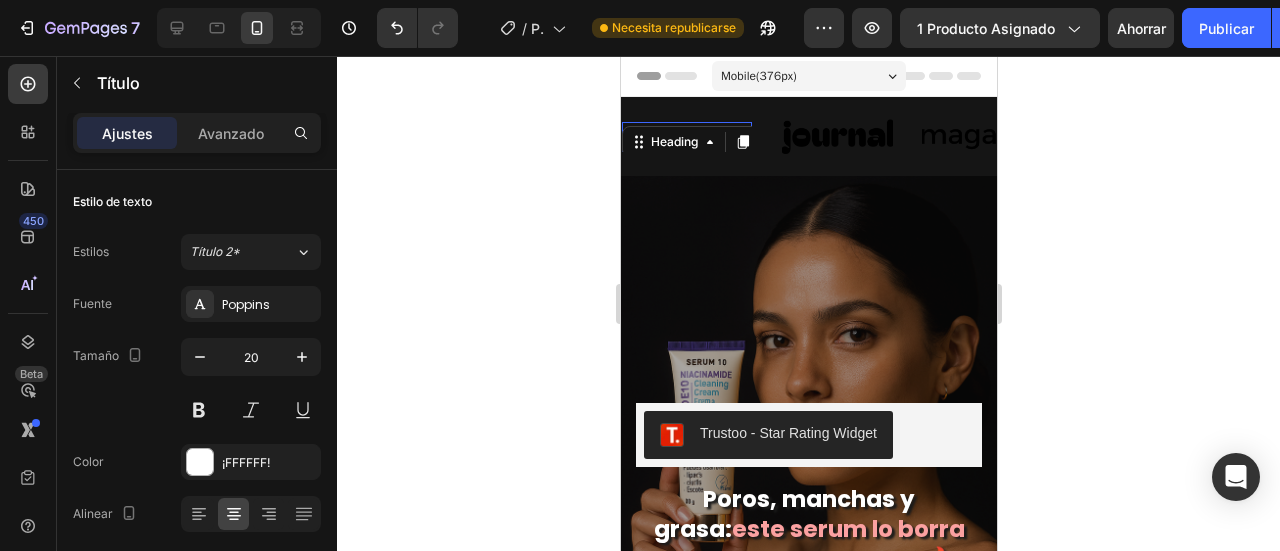 type on "21" 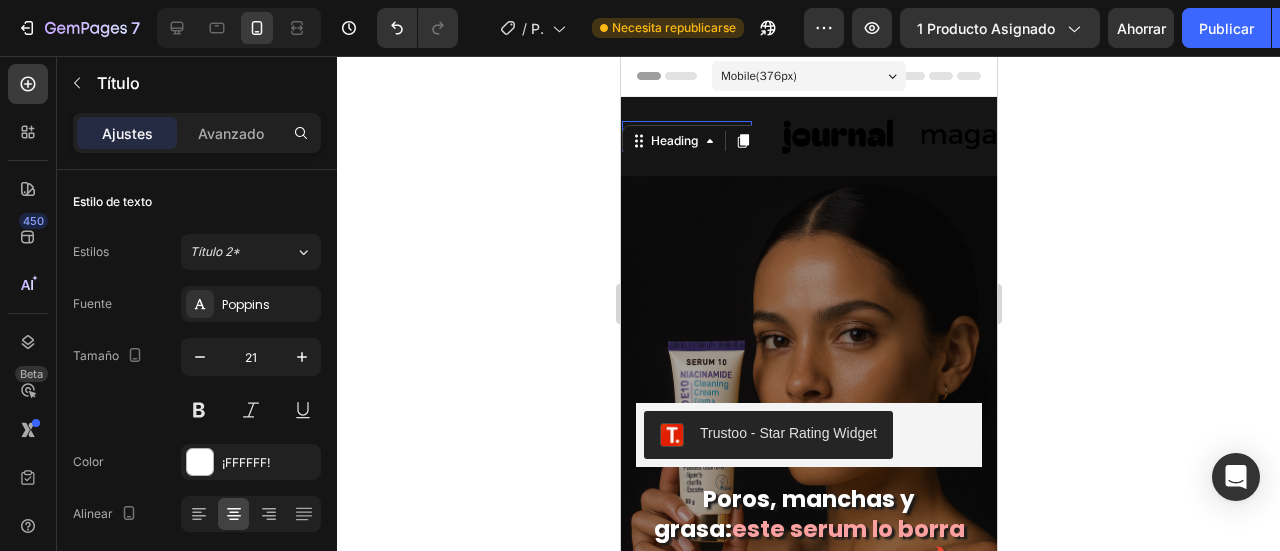 click 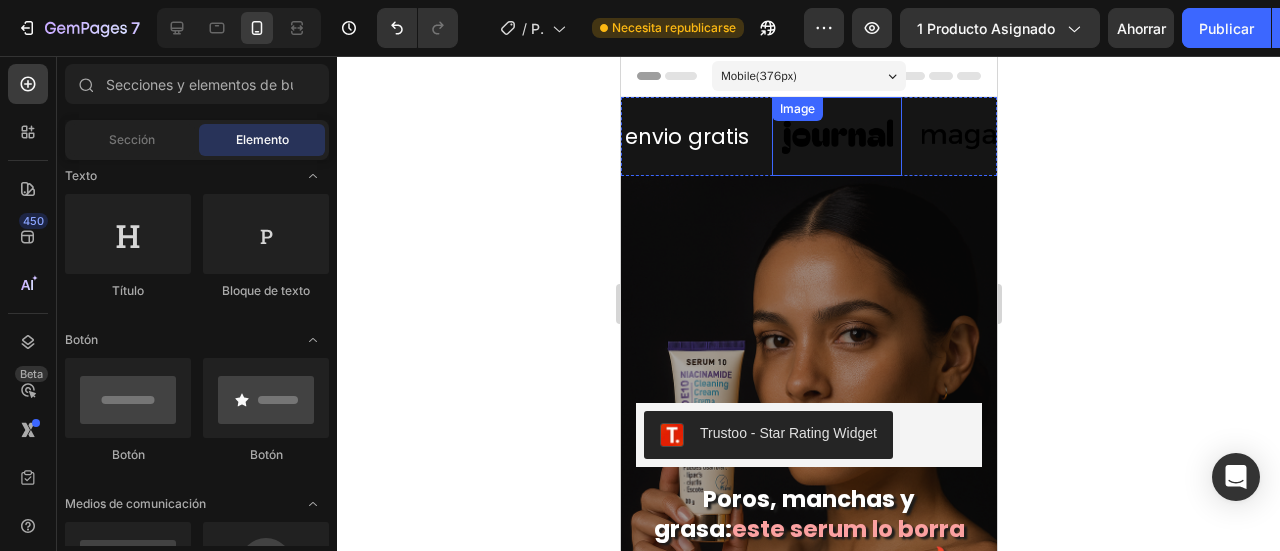click at bounding box center (836, 136) 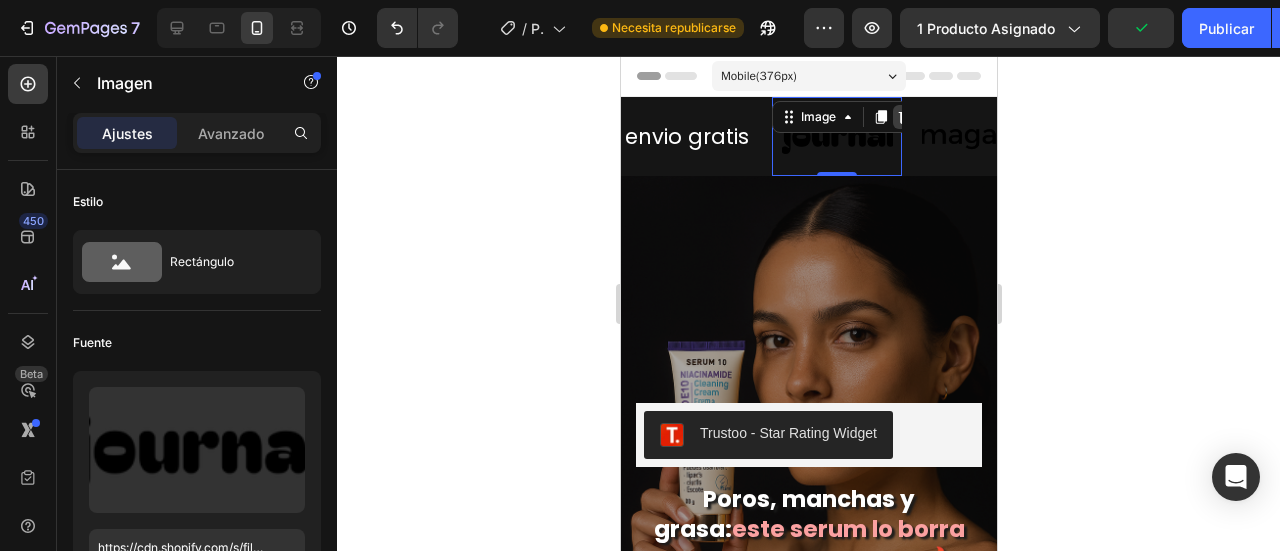 click 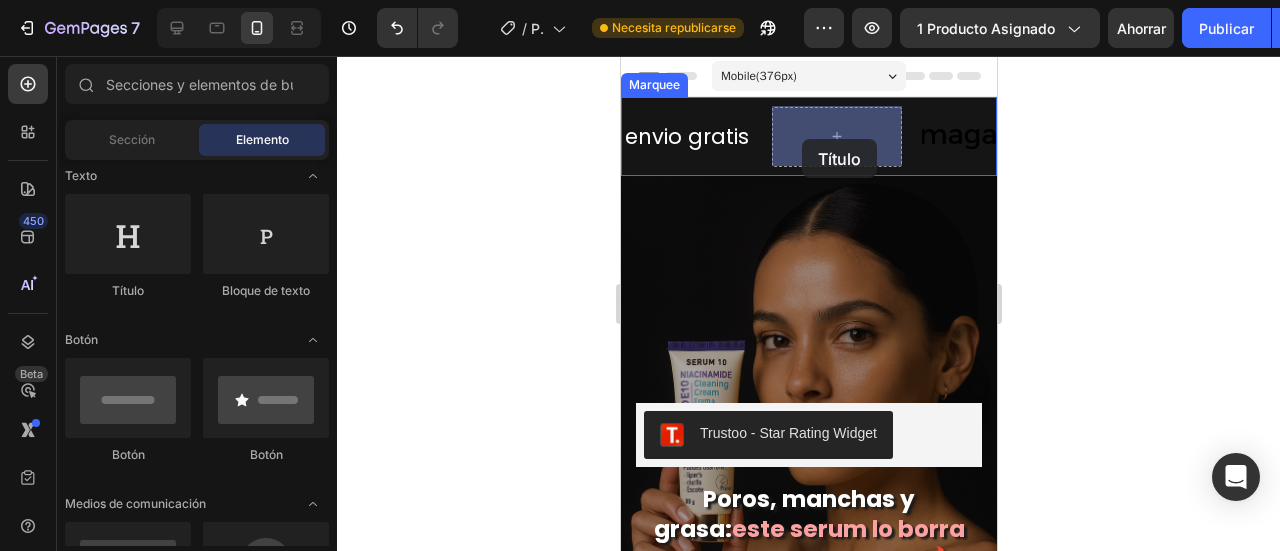 drag, startPoint x: 724, startPoint y: 160, endPoint x: 803, endPoint y: 139, distance: 81.7435 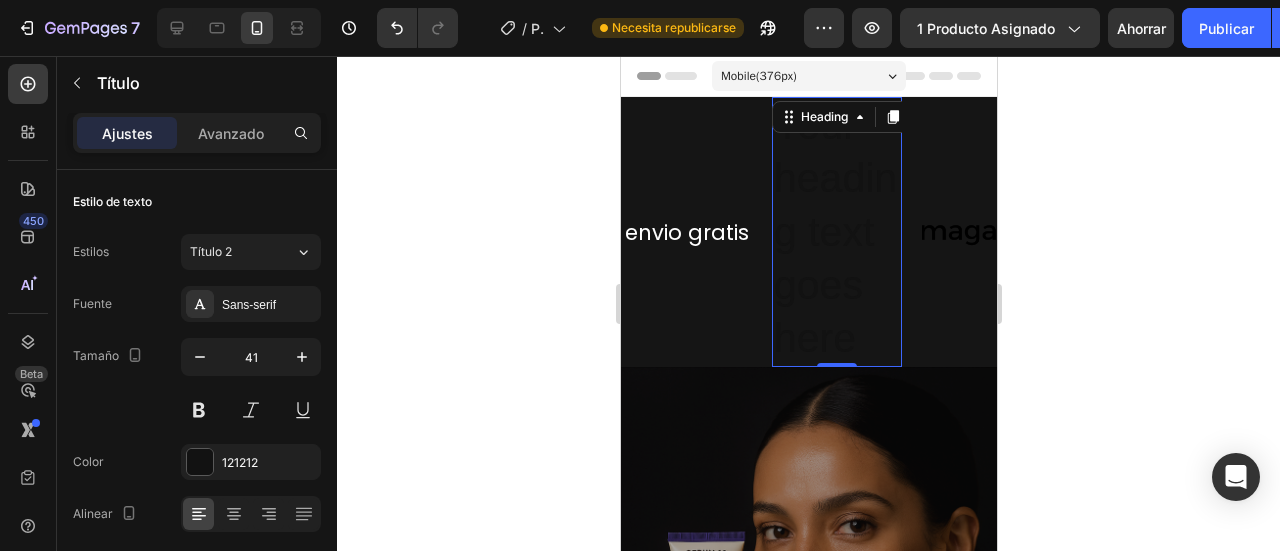 click on "Your heading text goes here" at bounding box center (836, 232) 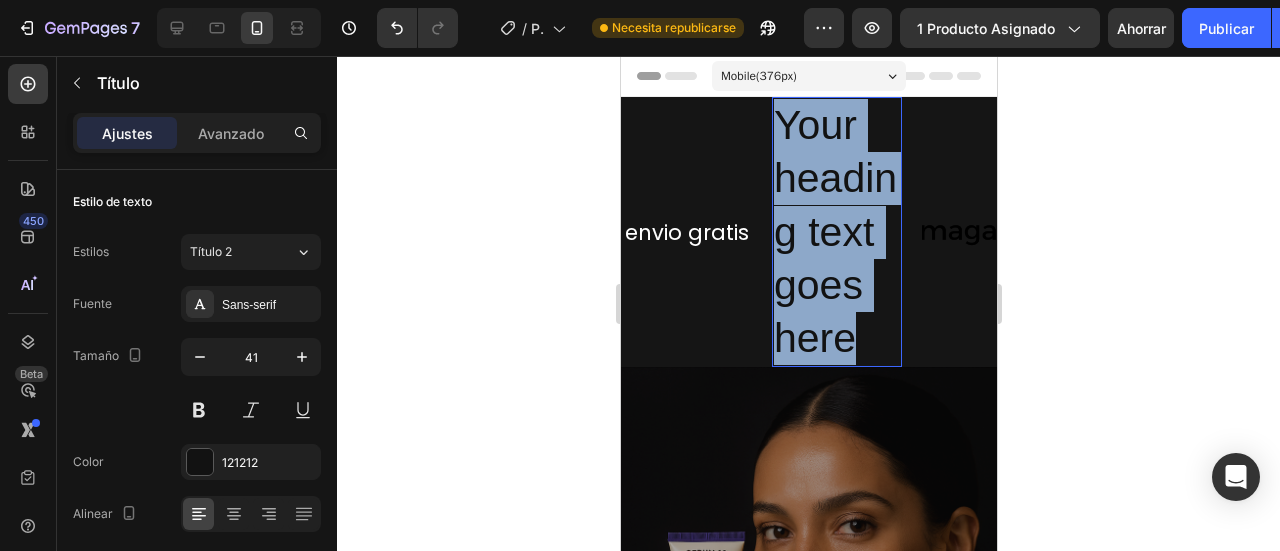 click on "Your heading text goes here" at bounding box center (836, 232) 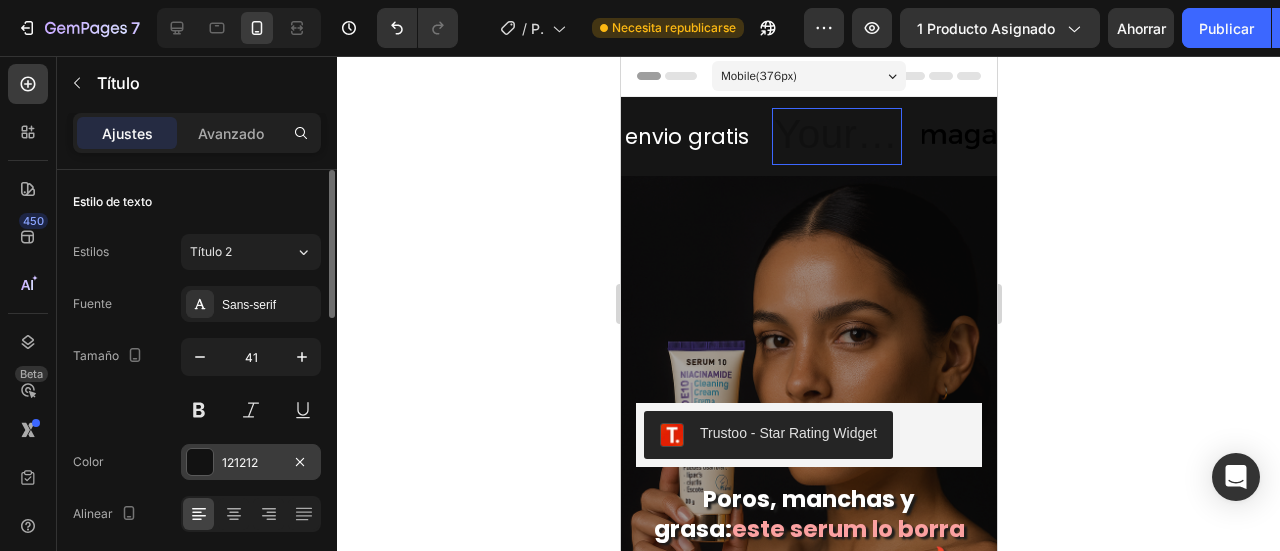 click on "121212" at bounding box center [251, 462] 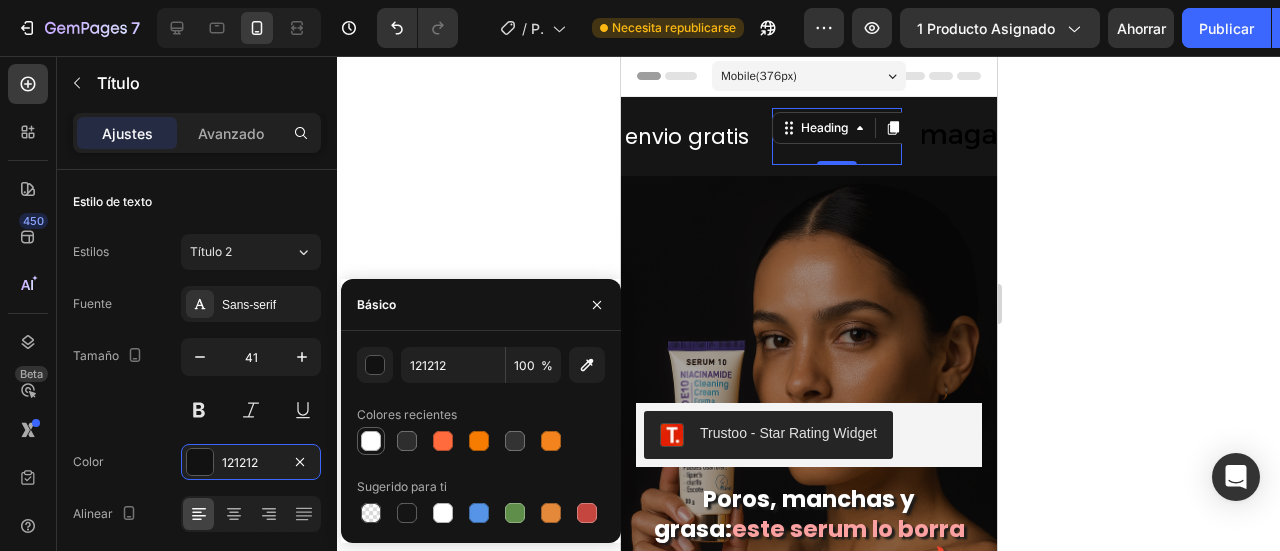 click at bounding box center (371, 441) 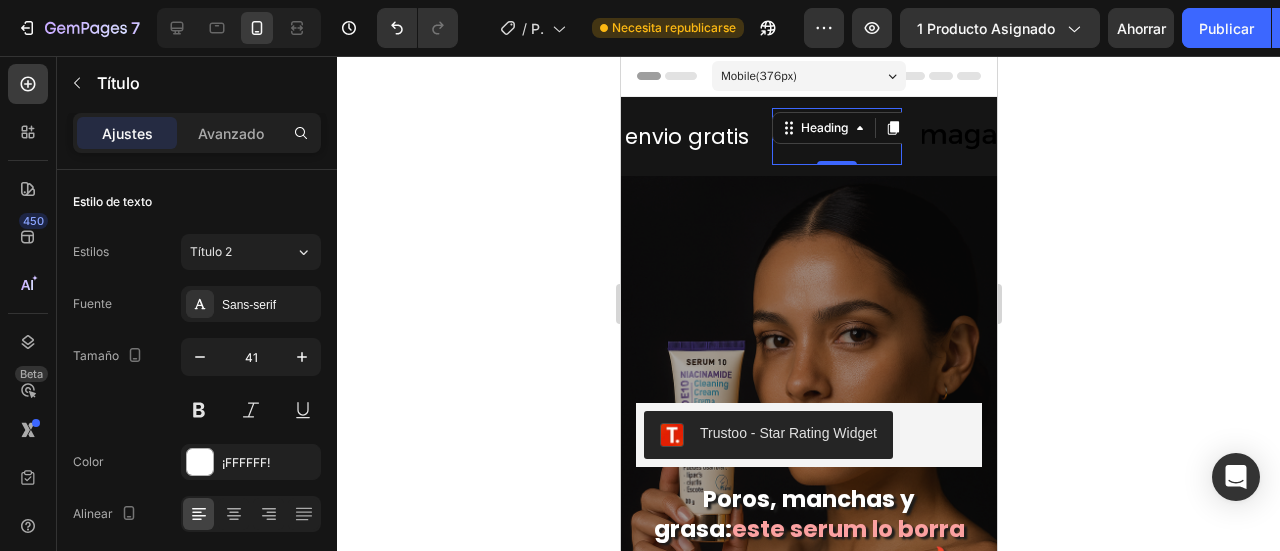 click 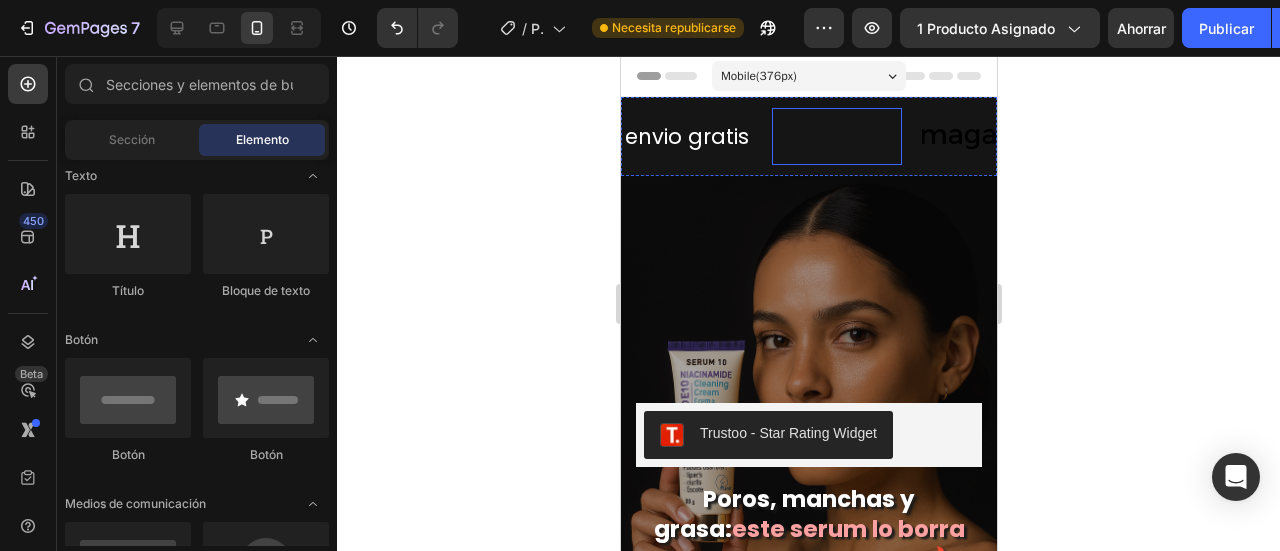 click at bounding box center [836, 136] 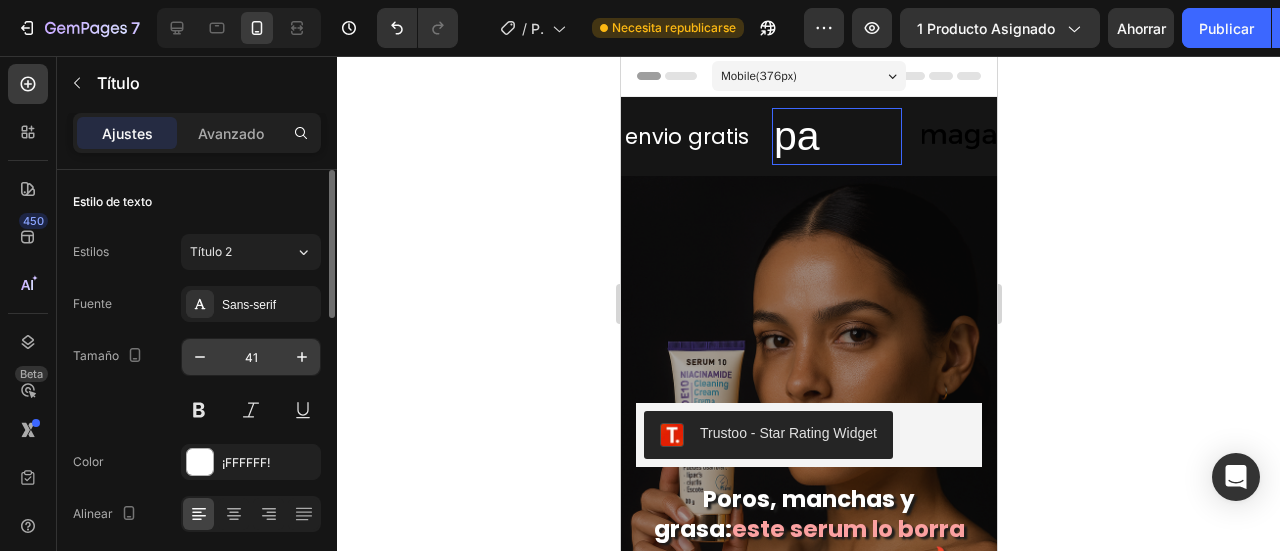 click on "41" at bounding box center (251, 357) 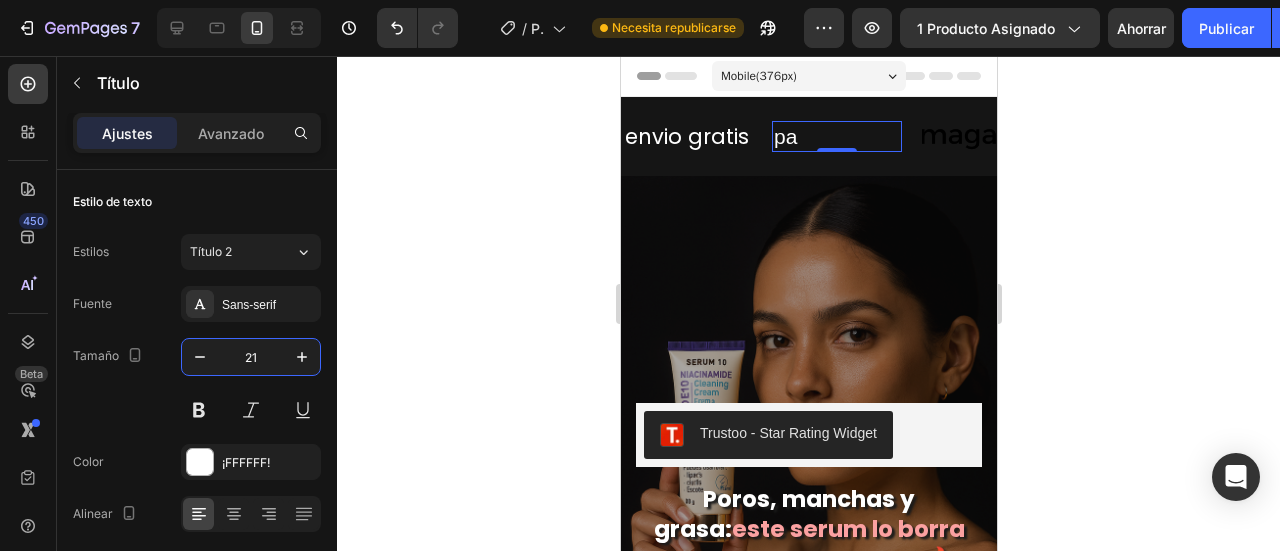 type on "21" 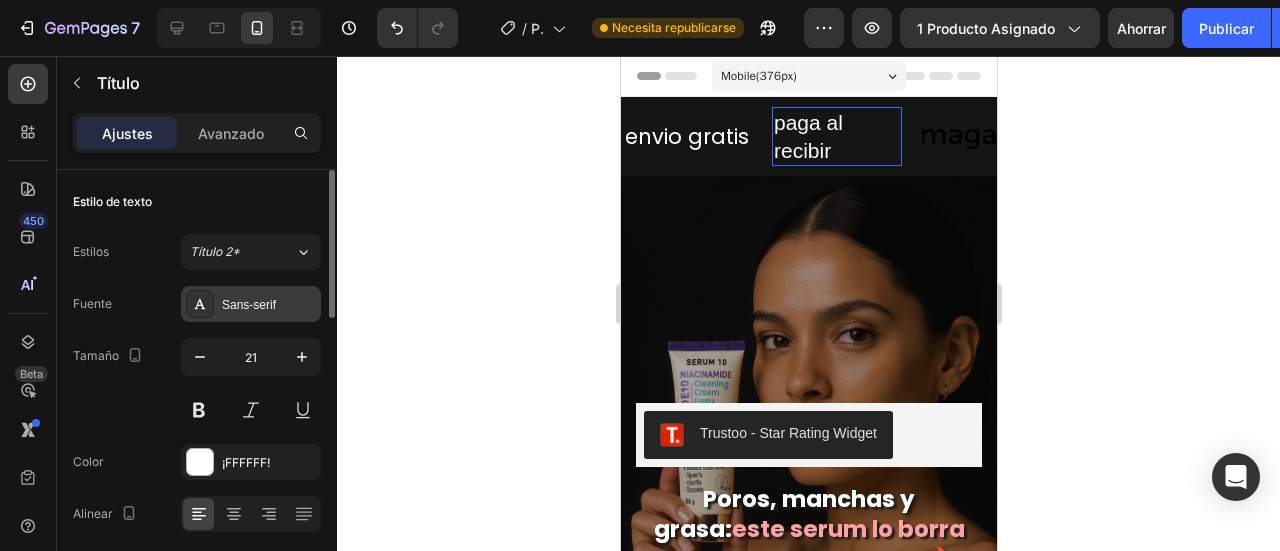 click on "Sans-serif" at bounding box center [249, 305] 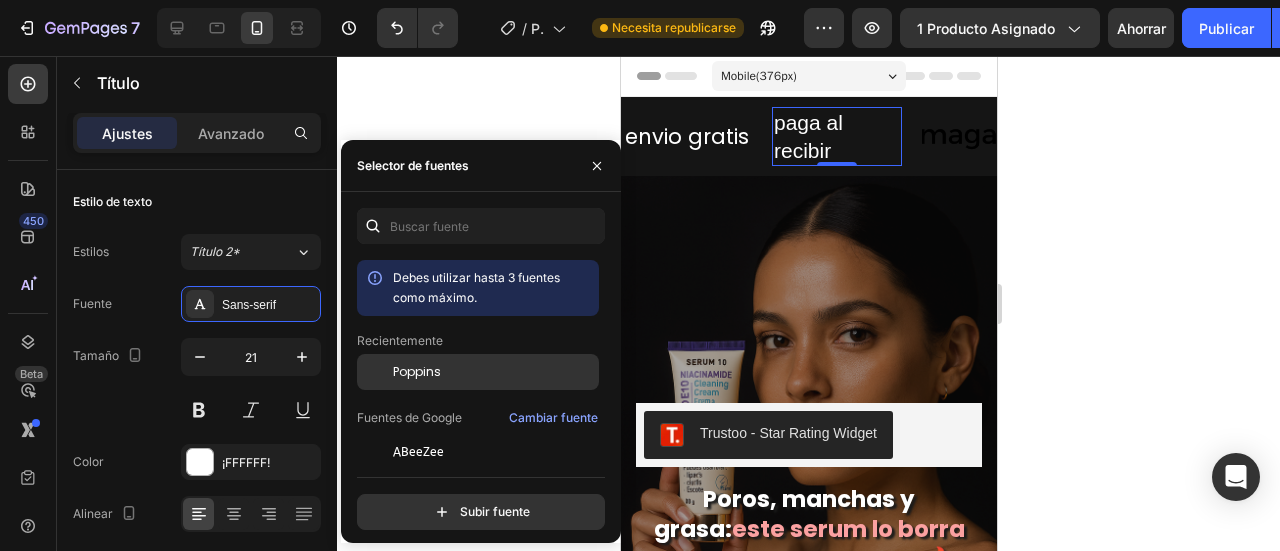 click on "Poppins" 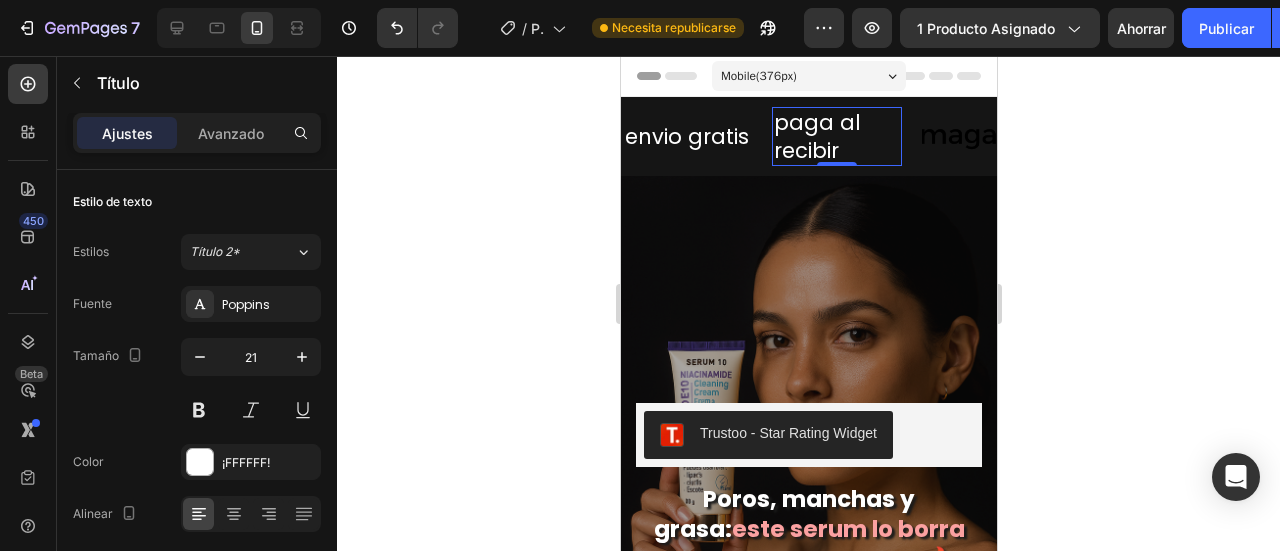click 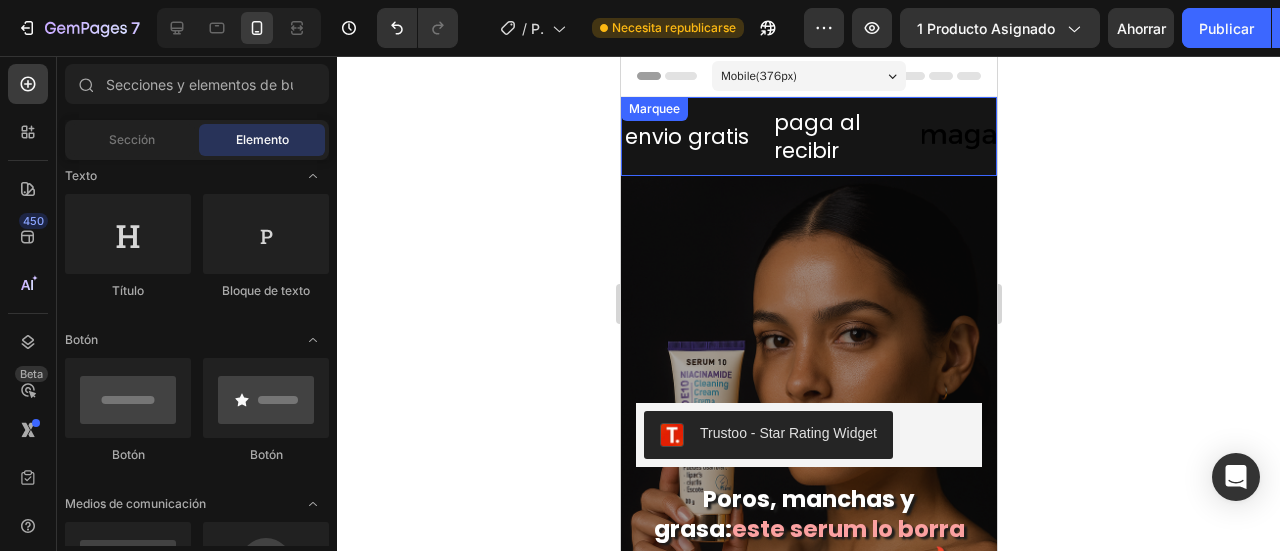 click on "paga al recibir" at bounding box center (836, 136) 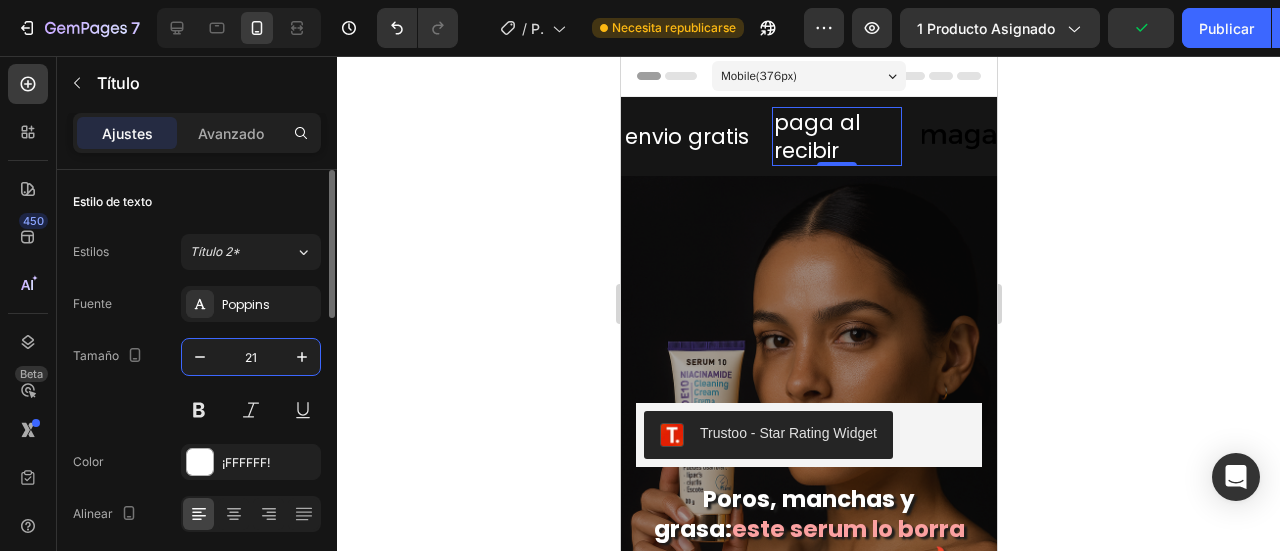 click on "21" at bounding box center [251, 357] 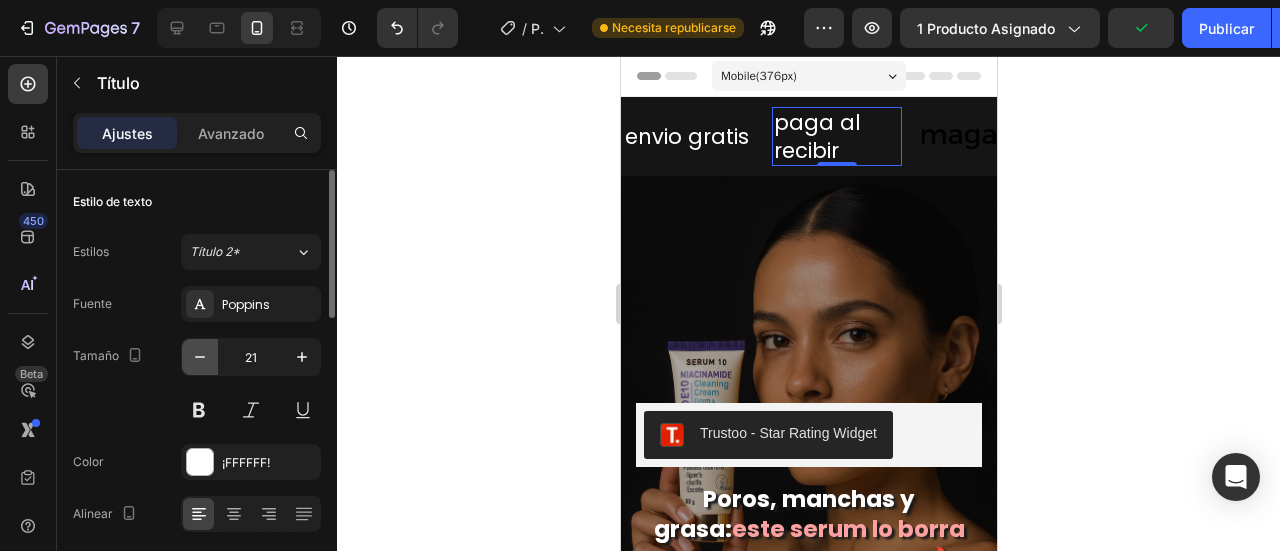 click at bounding box center (200, 357) 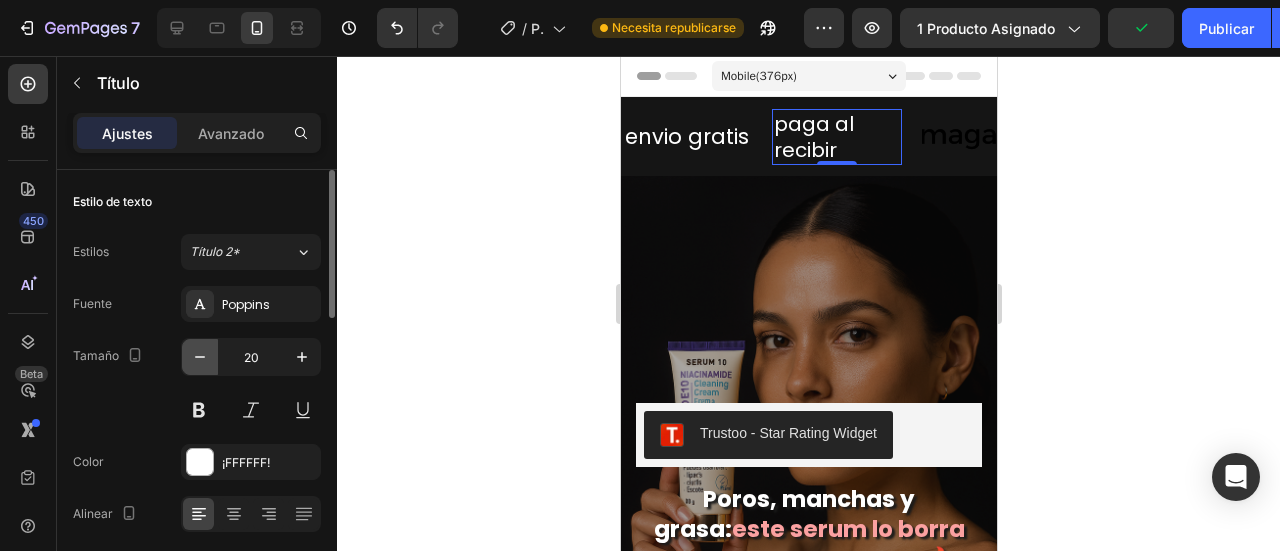 click at bounding box center (200, 357) 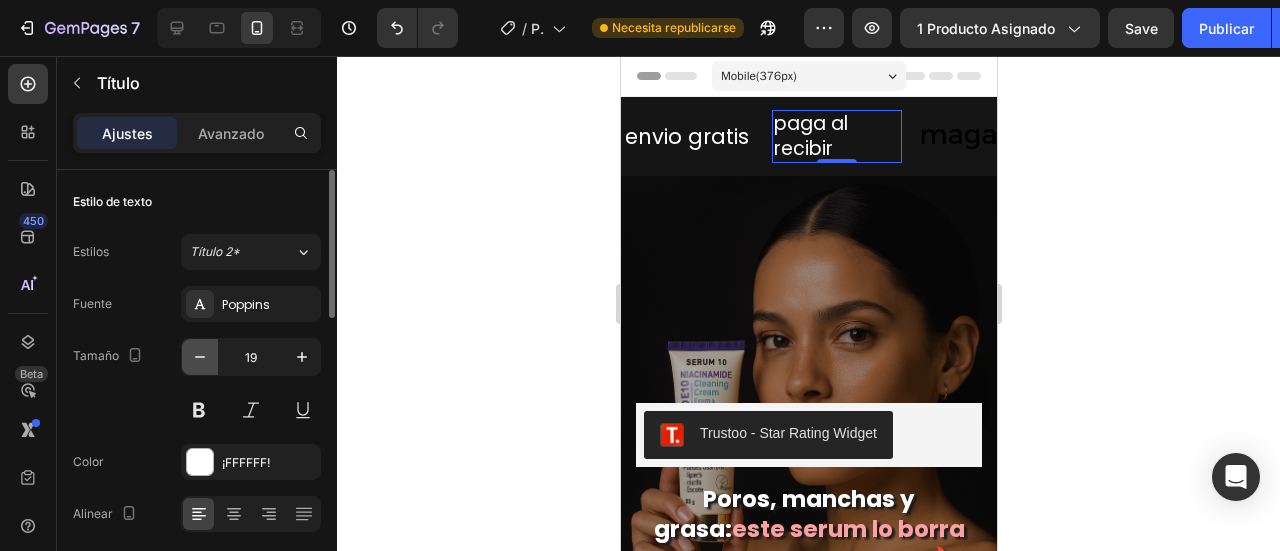 click at bounding box center (200, 357) 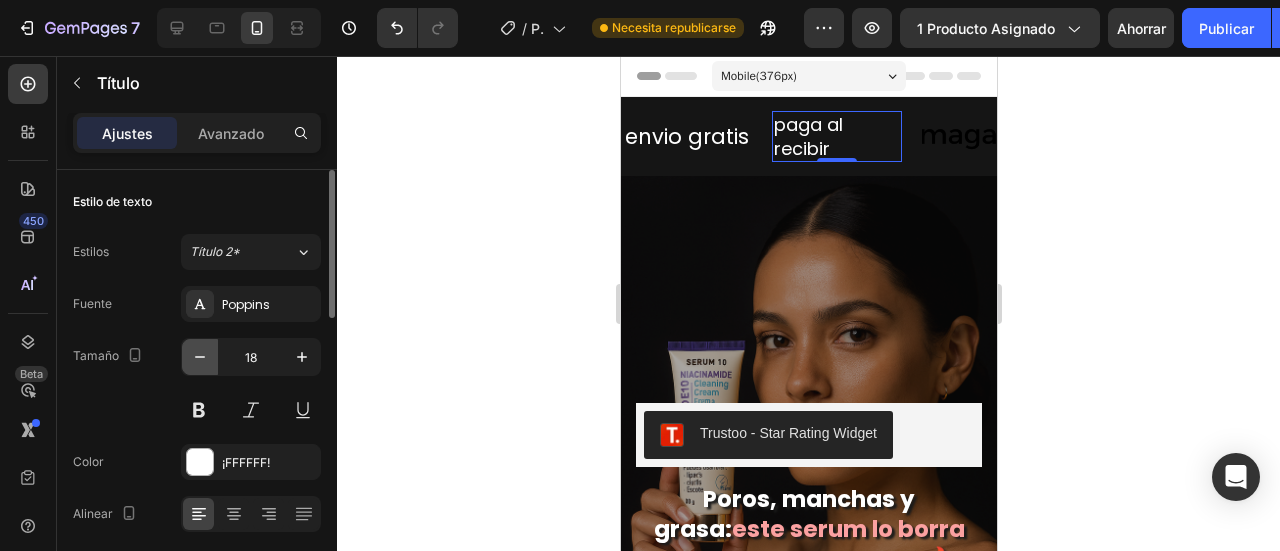 click at bounding box center (200, 357) 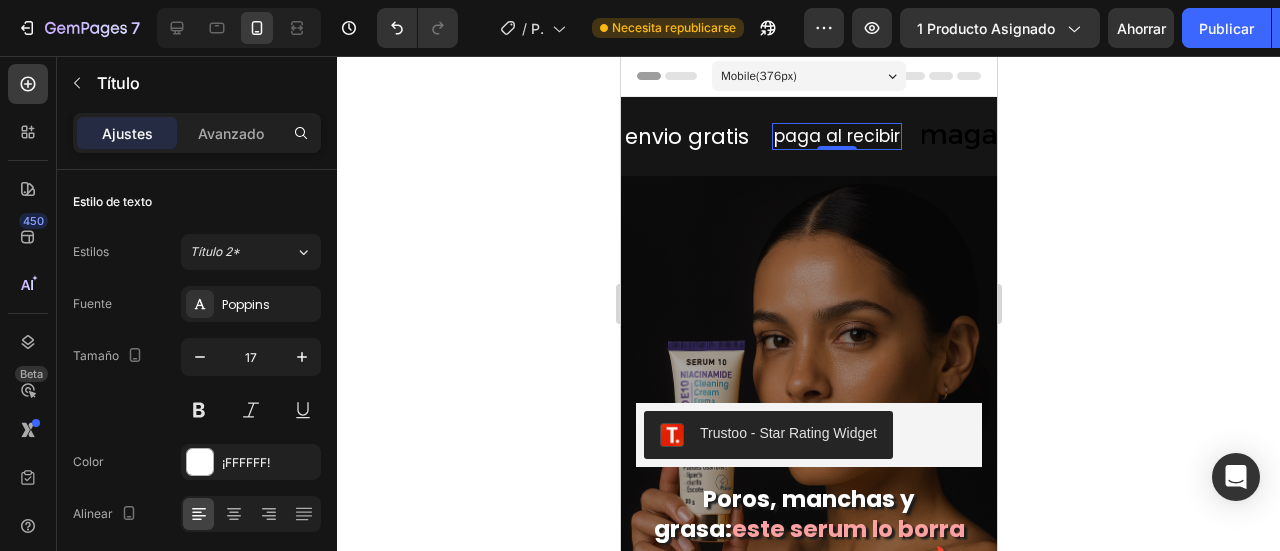click 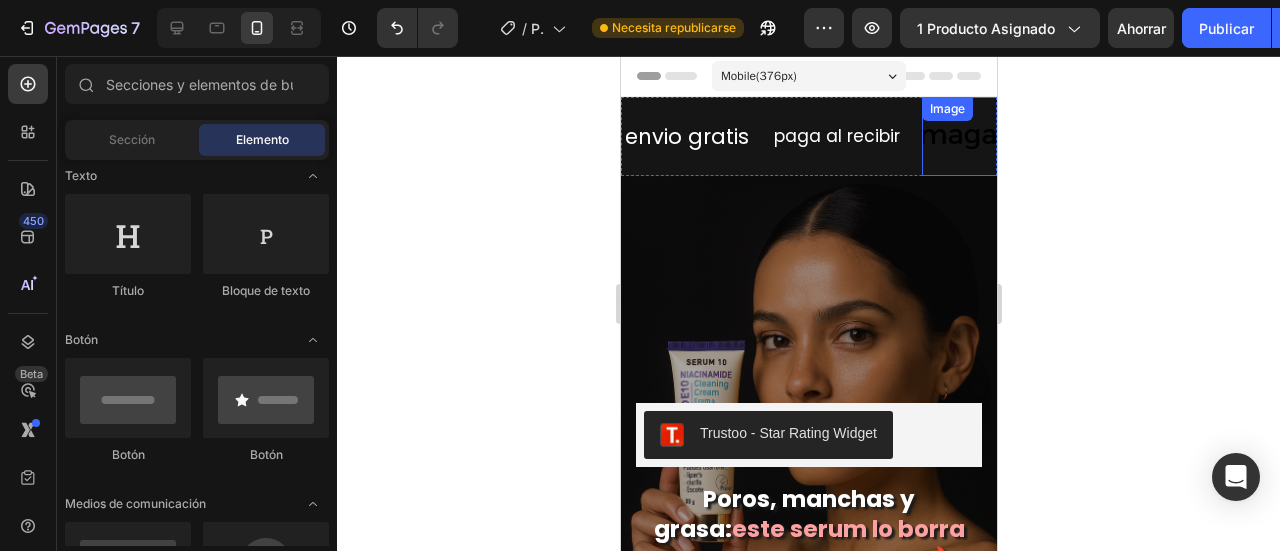 click at bounding box center [986, 136] 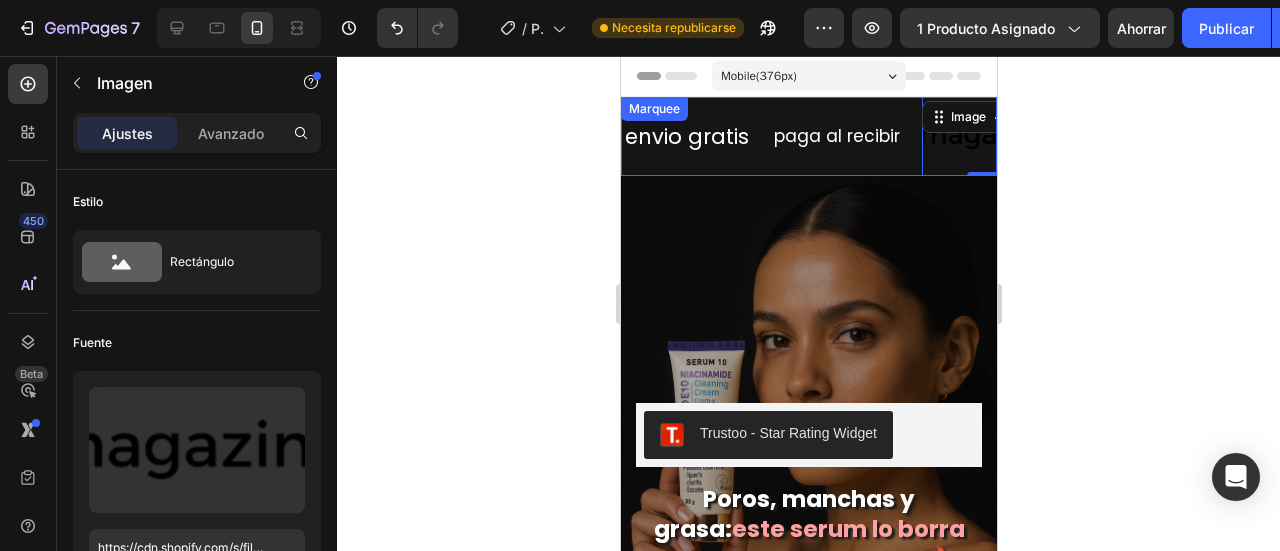 click on "envio gratis Heading paga al recibir Heading Image   0 Image Image" at bounding box center [996, 136] 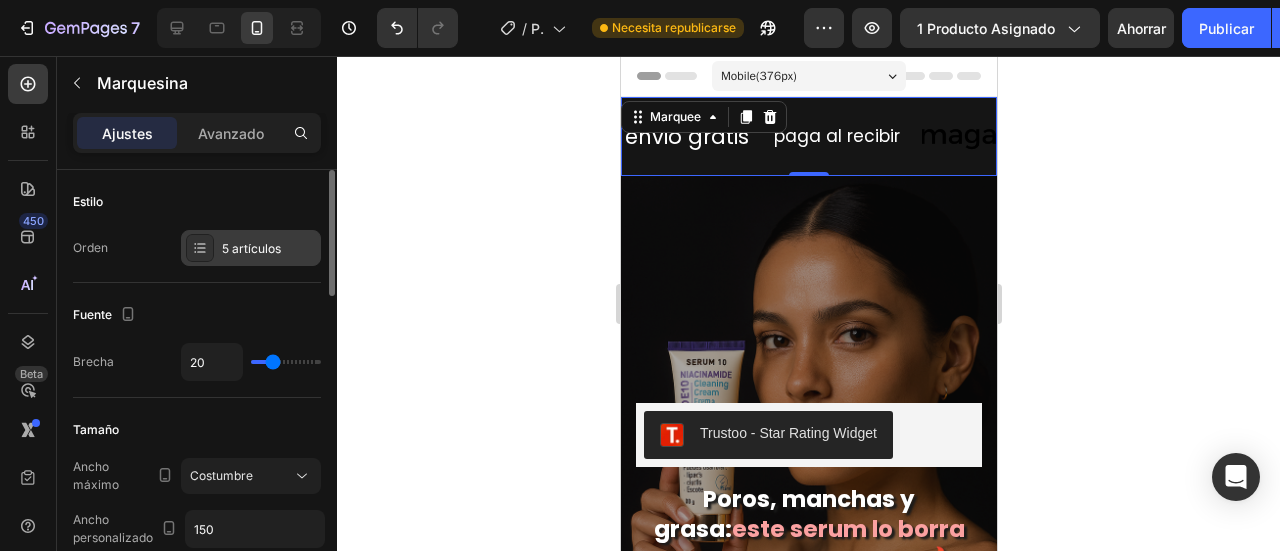 click on "5 artículos" at bounding box center [251, 248] 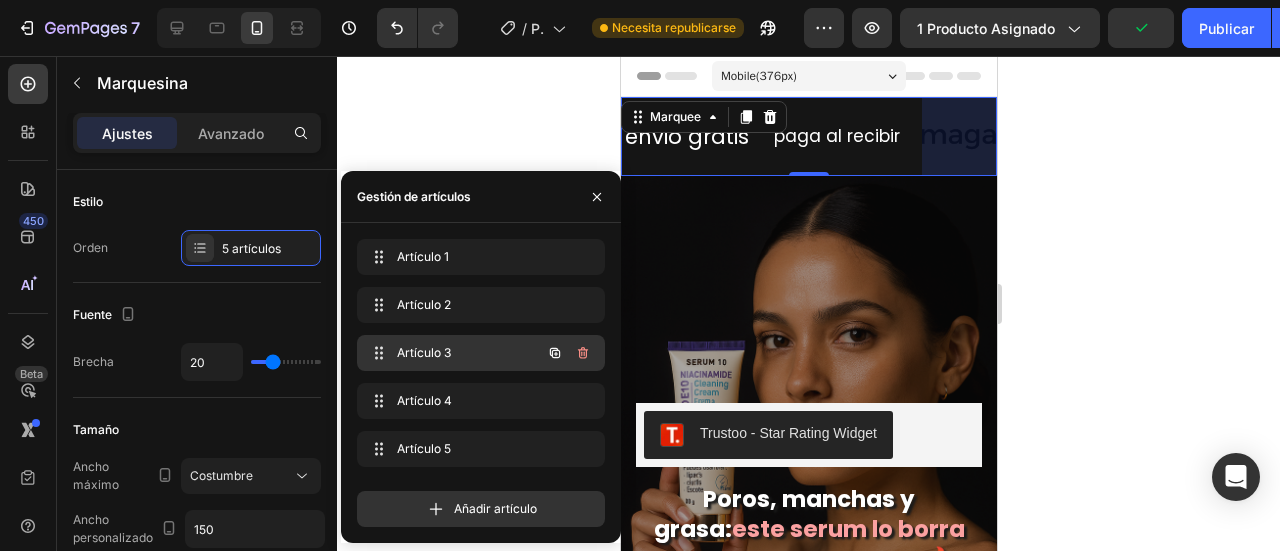 click on "Artículo 3 Item 3" at bounding box center [453, 353] 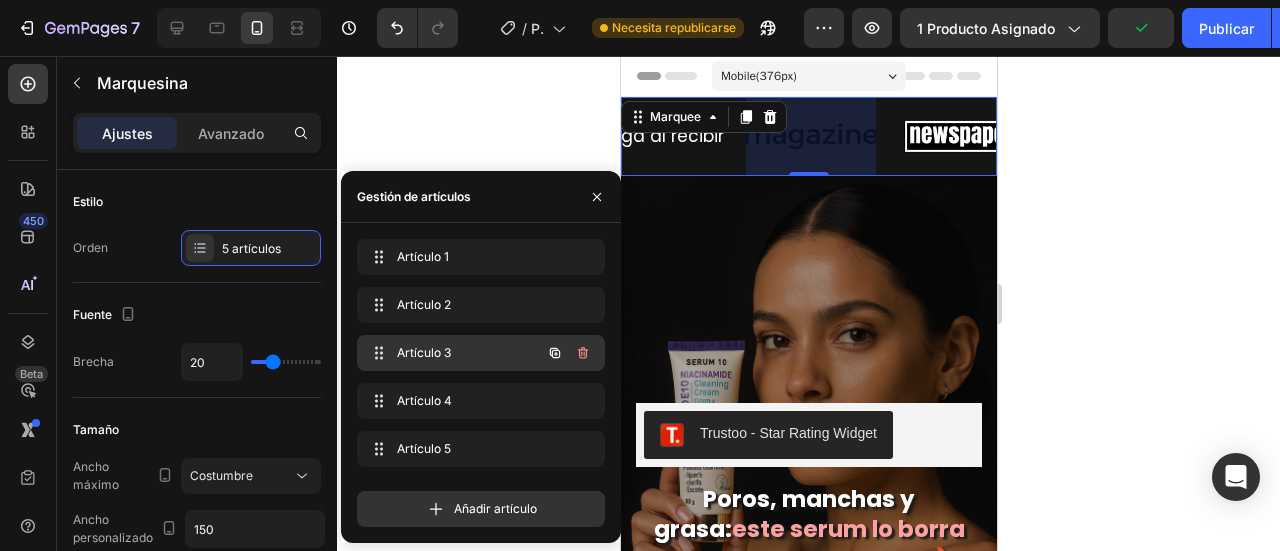 scroll, scrollTop: 0, scrollLeft: 186, axis: horizontal 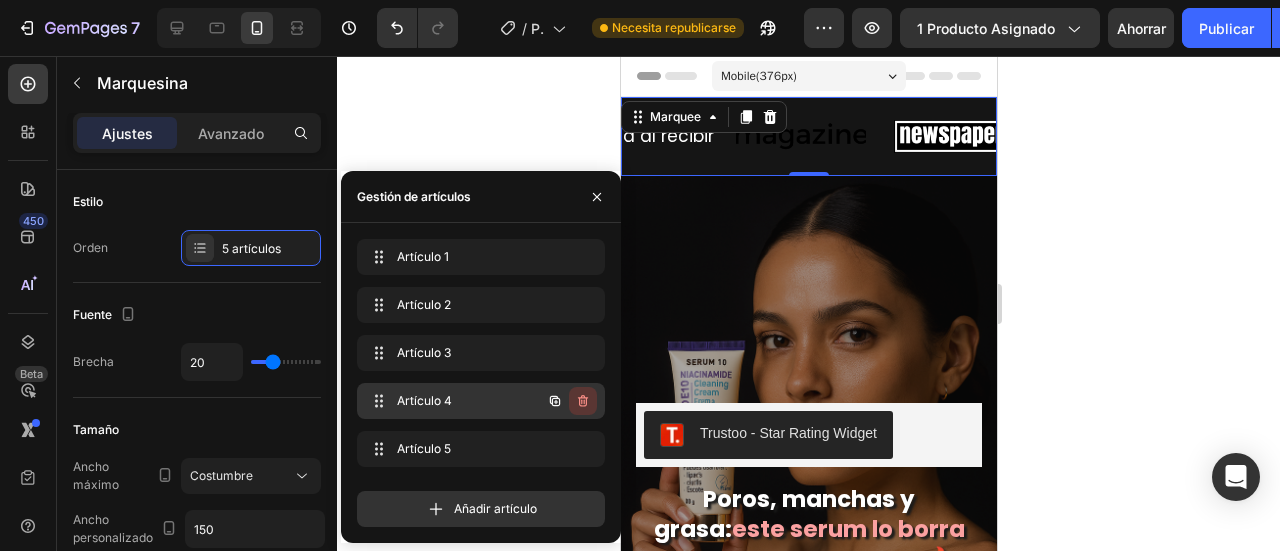 click 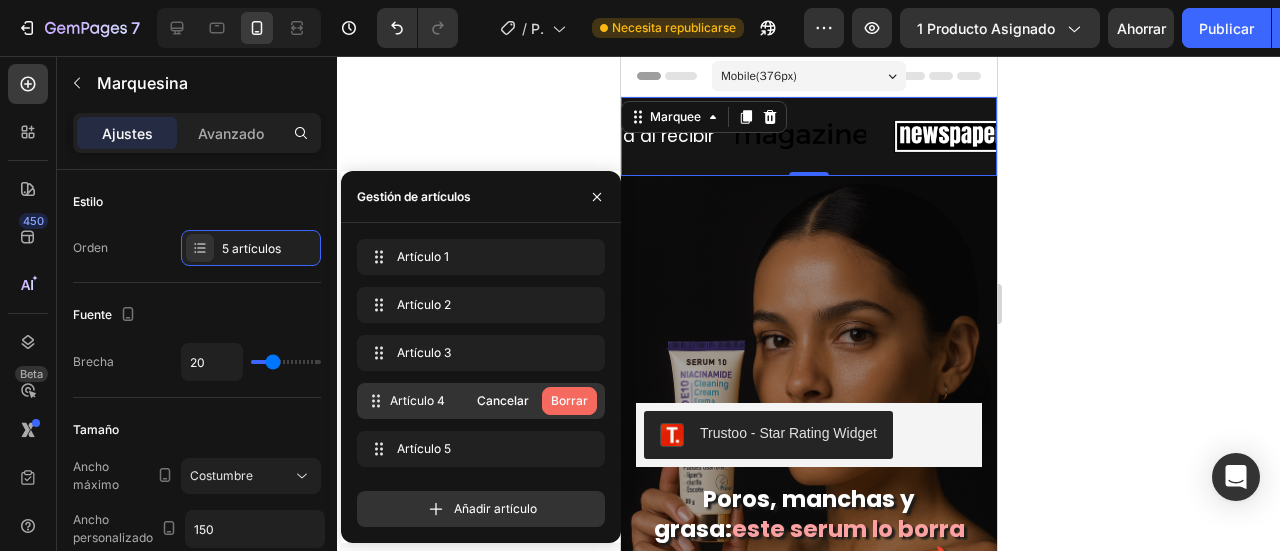 click on "Borrar" at bounding box center [569, 400] 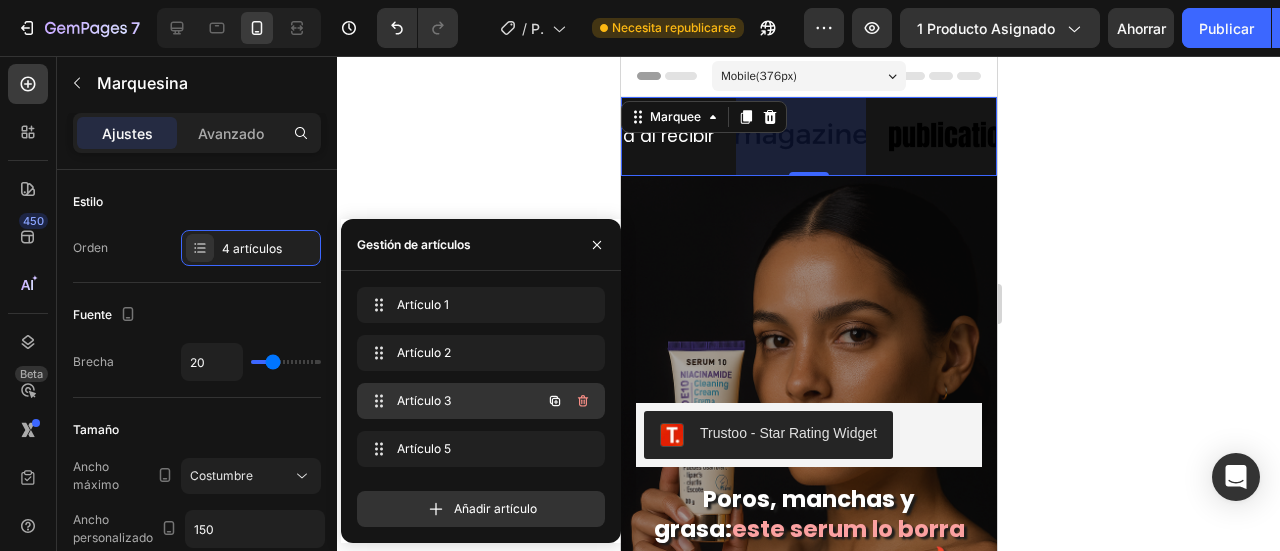 click on "Artículo 3 Item 3" at bounding box center [453, 401] 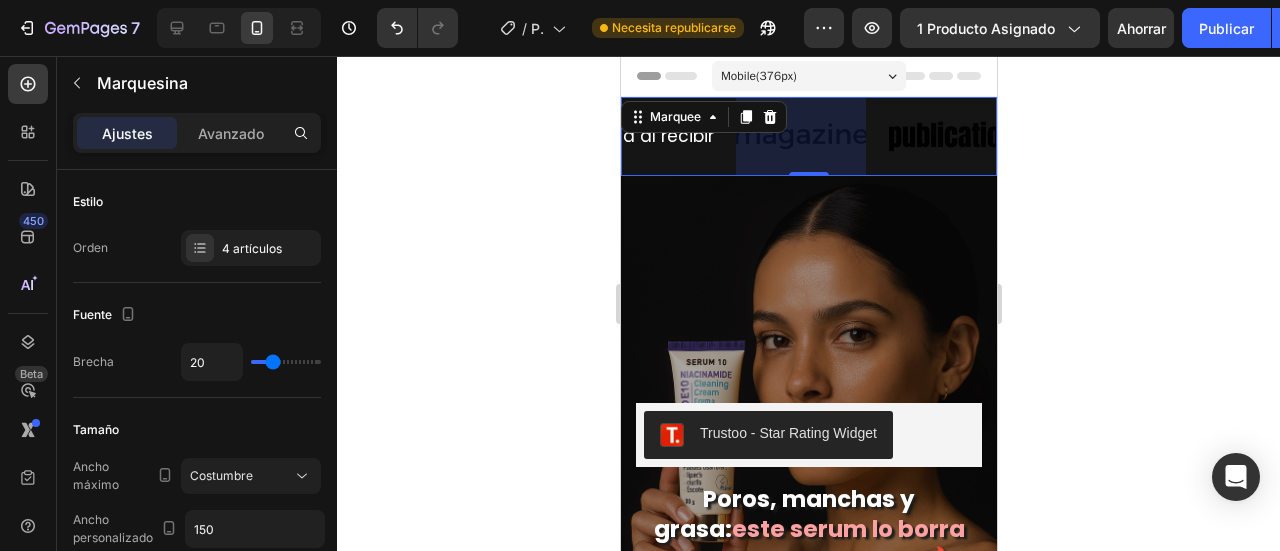 click at bounding box center (800, 136) 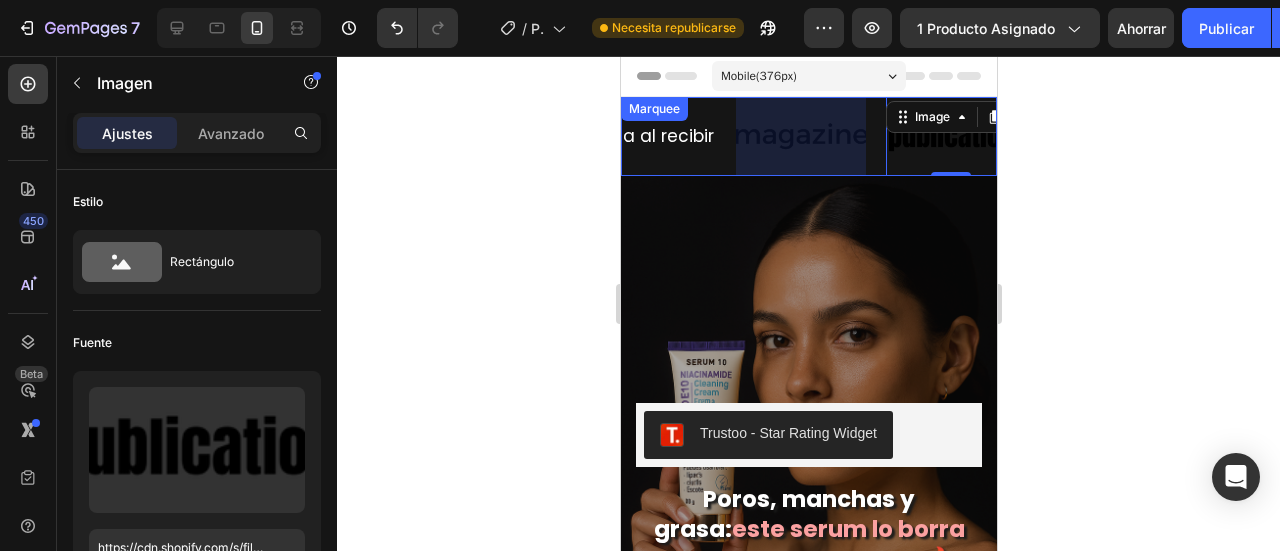 click at bounding box center [800, 136] 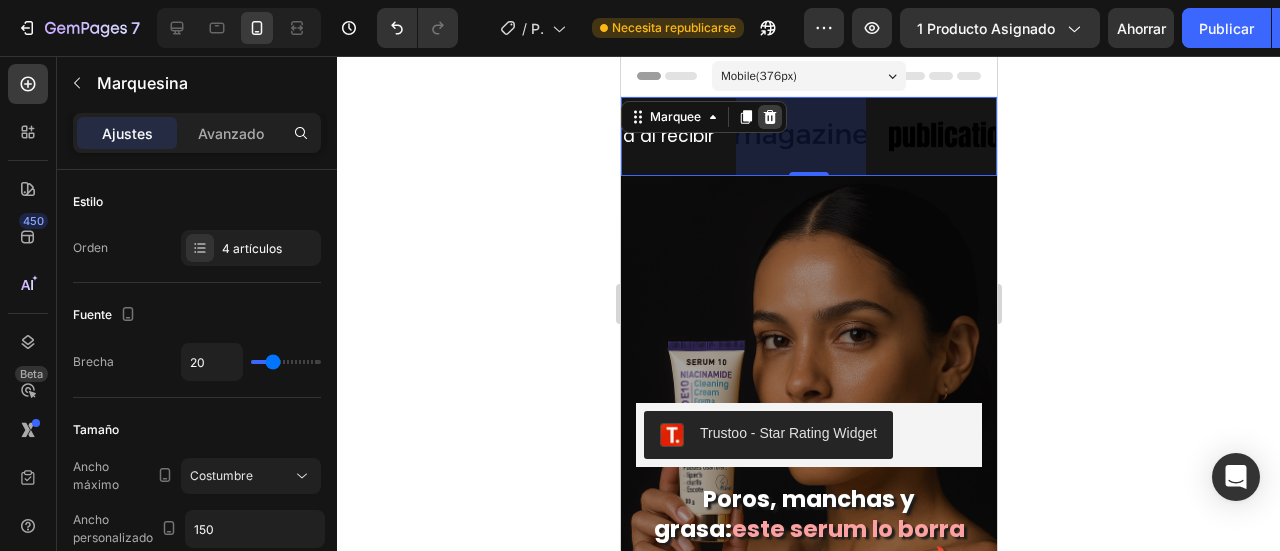 click 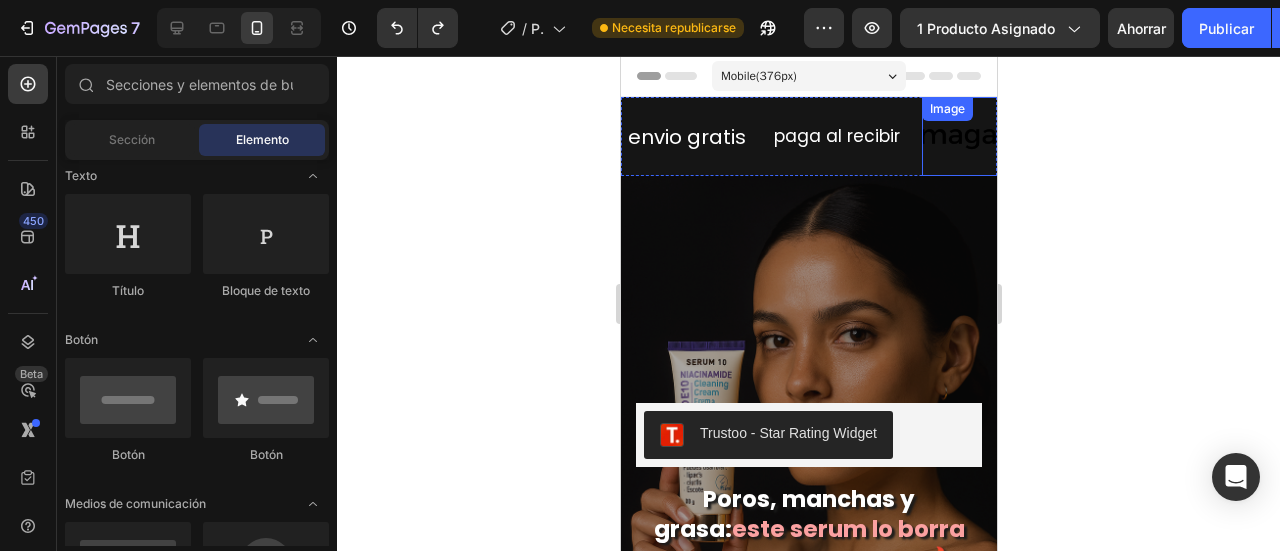 click at bounding box center [986, 136] 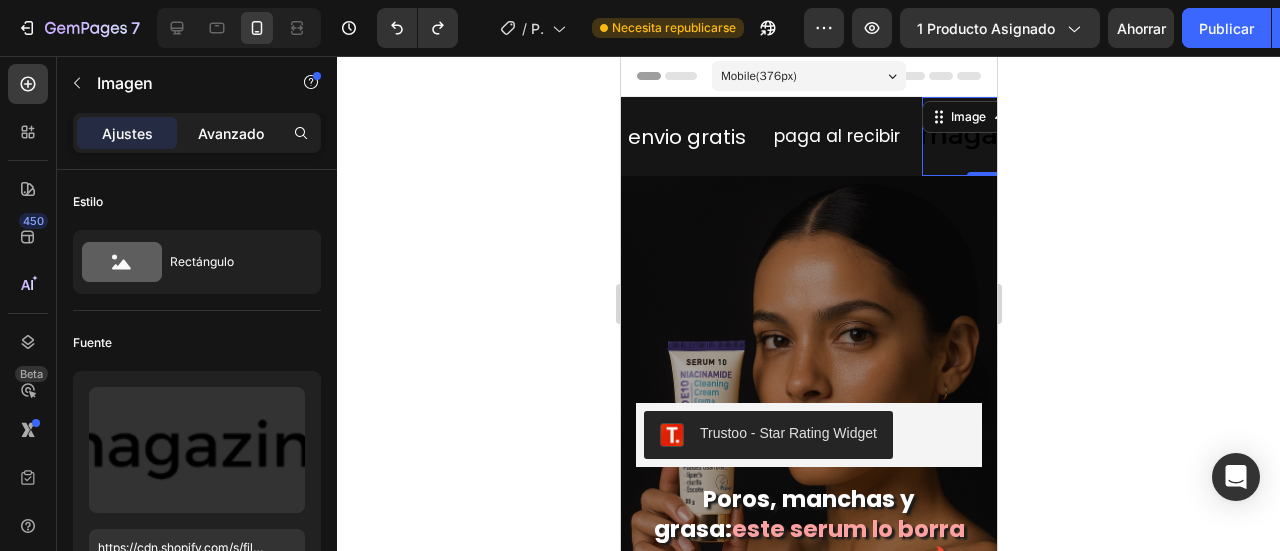 click on "Avanzado" 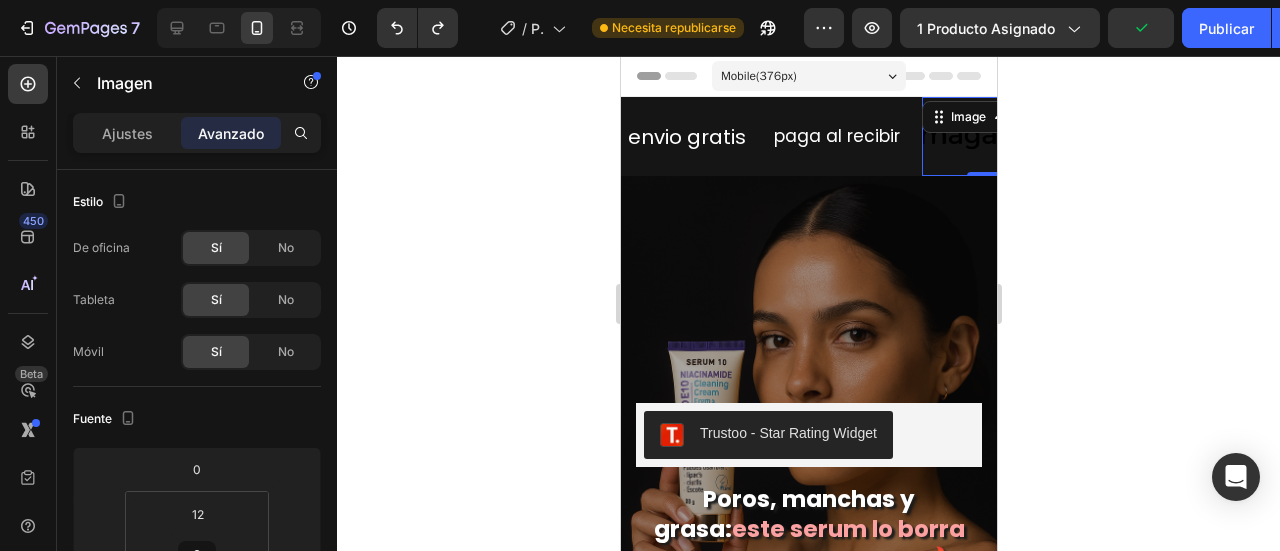 click at bounding box center [986, 136] 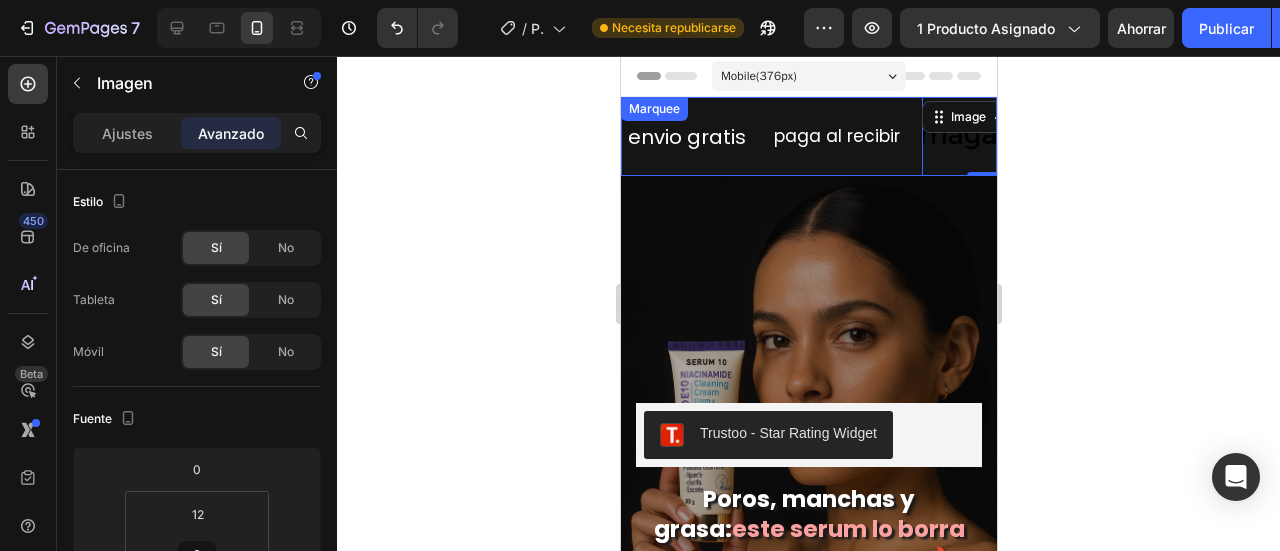 click on "envio gratis" at bounding box center (686, 137) 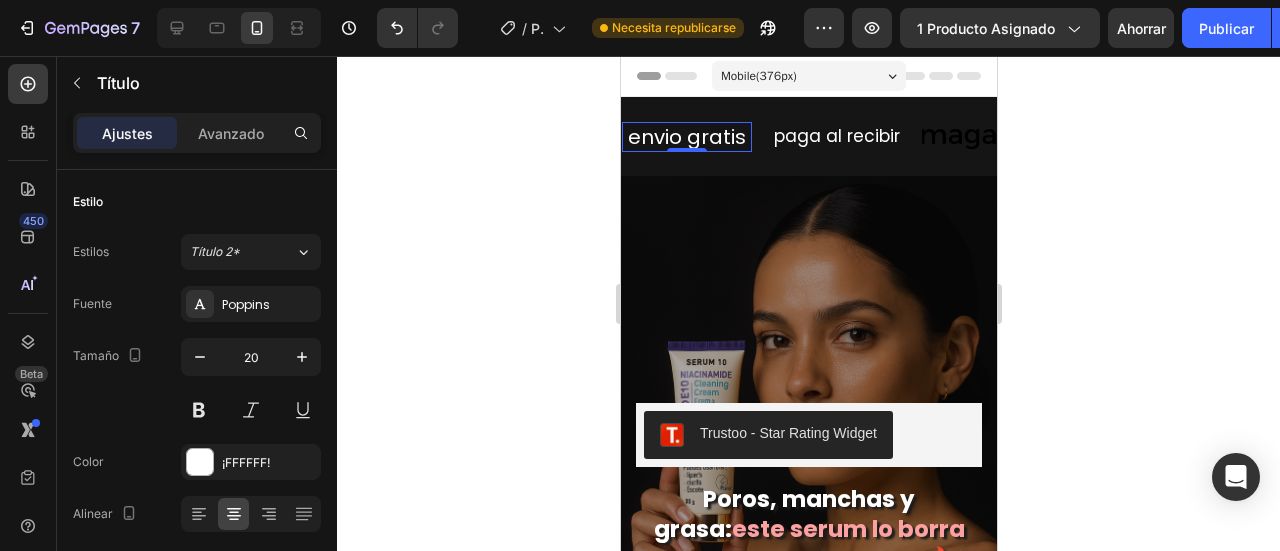 click on "envio gratis" at bounding box center [686, 137] 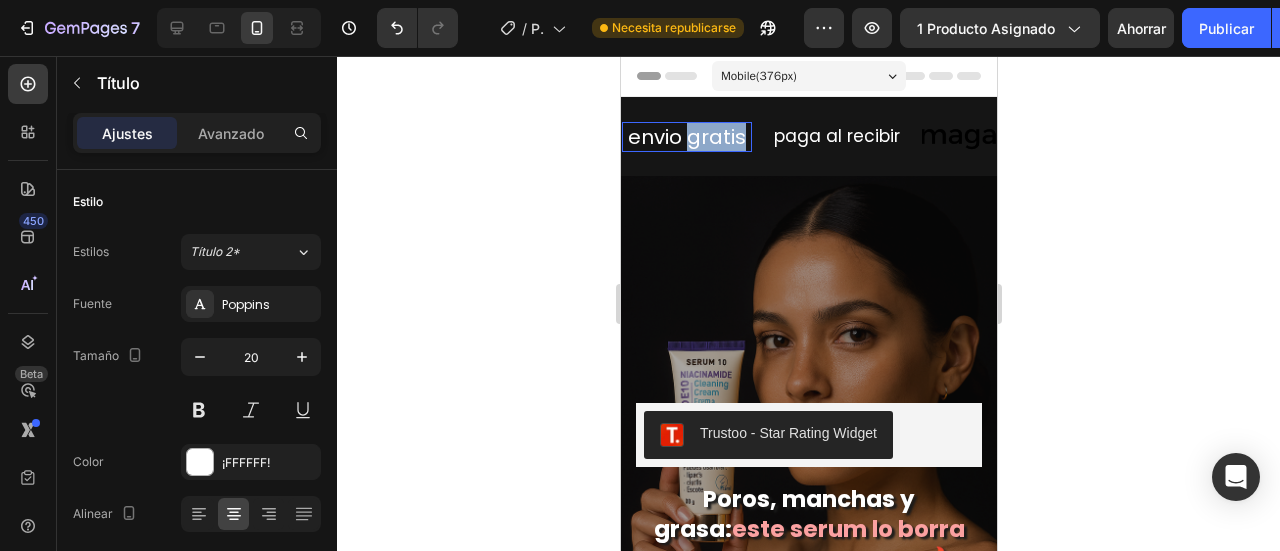 click on "envio gratis" at bounding box center [686, 137] 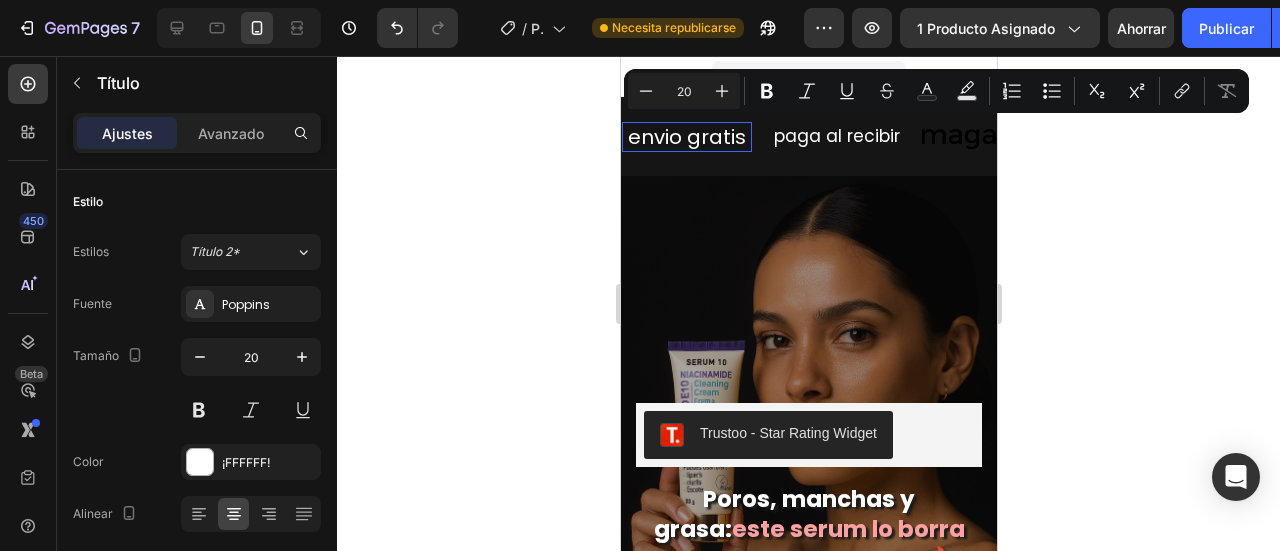 click on "envio gratis" at bounding box center (686, 137) 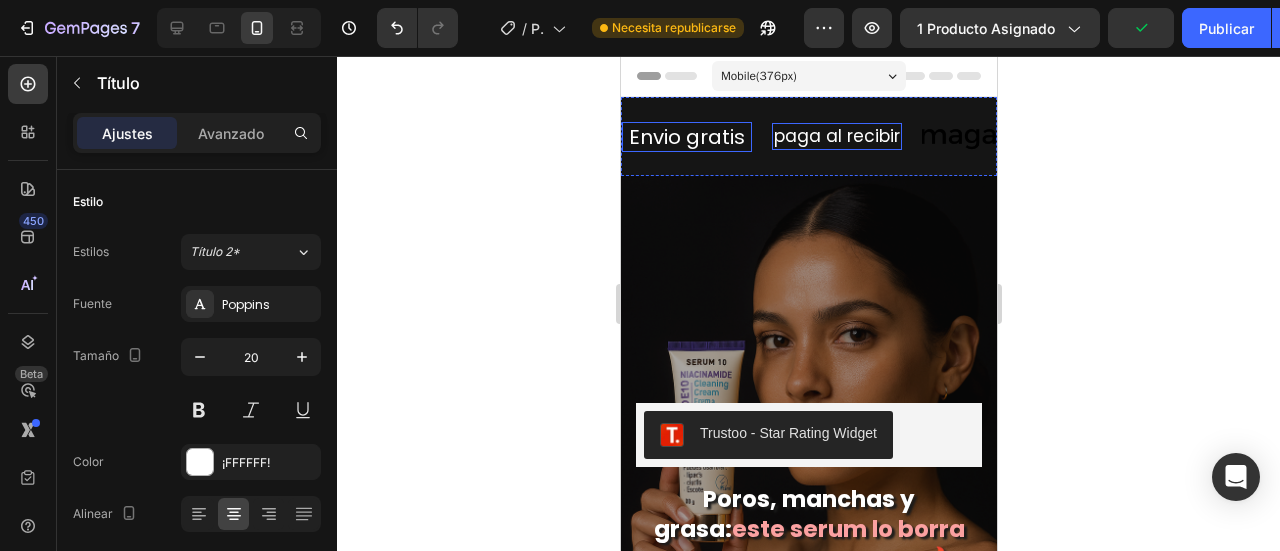 click on "paga al recibir" at bounding box center [836, 136] 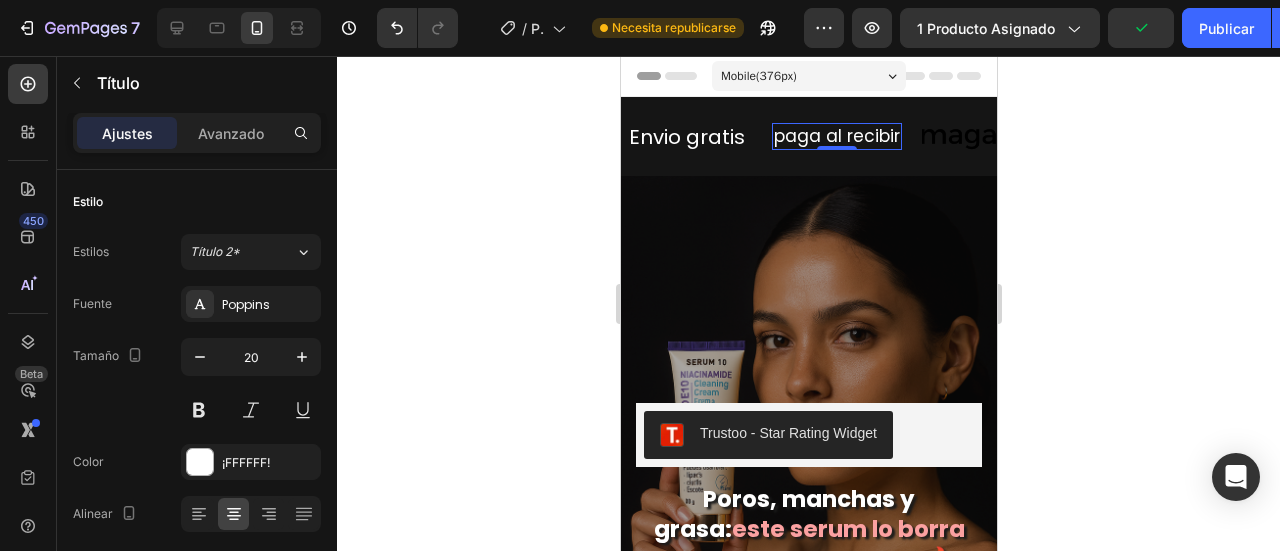 scroll, scrollTop: 300, scrollLeft: 0, axis: vertical 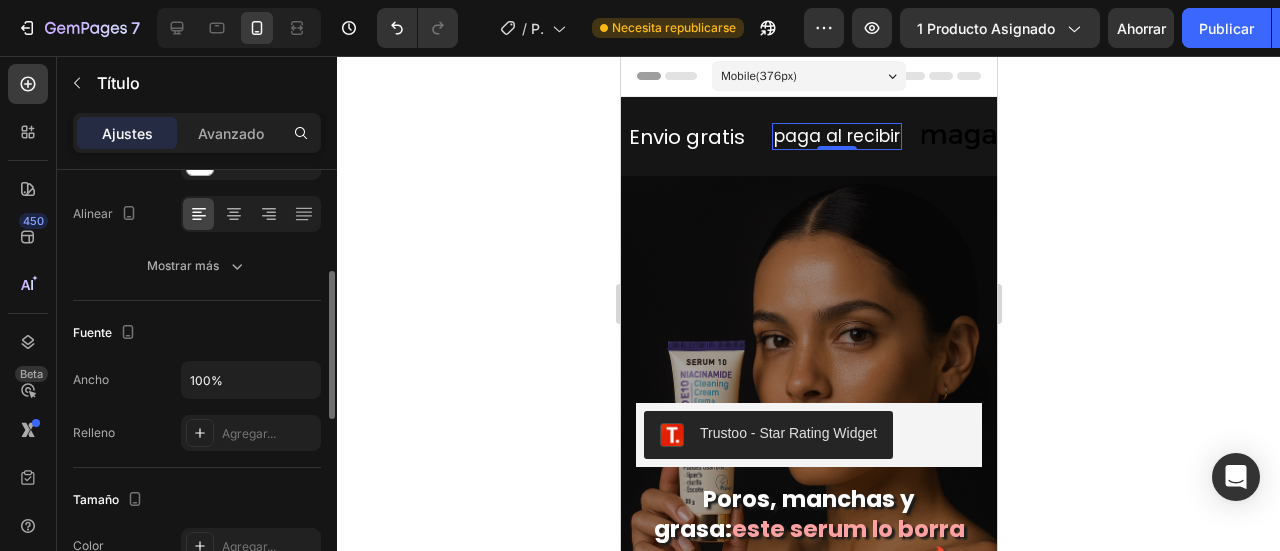 click on "paga al recibir" at bounding box center (836, 136) 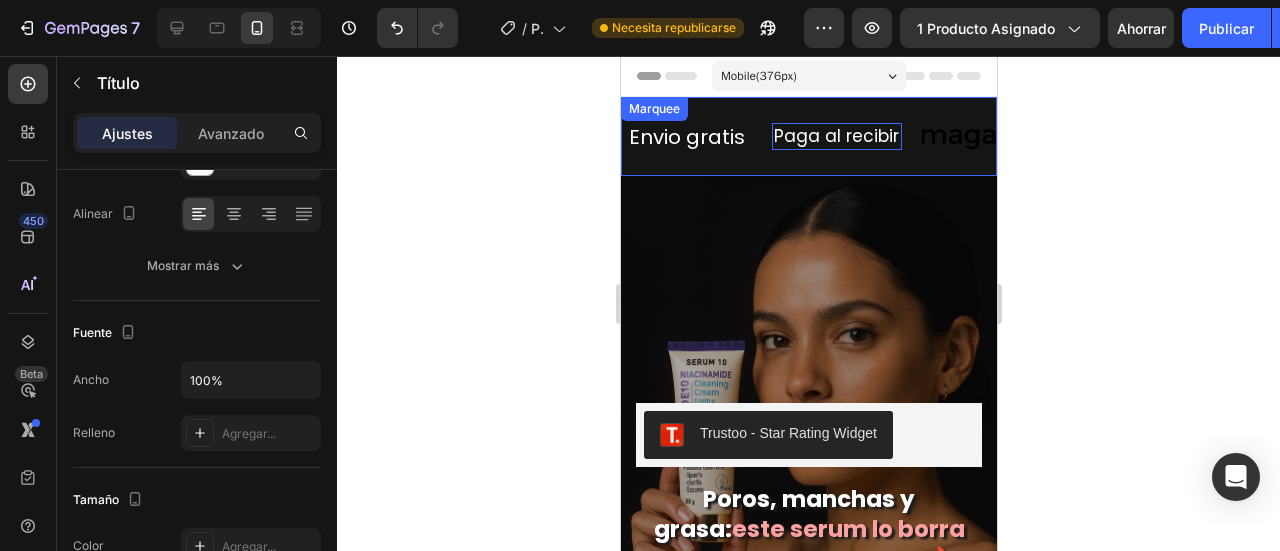click at bounding box center [986, 136] 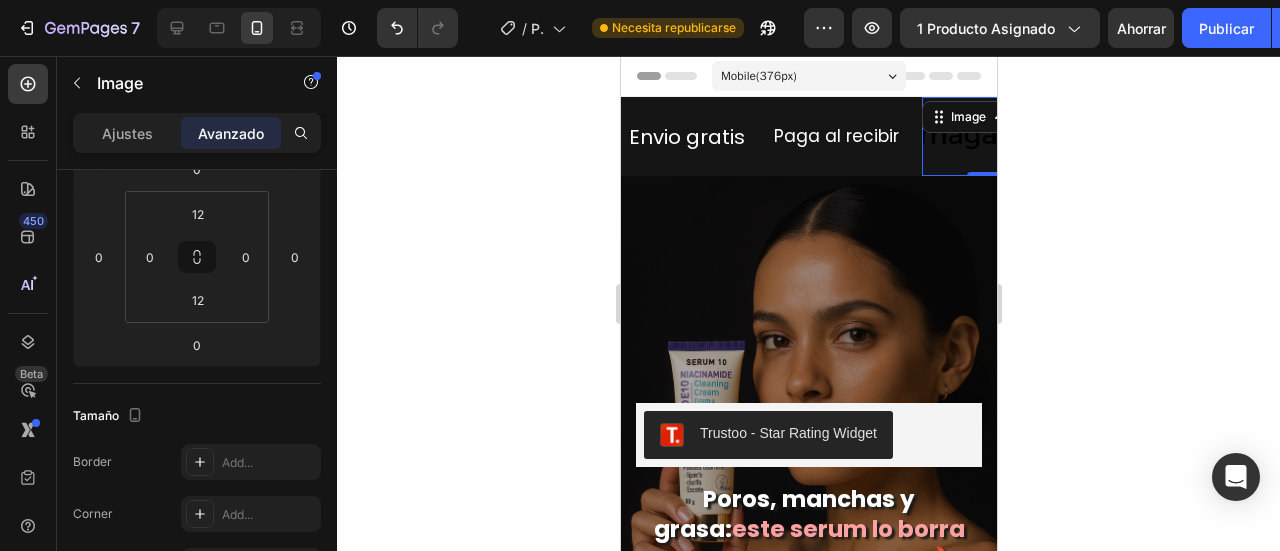 scroll, scrollTop: 0, scrollLeft: 0, axis: both 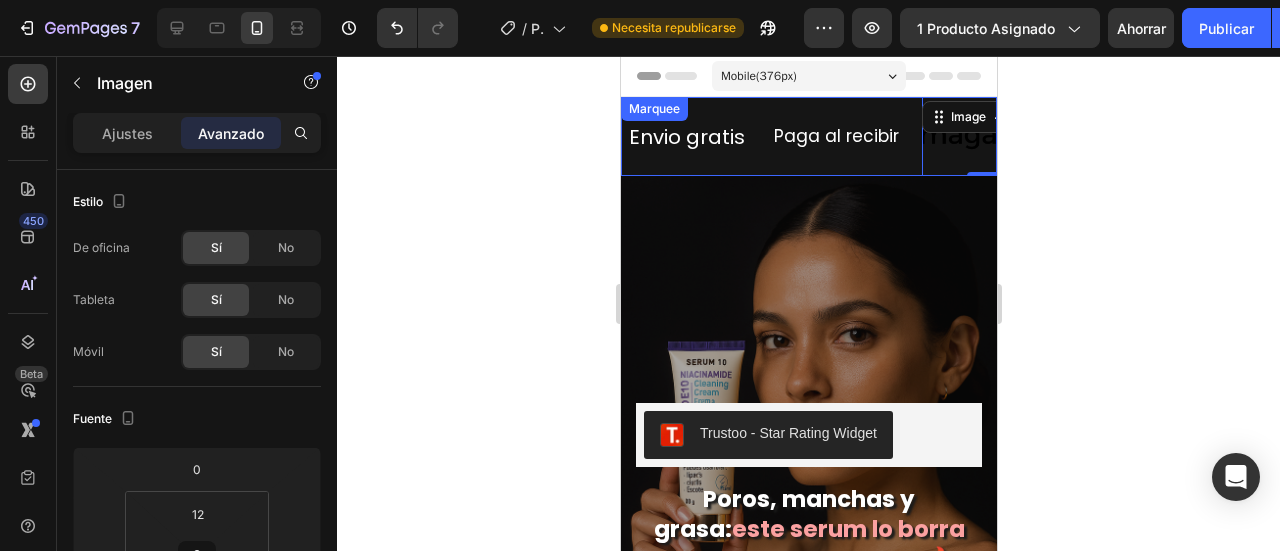 click on "Envio gratis Heading Paga al recibir Heading Image   0 Image" at bounding box center (921, 136) 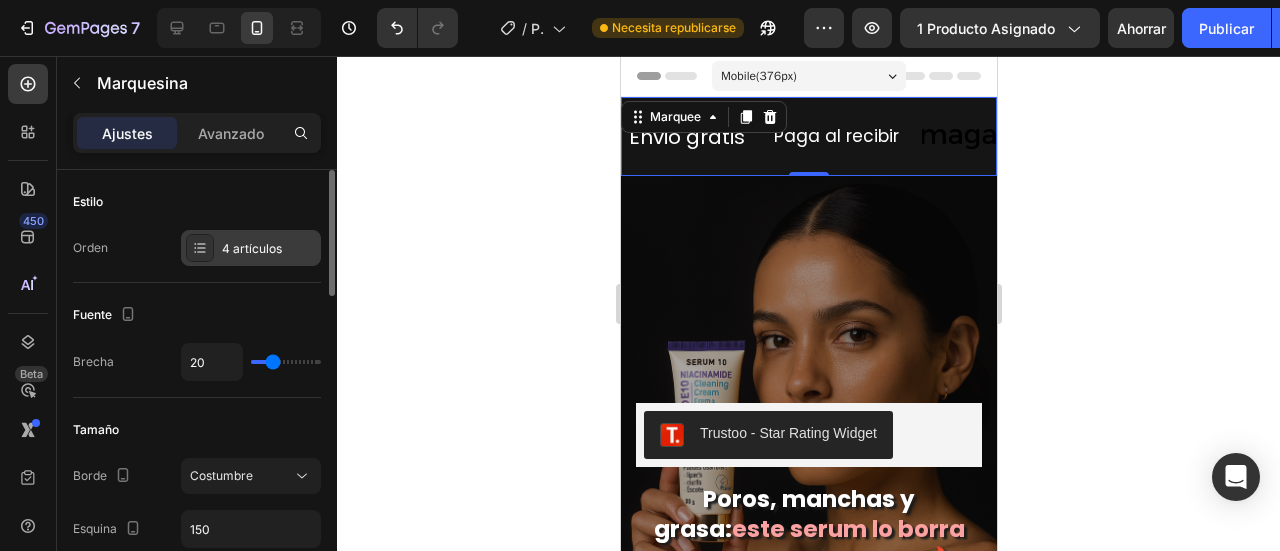 click on "4 artículos" at bounding box center (251, 248) 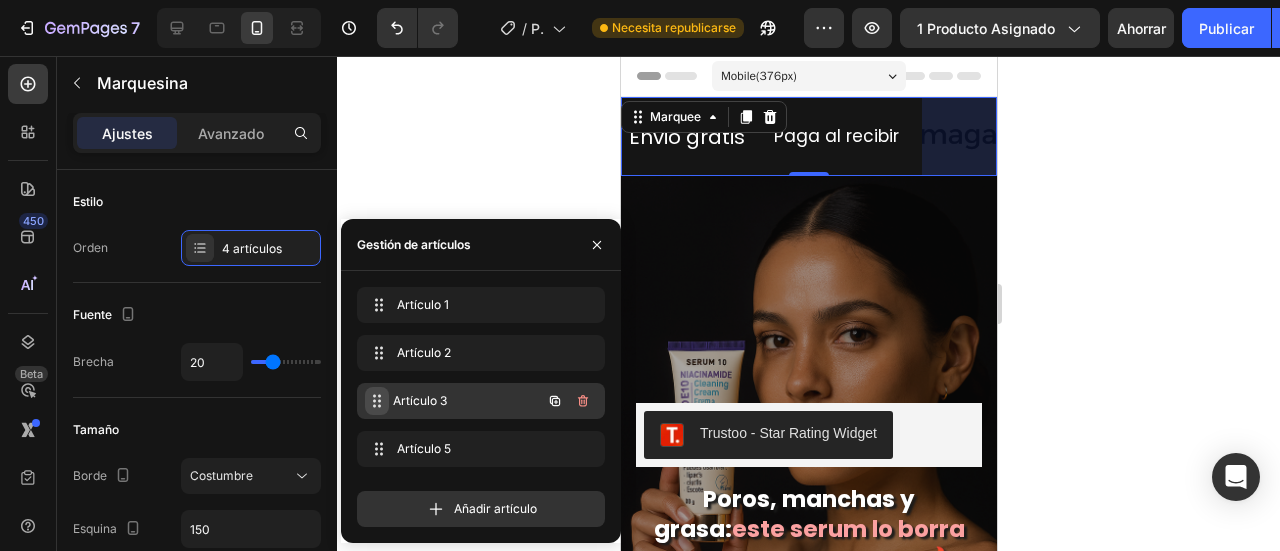 click 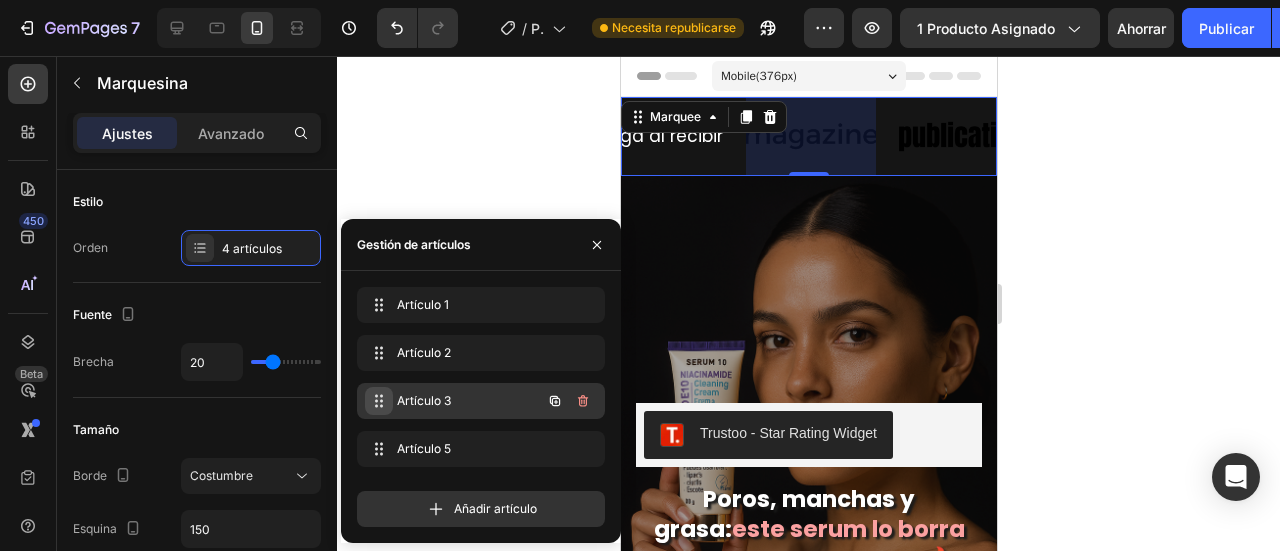 scroll, scrollTop: 0, scrollLeft: 186, axis: horizontal 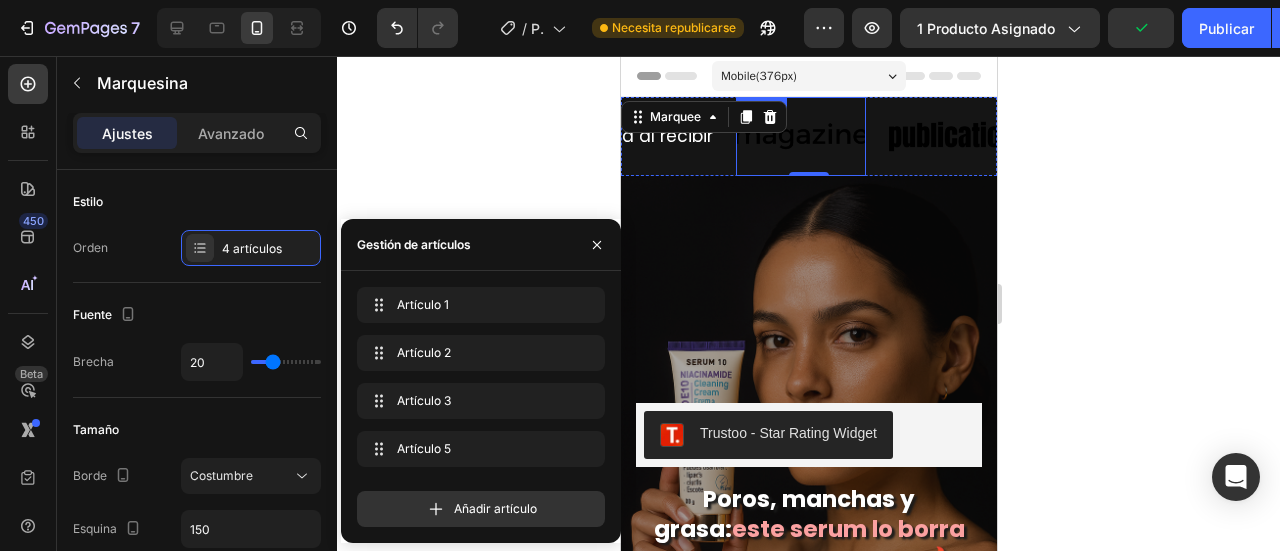 click at bounding box center [800, 136] 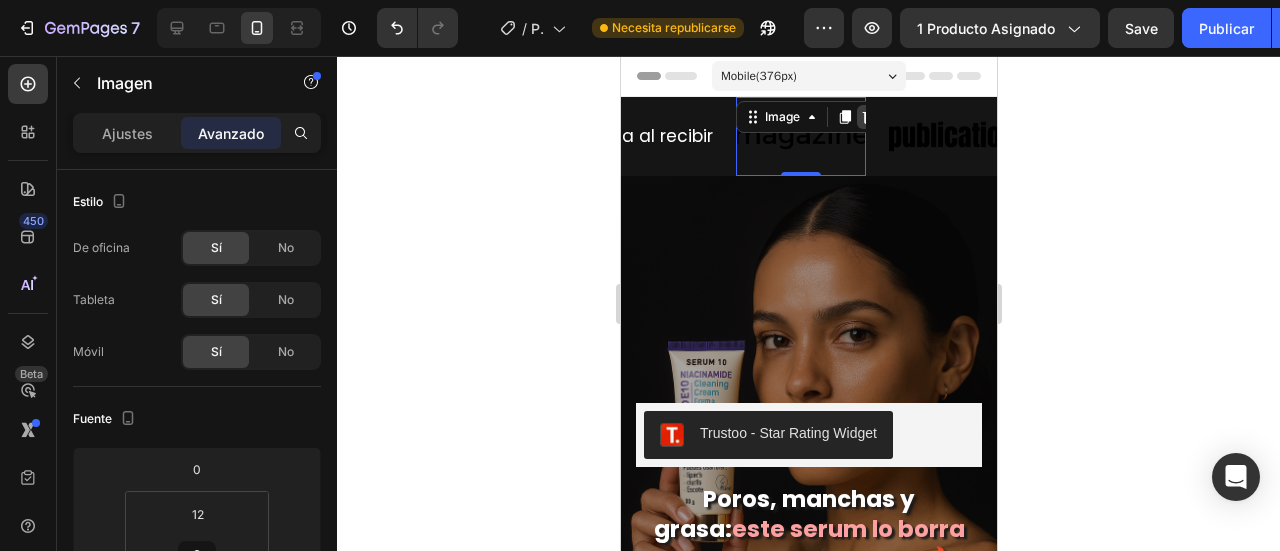 click 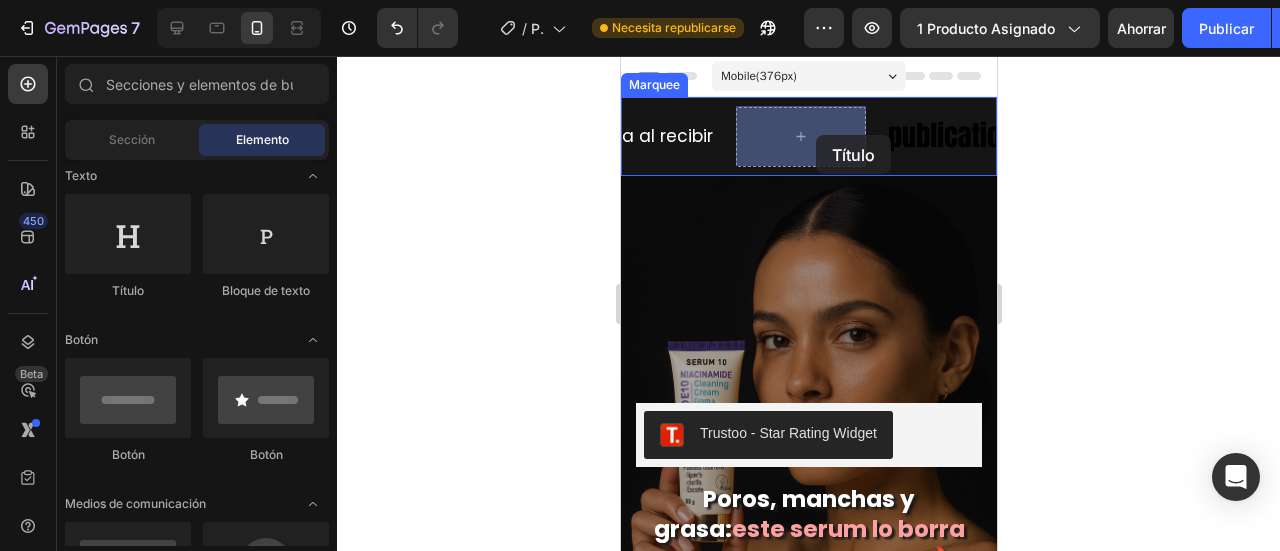 drag, startPoint x: 798, startPoint y: 295, endPoint x: 810, endPoint y: 148, distance: 147.48898 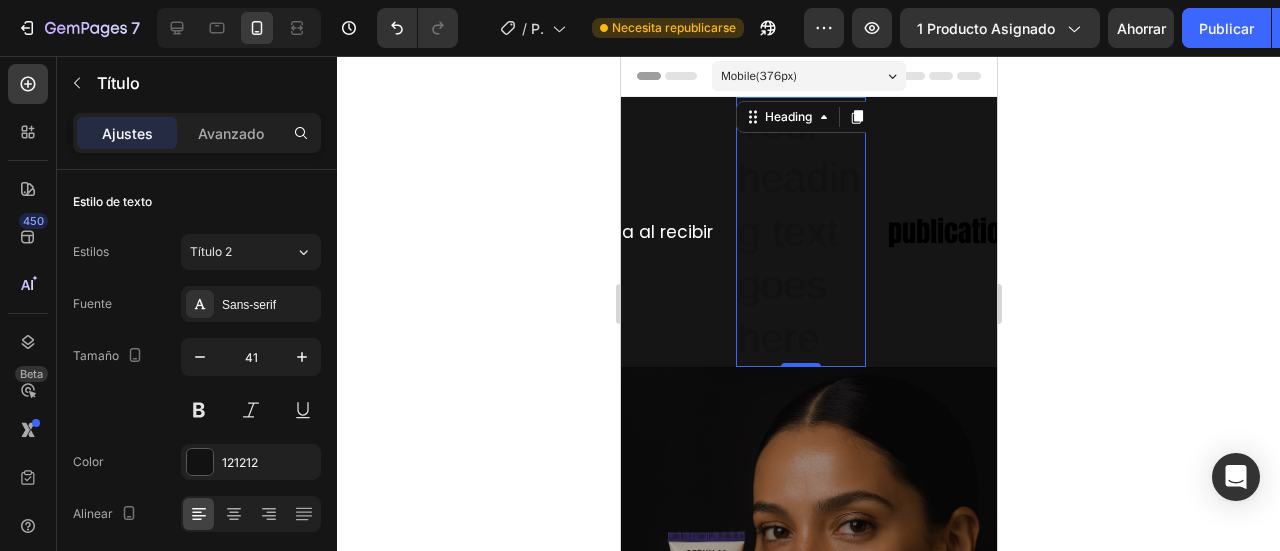 click on "Your heading text goes here" at bounding box center [800, 232] 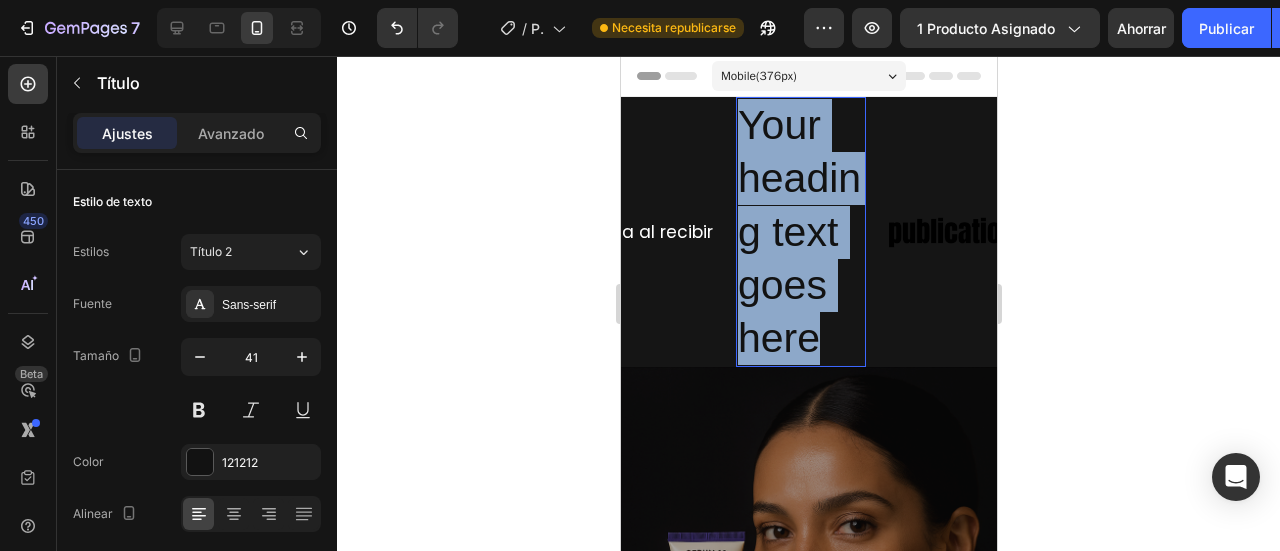 click on "Your heading text goes here" at bounding box center [800, 232] 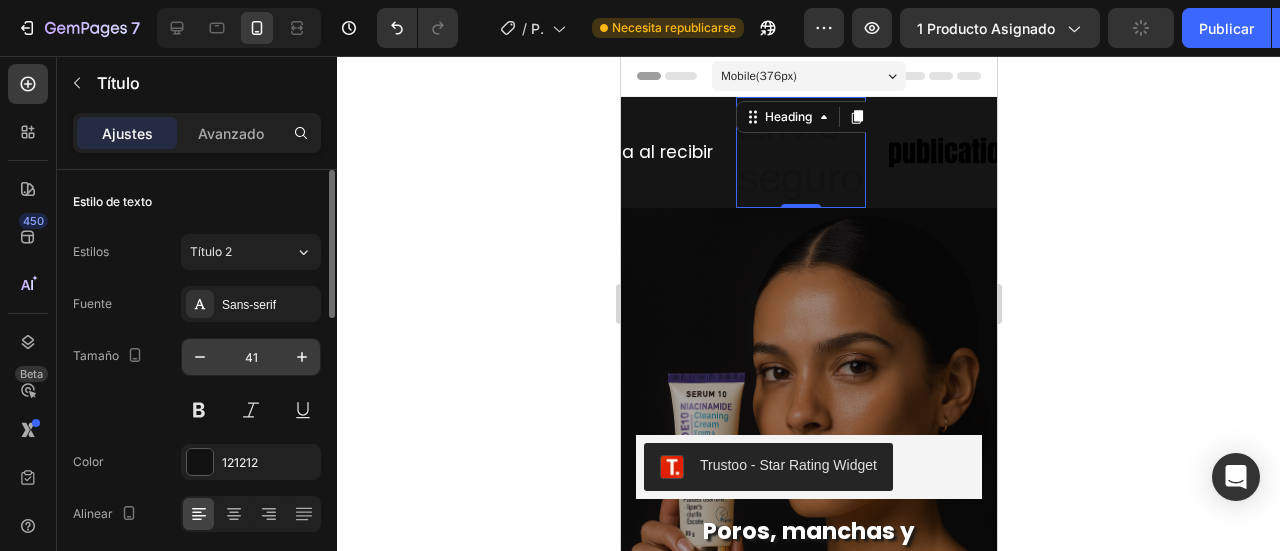 click on "41" at bounding box center [251, 357] 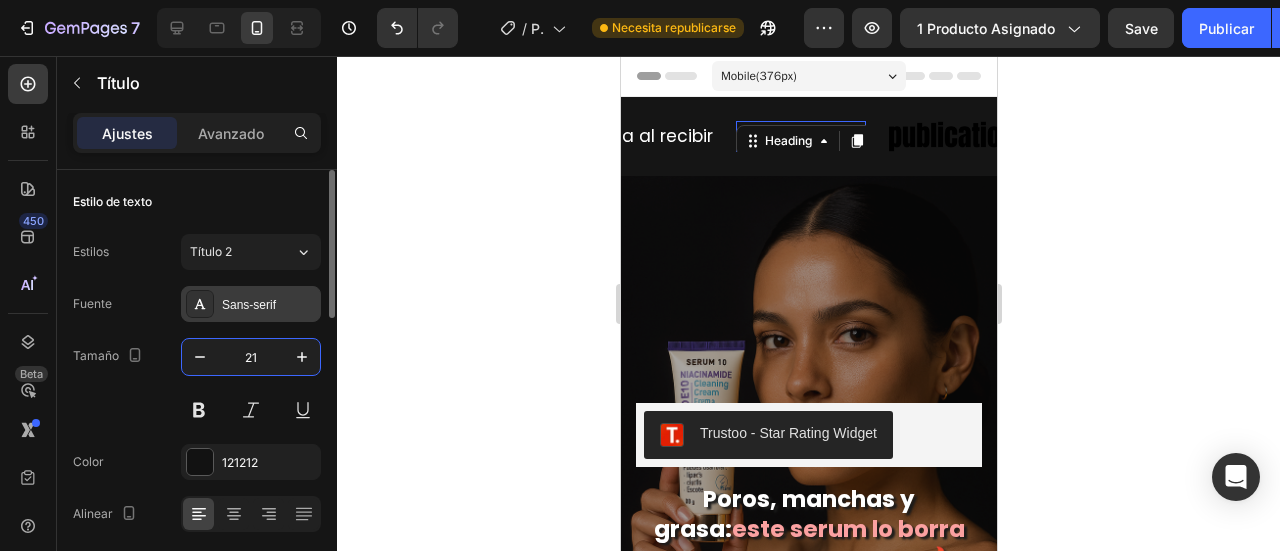 type on "21" 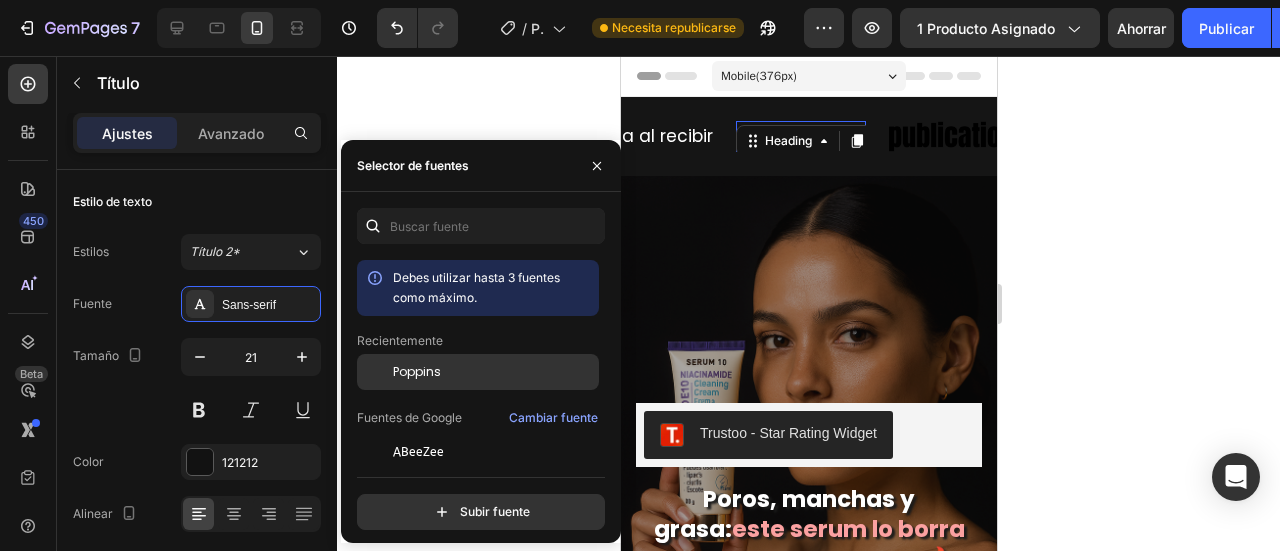 click on "Poppins" at bounding box center (417, 371) 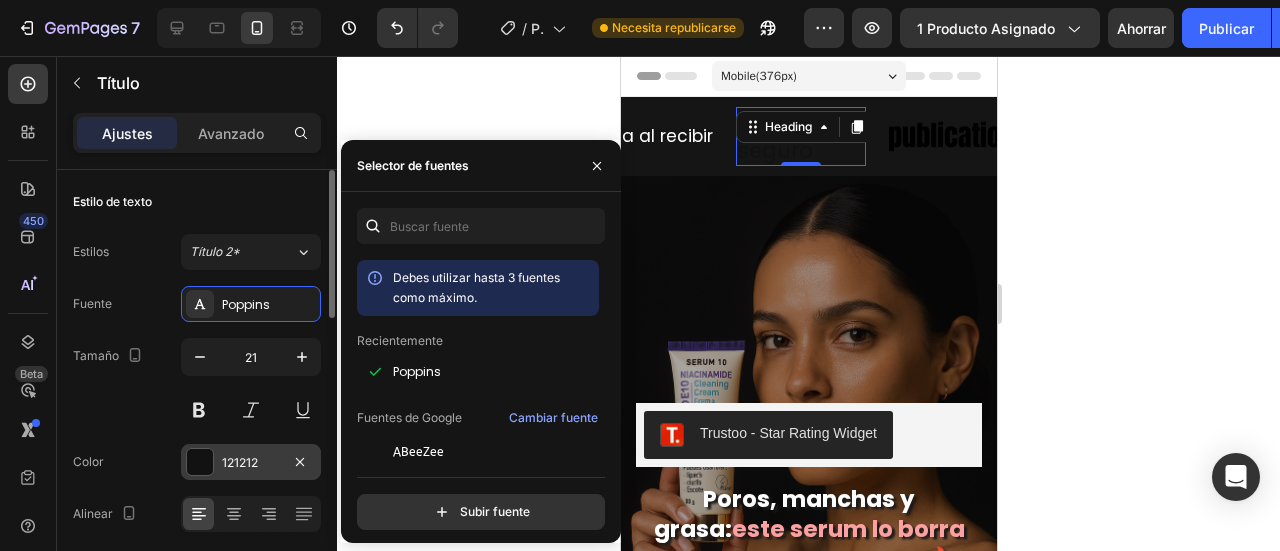 click at bounding box center [200, 462] 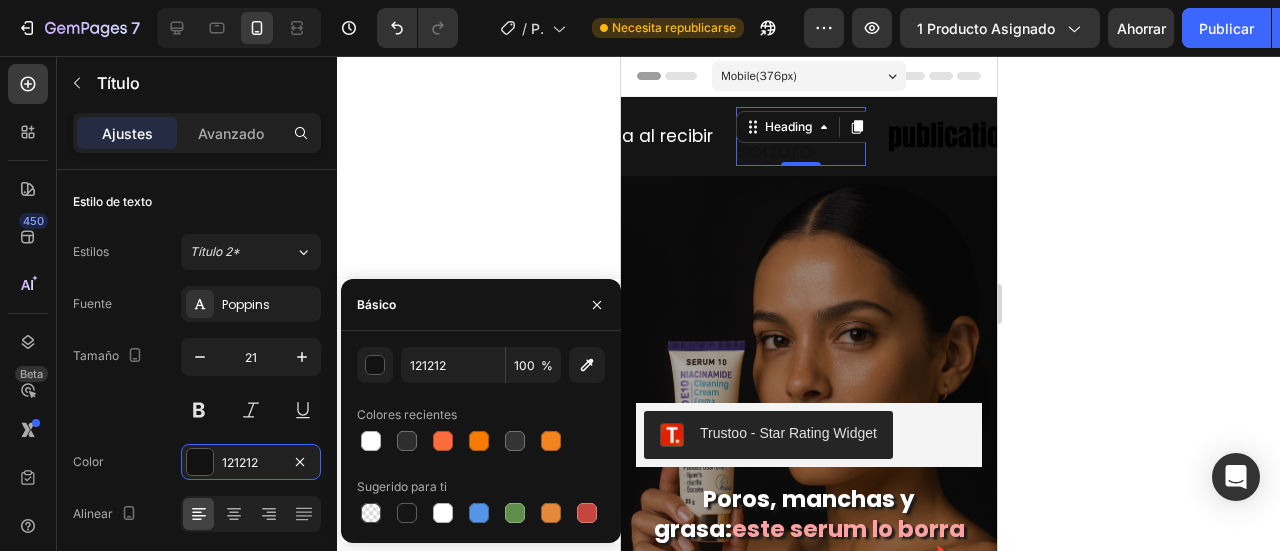 click on "Colores recientes" at bounding box center [481, 415] 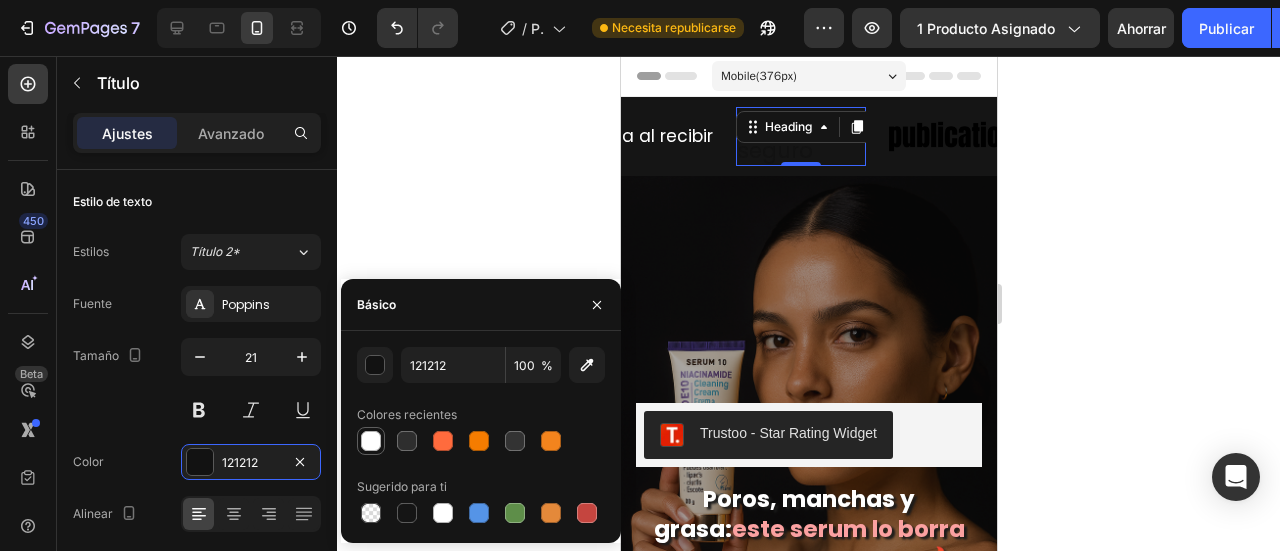 click at bounding box center (371, 441) 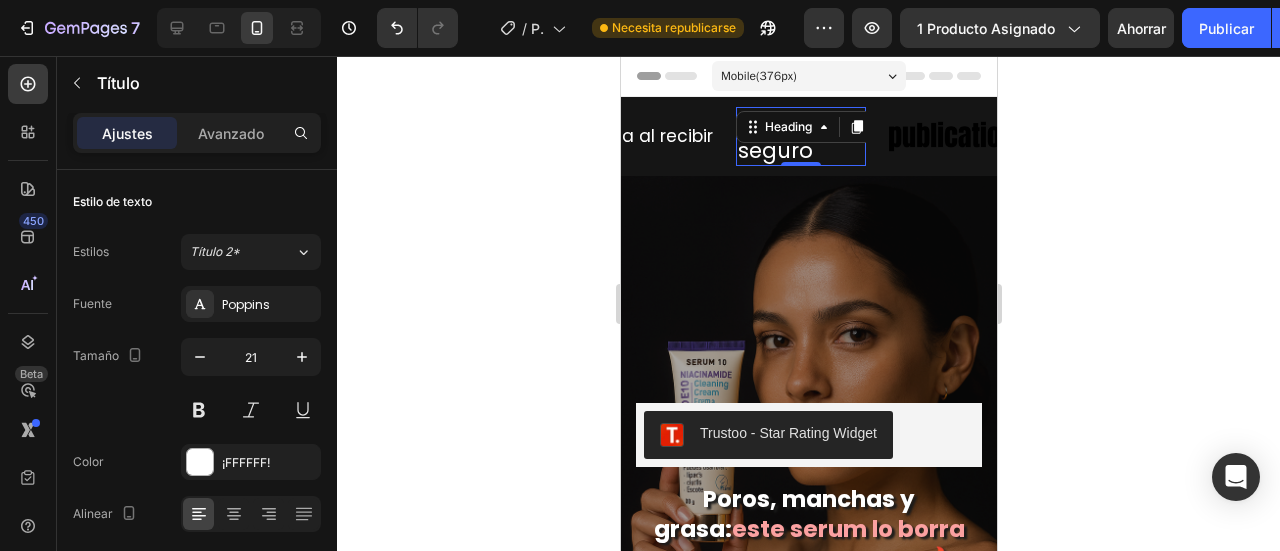 click 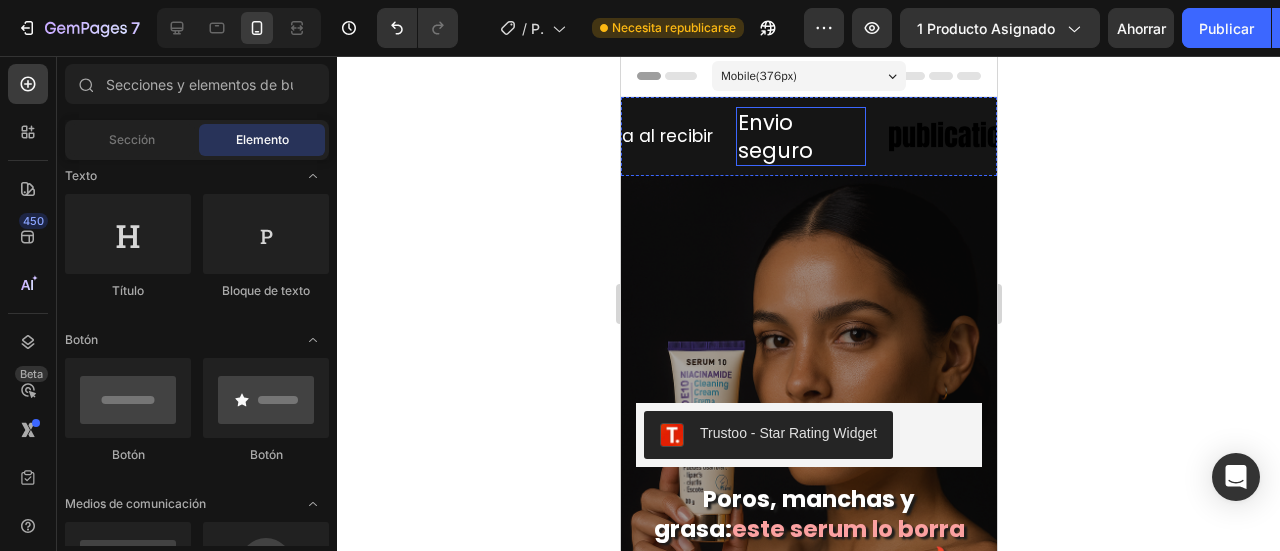 click on "Envio seguro" at bounding box center (800, 136) 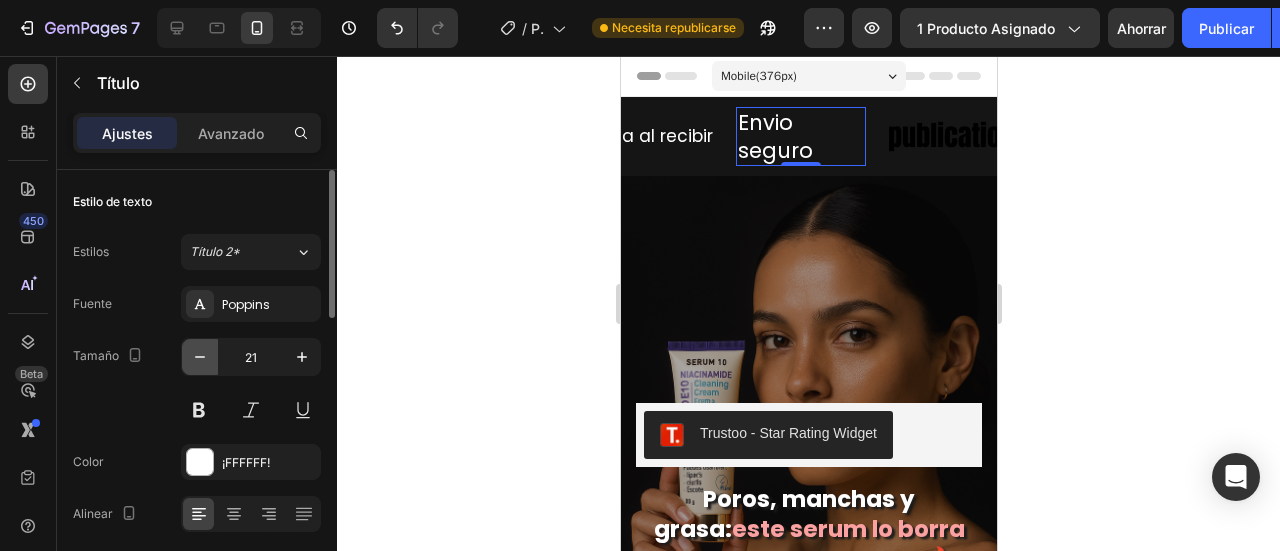 click 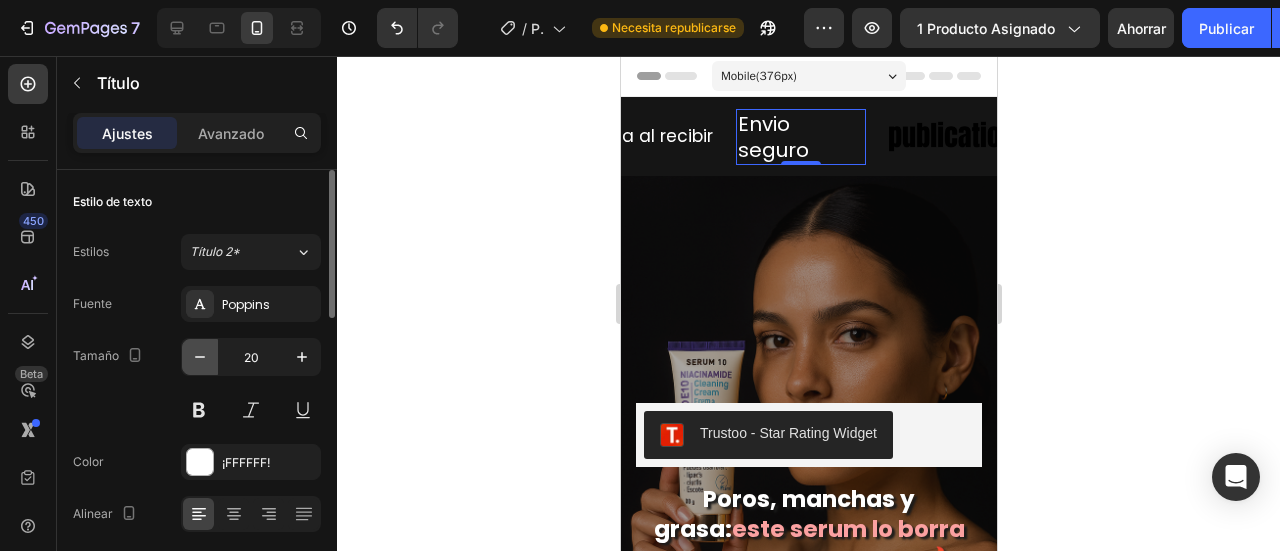 click 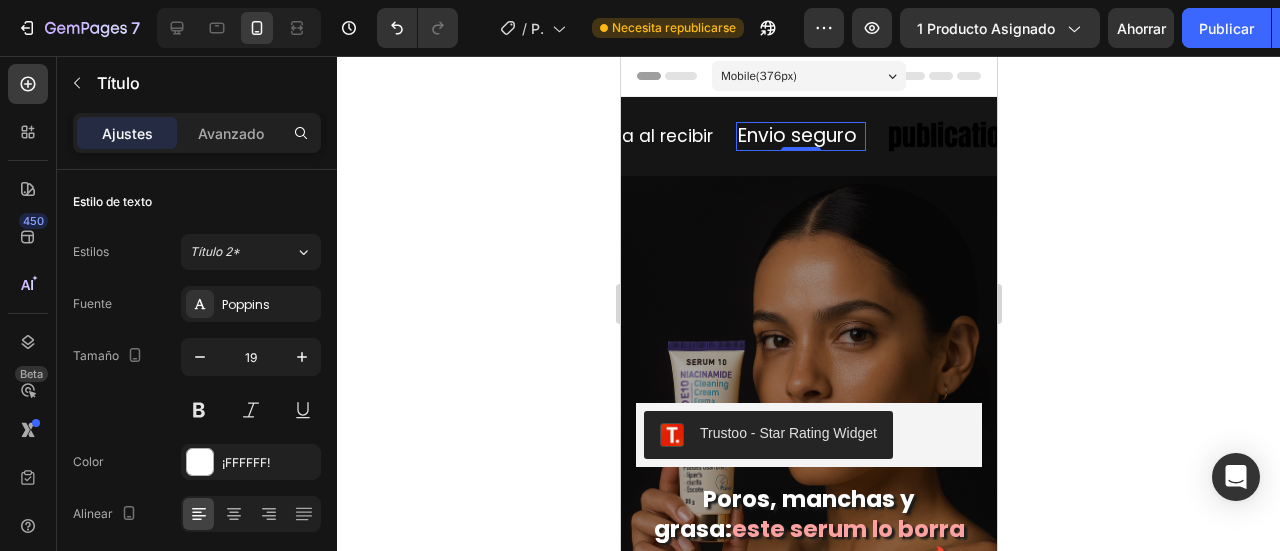 click 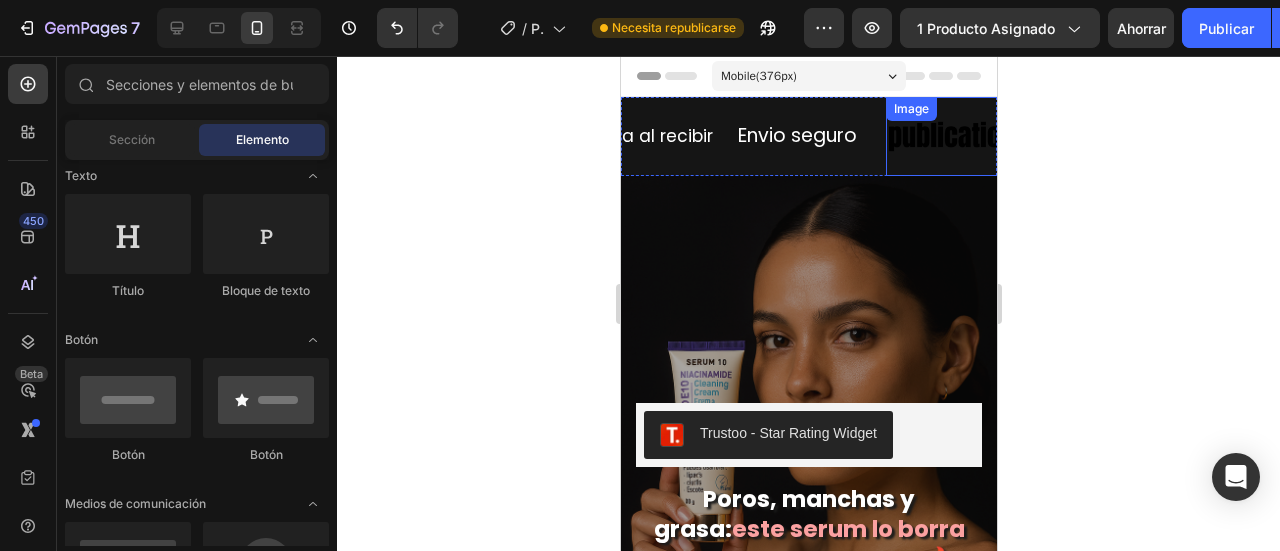 click at bounding box center (950, 136) 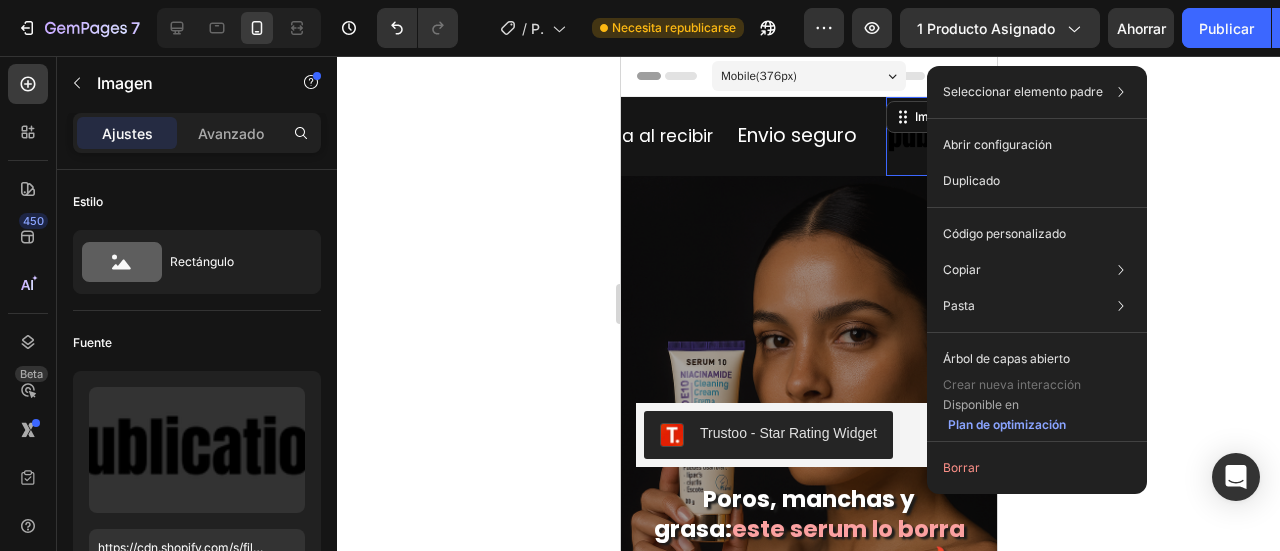 click on "Image   0" at bounding box center [950, 136] 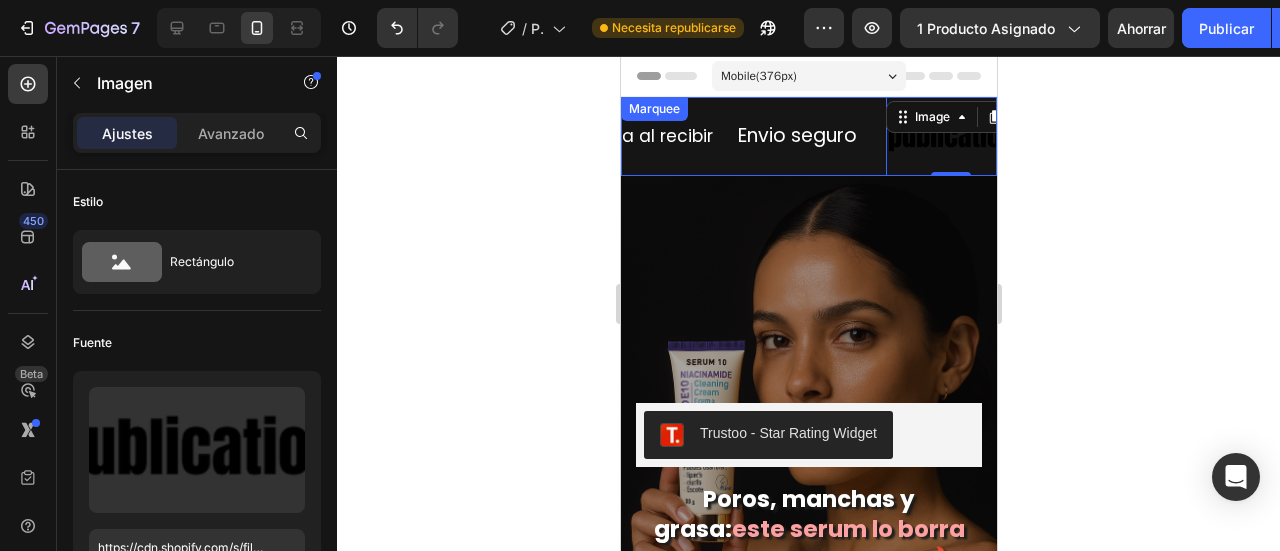 click on "Envio gratis Heading Paga al recibir Heading Envio seguro Heading Image   0" at bounding box center (735, 136) 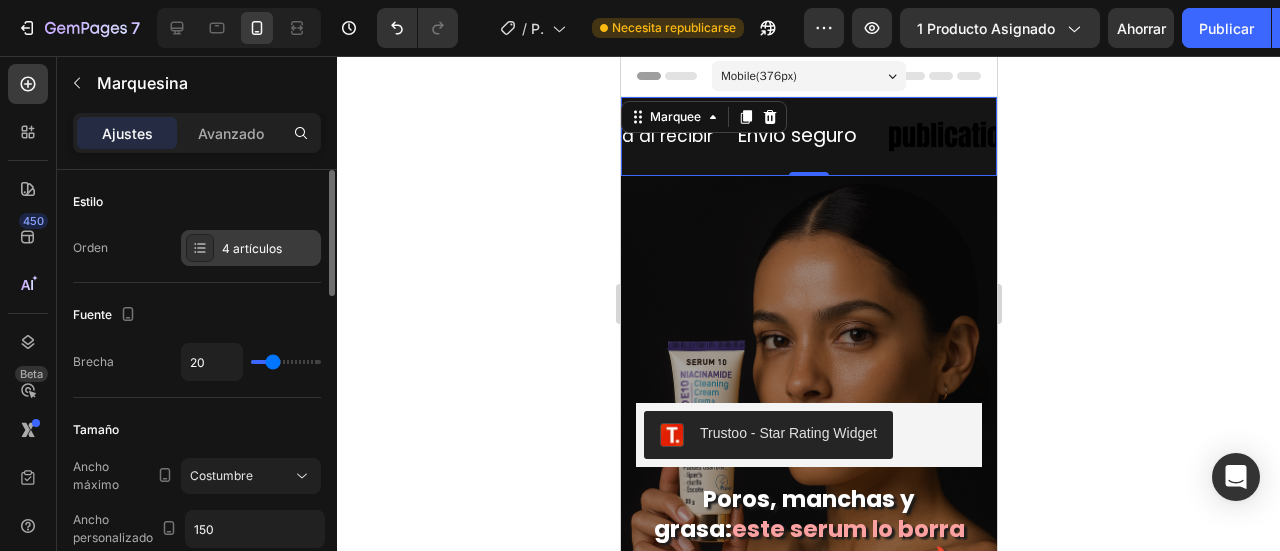 click on "Estilo Orden 4 artículos" 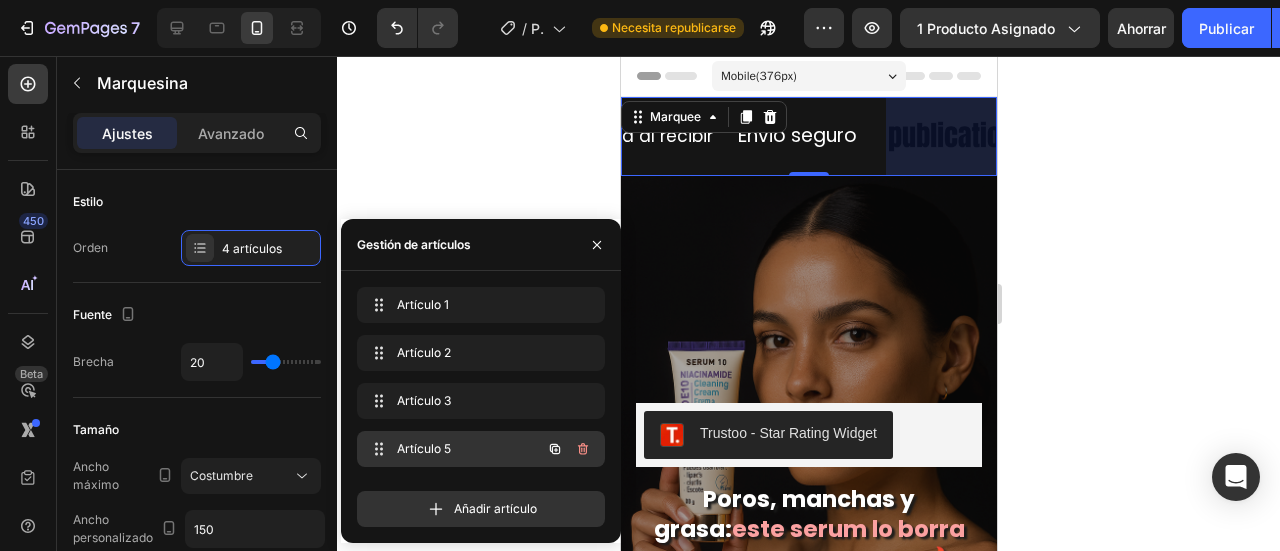 click on "Artículo 5" at bounding box center (424, 448) 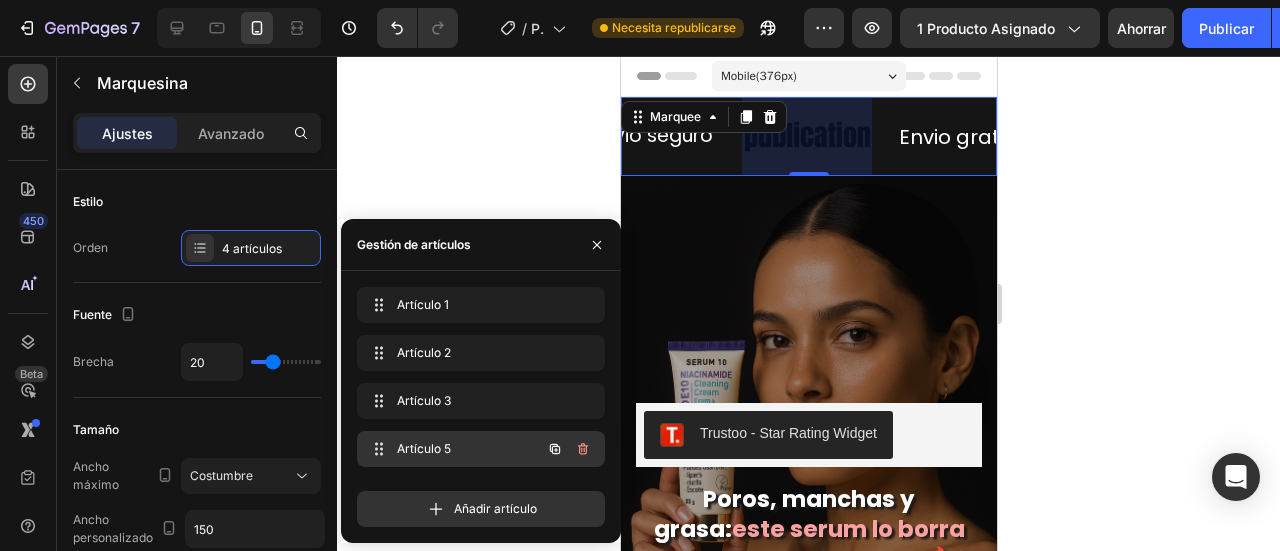 scroll, scrollTop: 0, scrollLeft: 336, axis: horizontal 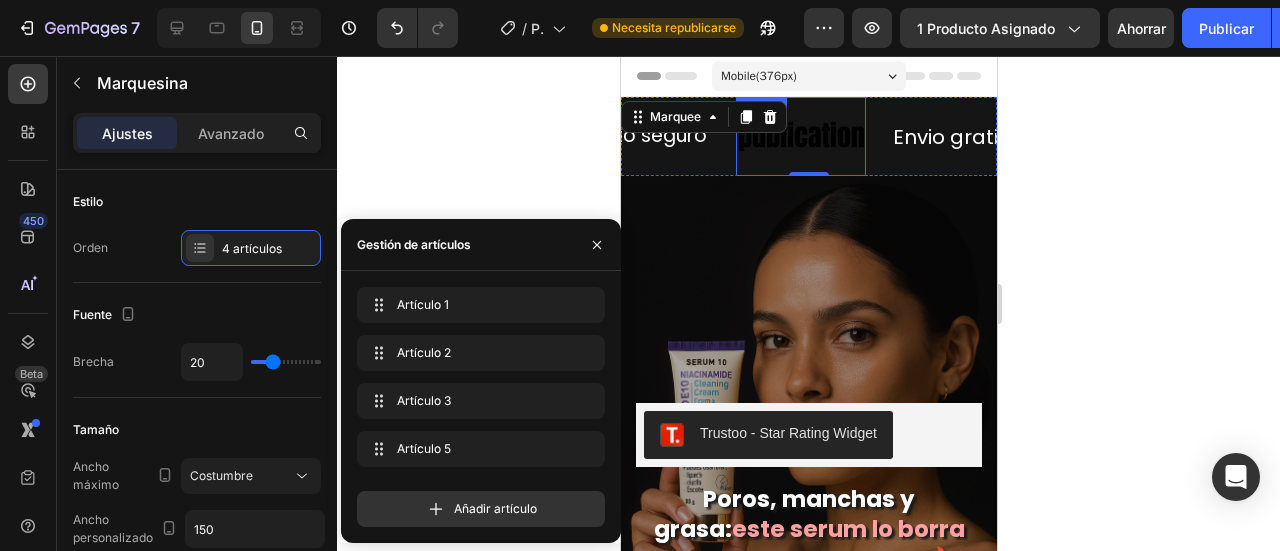 click at bounding box center (800, 136) 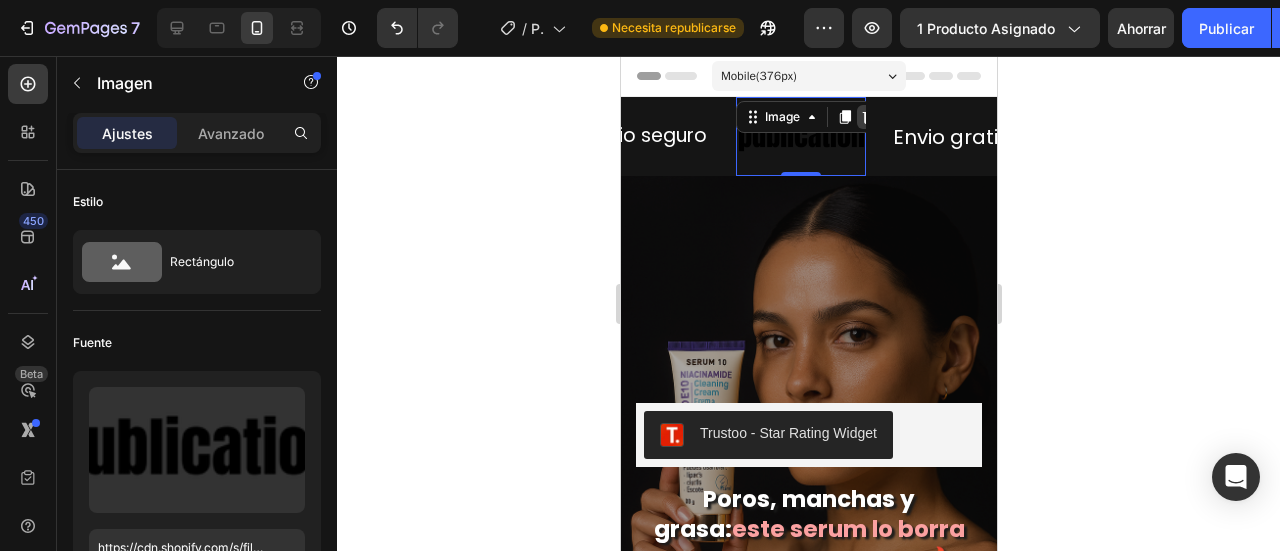 click 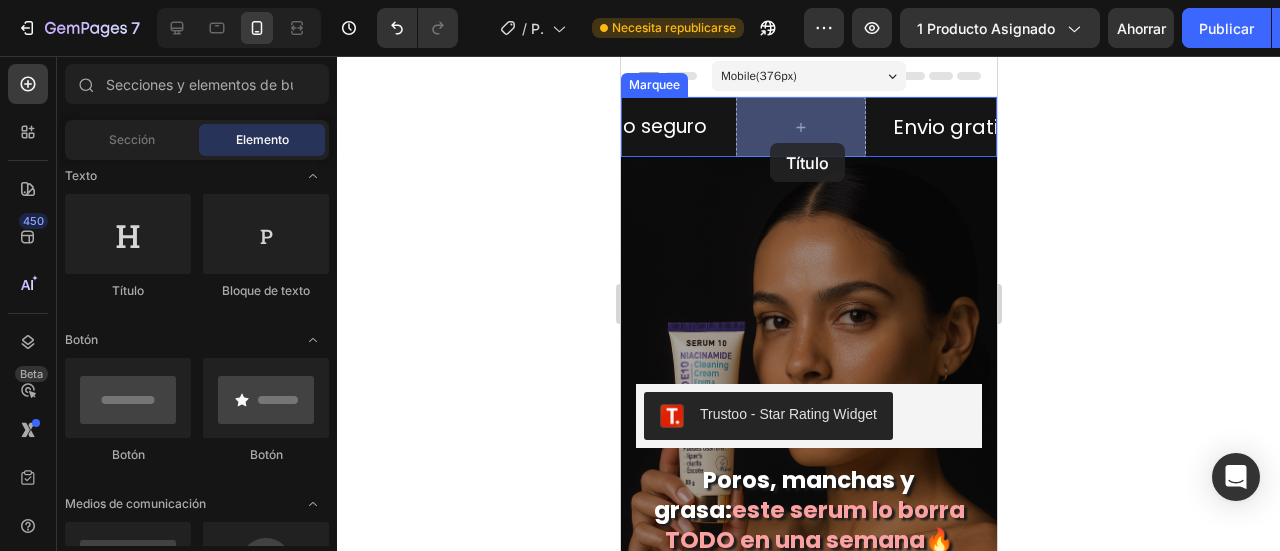 drag, startPoint x: 879, startPoint y: 291, endPoint x: 769, endPoint y: 137, distance: 189.25116 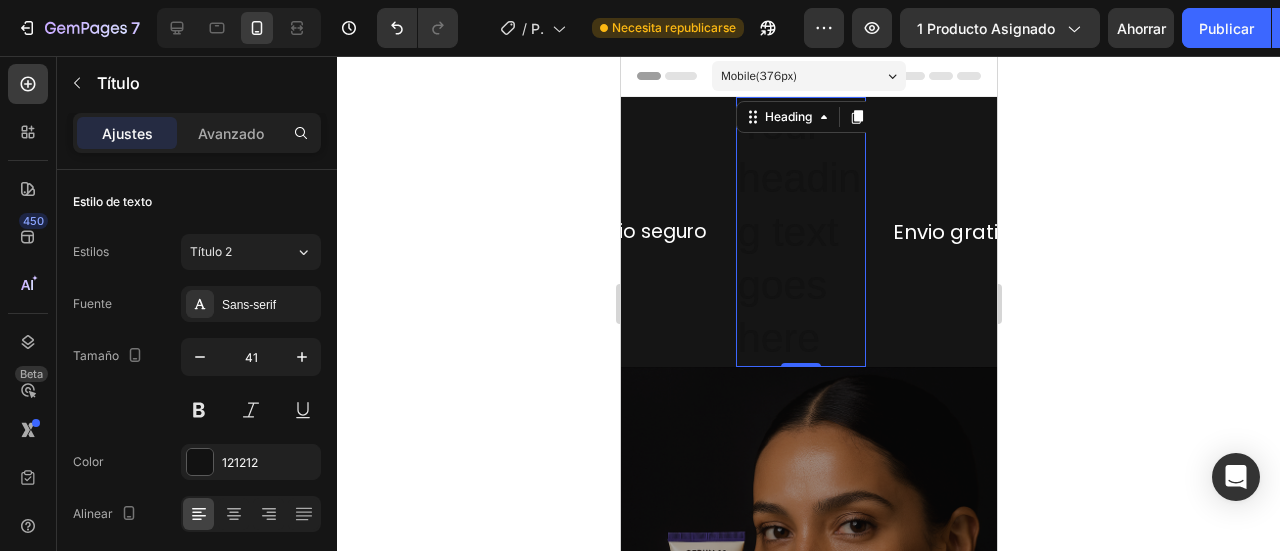click on "Your heading text goes here" at bounding box center [800, 232] 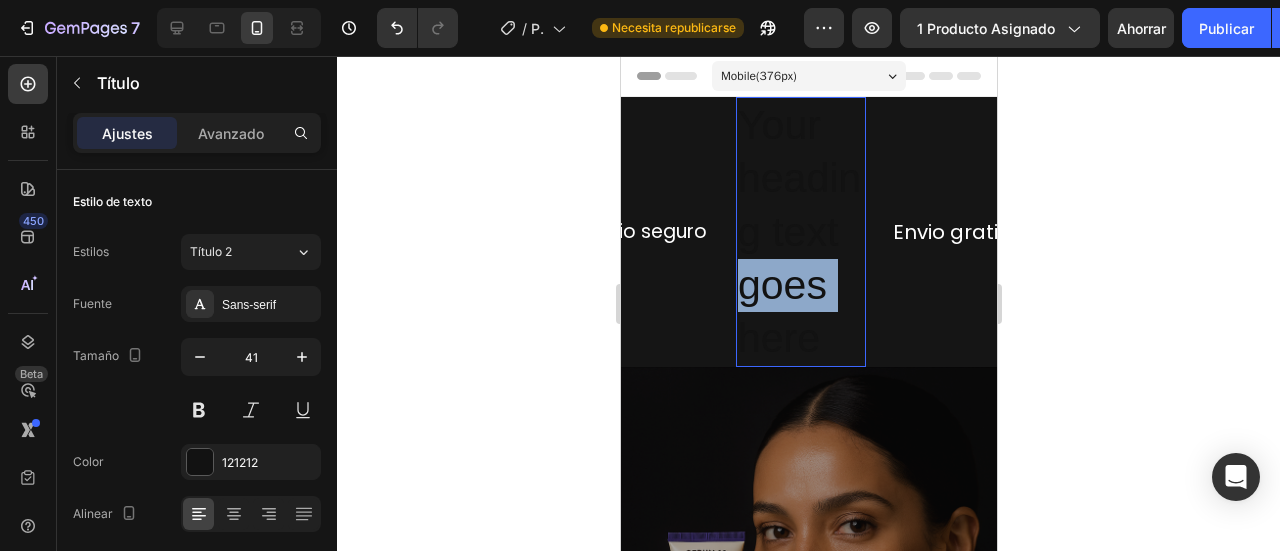 click on "Your heading text goes here" at bounding box center [800, 232] 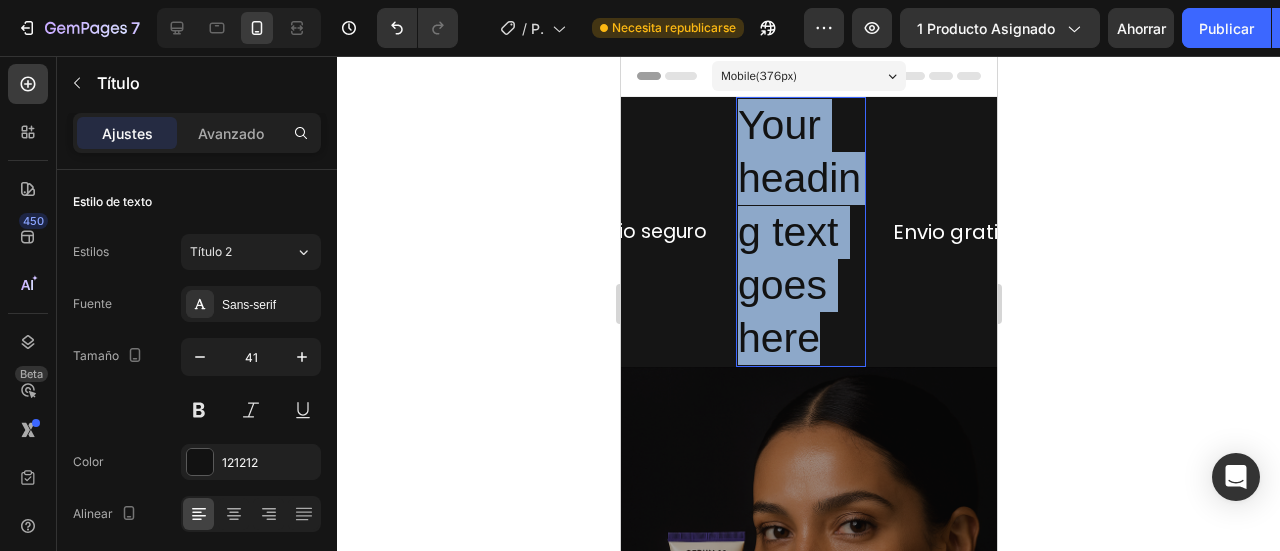 click on "Your heading text goes here" at bounding box center (800, 232) 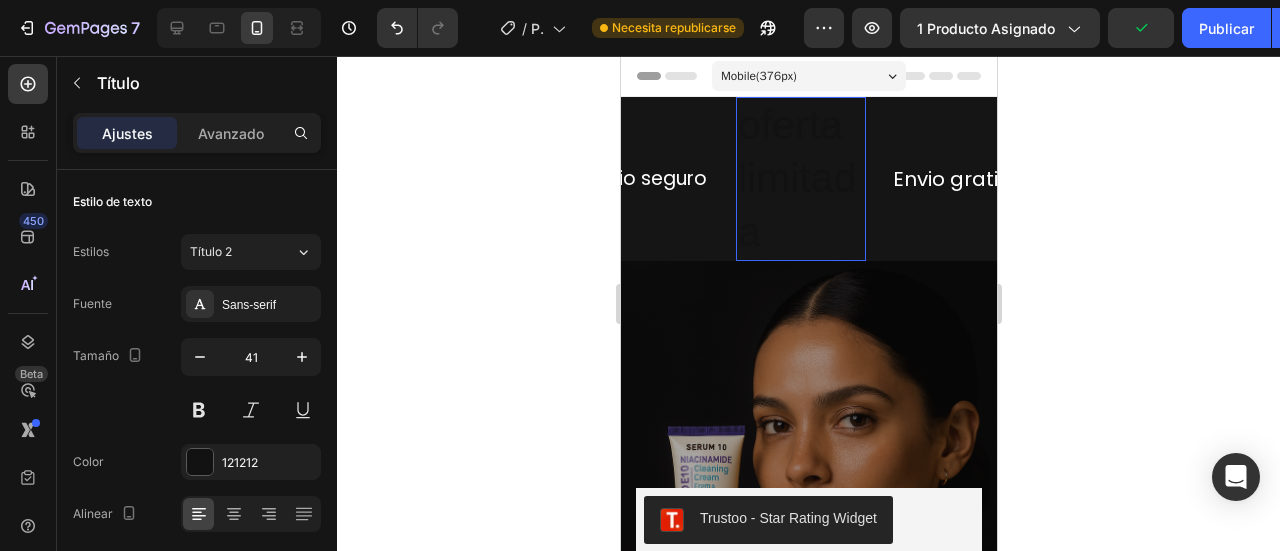 click on "oferta limitada" at bounding box center [800, 179] 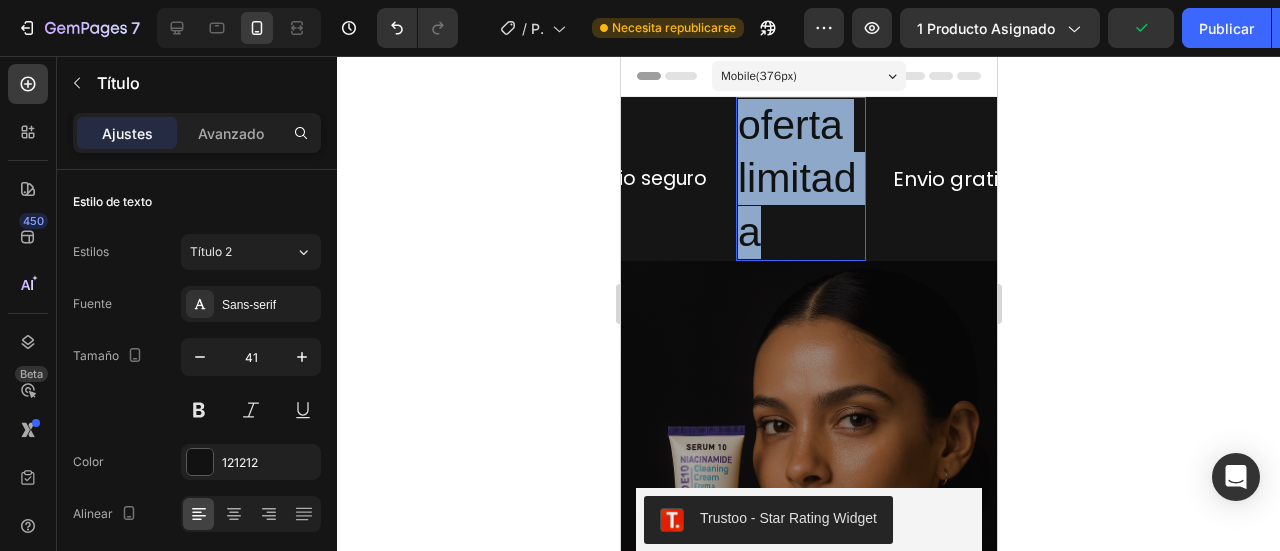 click on "oferta limitada" at bounding box center [800, 179] 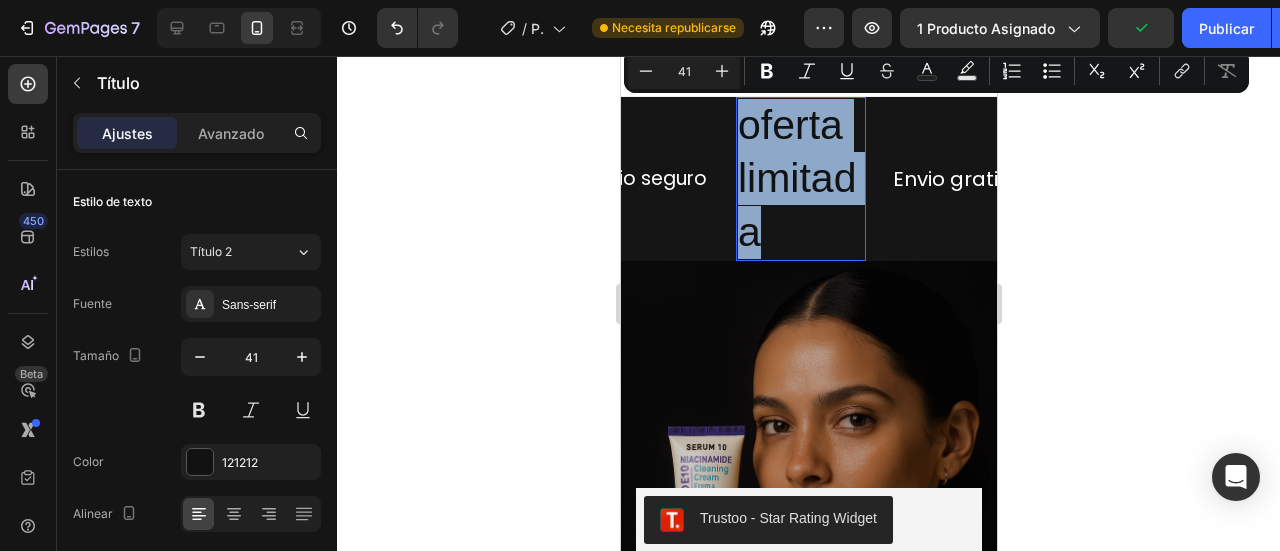 drag, startPoint x: 796, startPoint y: 219, endPoint x: 705, endPoint y: 261, distance: 100.22475 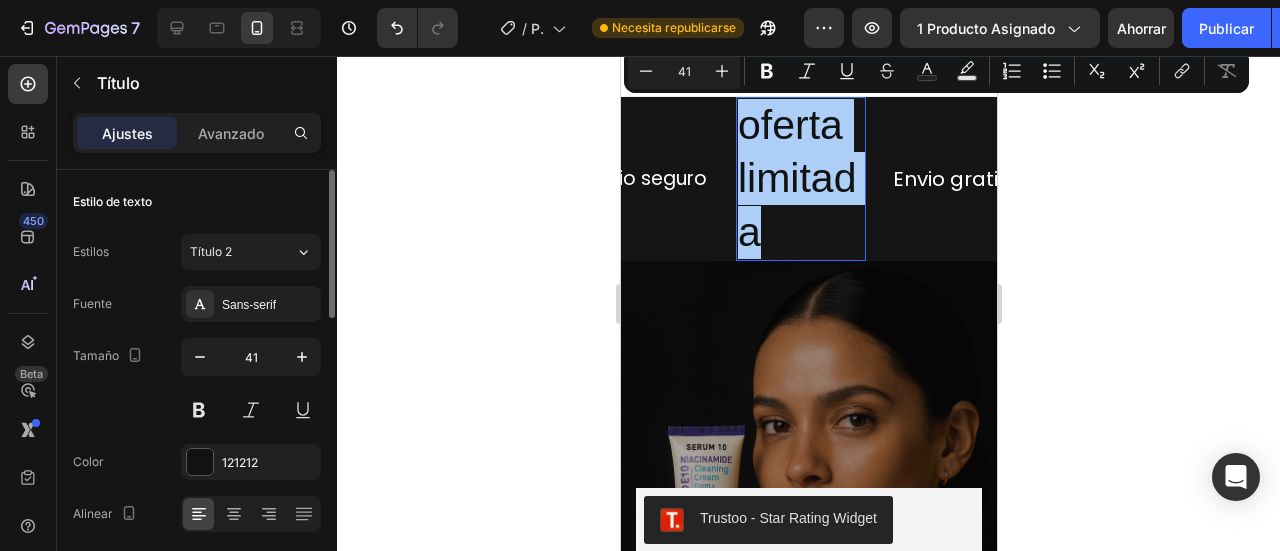 click on "41" at bounding box center [251, 357] 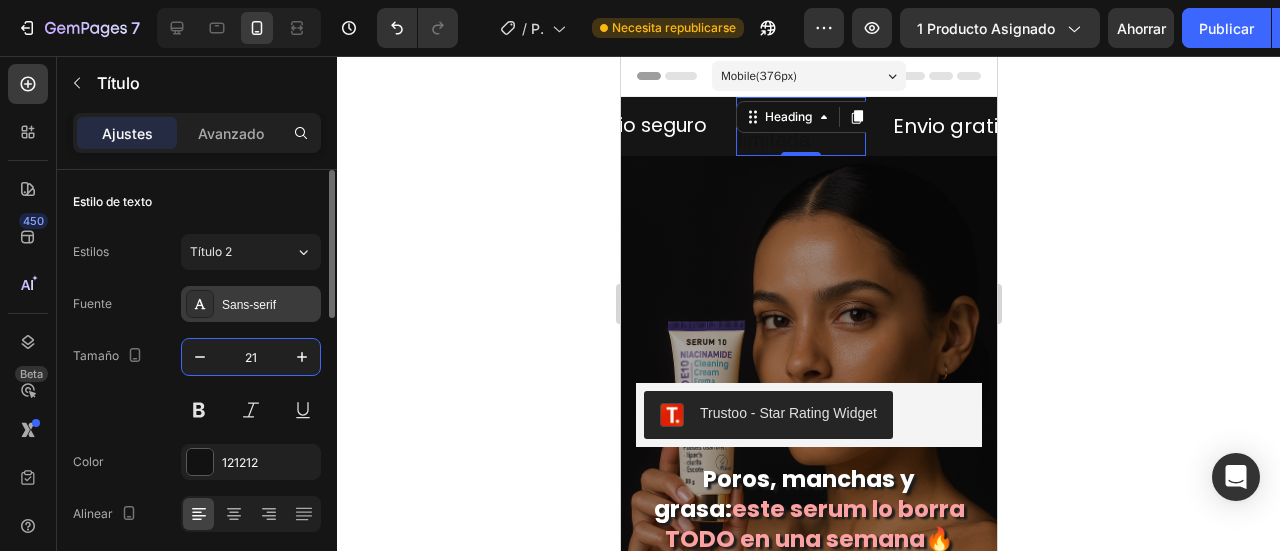 type on "21" 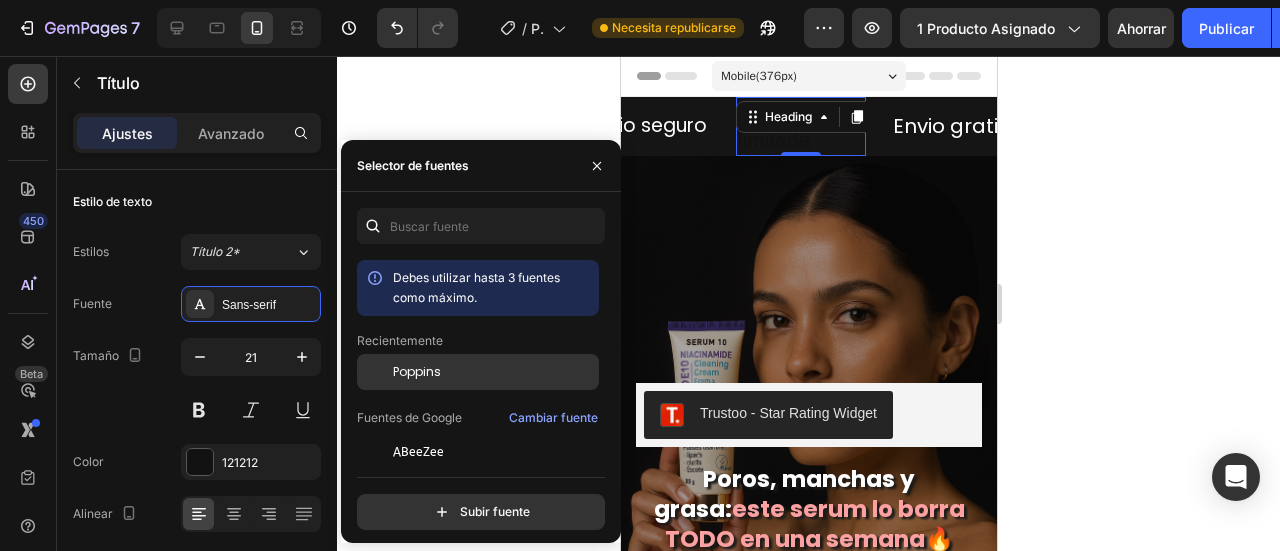 click on "Poppins" at bounding box center (417, 371) 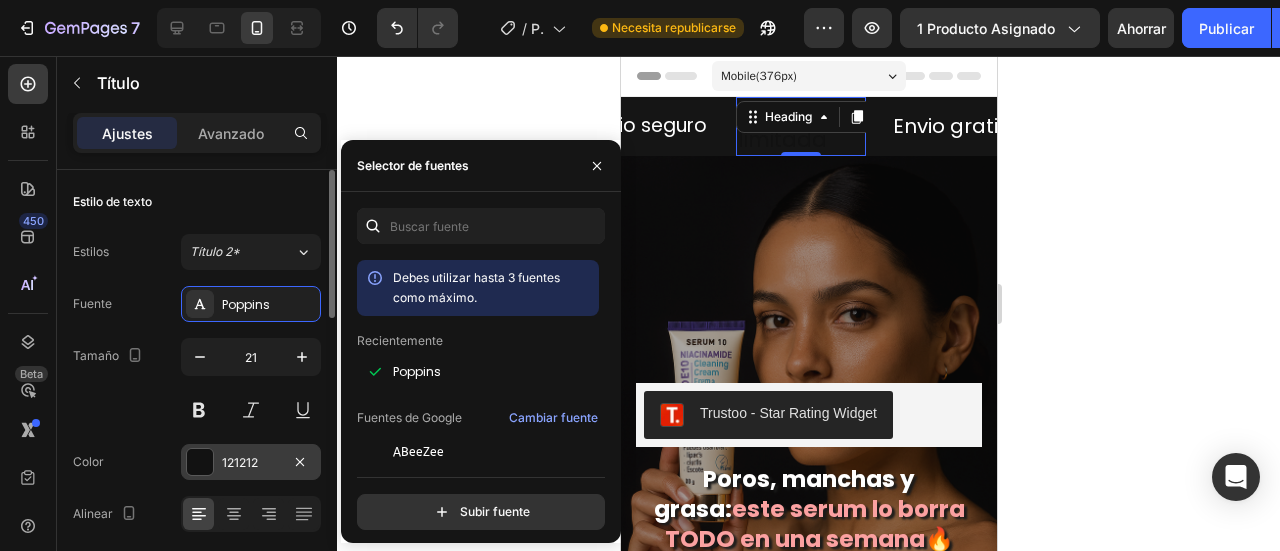 click at bounding box center (200, 462) 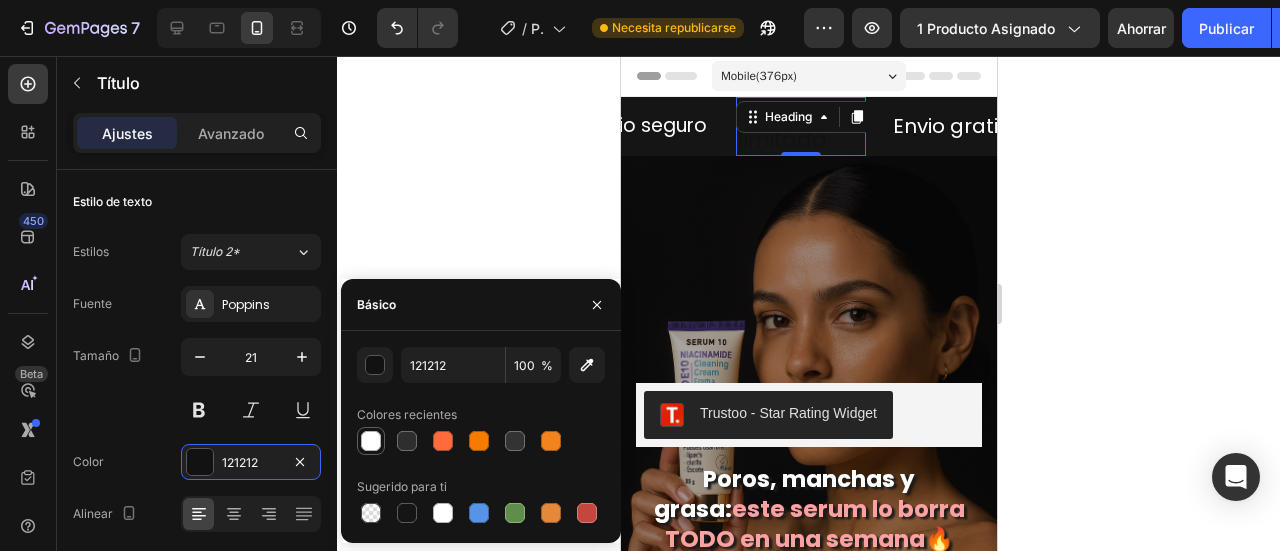 click at bounding box center [371, 441] 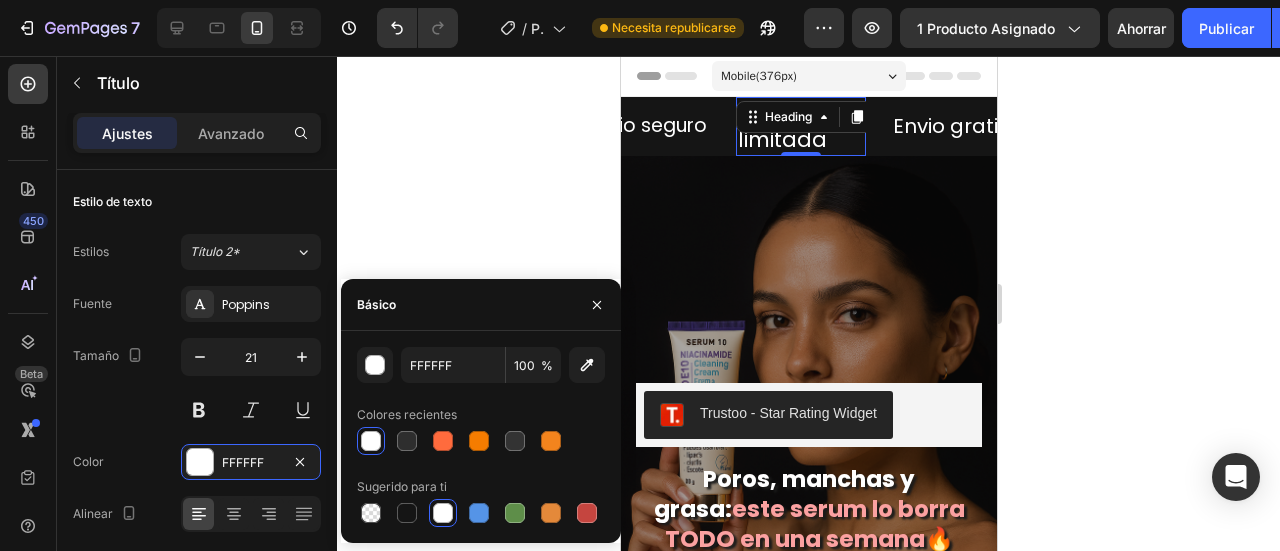 click 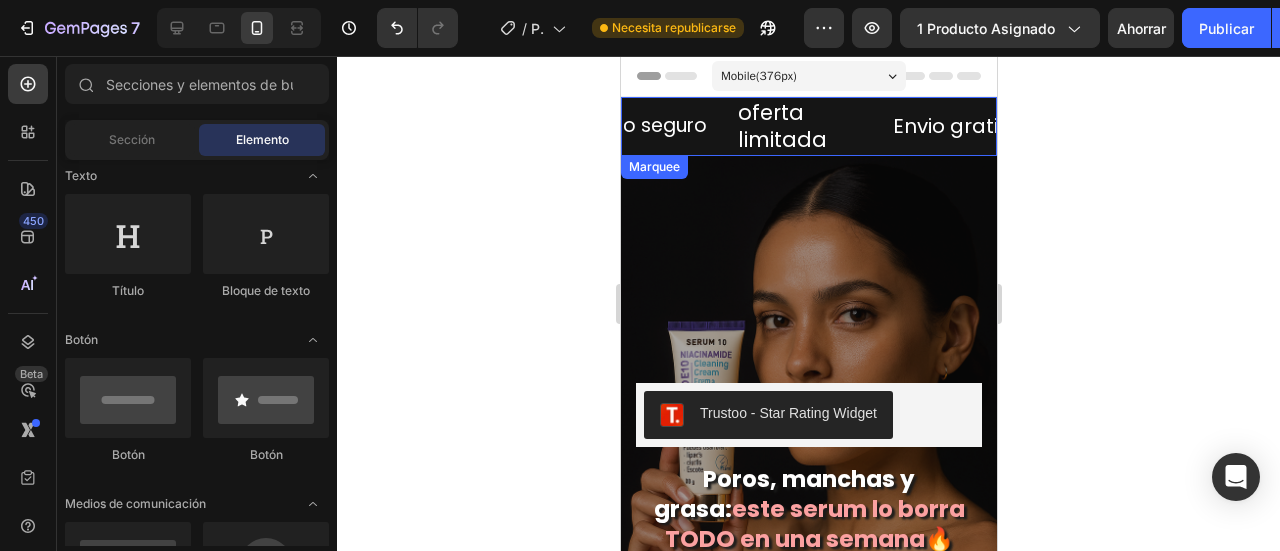 click on "oferta limitada" at bounding box center [800, 126] 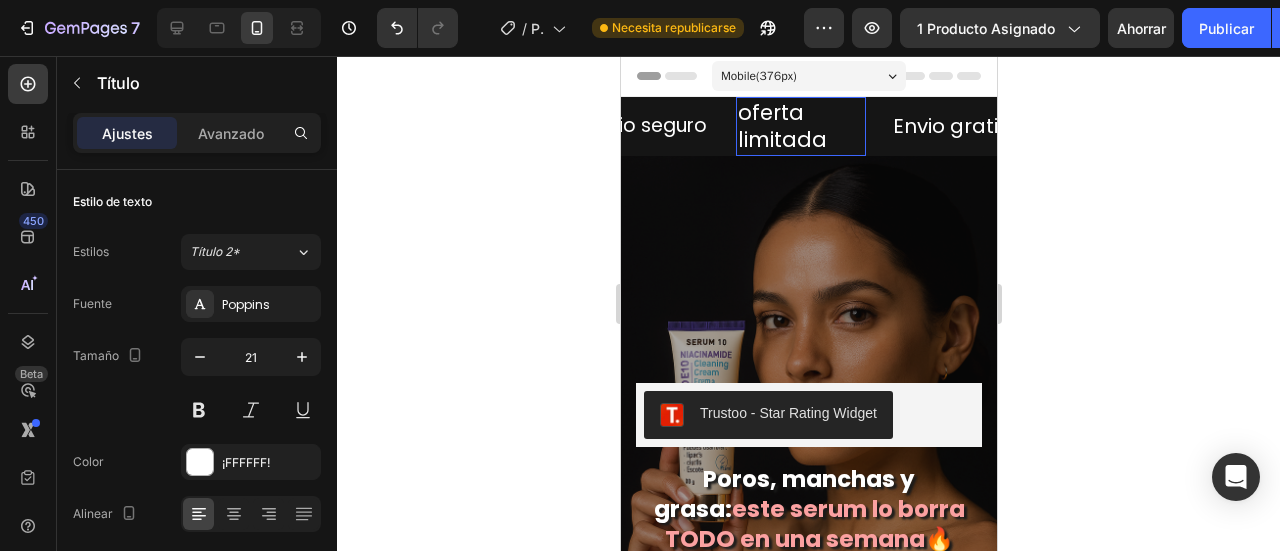 click on "oferta limitada" at bounding box center [800, 126] 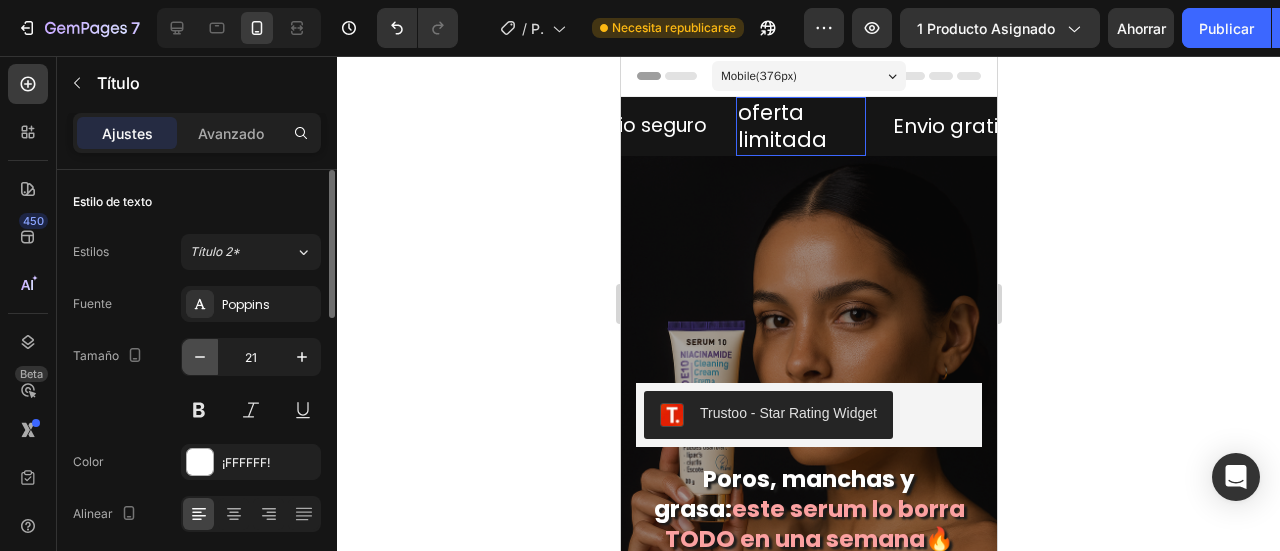 click at bounding box center [200, 357] 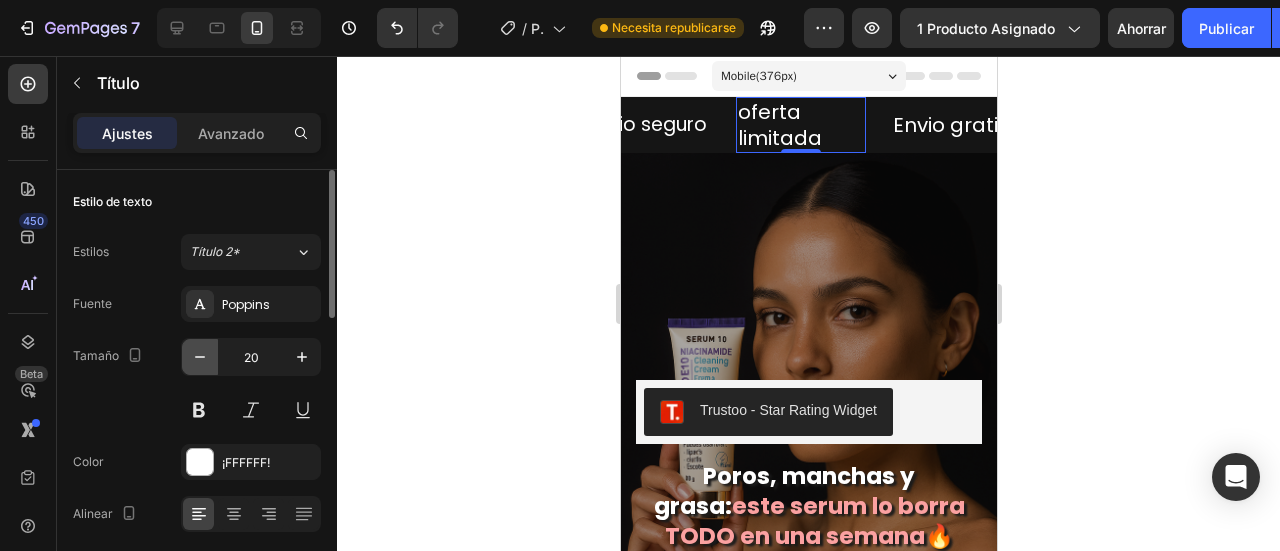 click at bounding box center [200, 357] 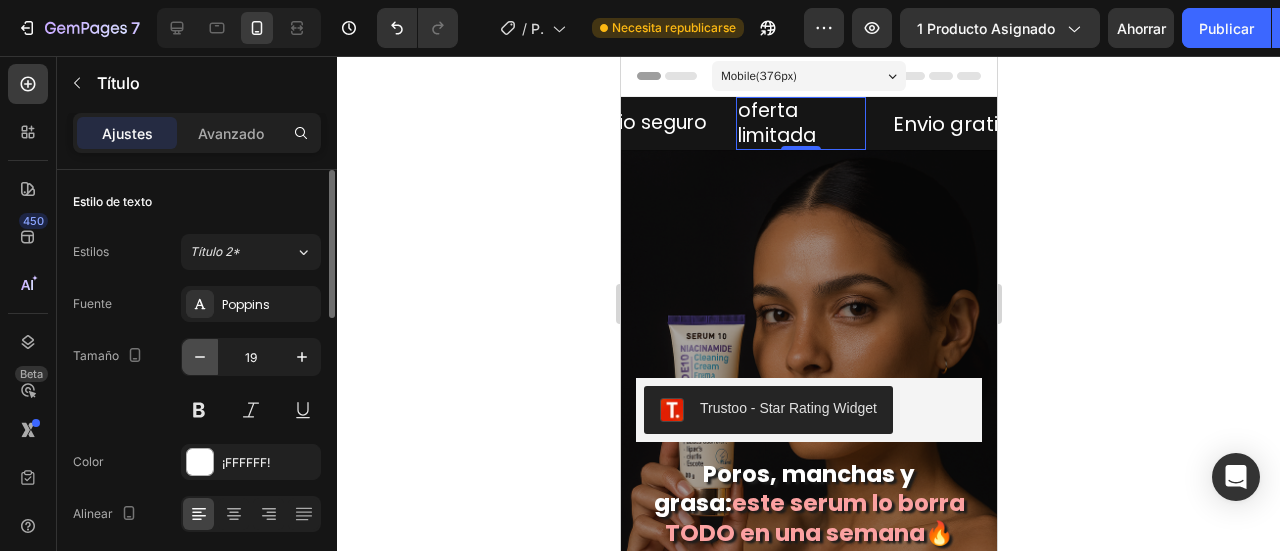 click at bounding box center (200, 357) 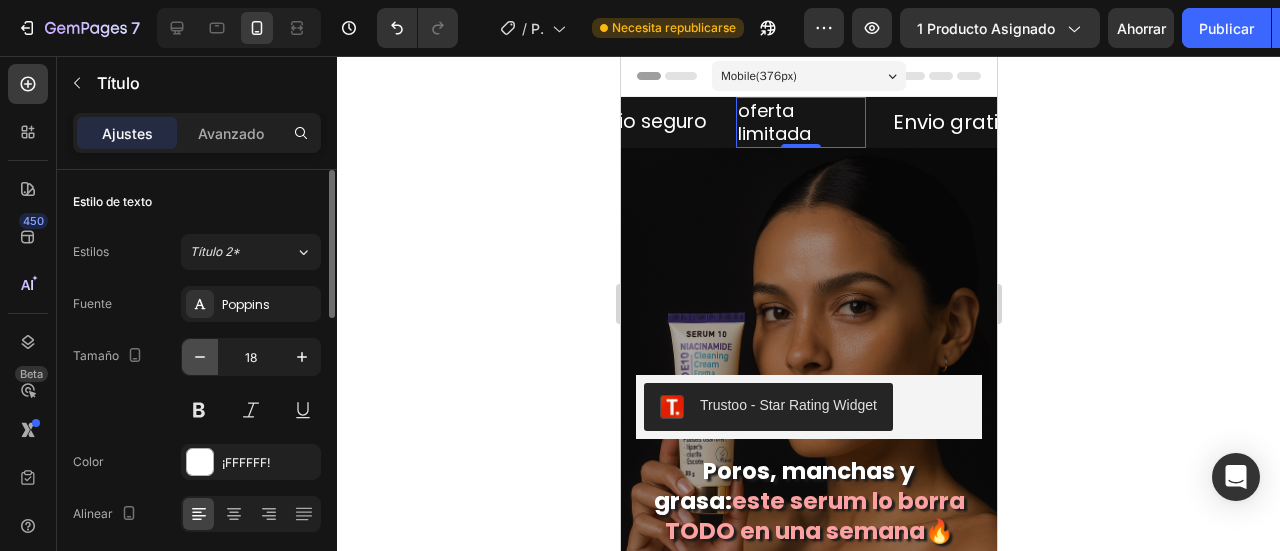 click at bounding box center [200, 357] 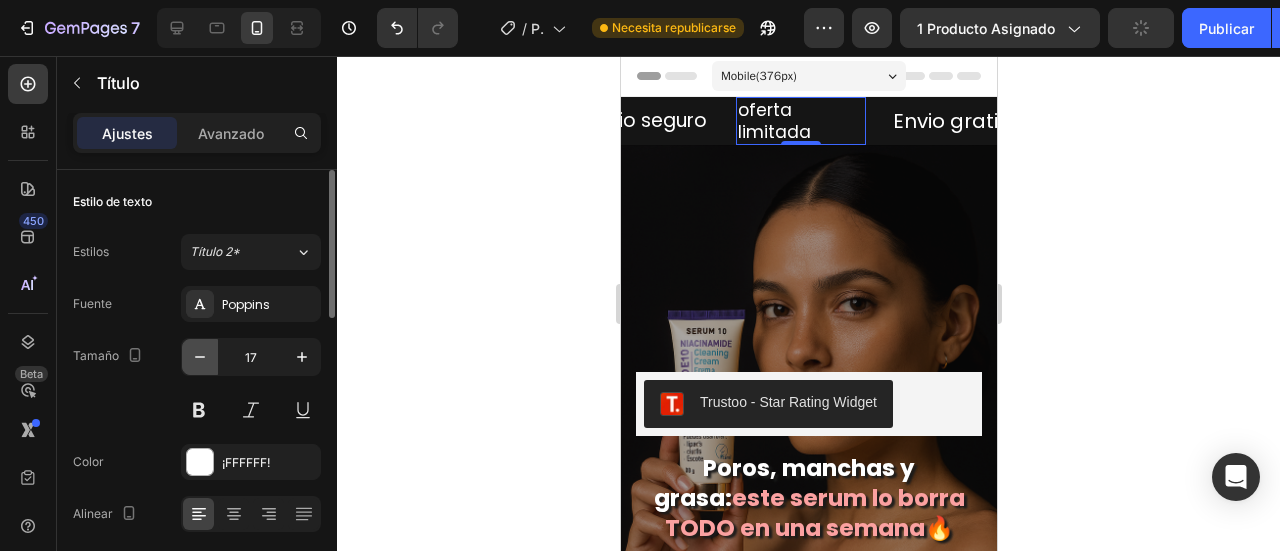 click at bounding box center (200, 357) 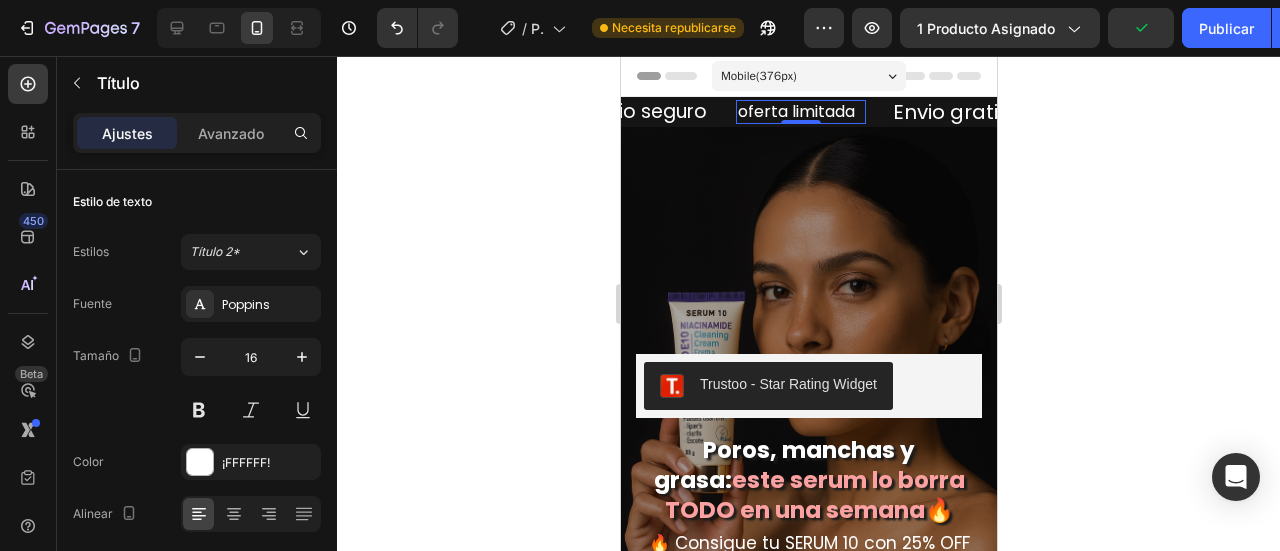 click 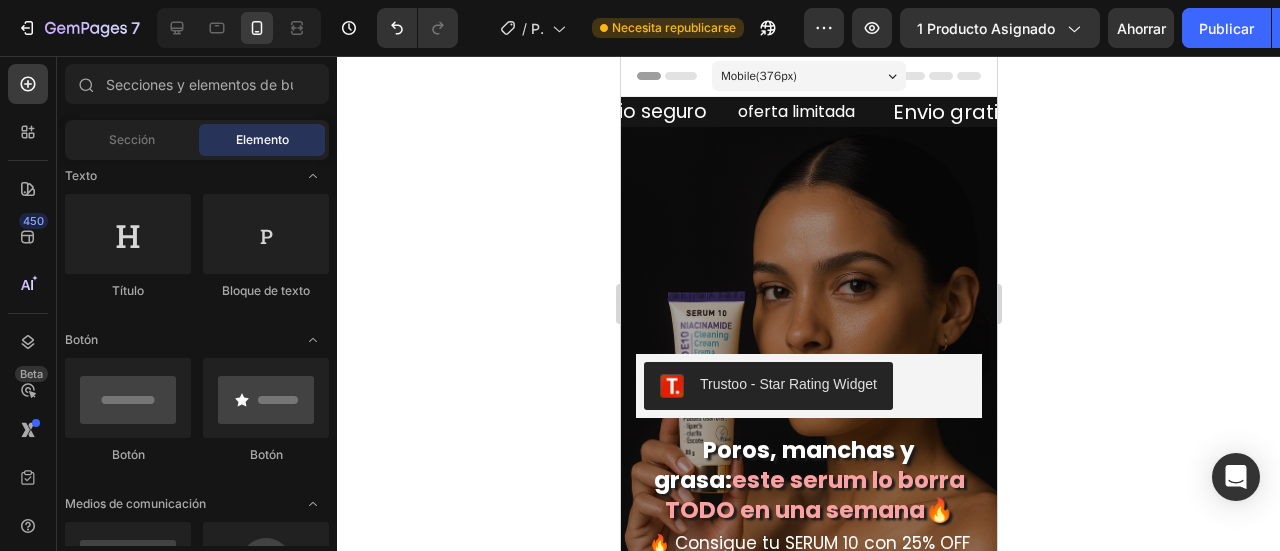 click 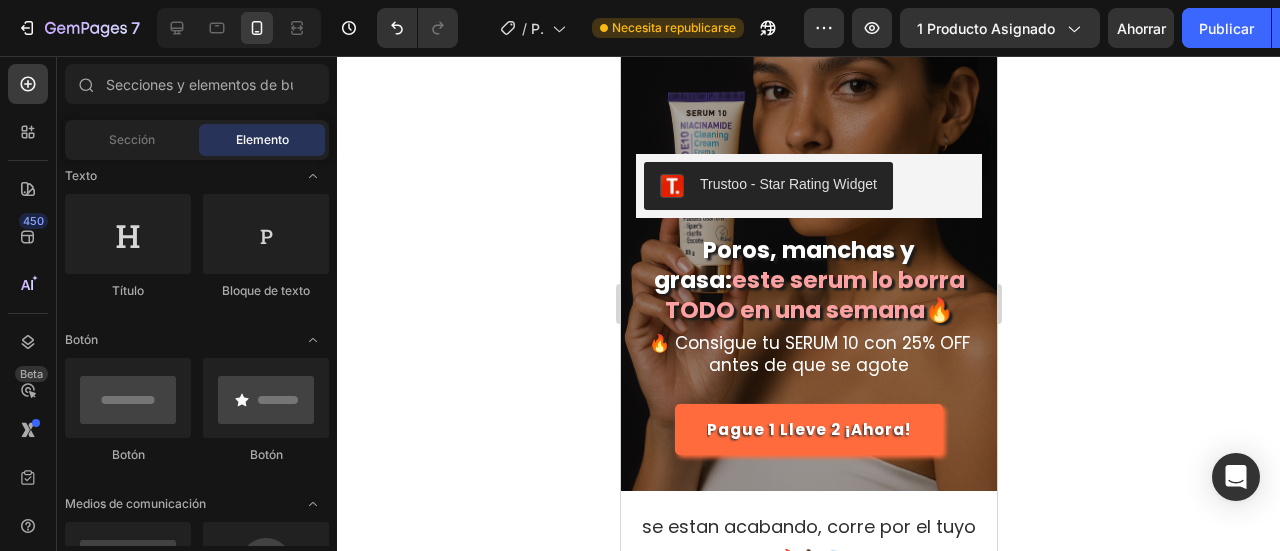 scroll, scrollTop: 0, scrollLeft: 0, axis: both 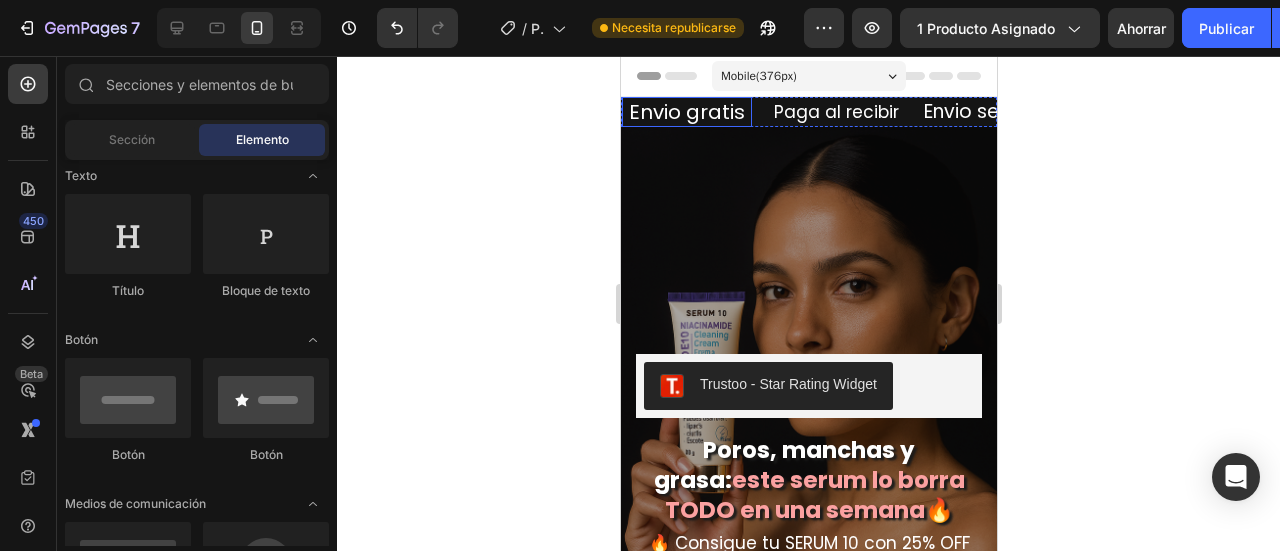 click on "Envio gratis" at bounding box center (686, 112) 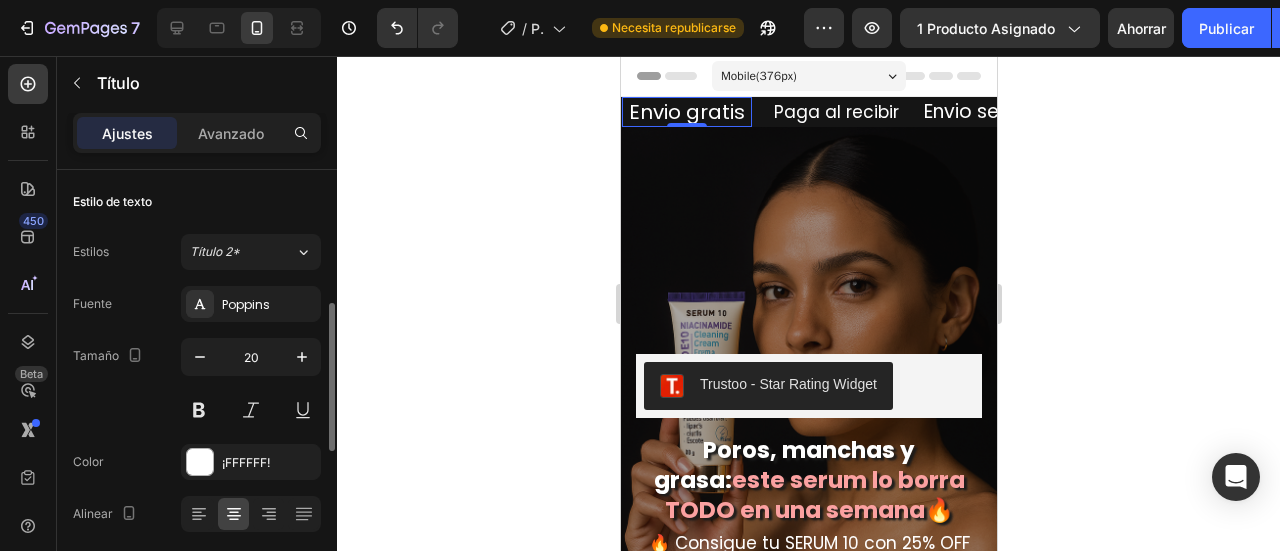 scroll, scrollTop: 100, scrollLeft: 0, axis: vertical 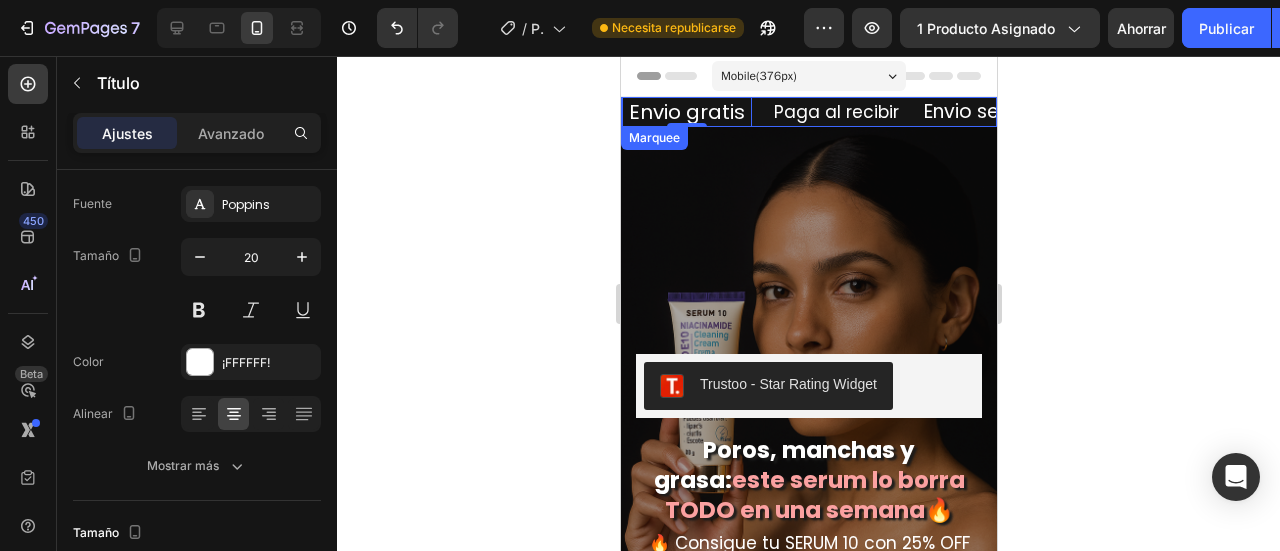 click on "Envio gratis Heading   0" at bounding box center [696, 112] 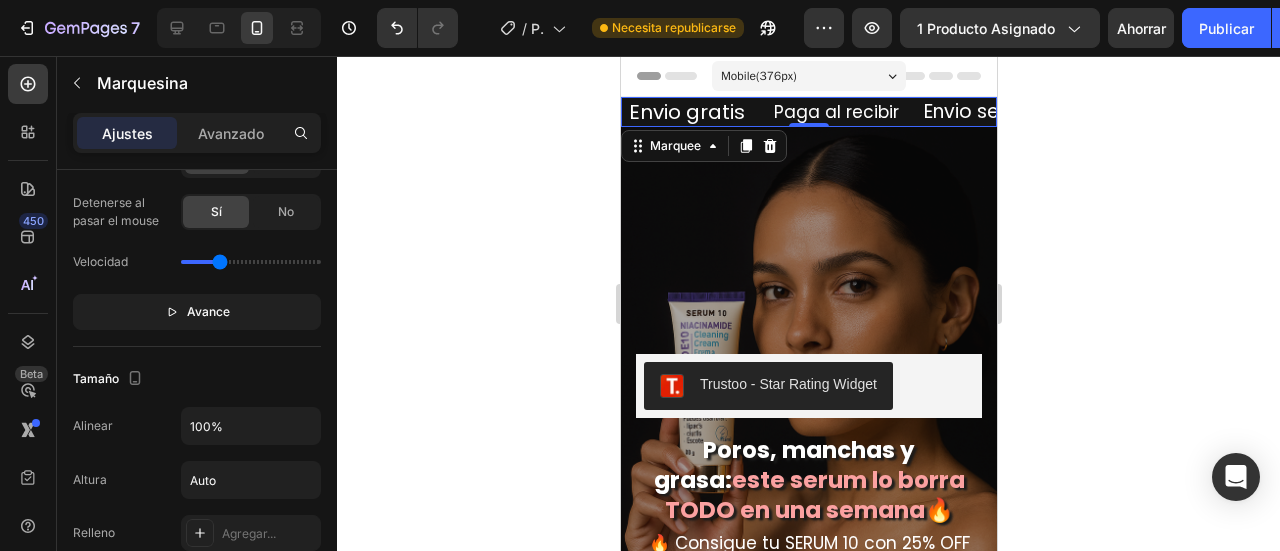 scroll, scrollTop: 800, scrollLeft: 0, axis: vertical 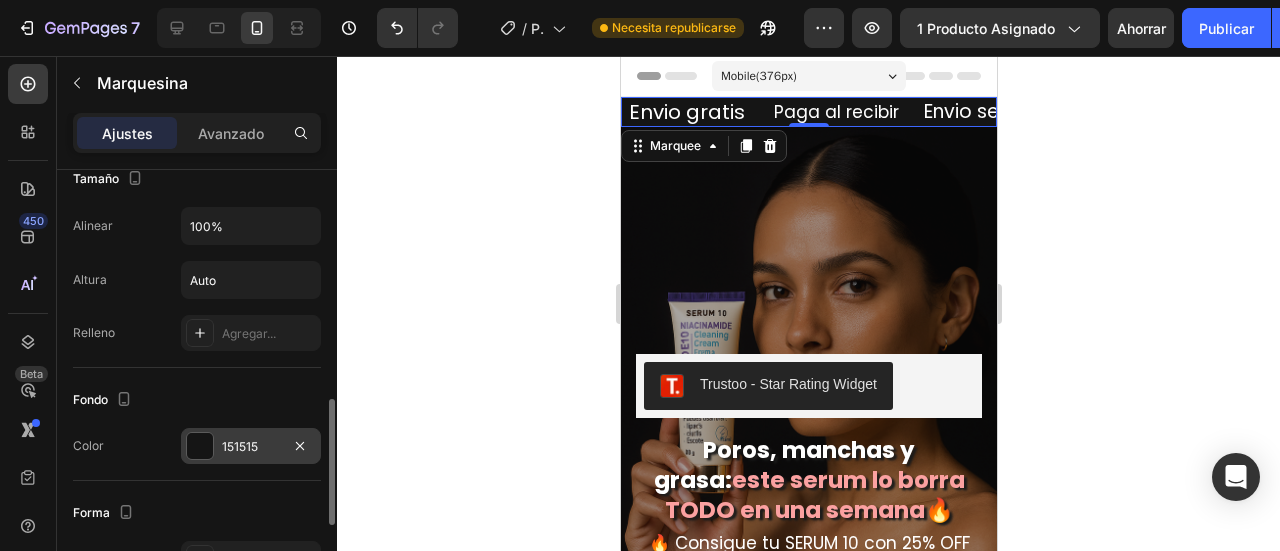 click on "151515" at bounding box center [251, 446] 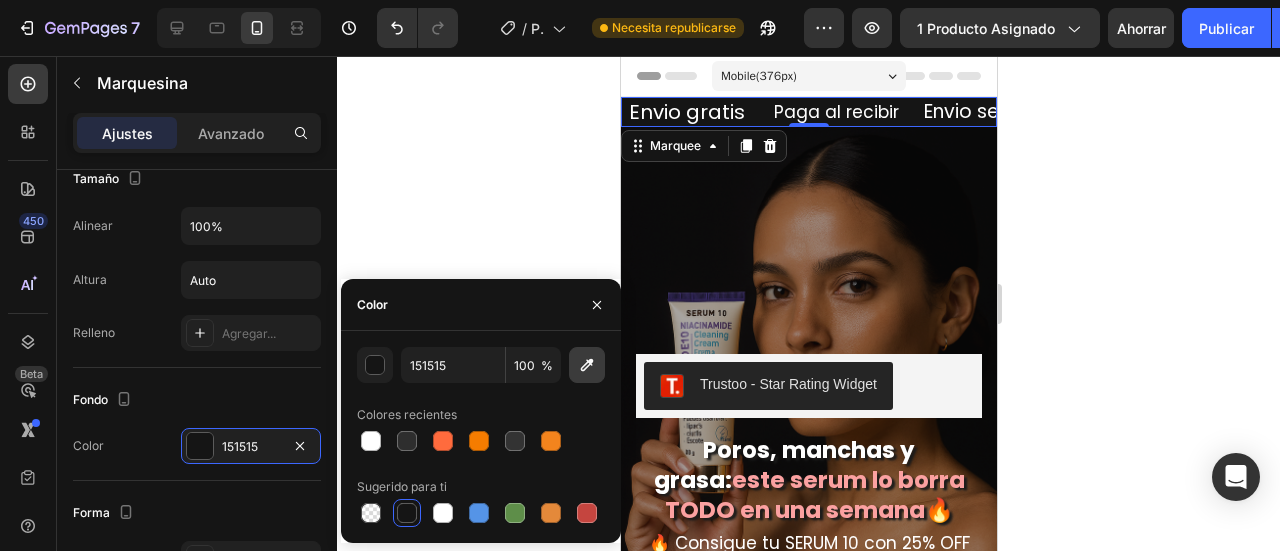 click 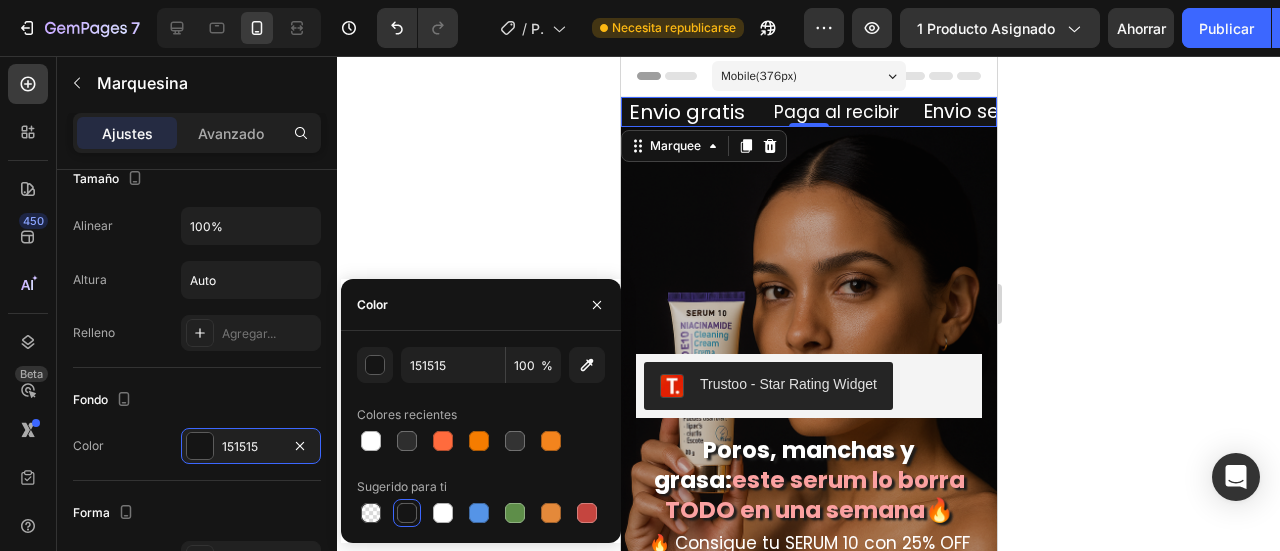 type on "0D0B0B" 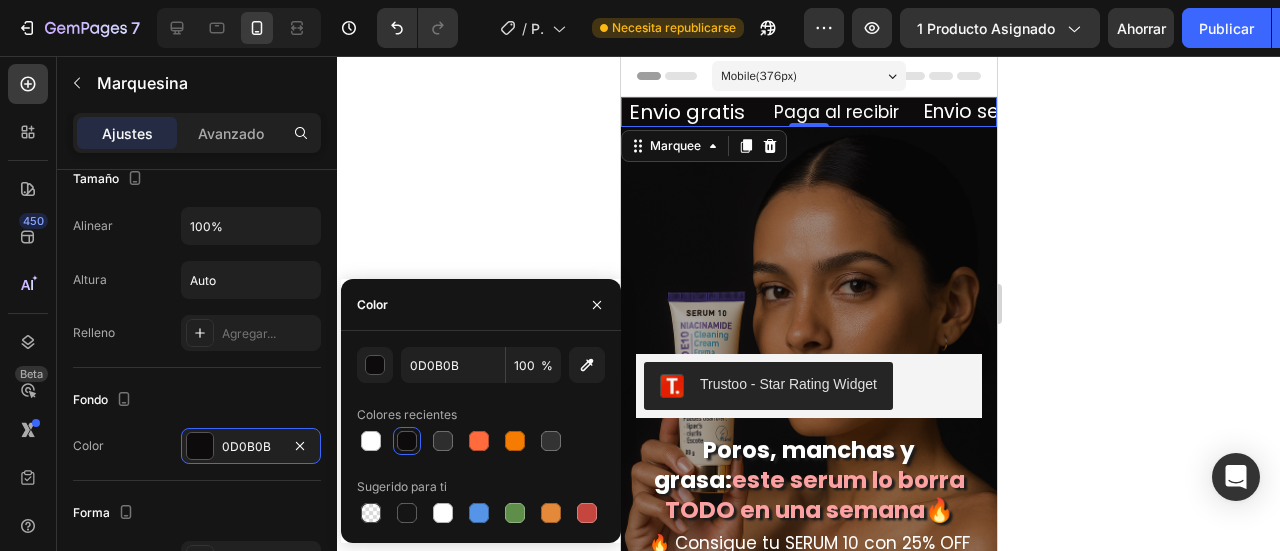 click 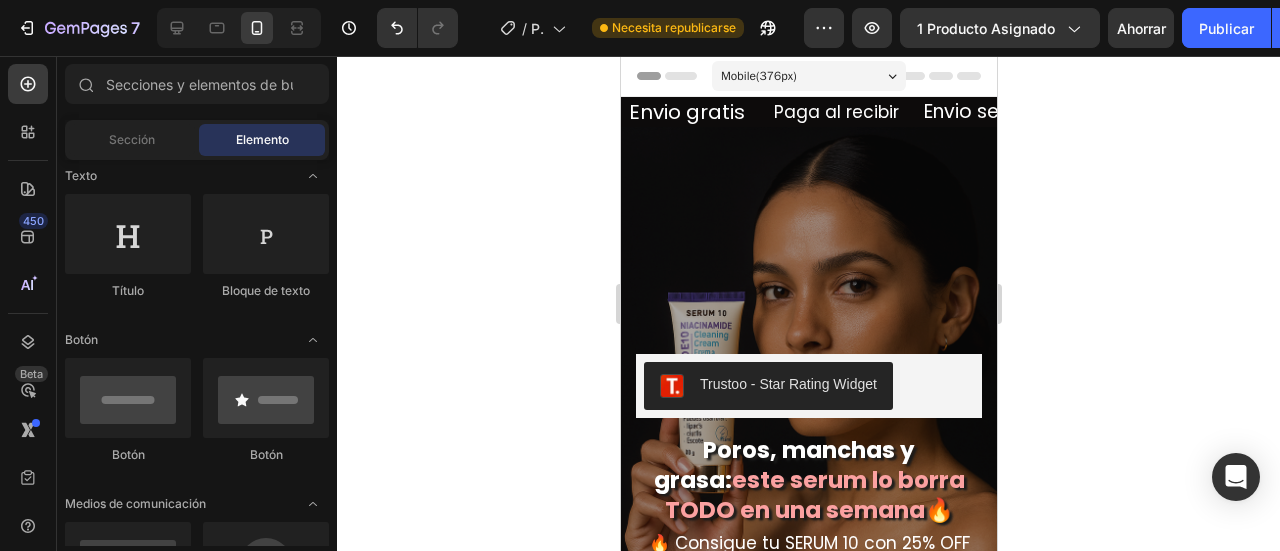 click 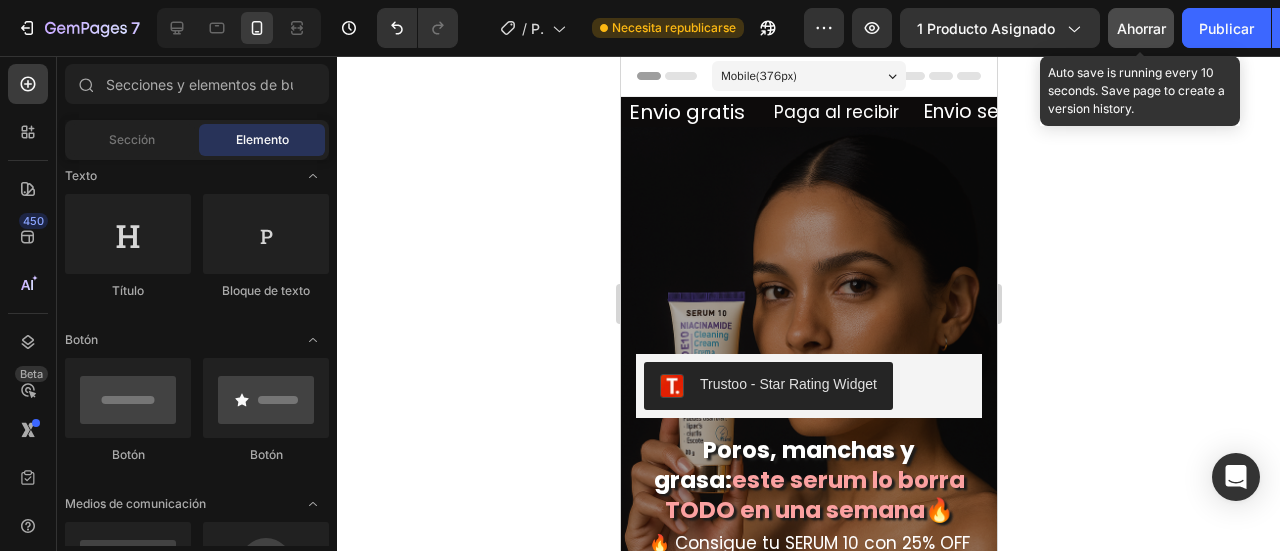 click on "Ahorrar" at bounding box center [1141, 28] 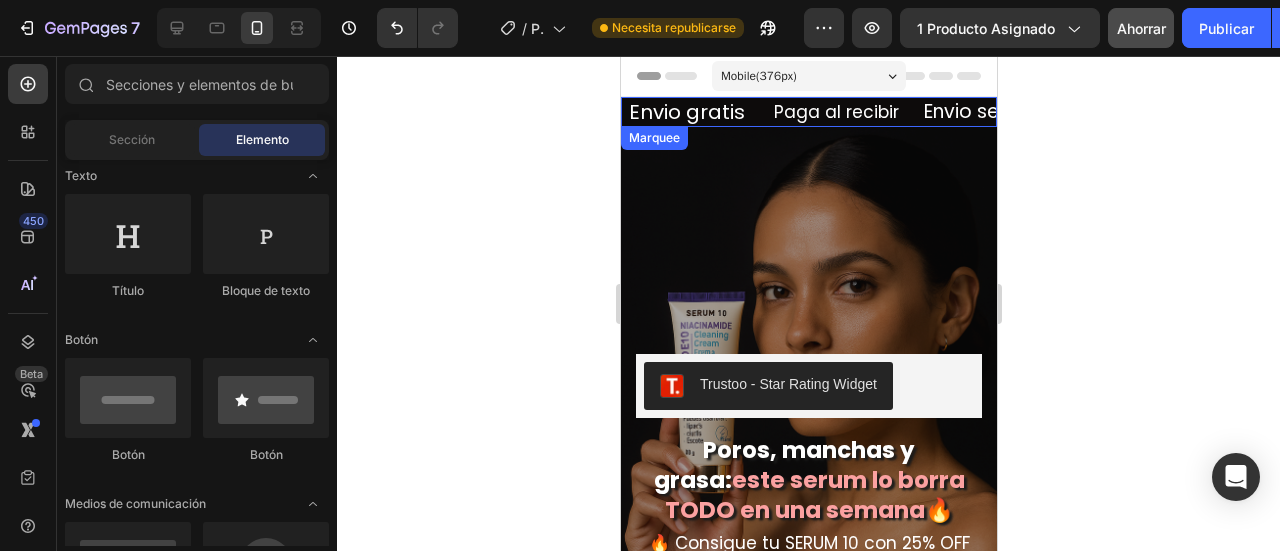 click on "Envio seguro" at bounding box center [986, 112] 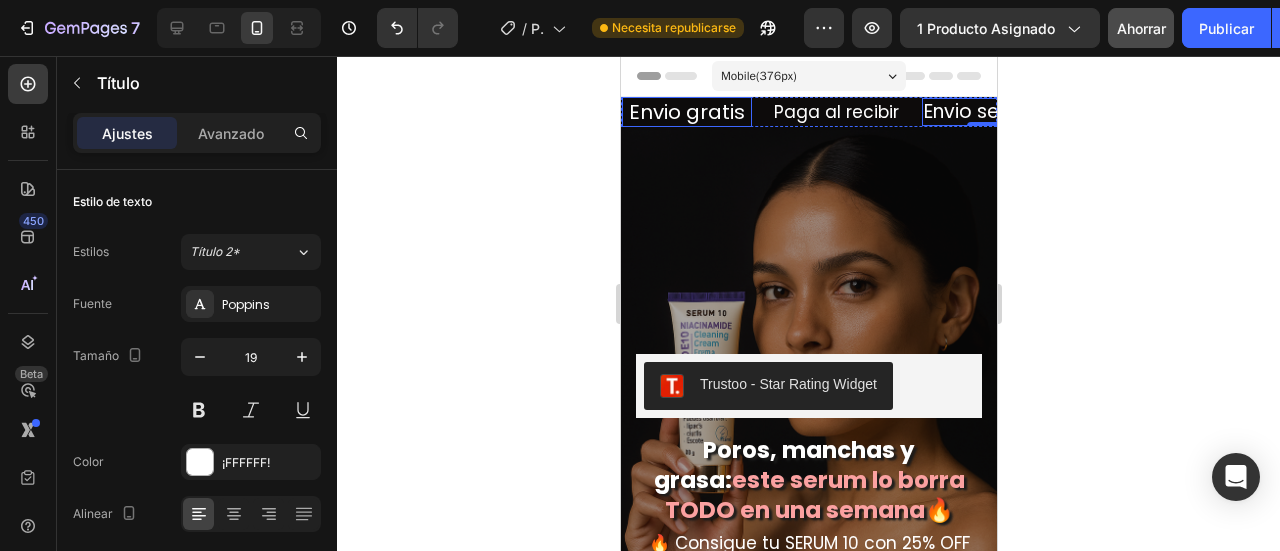 click on "Envio gratis" at bounding box center [686, 112] 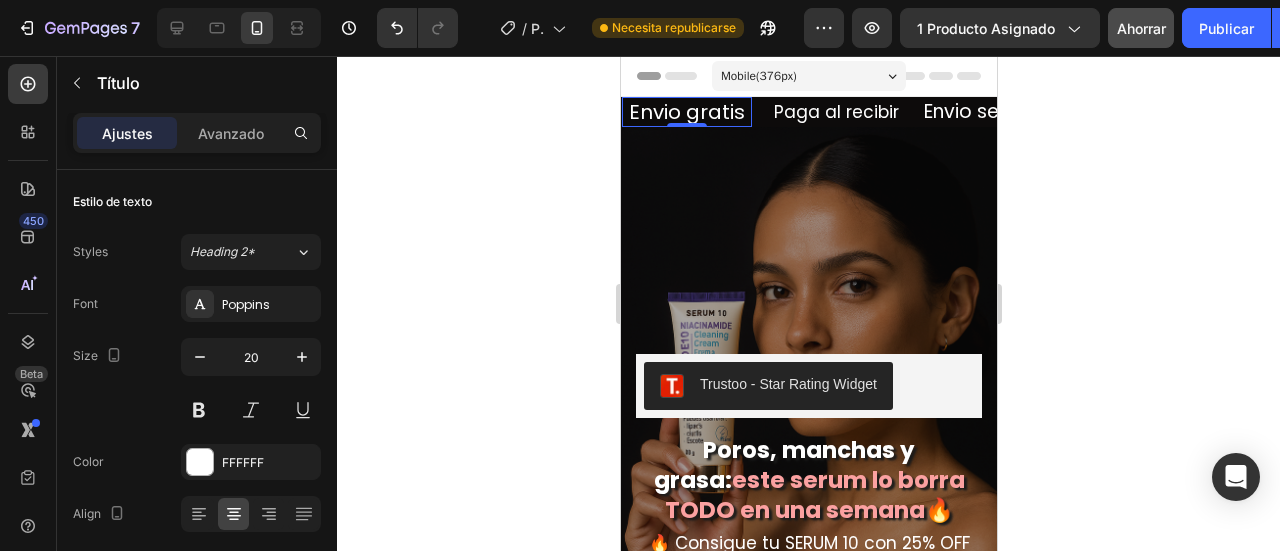 scroll, scrollTop: 800, scrollLeft: 0, axis: vertical 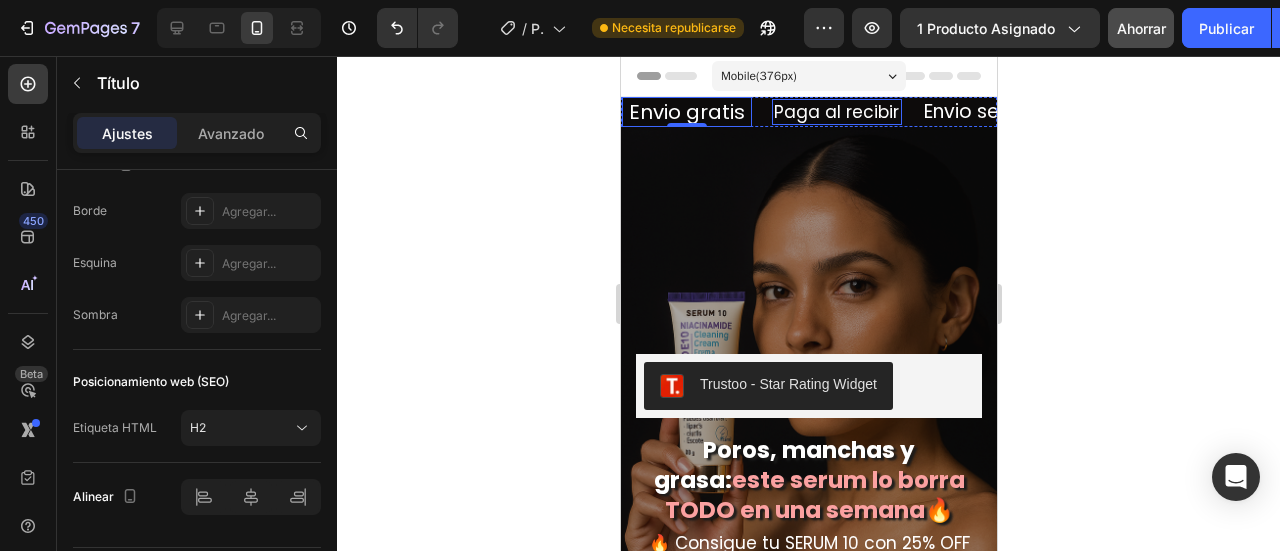click on "Paga al recibir" at bounding box center (836, 112) 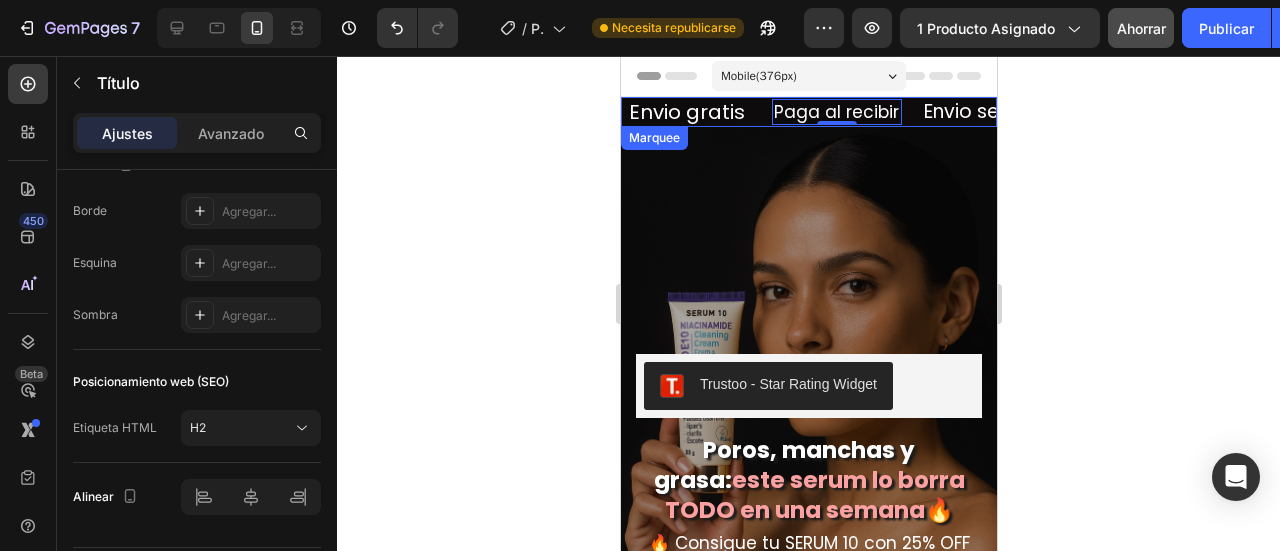 click on "Envio gratis Heading" at bounding box center (696, 112) 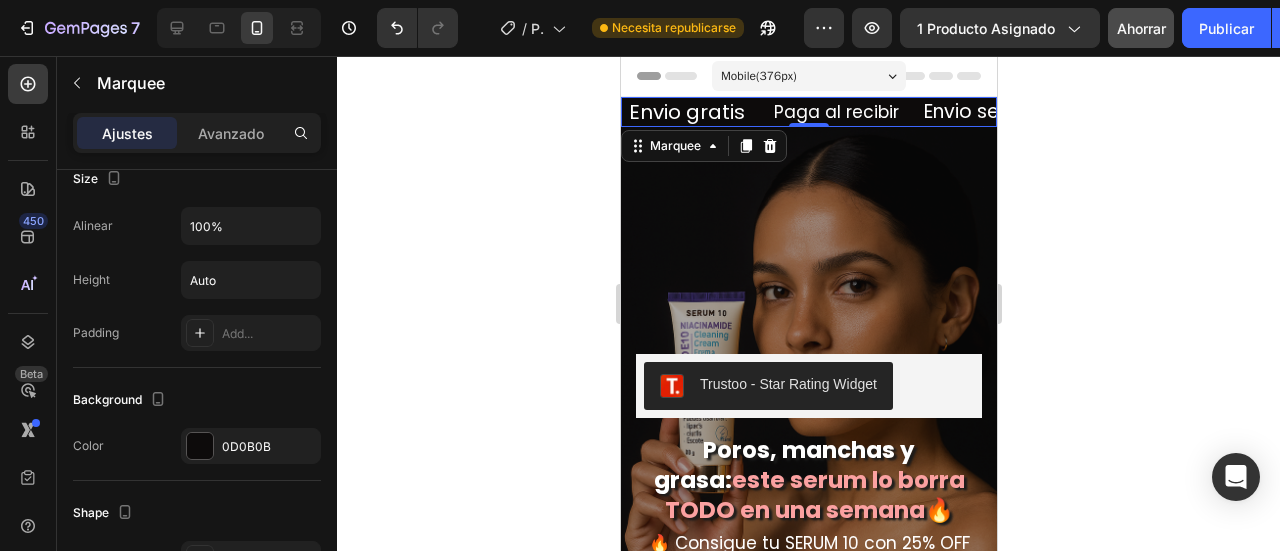 scroll, scrollTop: 0, scrollLeft: 0, axis: both 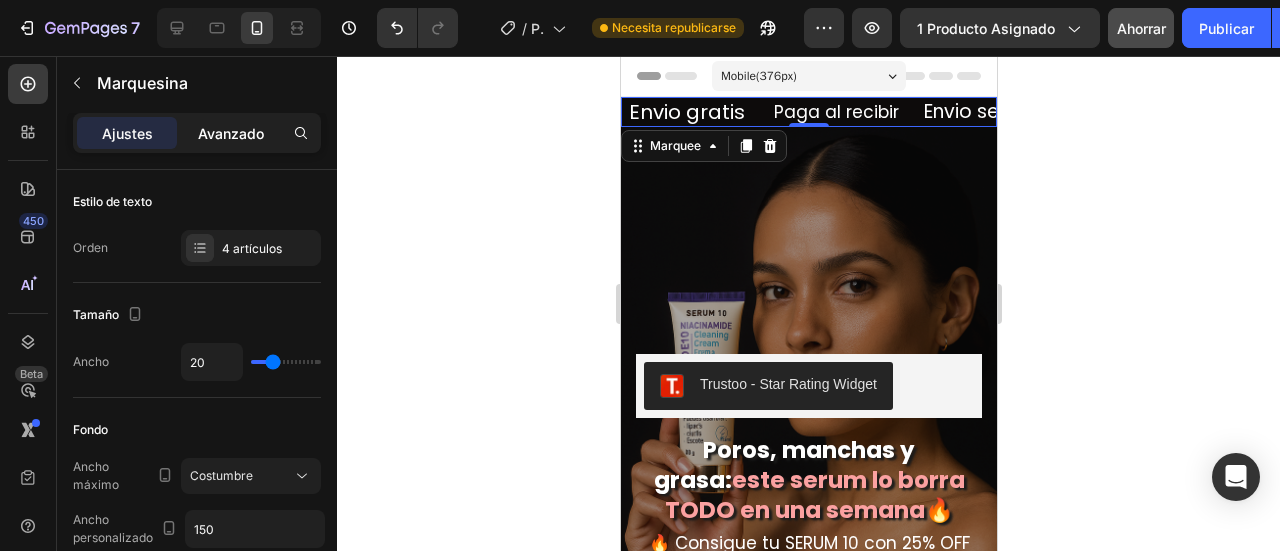 click on "Avanzado" at bounding box center (231, 133) 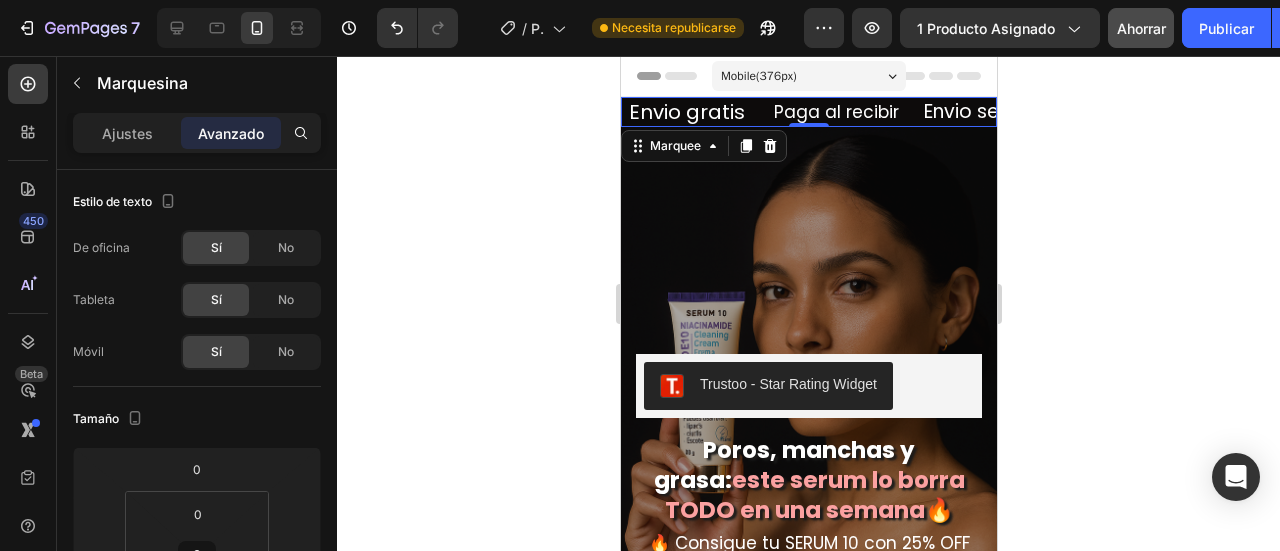 click on "Avanzado" at bounding box center (231, 133) 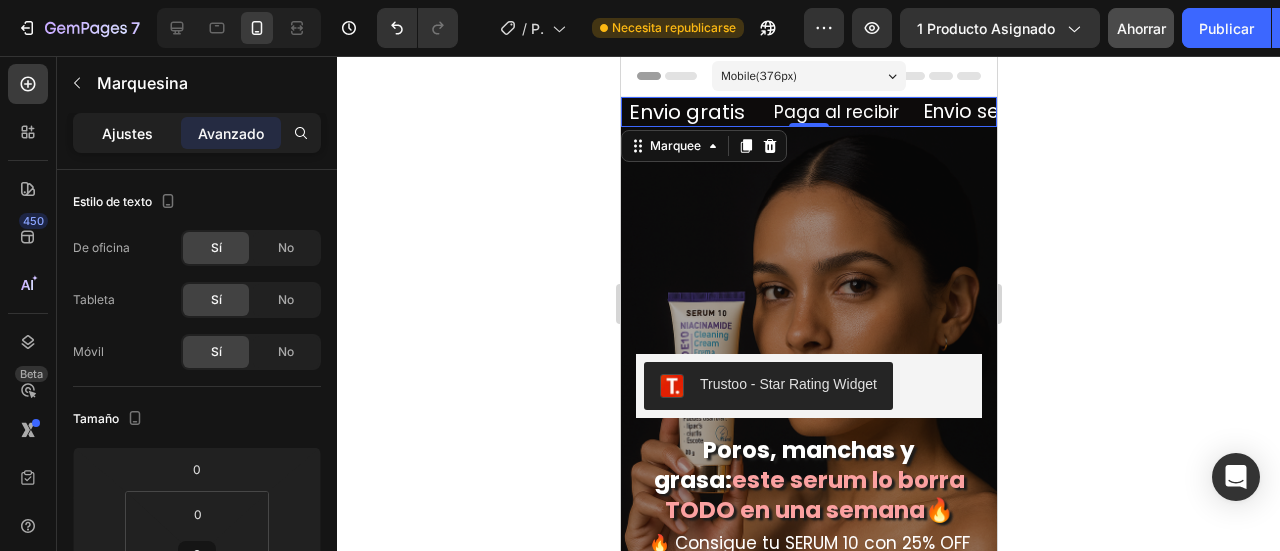 click on "Ajustes" 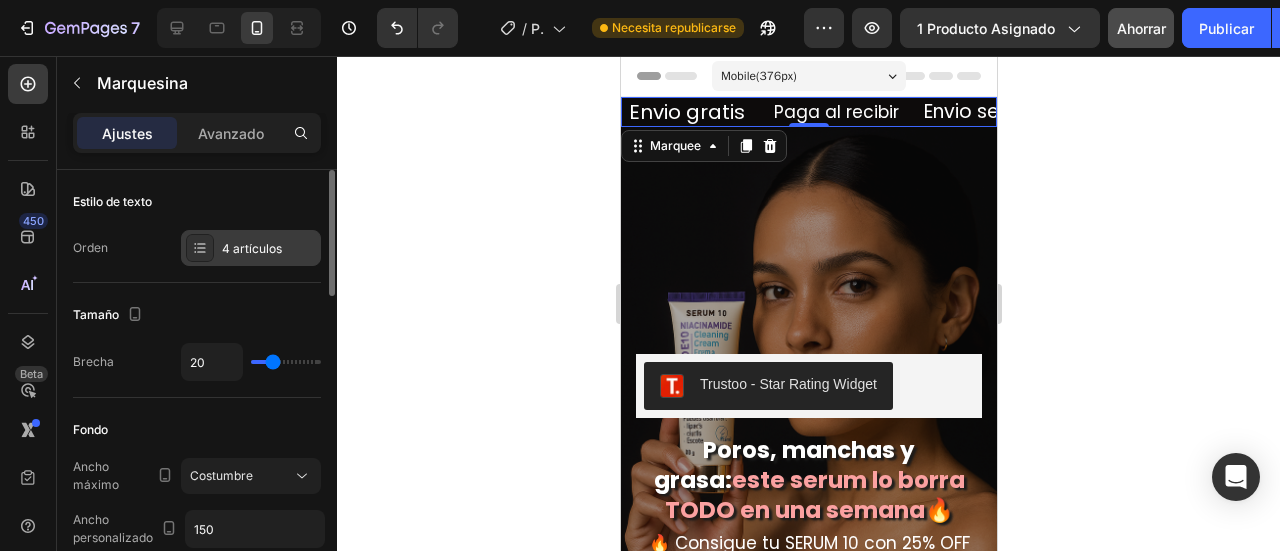 click on "4 artículos" at bounding box center [269, 249] 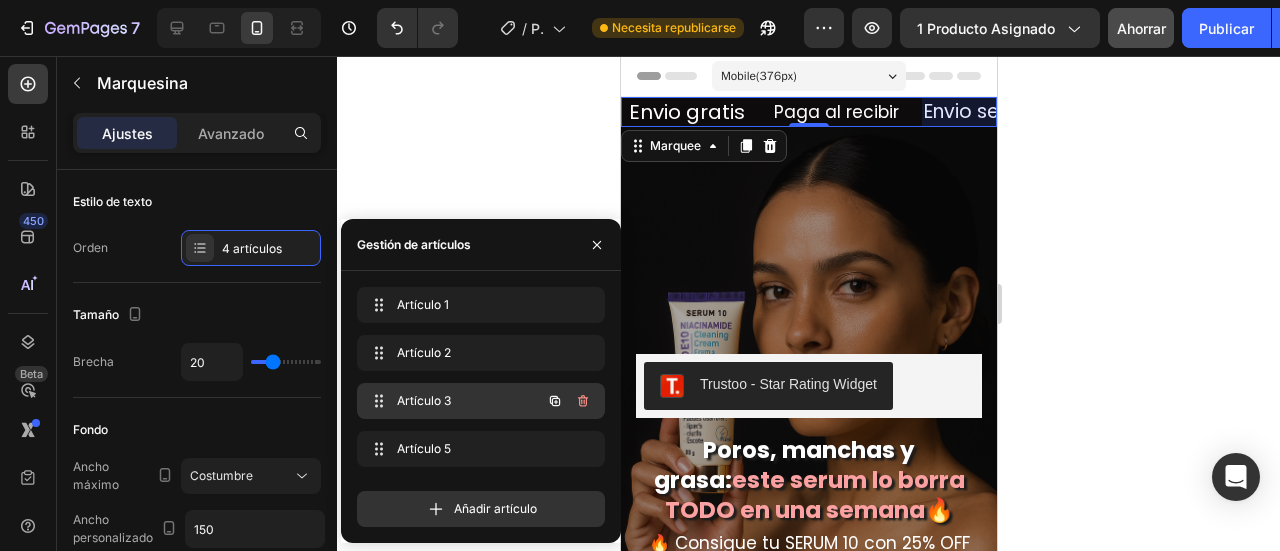click on "Artículo 3" at bounding box center (453, 401) 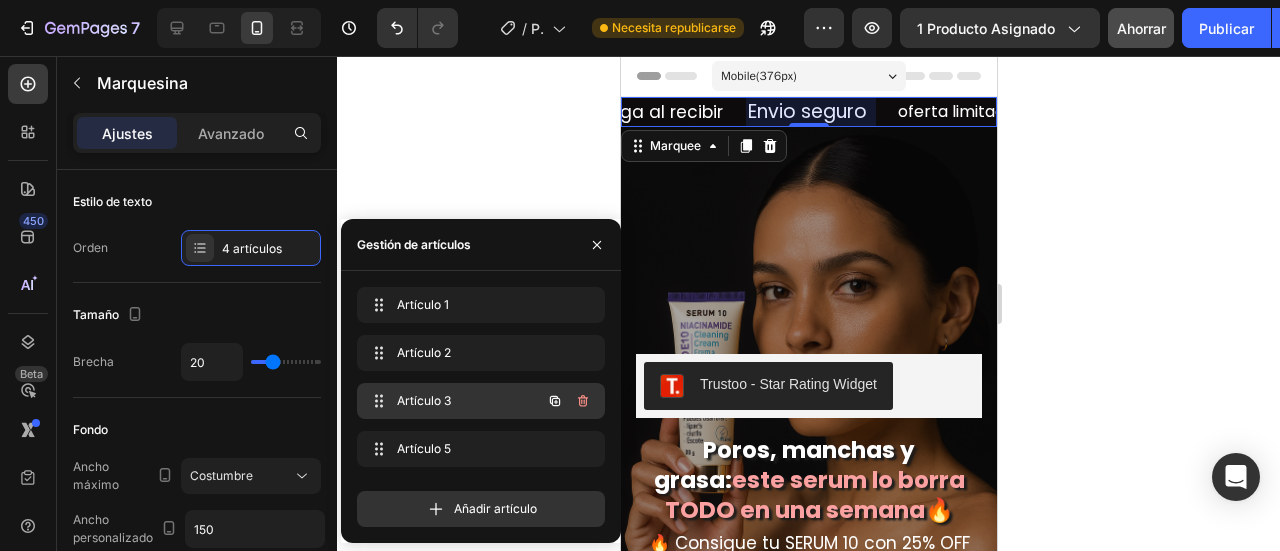 scroll, scrollTop: 0, scrollLeft: 186, axis: horizontal 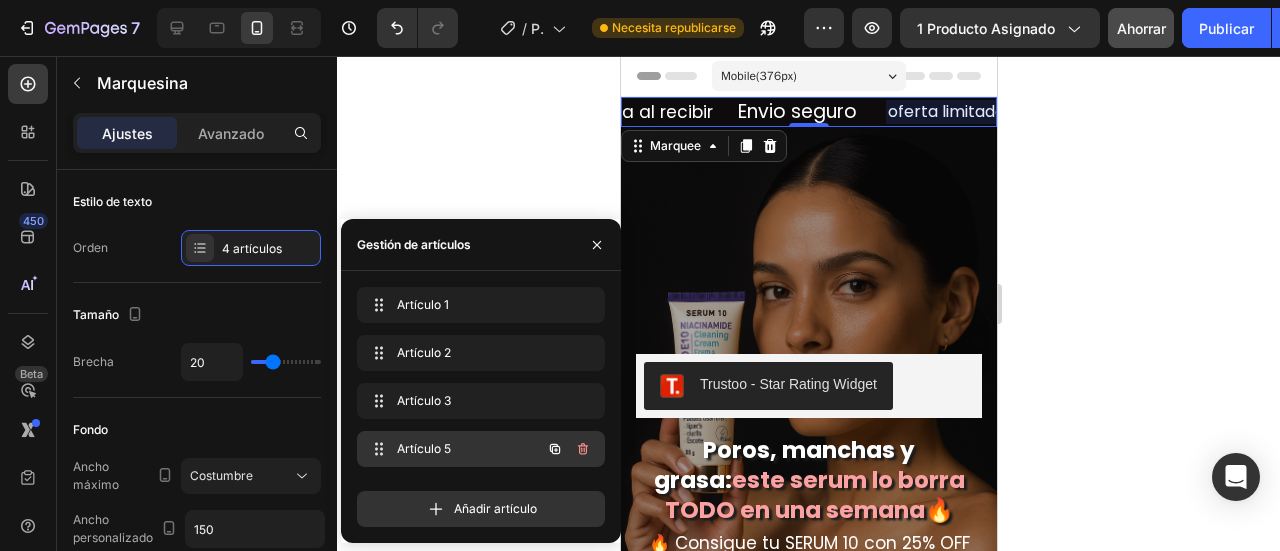 click on "Artículo 5 Item 5" at bounding box center [453, 449] 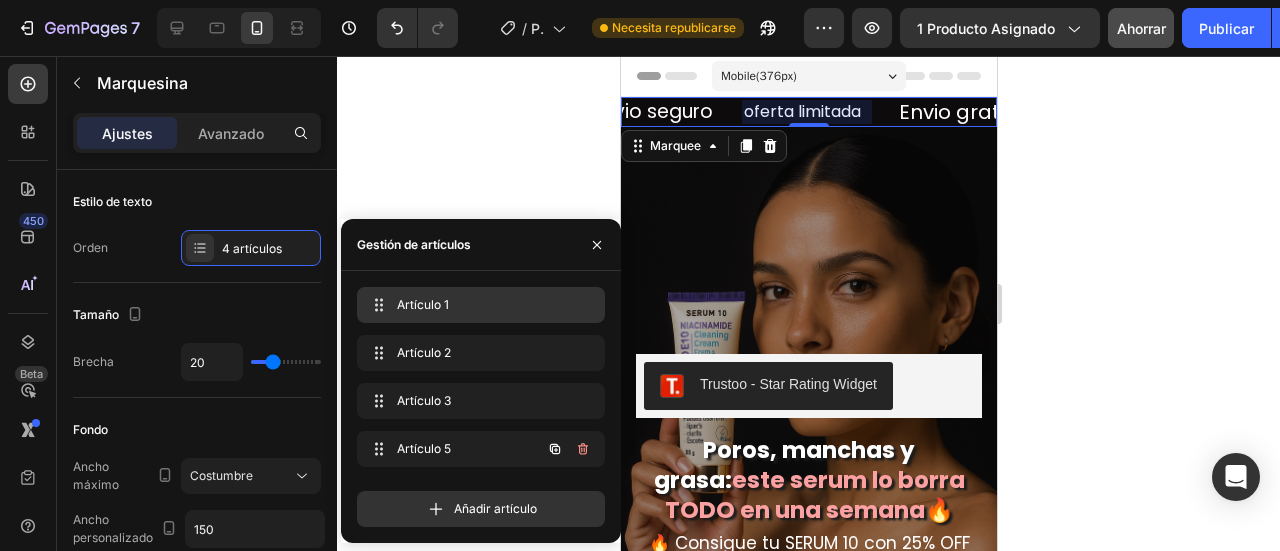 scroll, scrollTop: 0, scrollLeft: 336, axis: horizontal 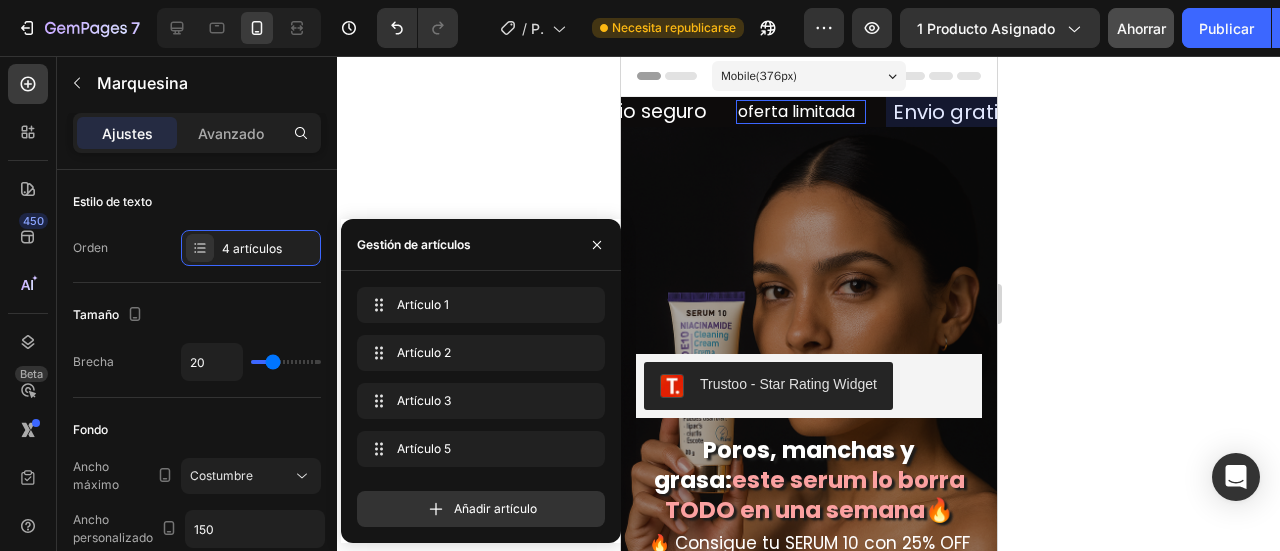 click on "oferta limitada" at bounding box center (800, 112) 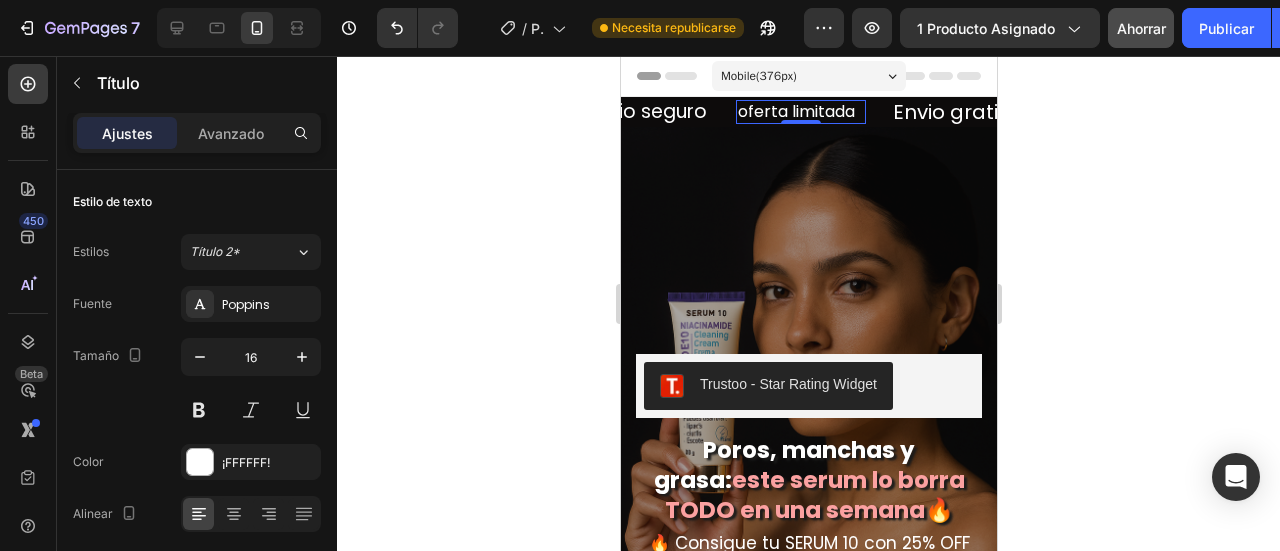click on "oferta limitada" at bounding box center (800, 112) 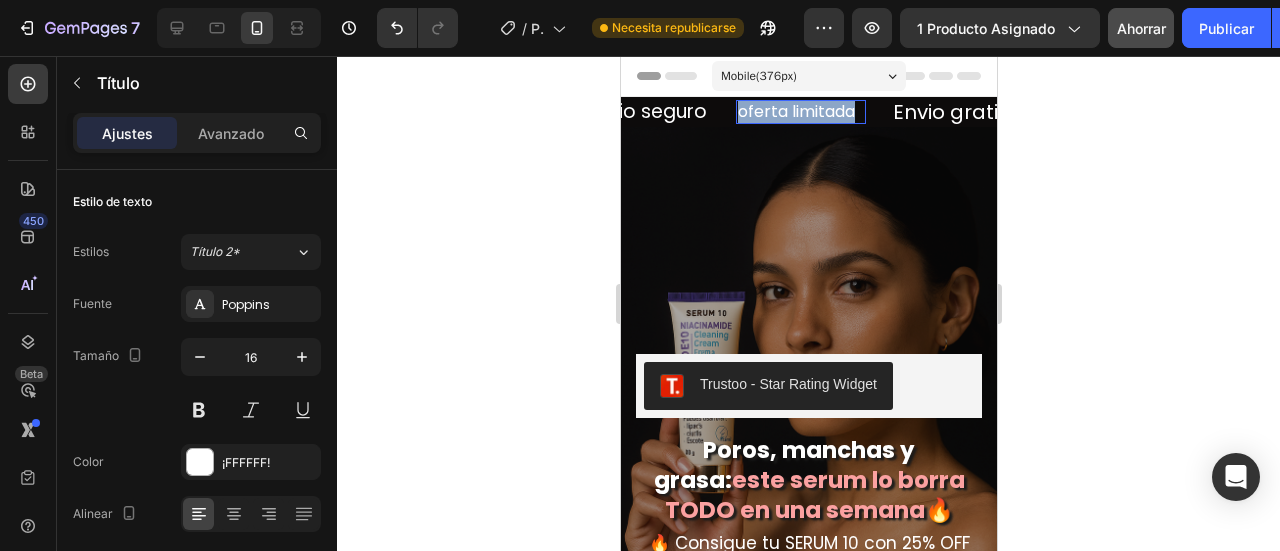 click on "oferta limitada" at bounding box center (800, 112) 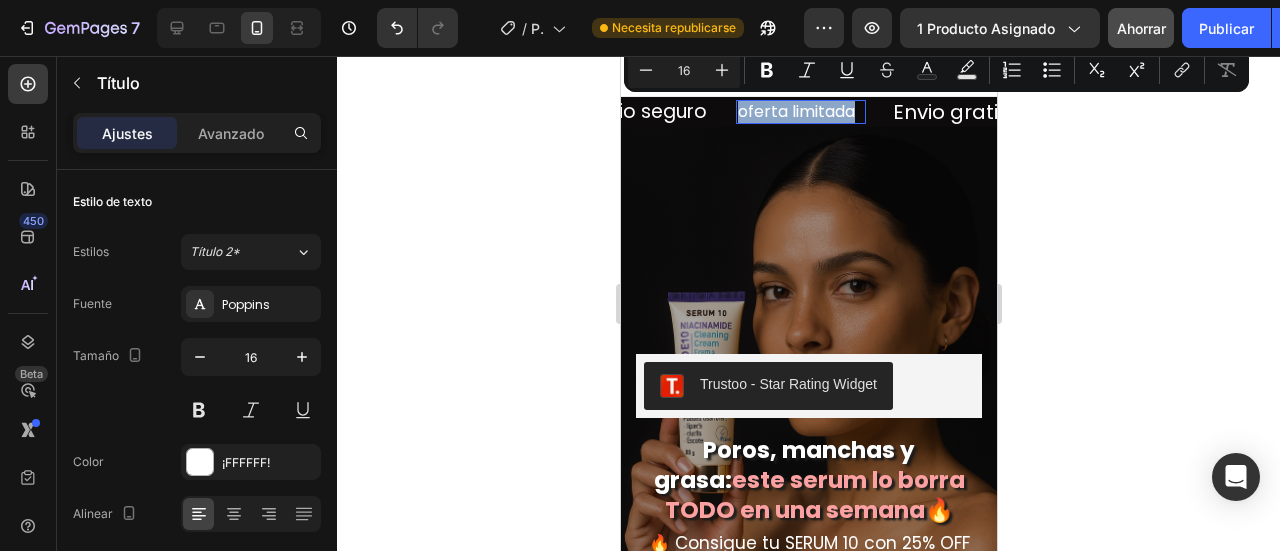 click on "oferta limitada" at bounding box center (800, 112) 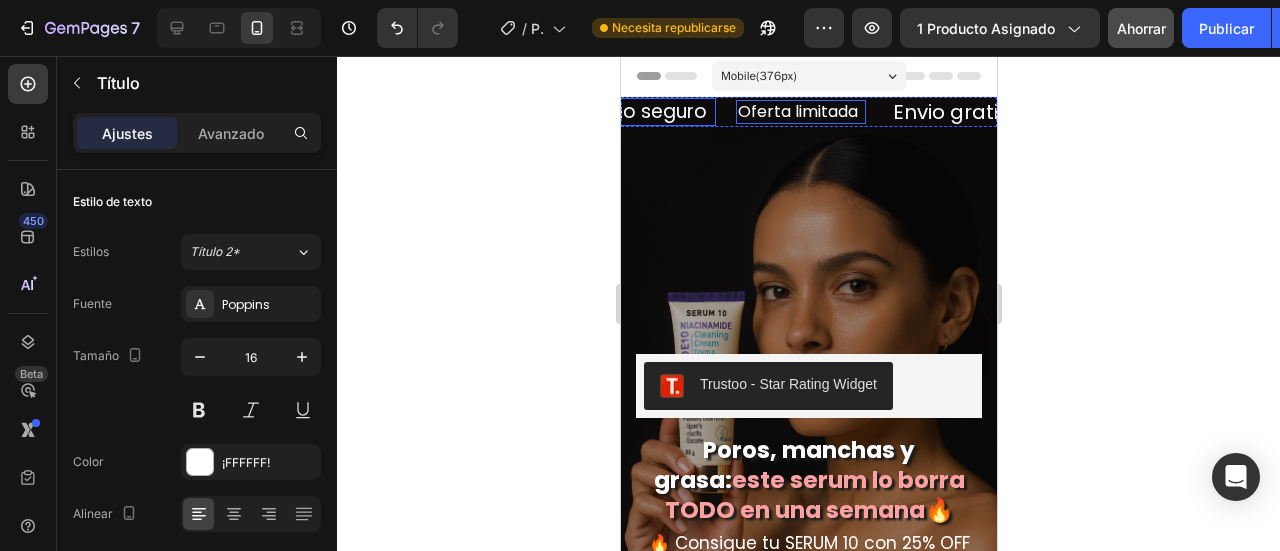 click on "Envio seguro" at bounding box center (650, 112) 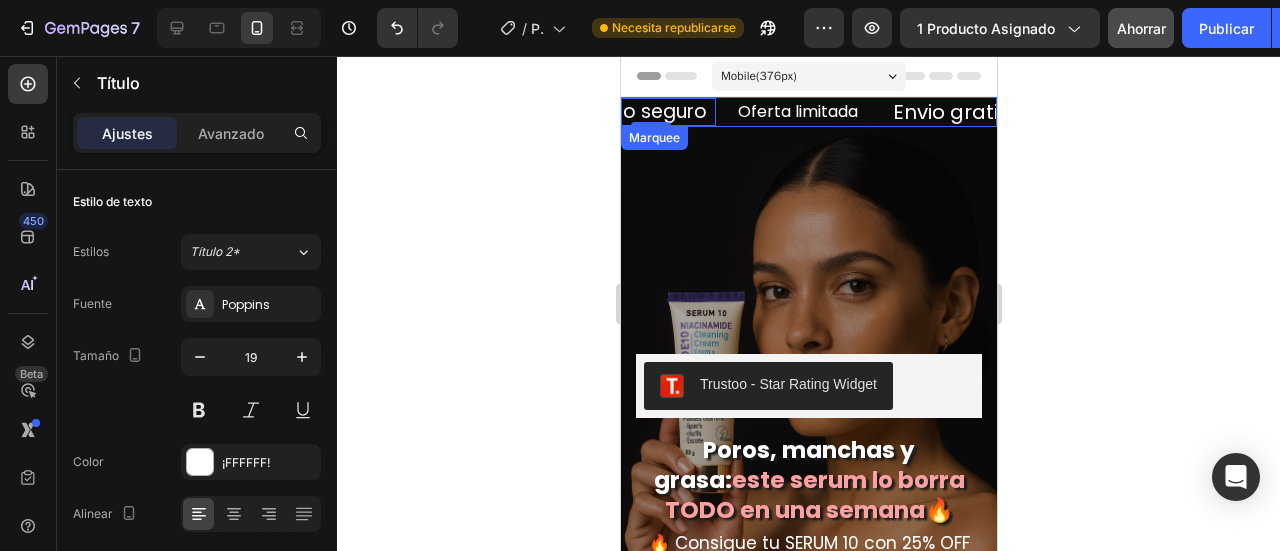 click on "Envio seguro Heading   0" at bounding box center (660, 112) 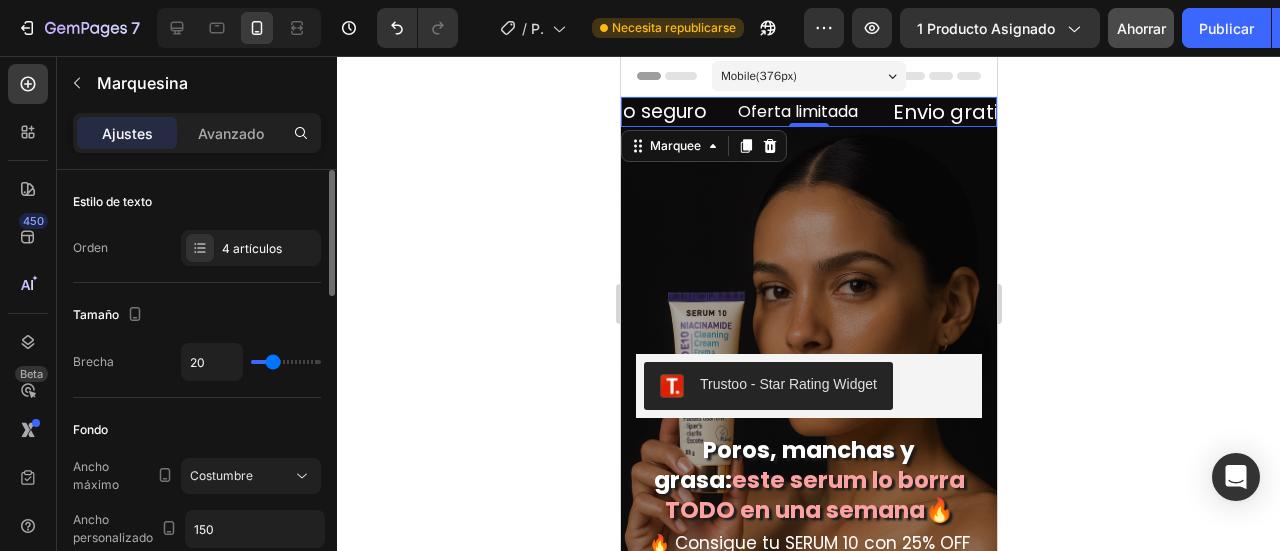 scroll, scrollTop: 100, scrollLeft: 0, axis: vertical 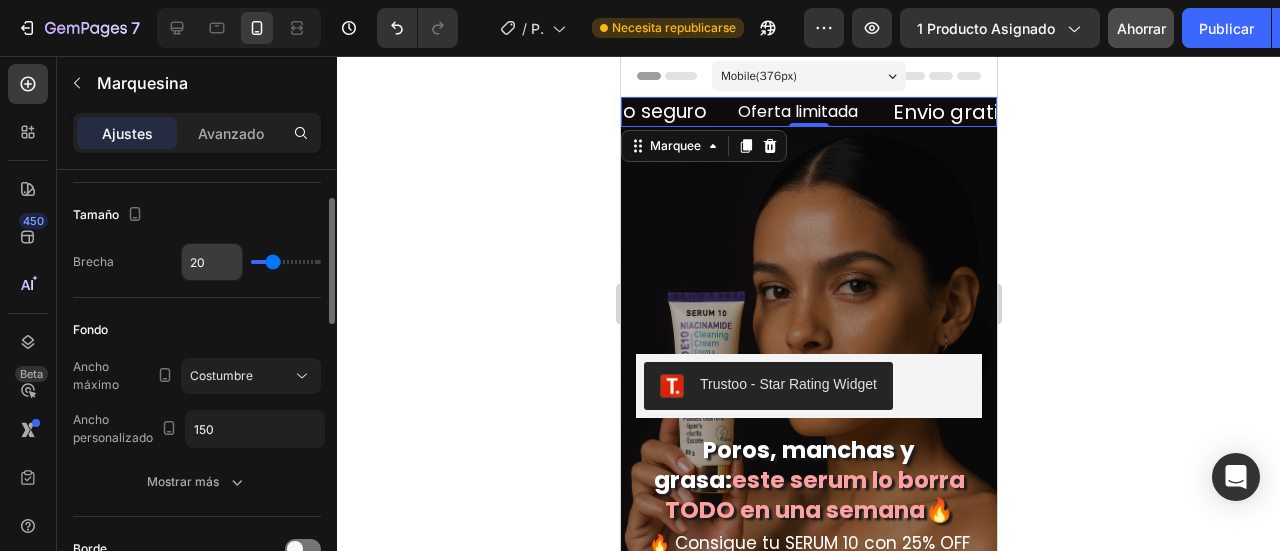 click on "20" at bounding box center (212, 262) 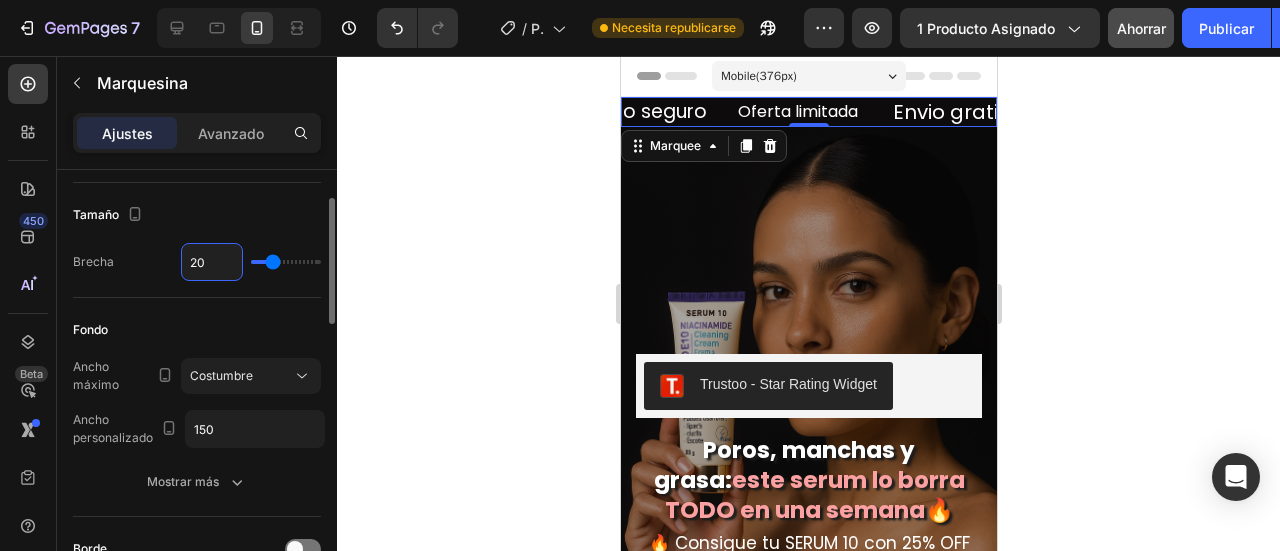type on "3" 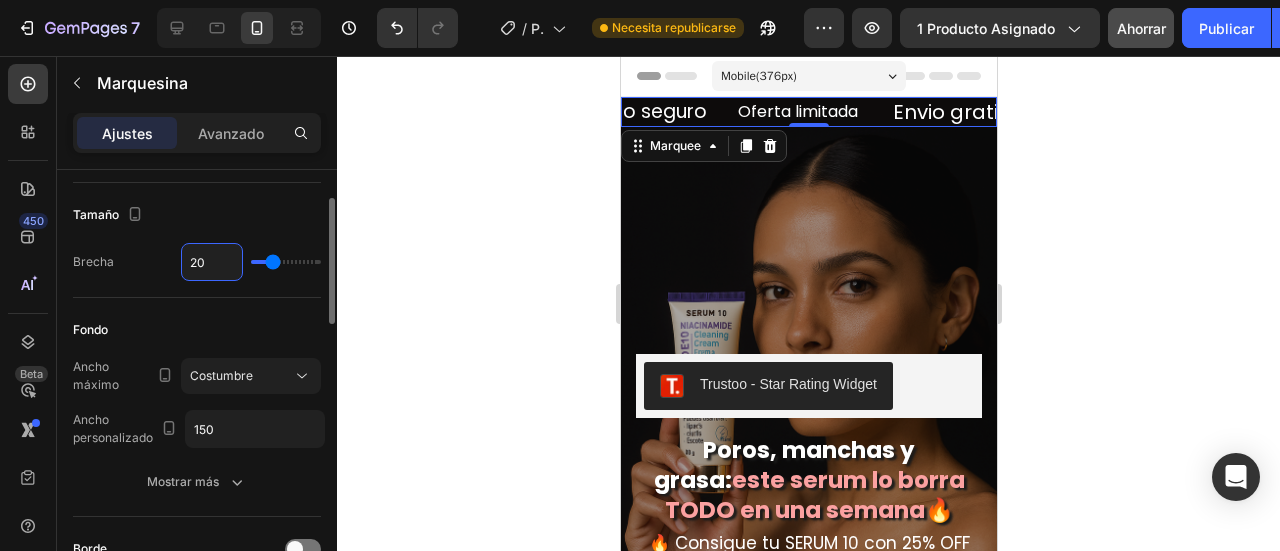 type on "3" 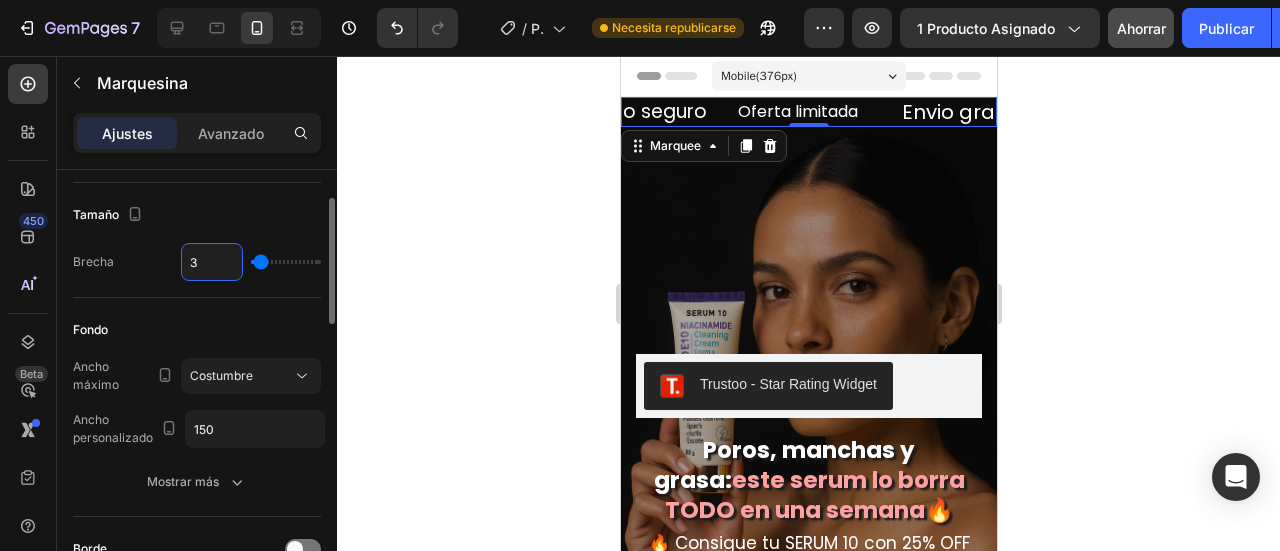type on "30" 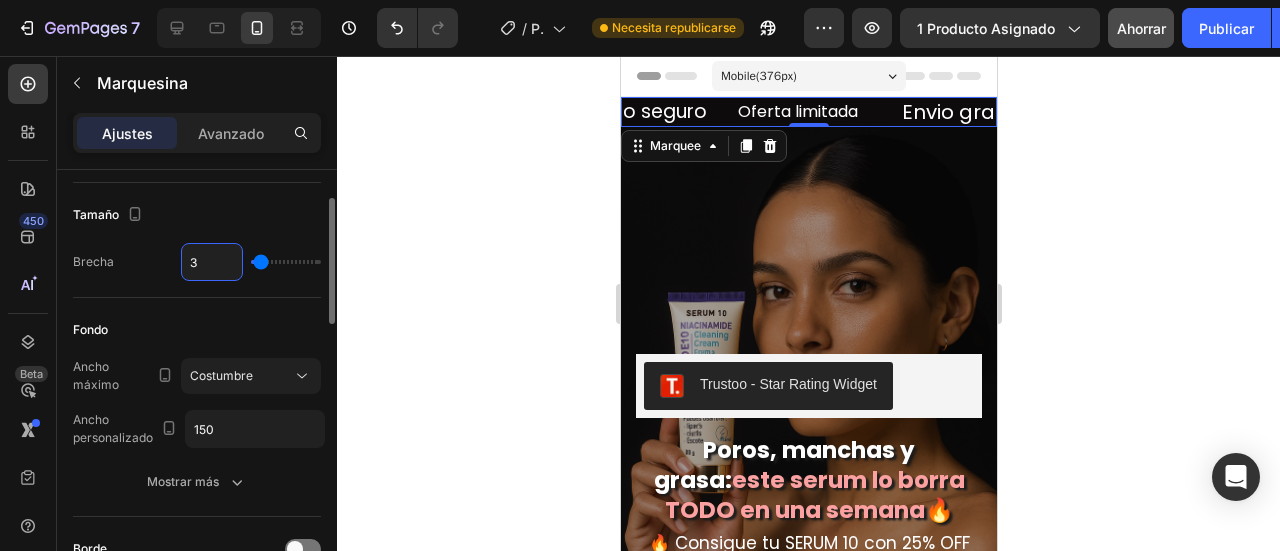 type on "30" 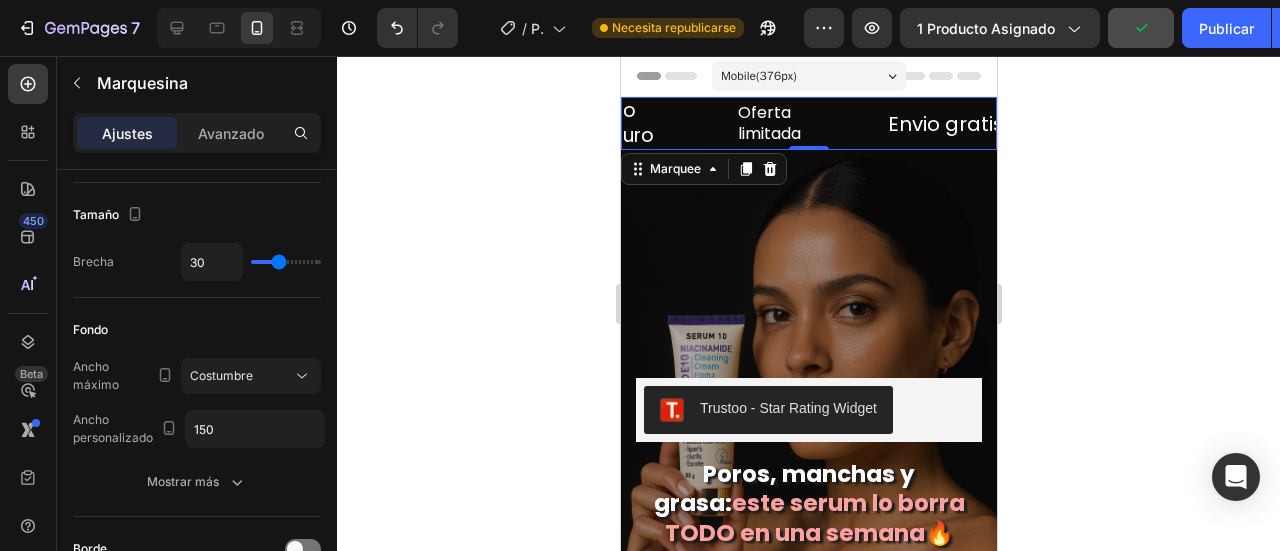 click 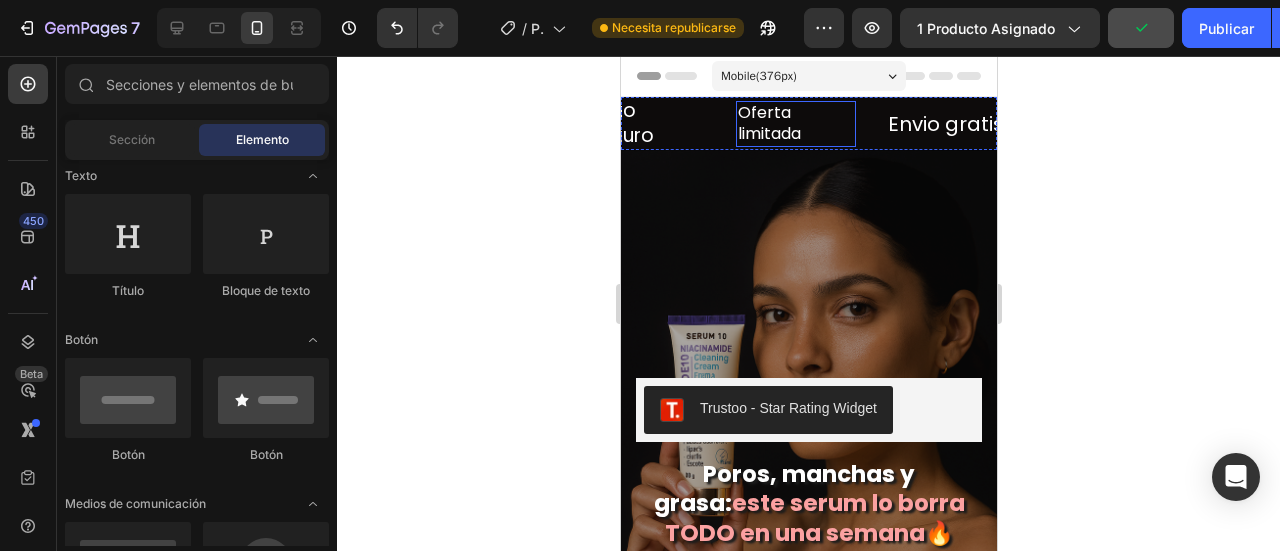 click on "Oferta limitada" at bounding box center [795, 124] 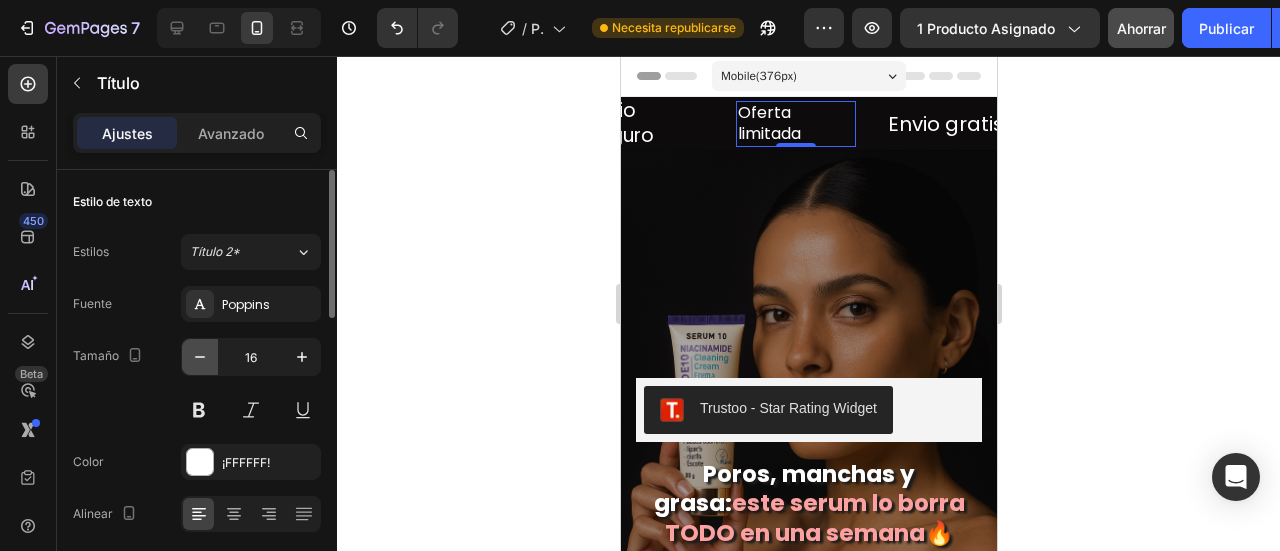 click 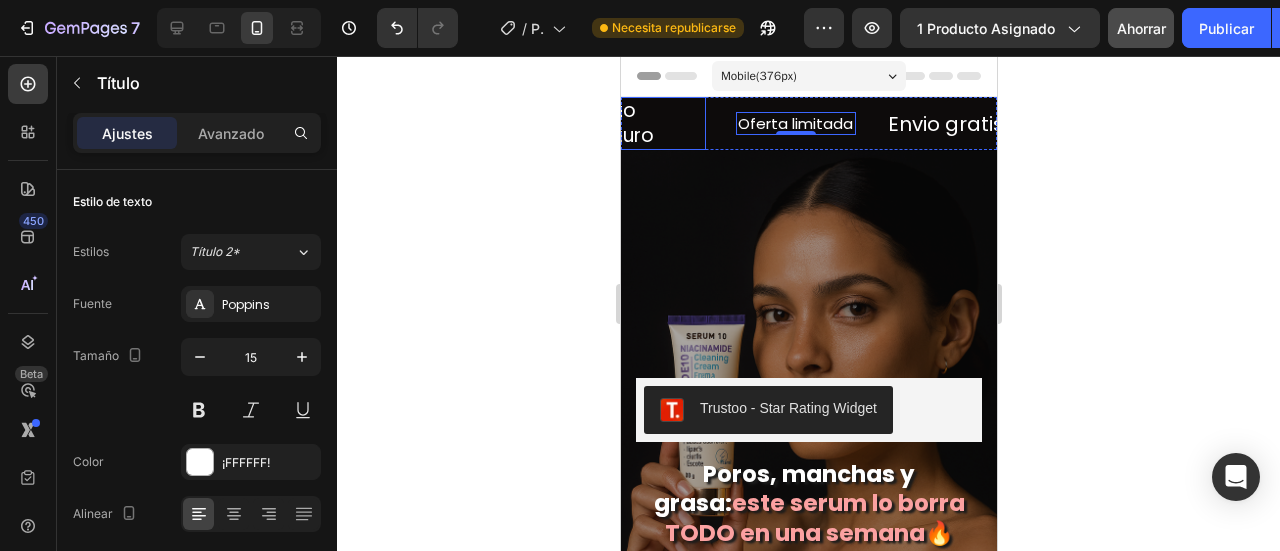 click on "Envio seguro" at bounding box center (645, 123) 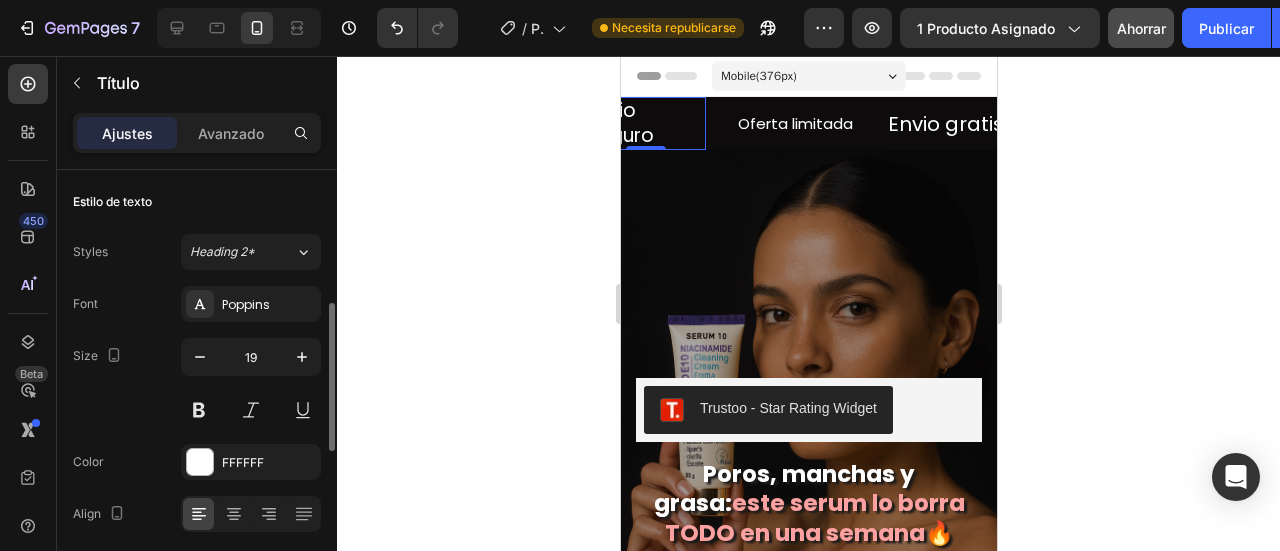 scroll, scrollTop: 100, scrollLeft: 0, axis: vertical 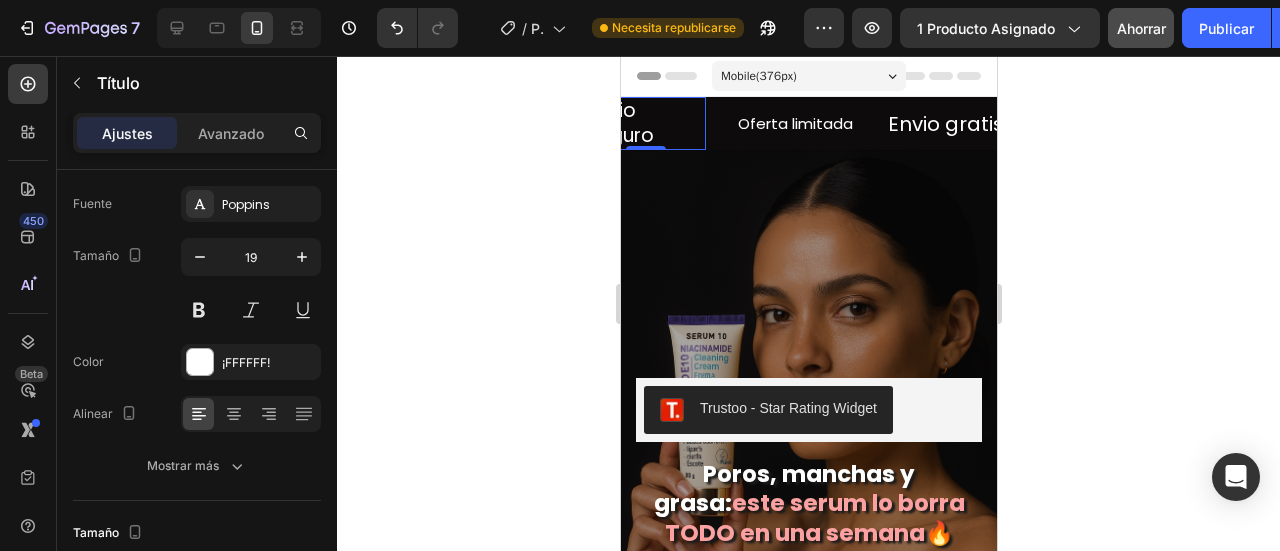 click on "Envio seguro" at bounding box center (645, 123) 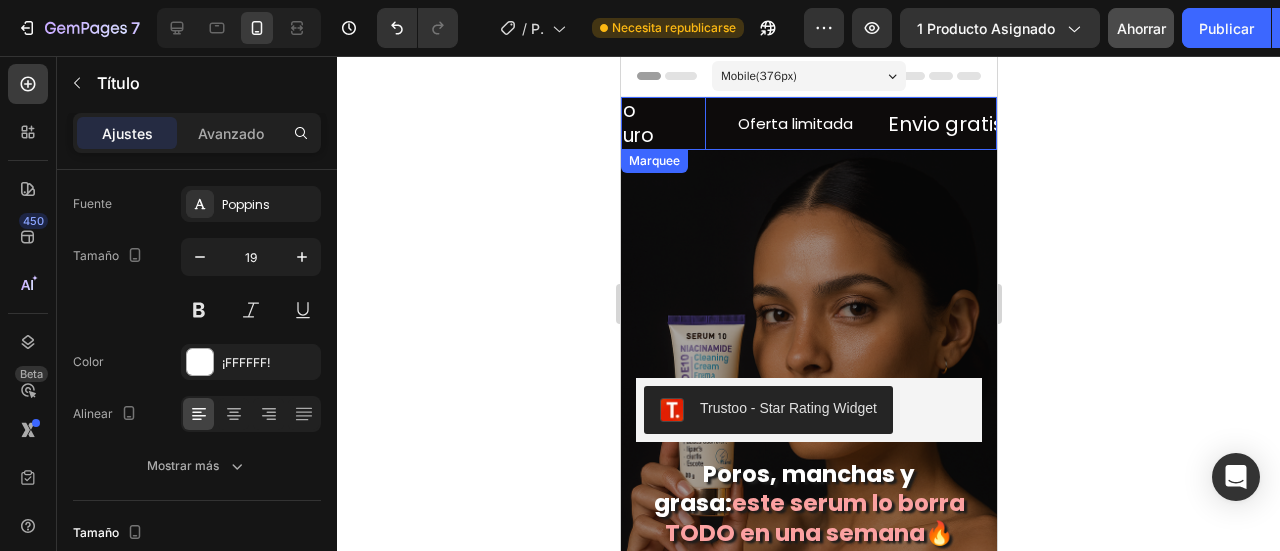 click on "Envio gratis Heading Paga al recibir Heading Envio seguro Heading   0 Oferta limitada Heading" at bounding box center [585, 123] 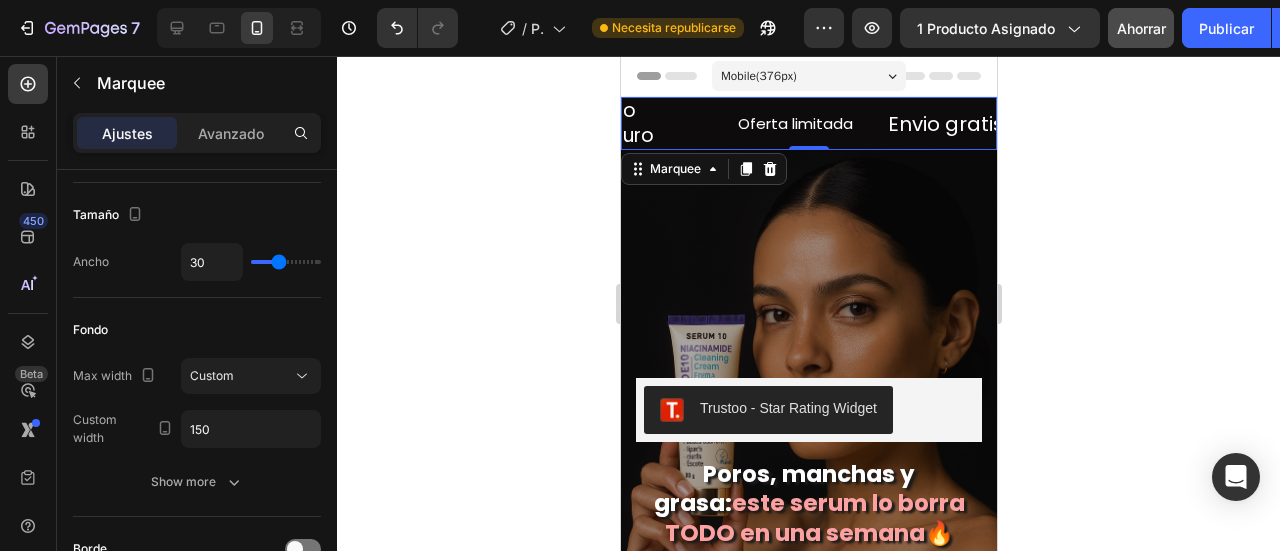 scroll, scrollTop: 0, scrollLeft: 0, axis: both 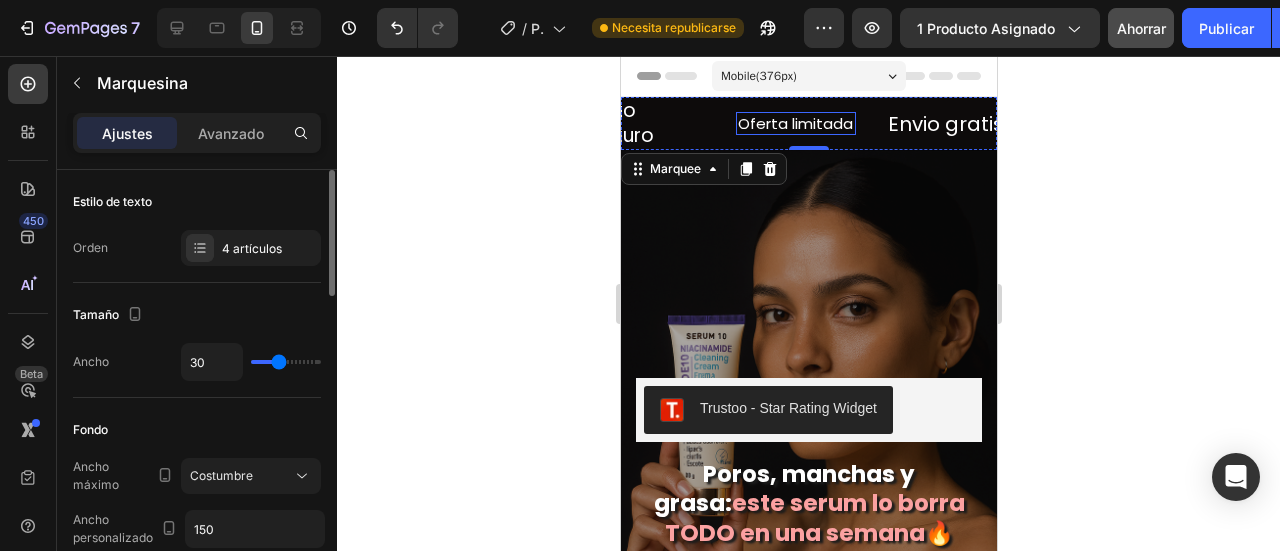 click on "Oferta limitada" at bounding box center [795, 124] 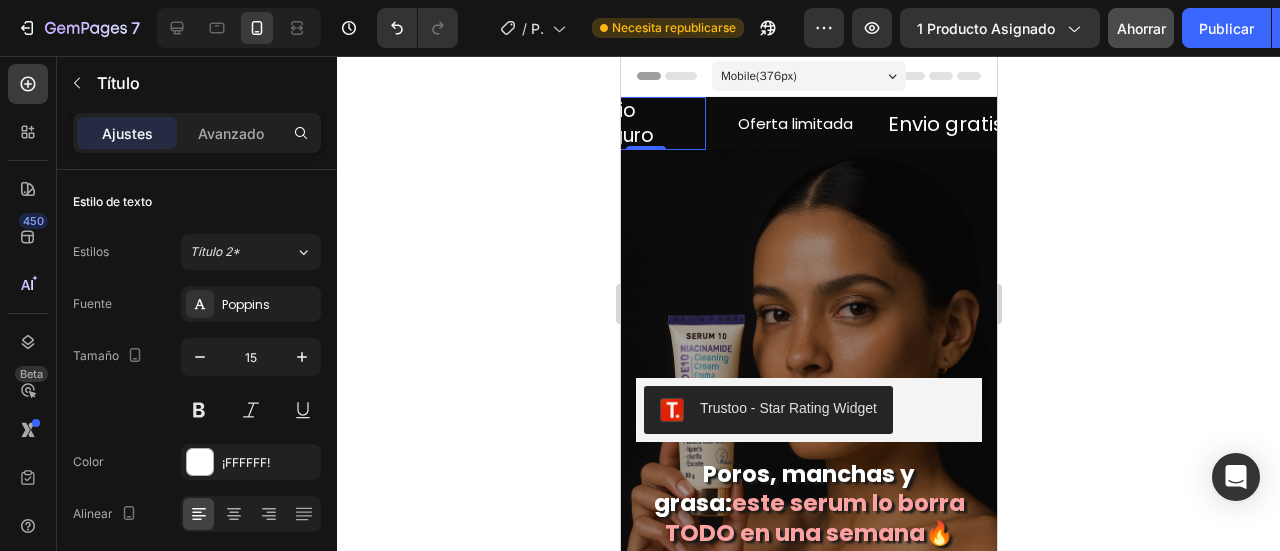 click on "Envio seguro" at bounding box center (645, 123) 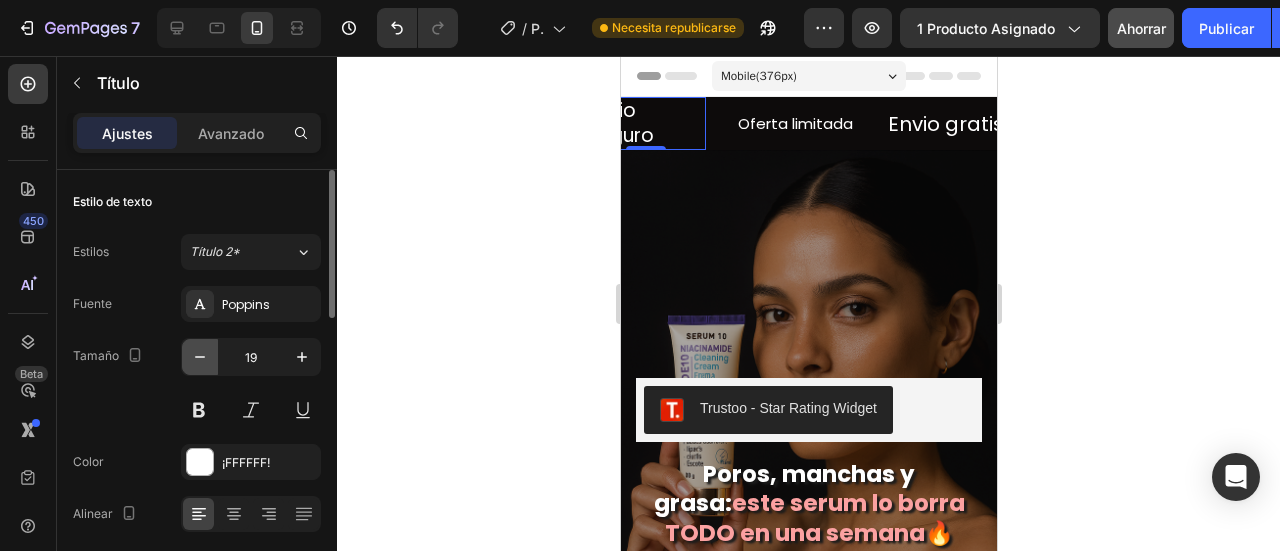 click 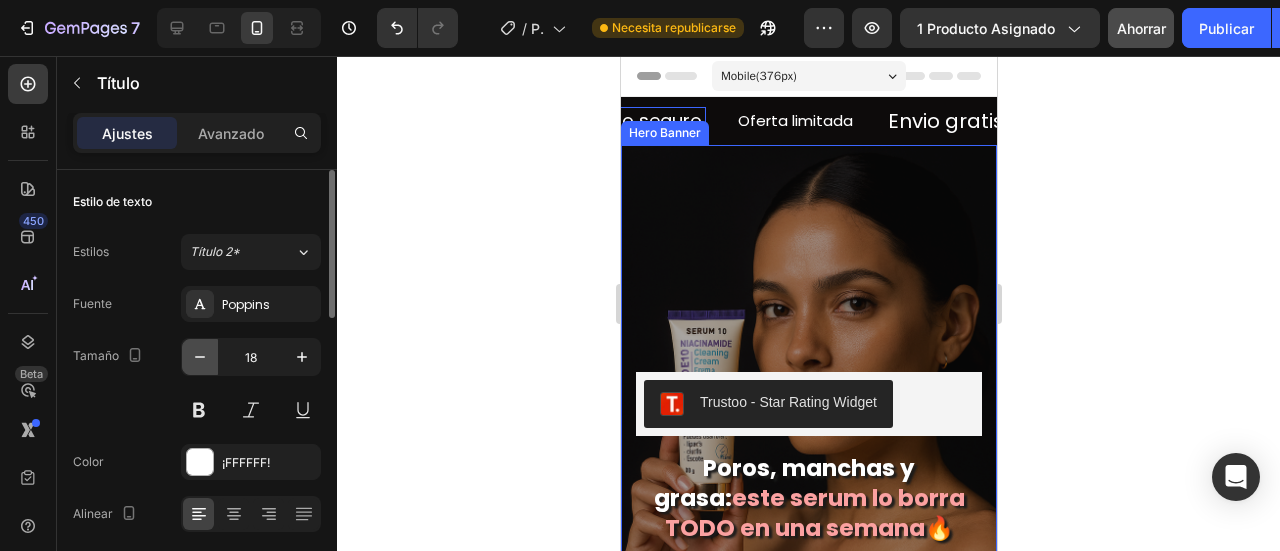 click at bounding box center [200, 357] 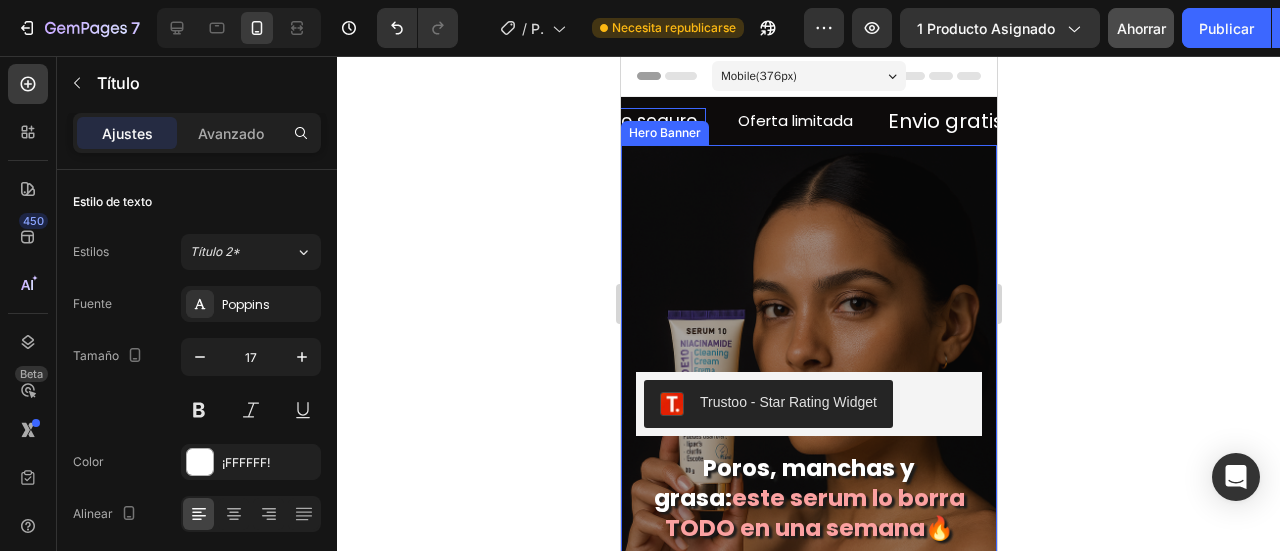 click 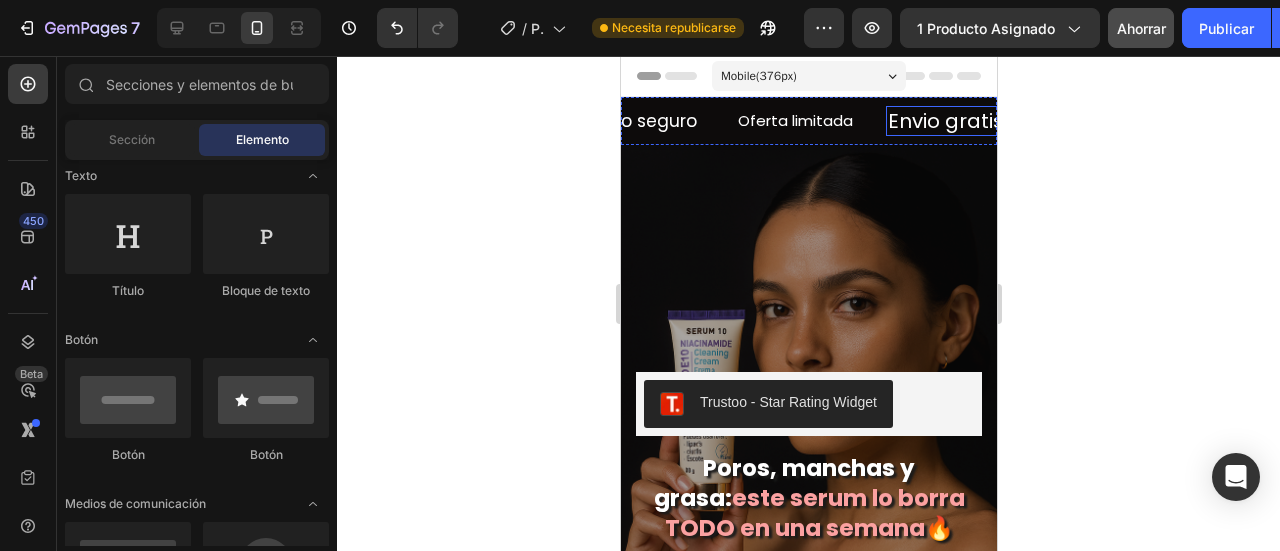 click on "Envio gratis" at bounding box center [945, 121] 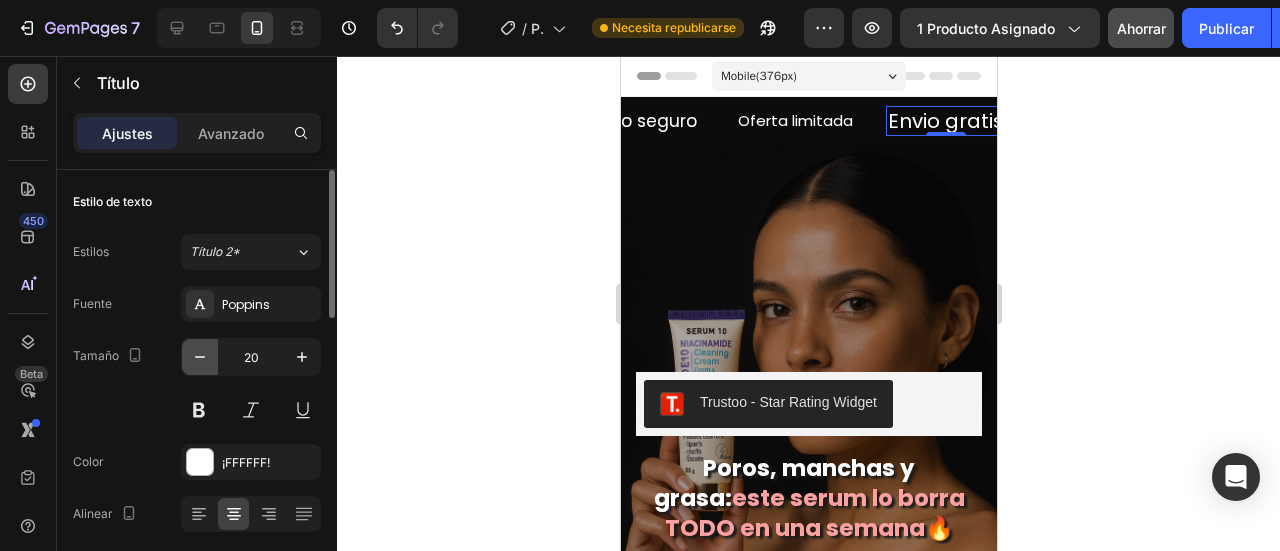 click at bounding box center (200, 357) 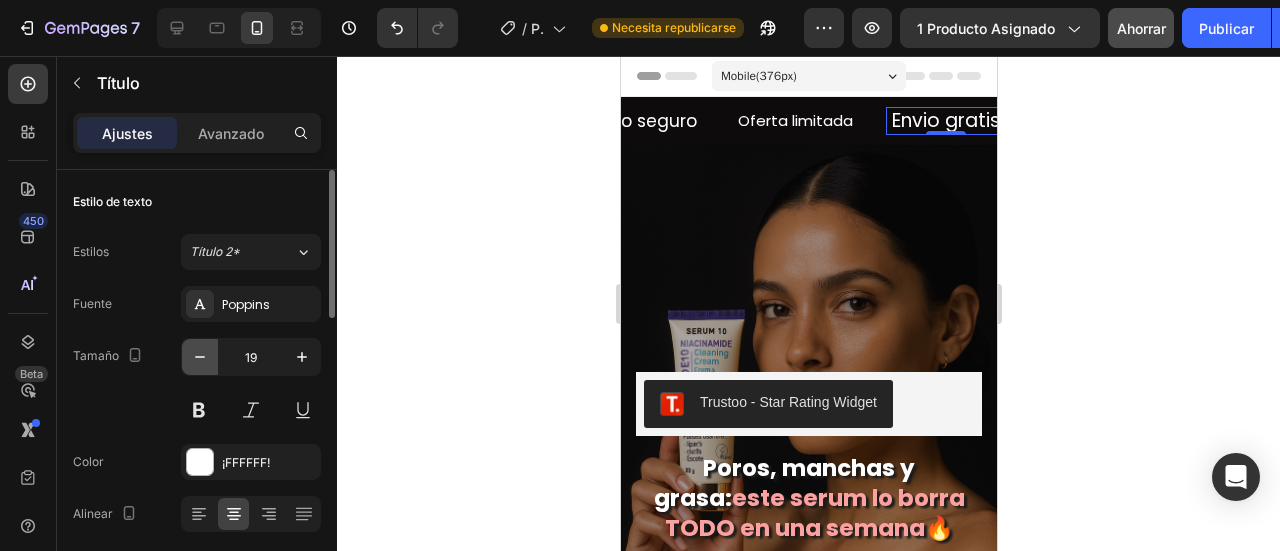 click 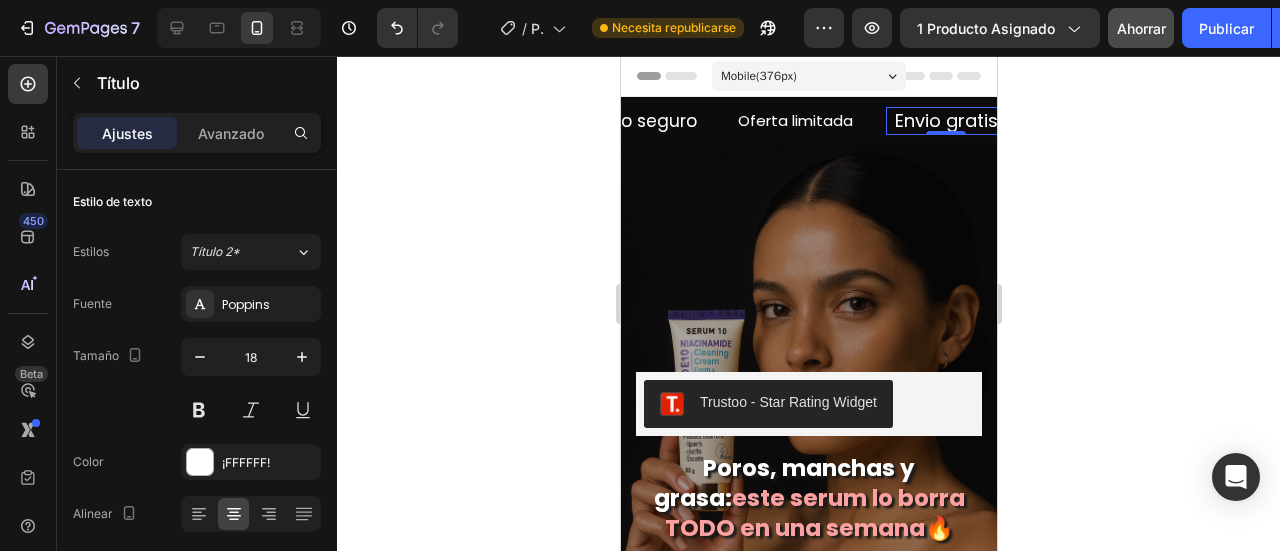 click 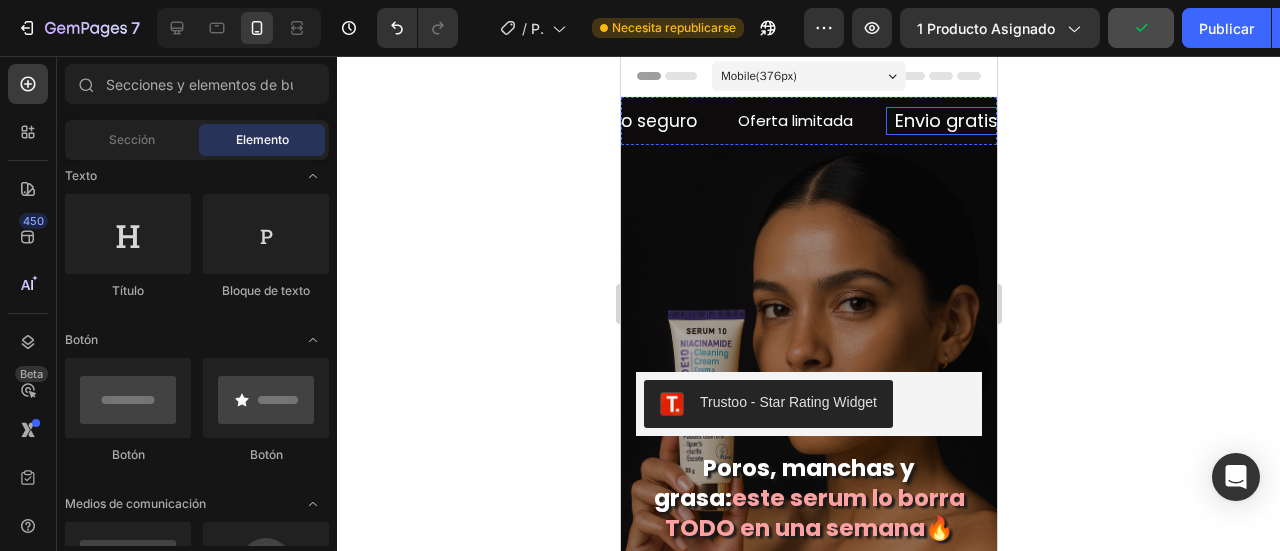 click on "Envio gratis Heading" at bounding box center (945, 120) 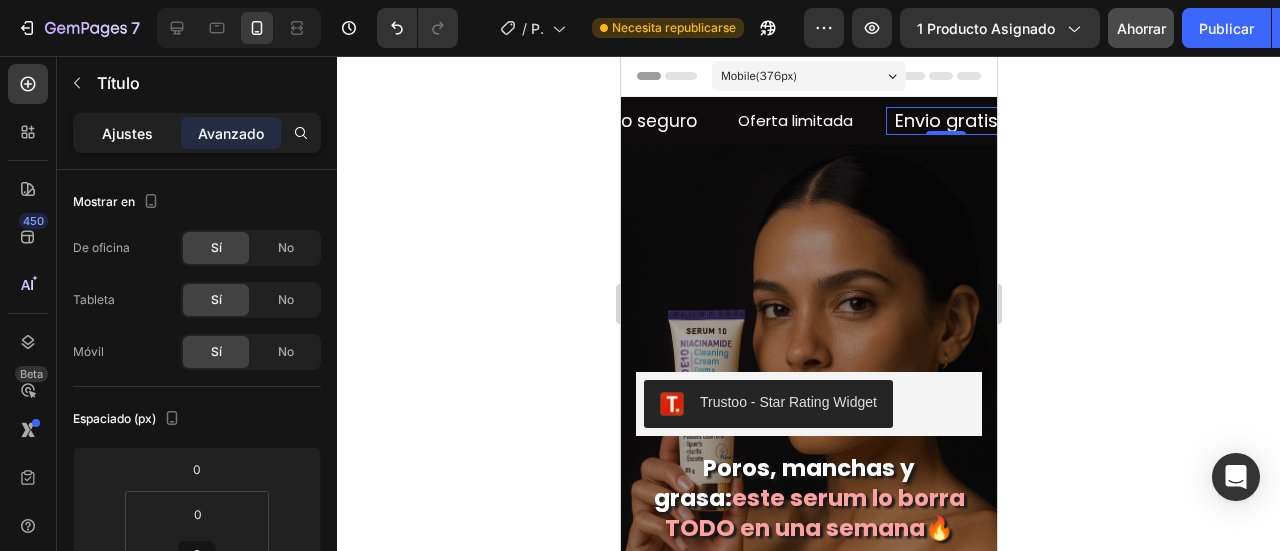 click on "Ajustes" at bounding box center [127, 133] 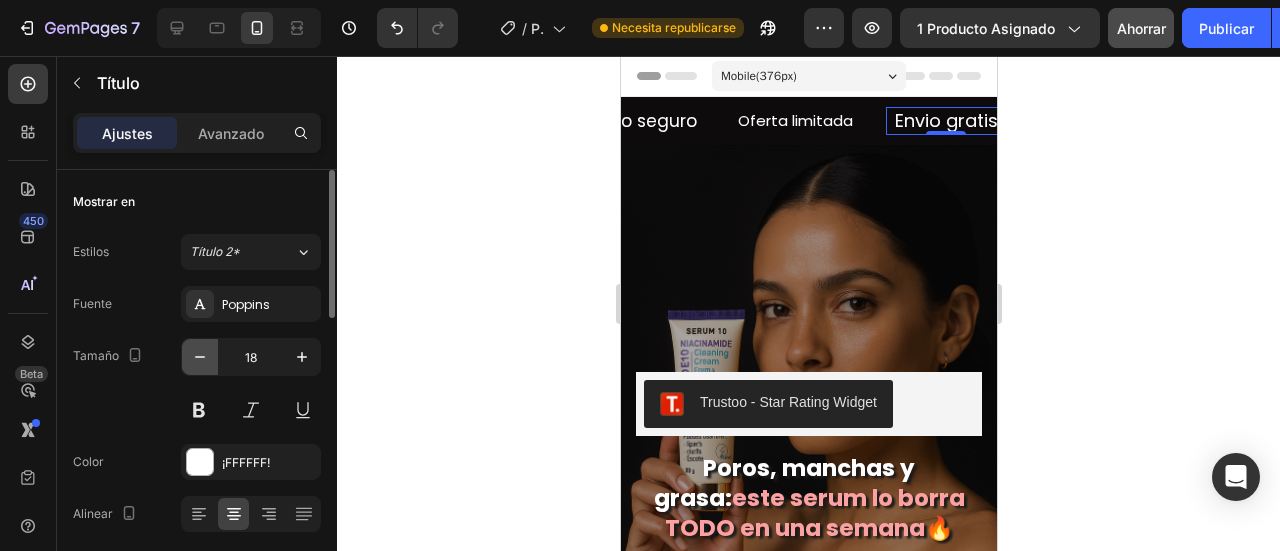 click 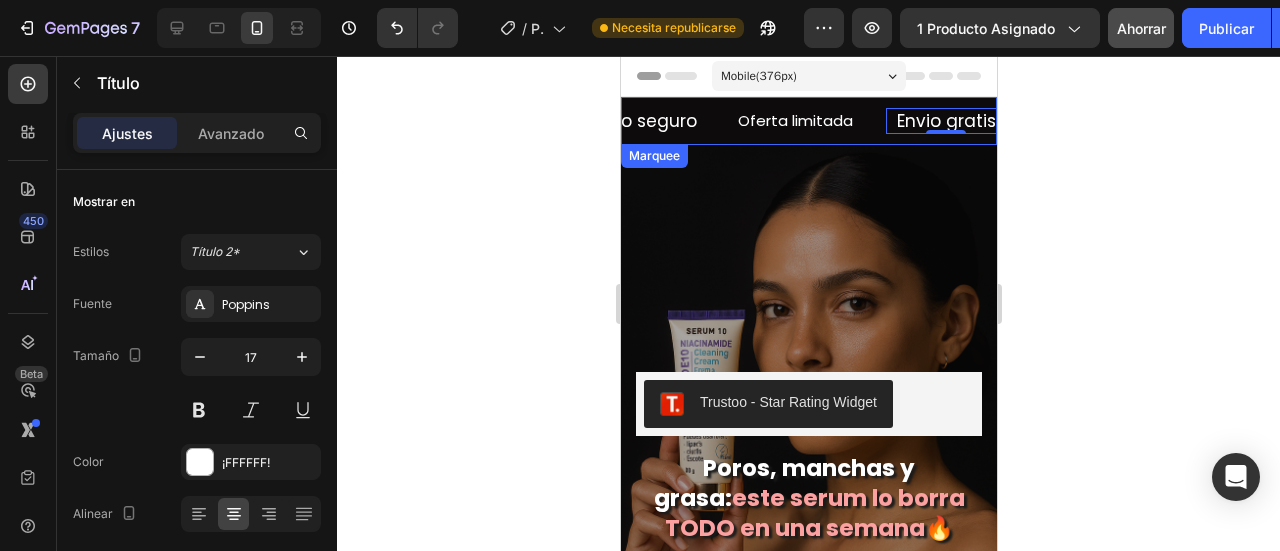 click on "Envio gratis Heading   0 Paga al recibir Heading Envio seguro Heading Oferta limitada Heading" at bounding box center (585, 121) 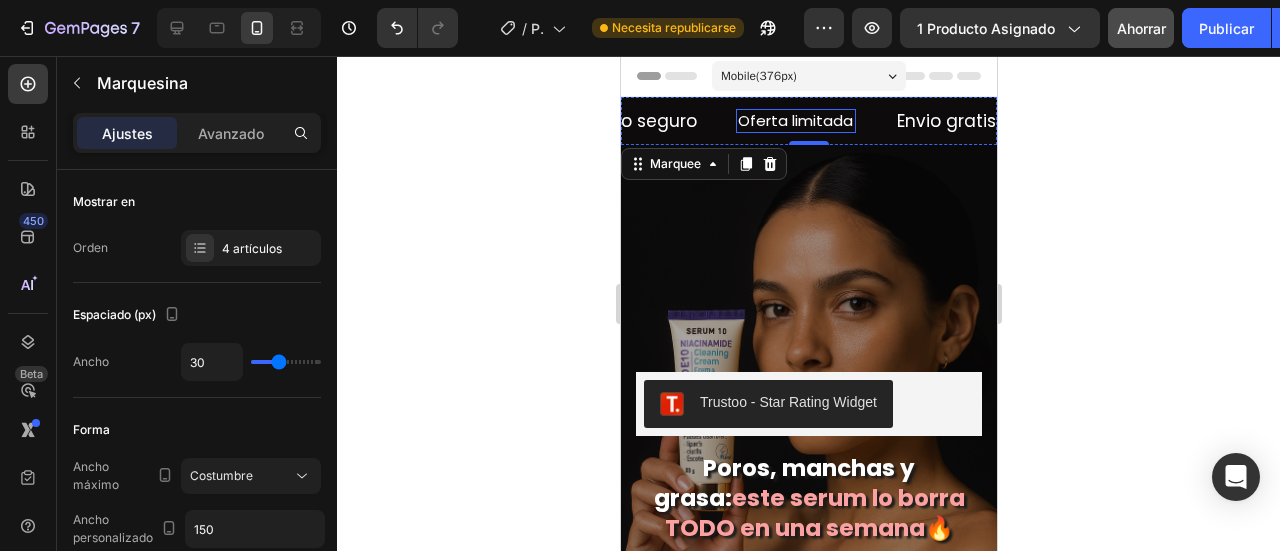 click on "Oferta limitada" at bounding box center (795, 121) 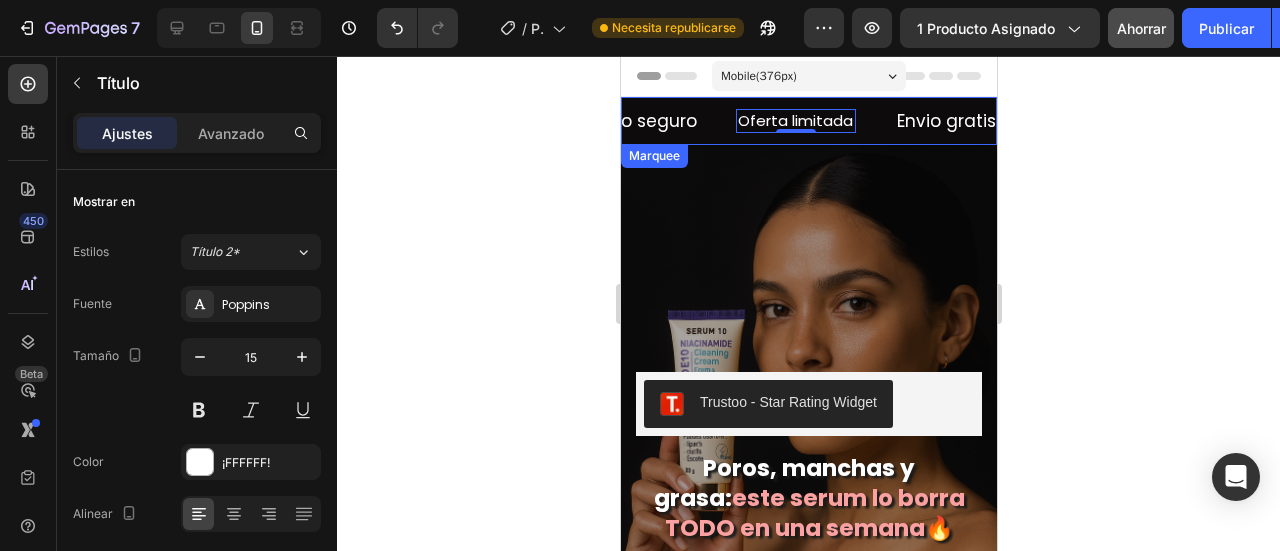 click on "Envio gratis" at bounding box center (945, 121) 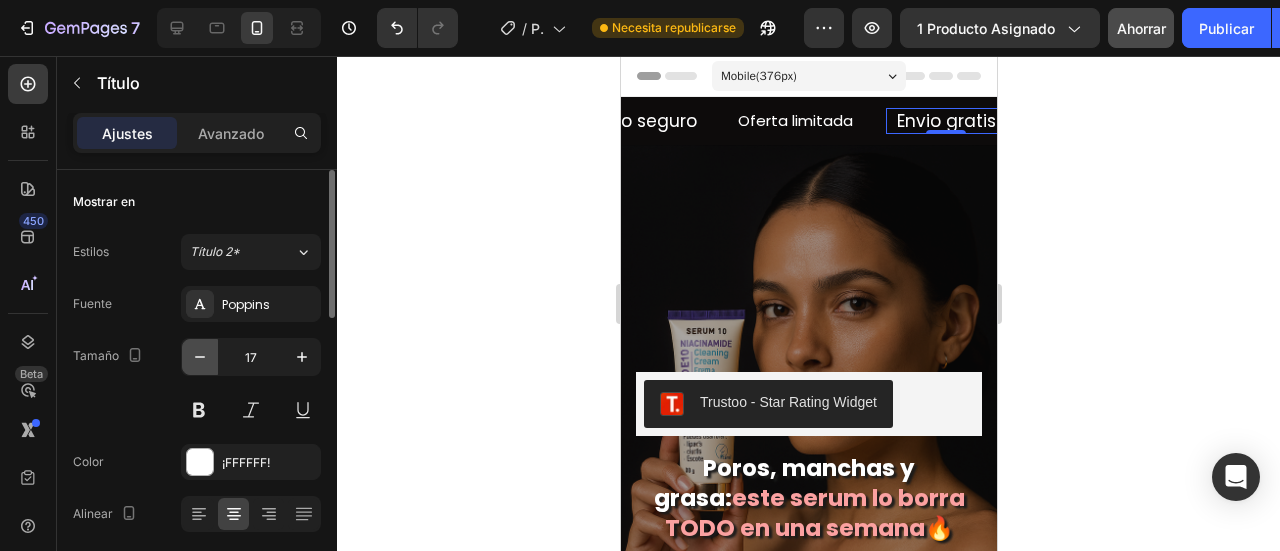 click at bounding box center (200, 357) 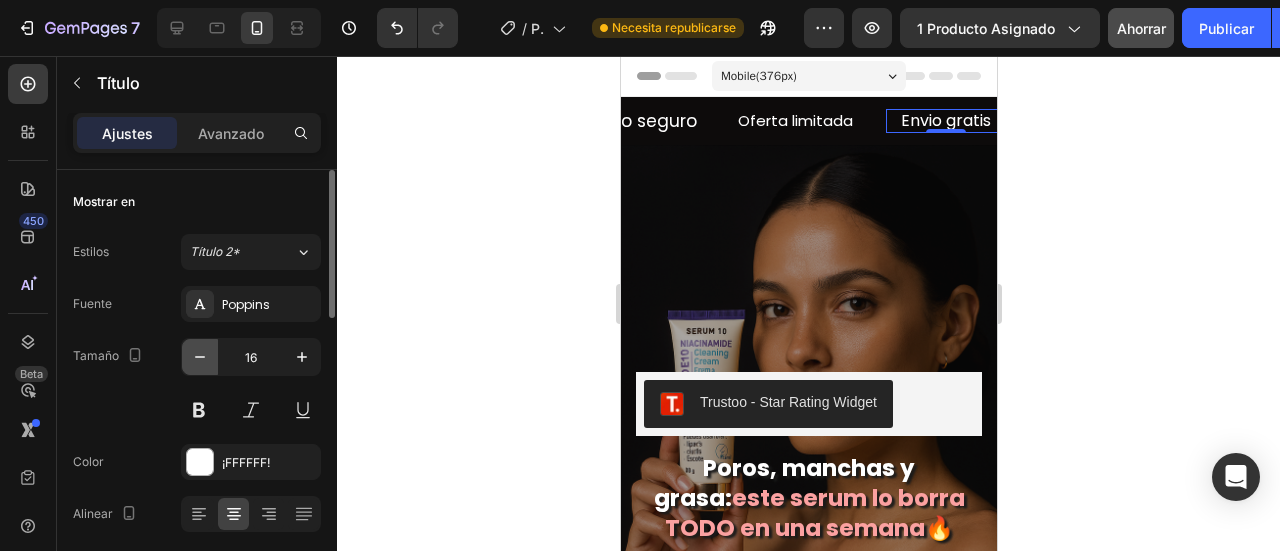 click 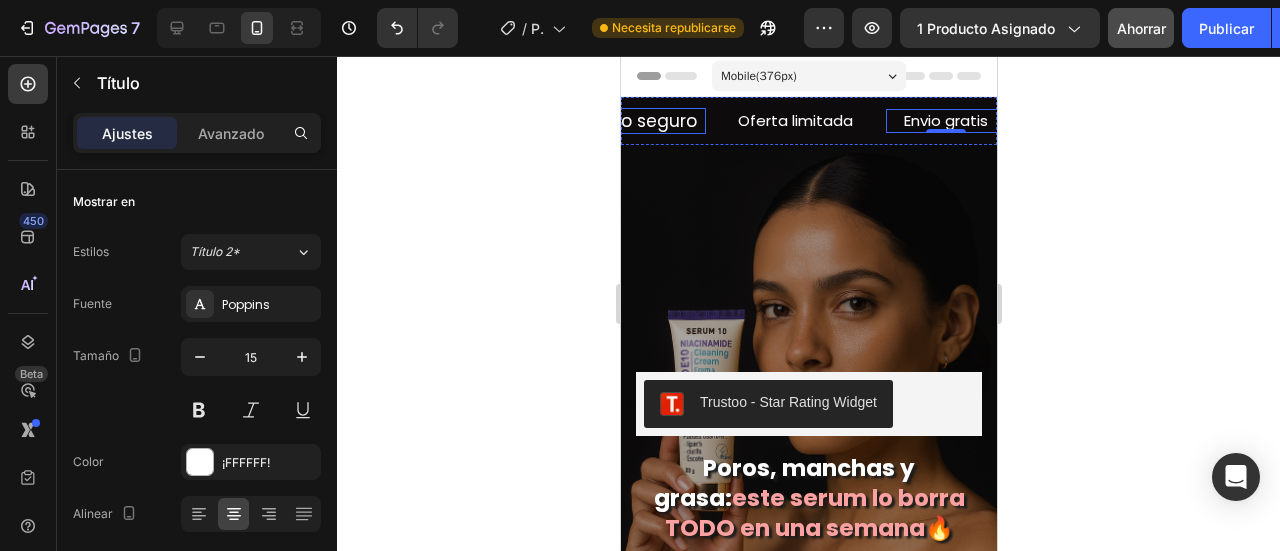 click on "Envio seguro" at bounding box center [645, 121] 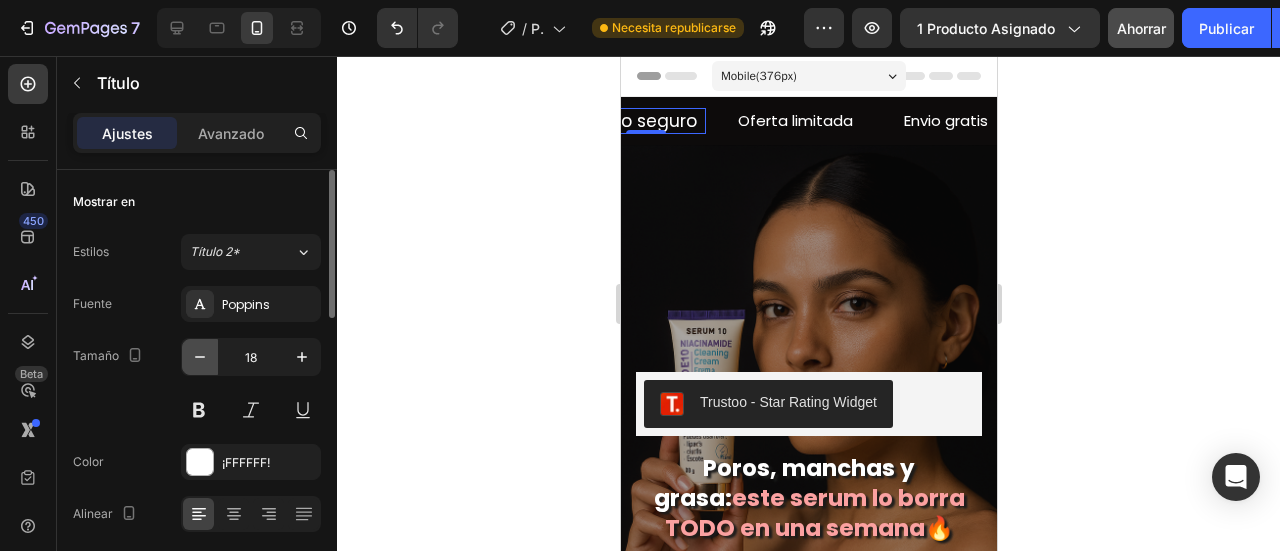 click at bounding box center (200, 357) 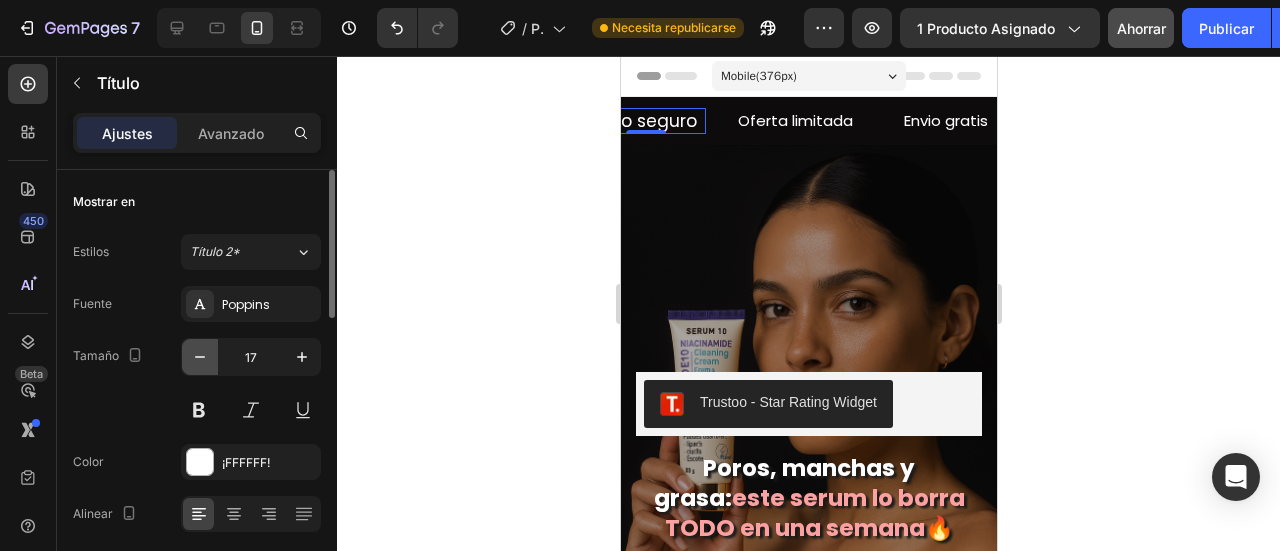 click at bounding box center [200, 357] 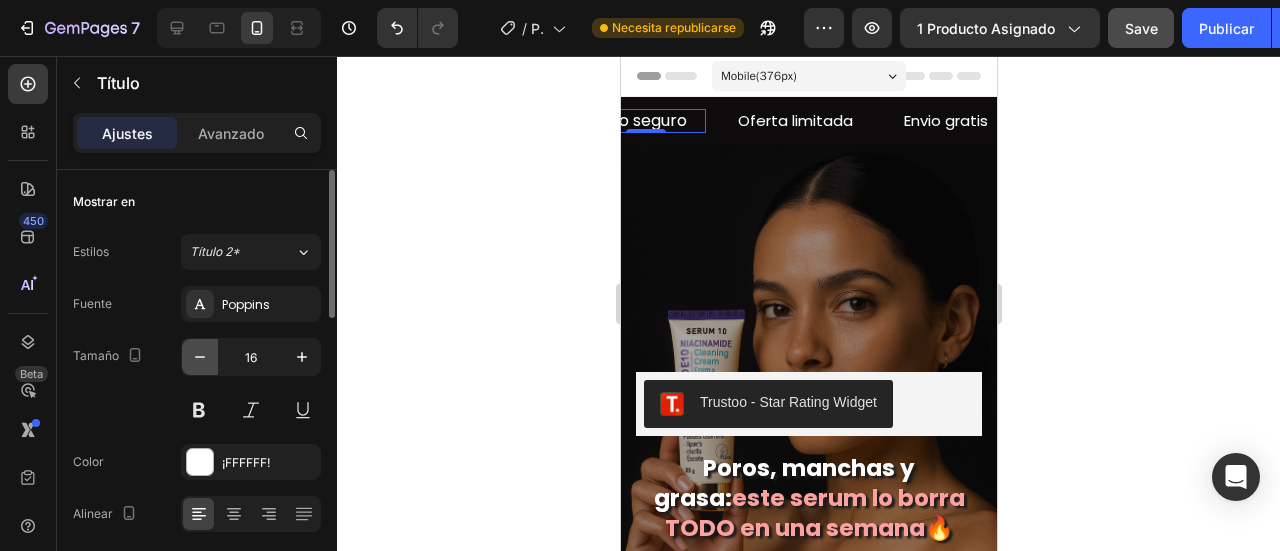 click at bounding box center (200, 357) 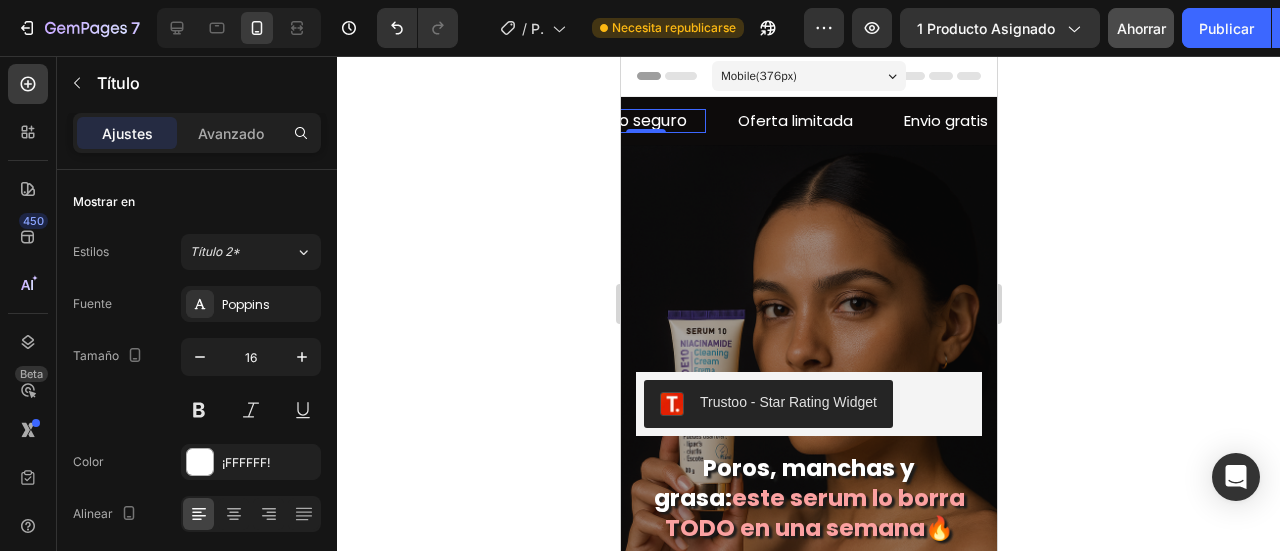 type on "15" 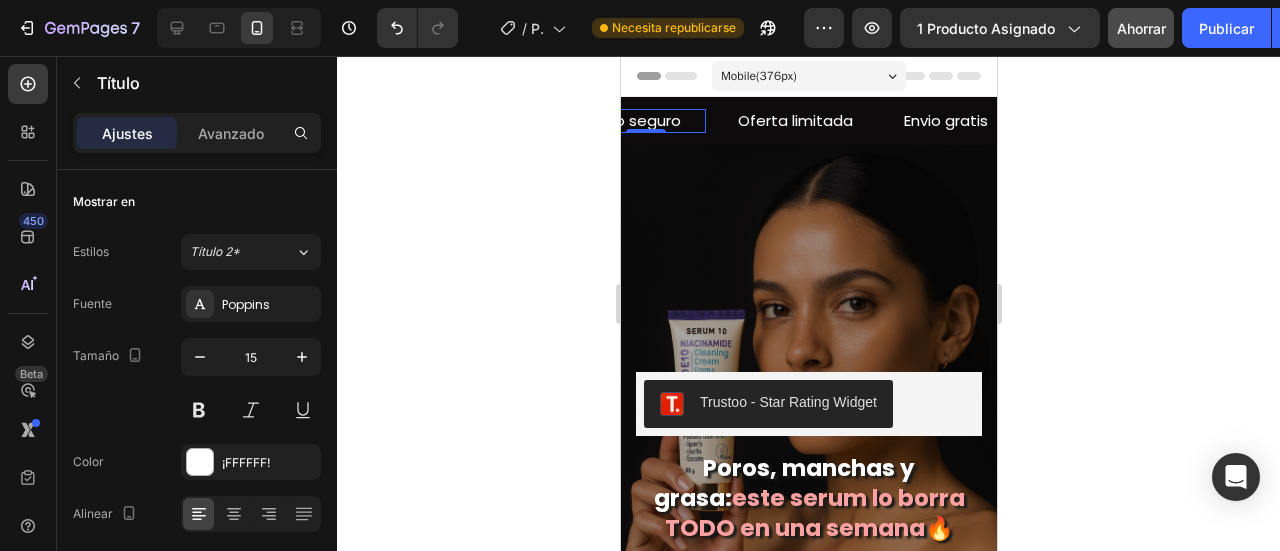 click 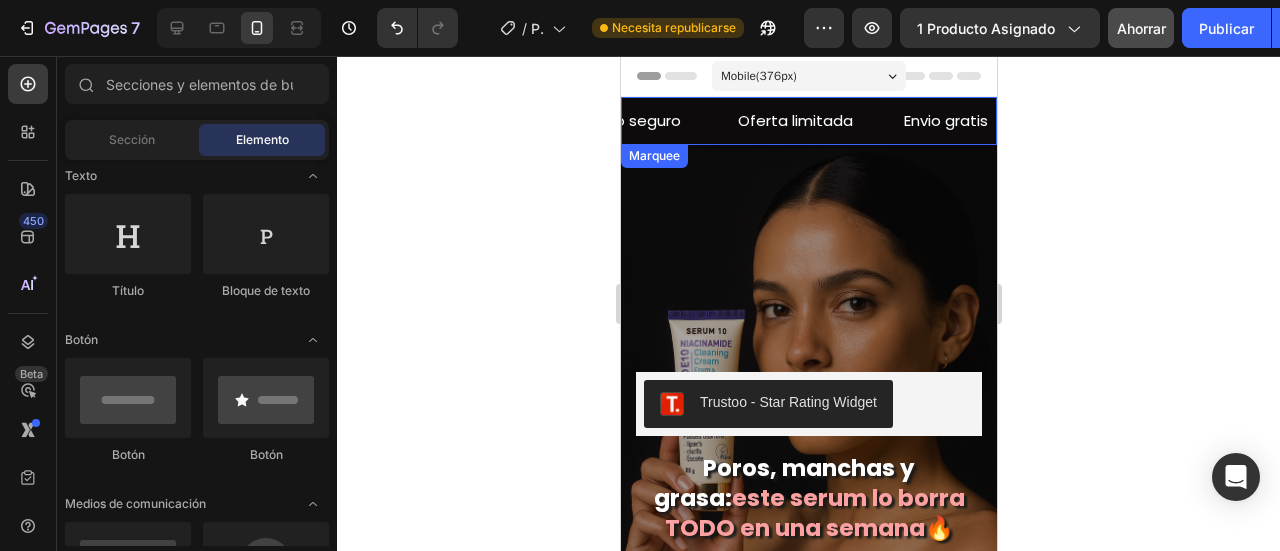 click on "Envio seguro Heading" at bounding box center (660, 121) 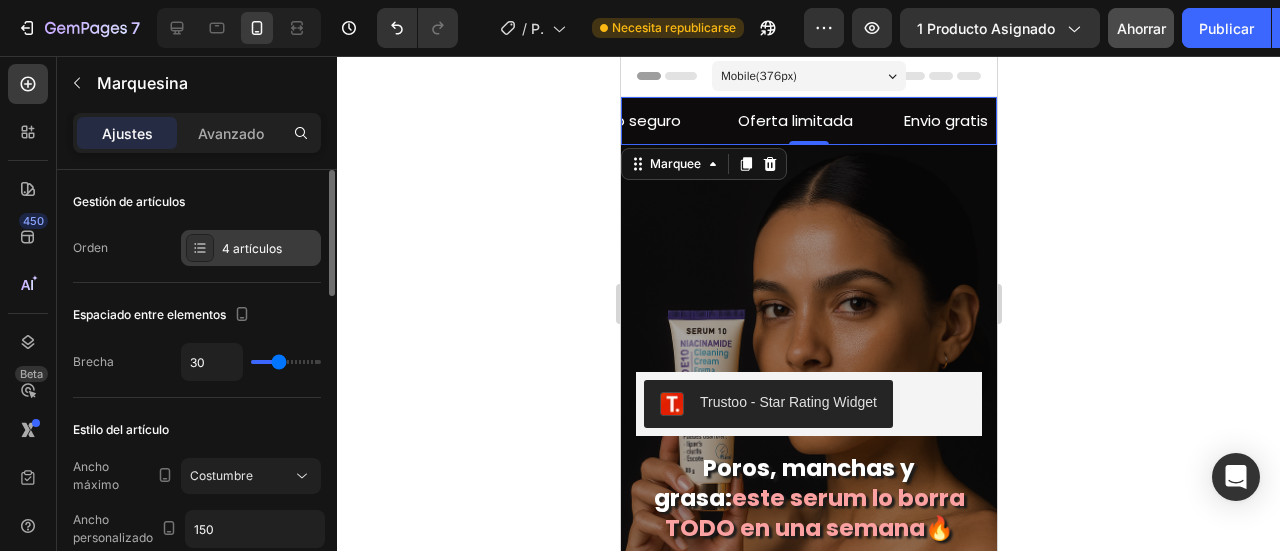 click 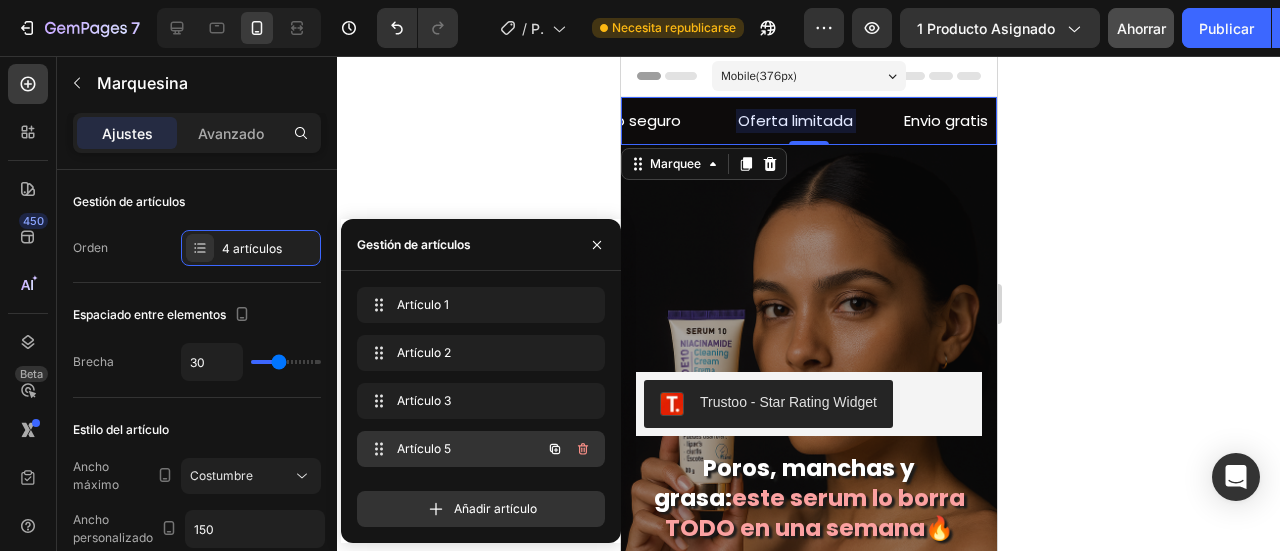 click on "Artículo 5 Item 5" at bounding box center [453, 449] 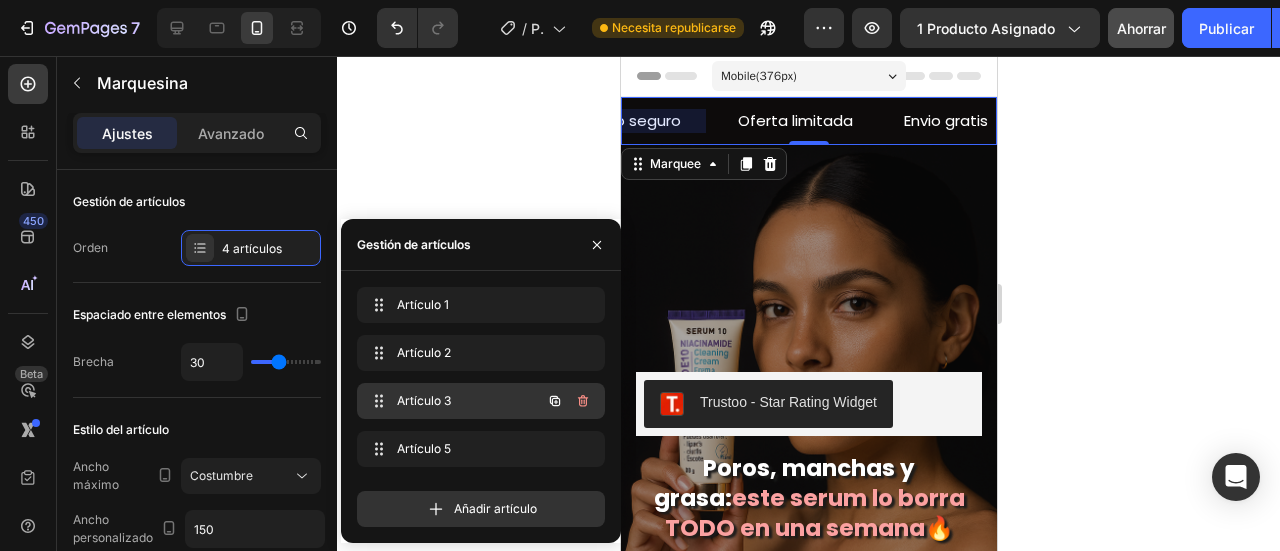 click on "Artículo 3 Item 3" at bounding box center [453, 401] 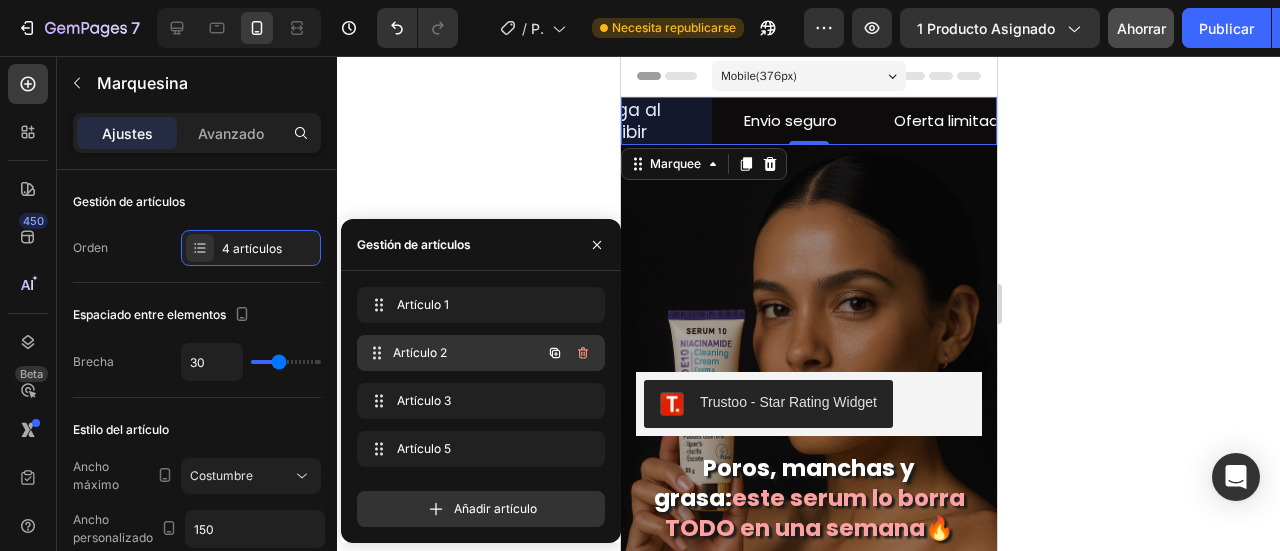 click on "Artículo 2" at bounding box center [420, 352] 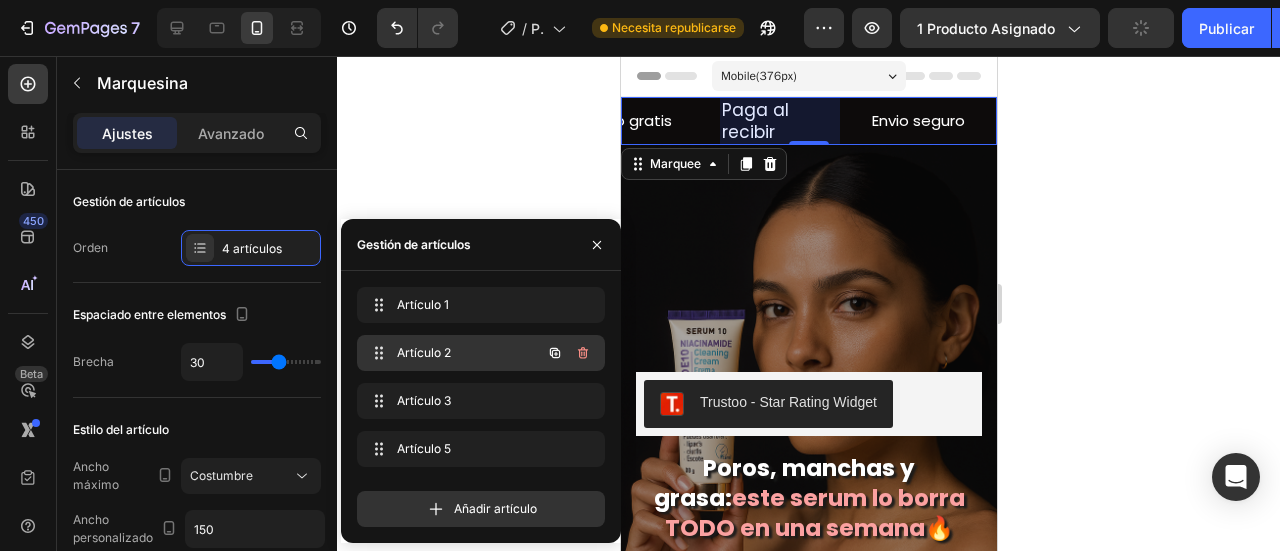 scroll, scrollTop: 0, scrollLeft: 30, axis: horizontal 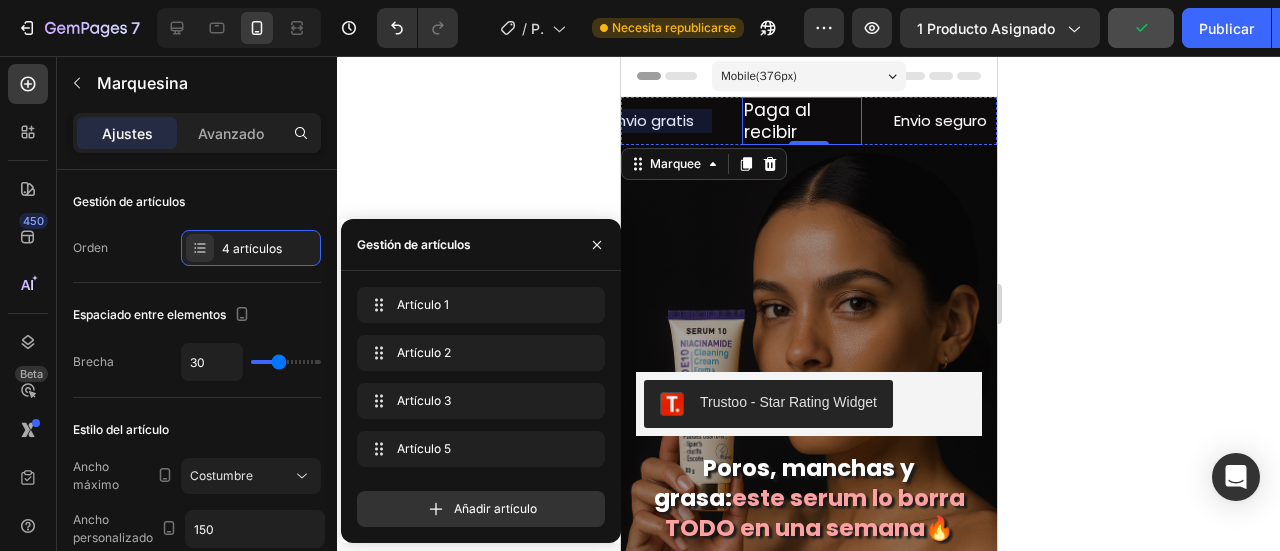 click on "Paga al recibir" at bounding box center (801, 121) 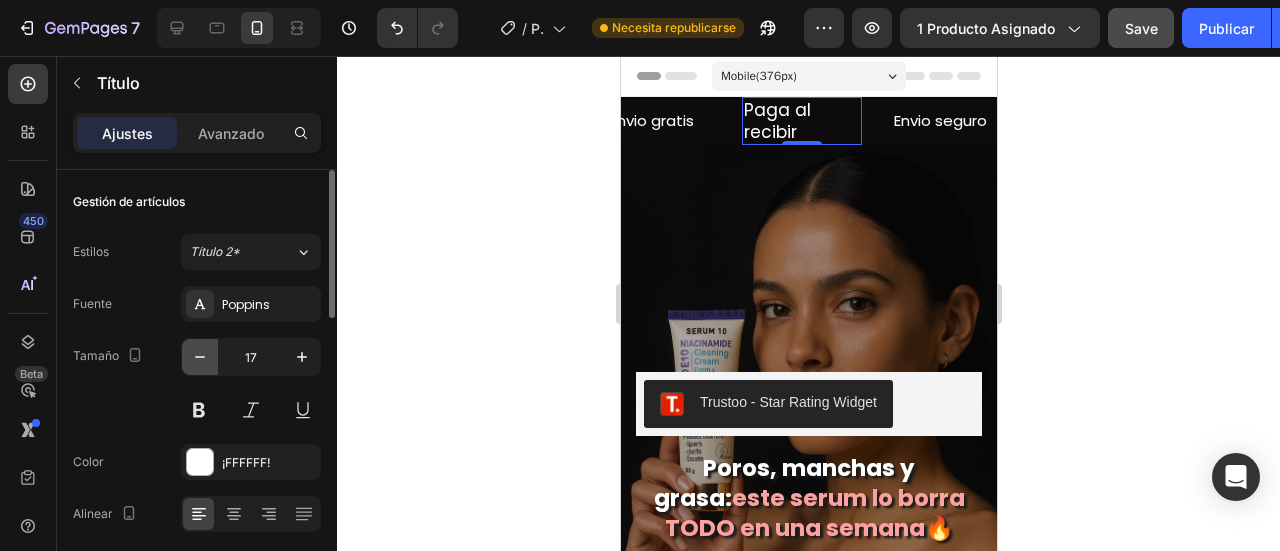 click 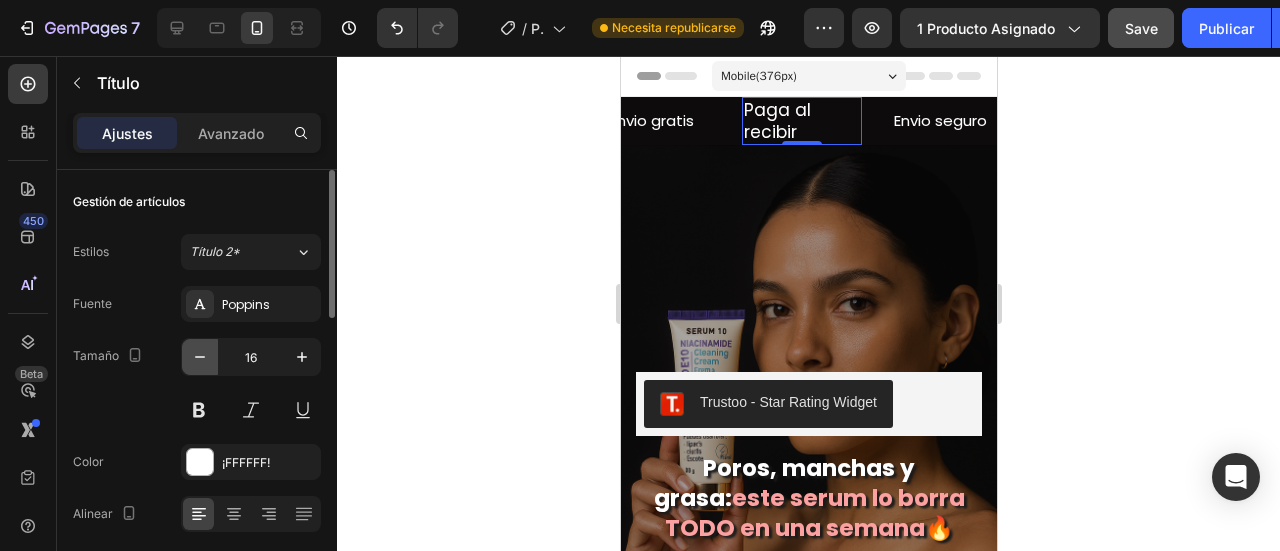 click 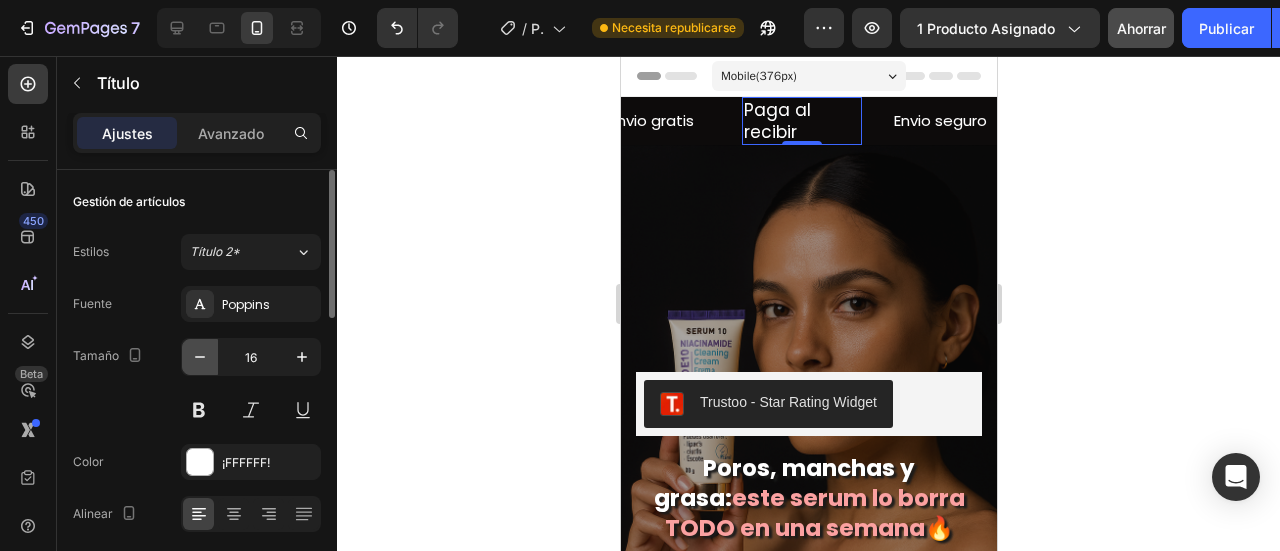 type on "15" 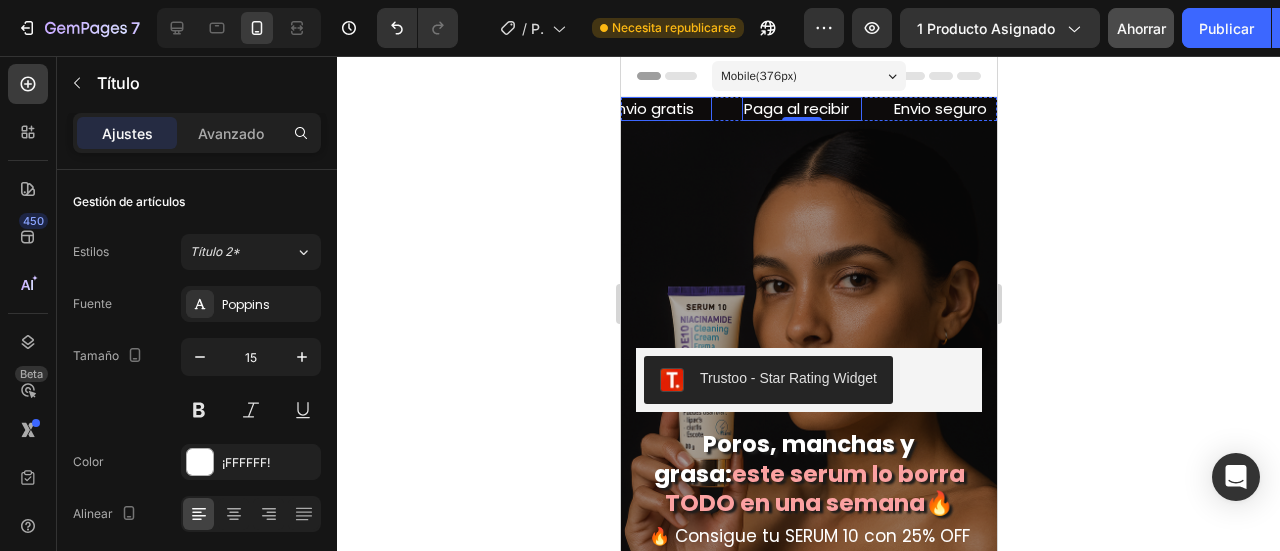 click on "Envio gratis" at bounding box center (651, 109) 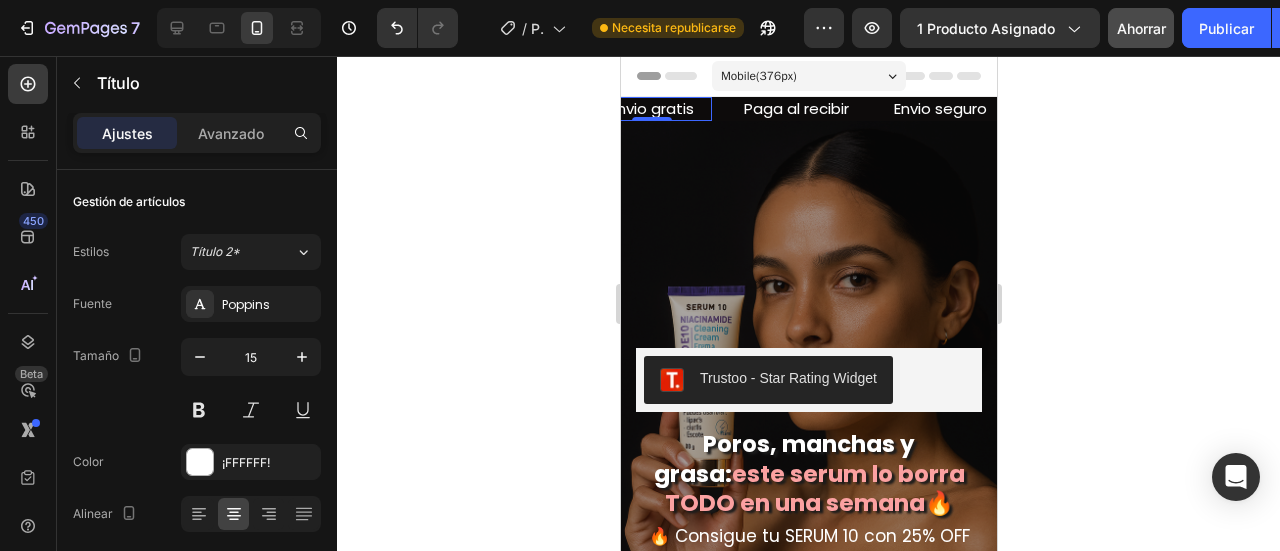 click 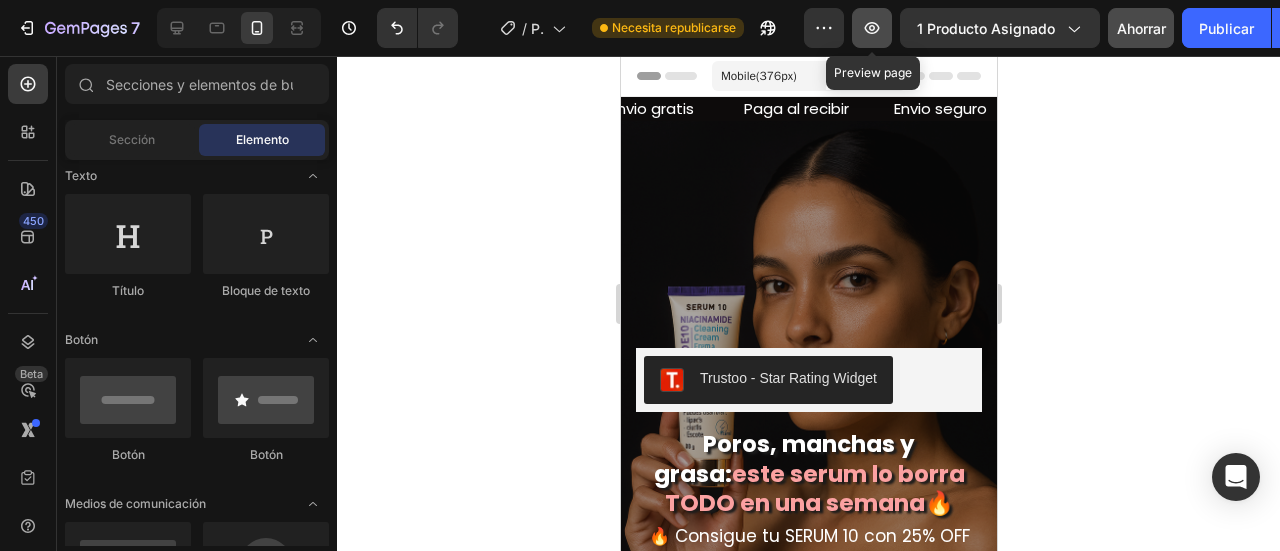 click 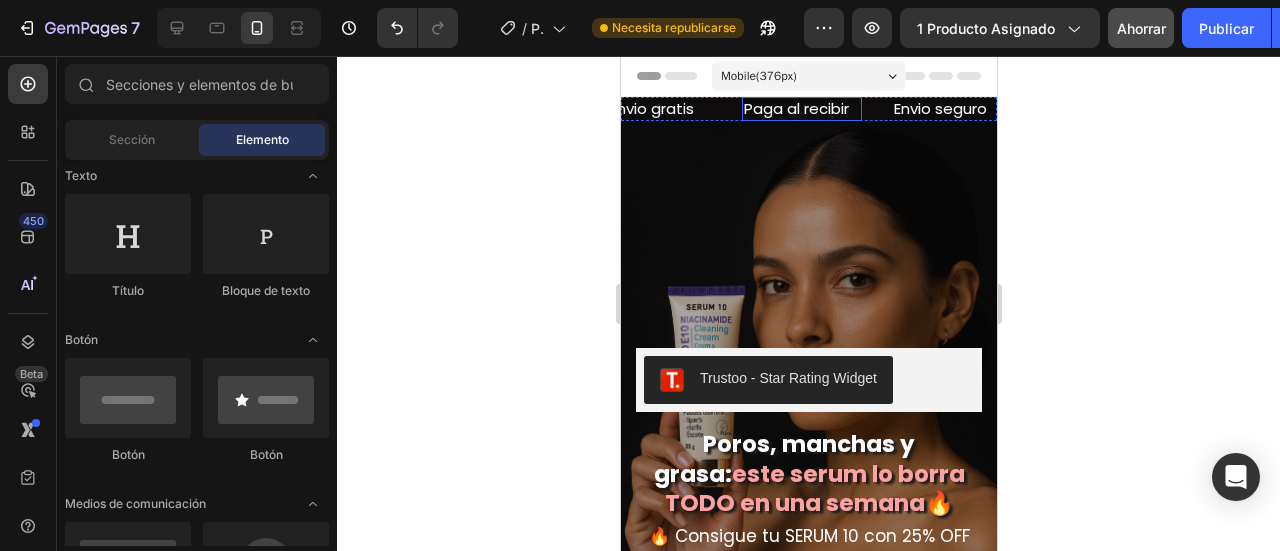 click on "Paga al recibir" at bounding box center (801, 109) 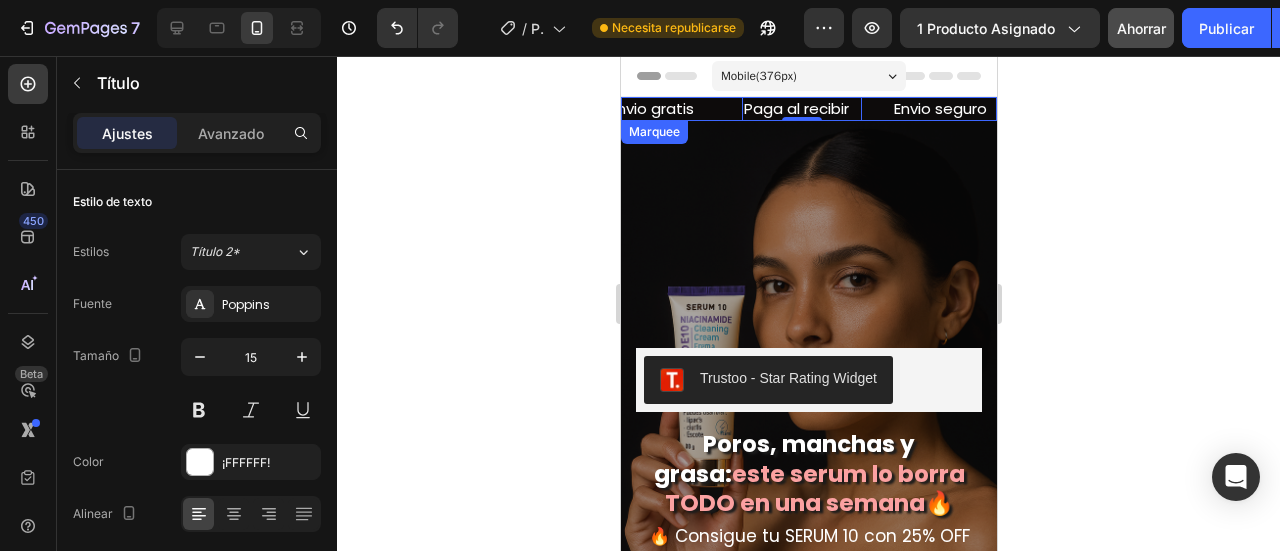 click on "Envio gratis Heading" at bounding box center [666, 109] 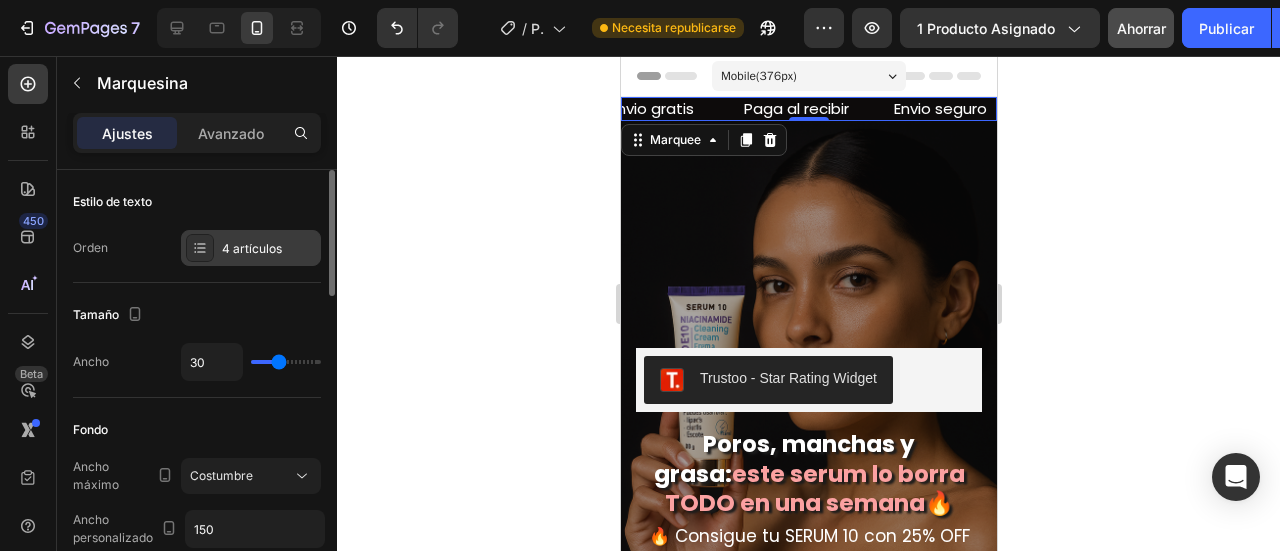click on "4 artículos" at bounding box center (269, 249) 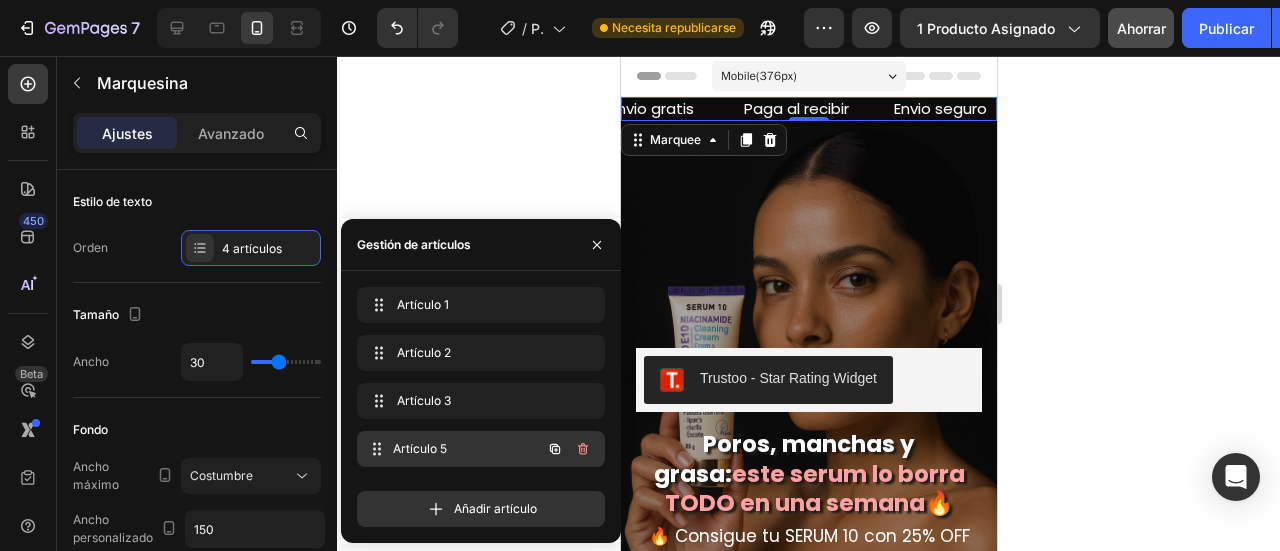 click on "Artículo 5" at bounding box center (420, 448) 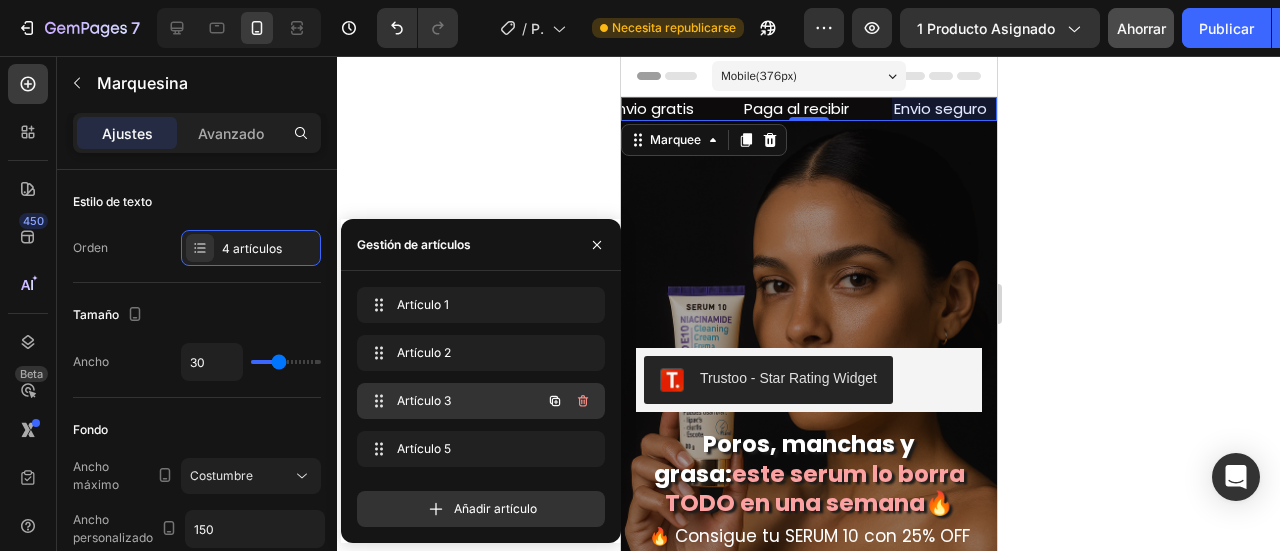 click on "Artículo 3" at bounding box center (424, 400) 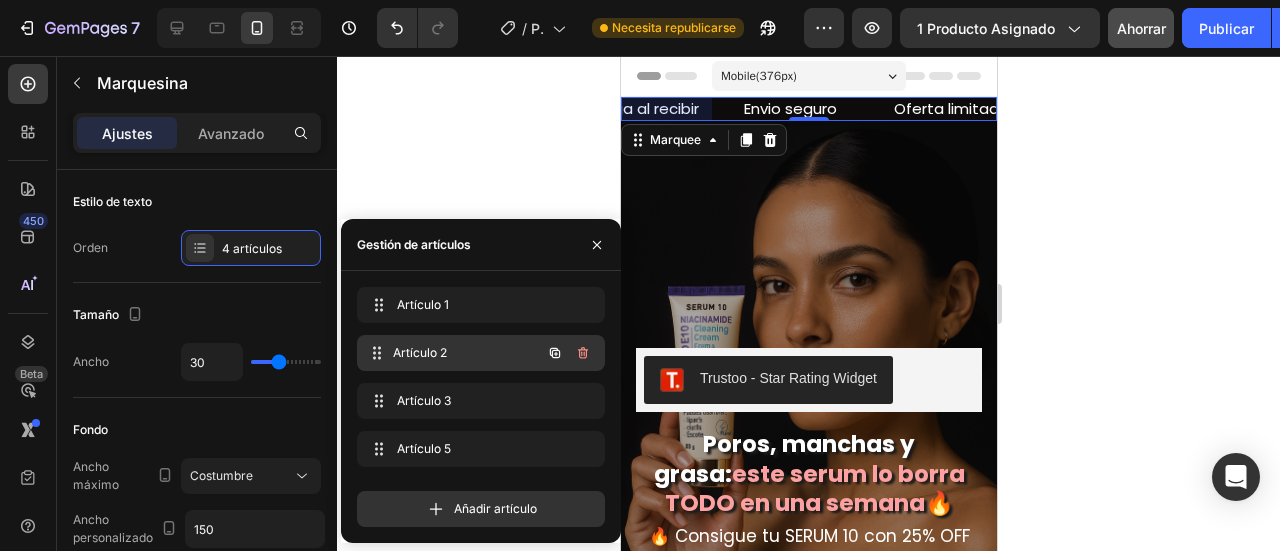 click on "Artículo 2" at bounding box center [420, 352] 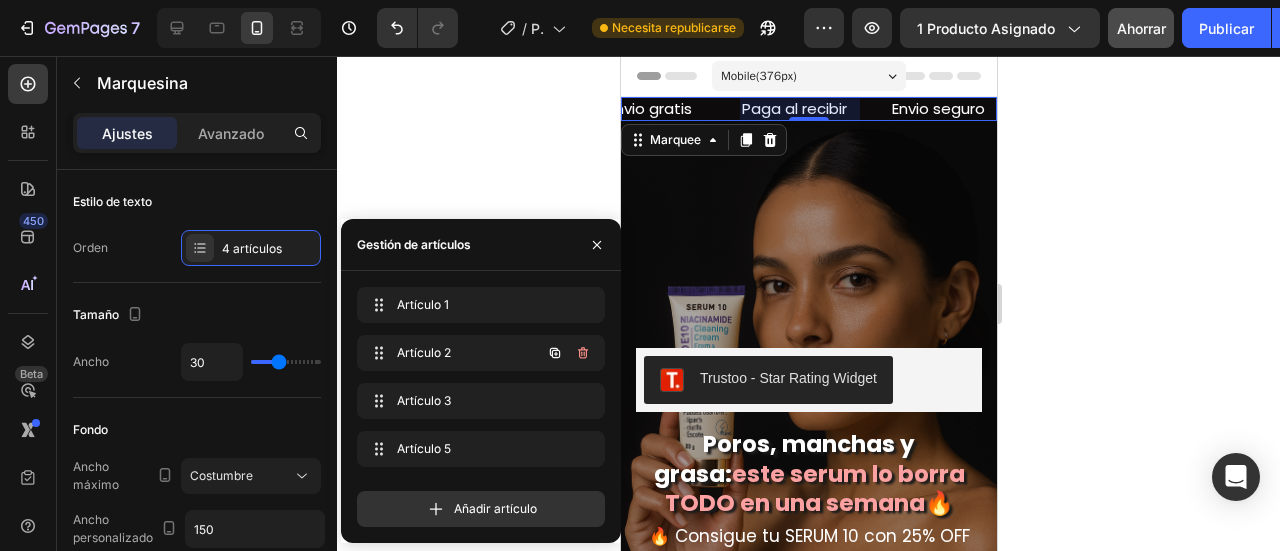 scroll, scrollTop: 0, scrollLeft: 30, axis: horizontal 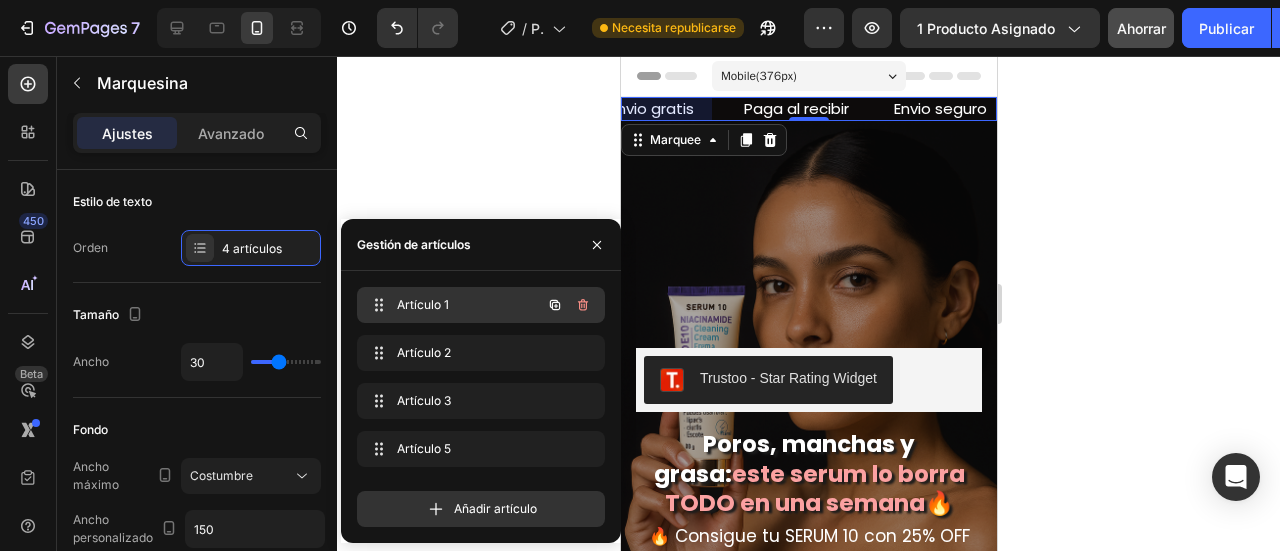 click on "Artículo 1" at bounding box center (423, 304) 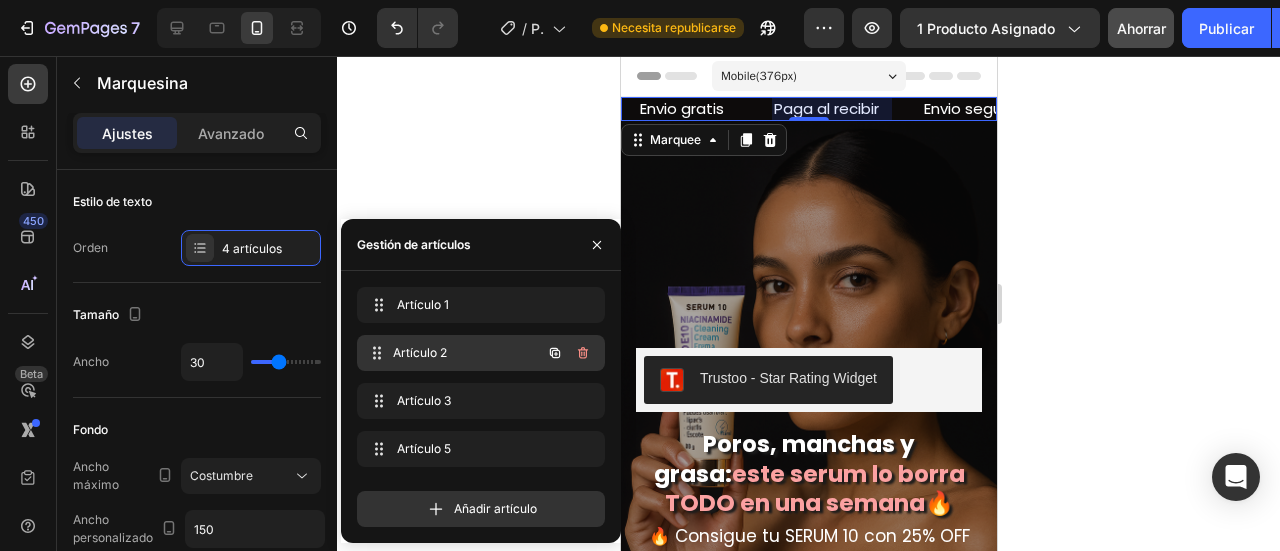 click on "Artículo 2" at bounding box center (420, 352) 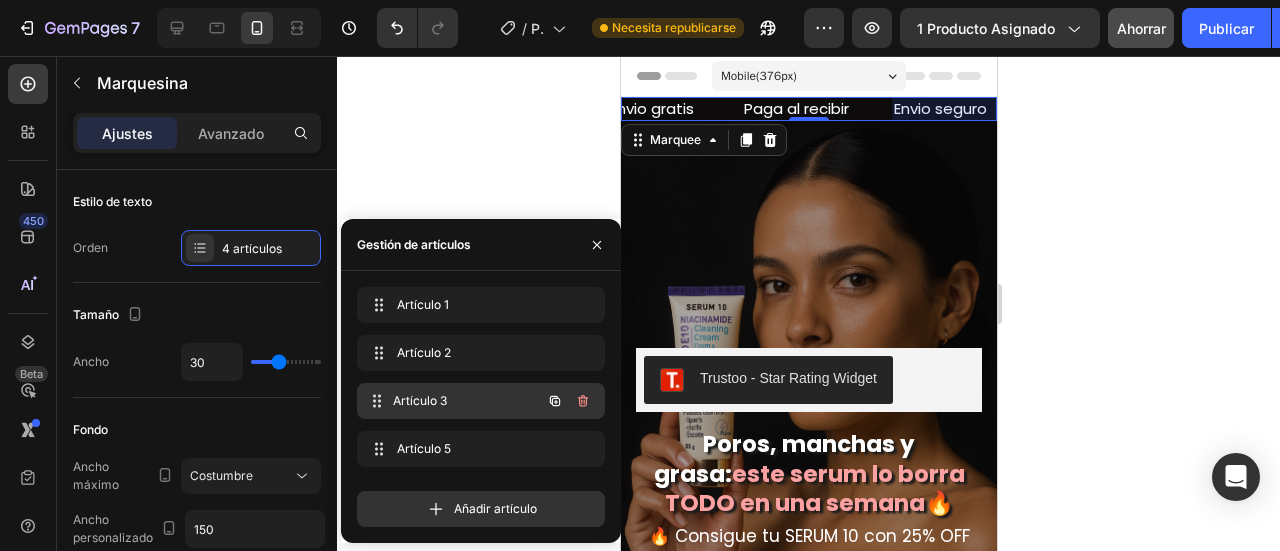 click on "Artículo 3" at bounding box center (467, 401) 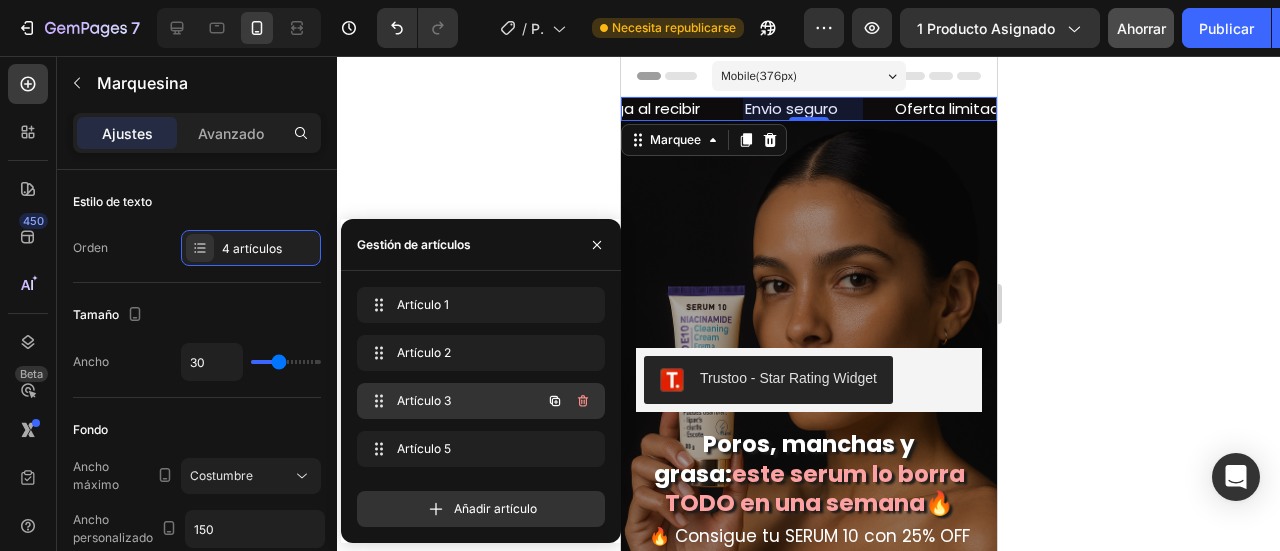 scroll, scrollTop: 0, scrollLeft: 180, axis: horizontal 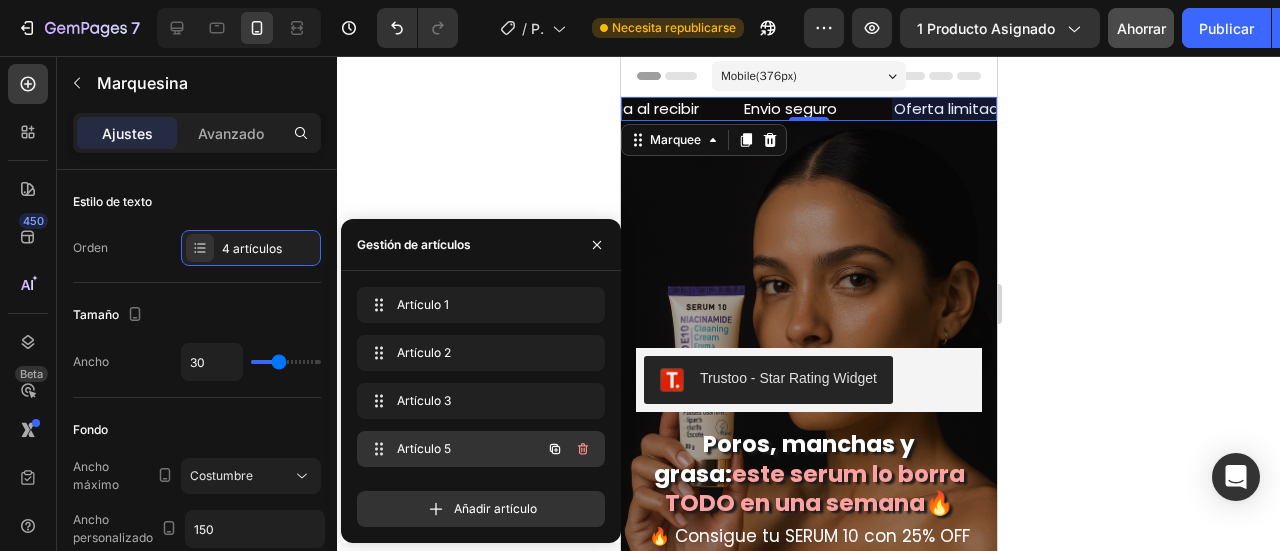 click on "Artículo 5" at bounding box center [424, 448] 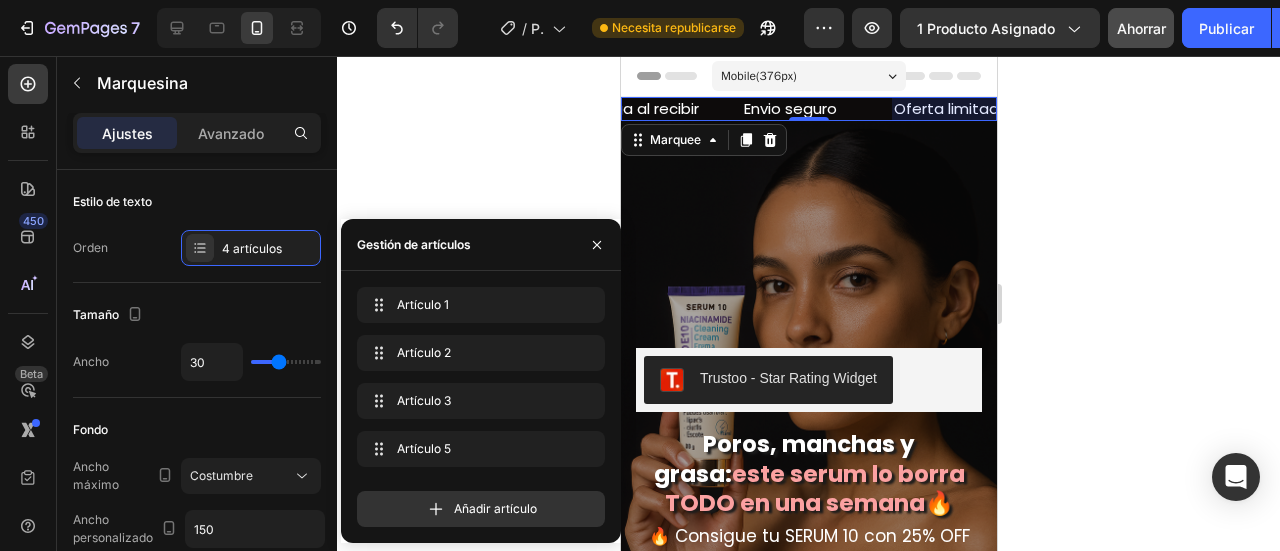 click at bounding box center (951, 109) 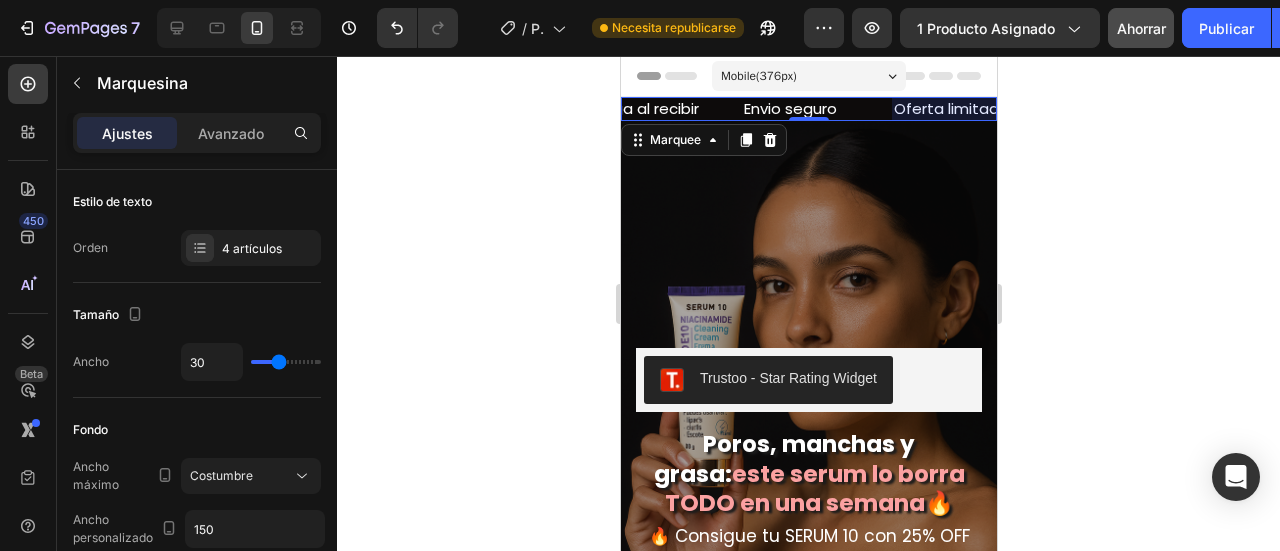 click at bounding box center [951, 109] 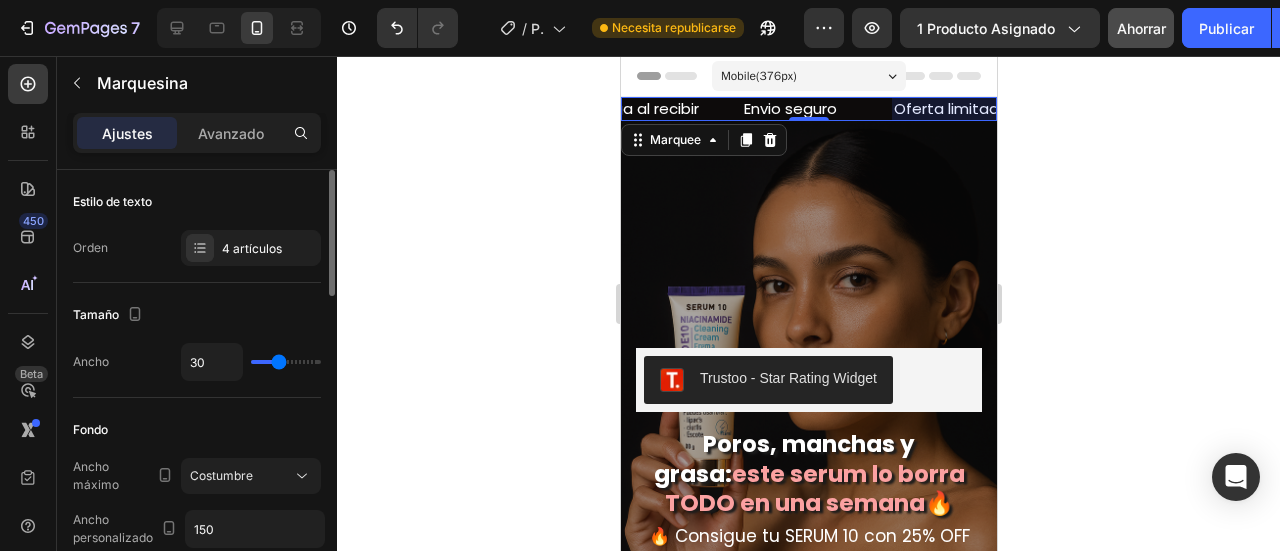 type on "13" 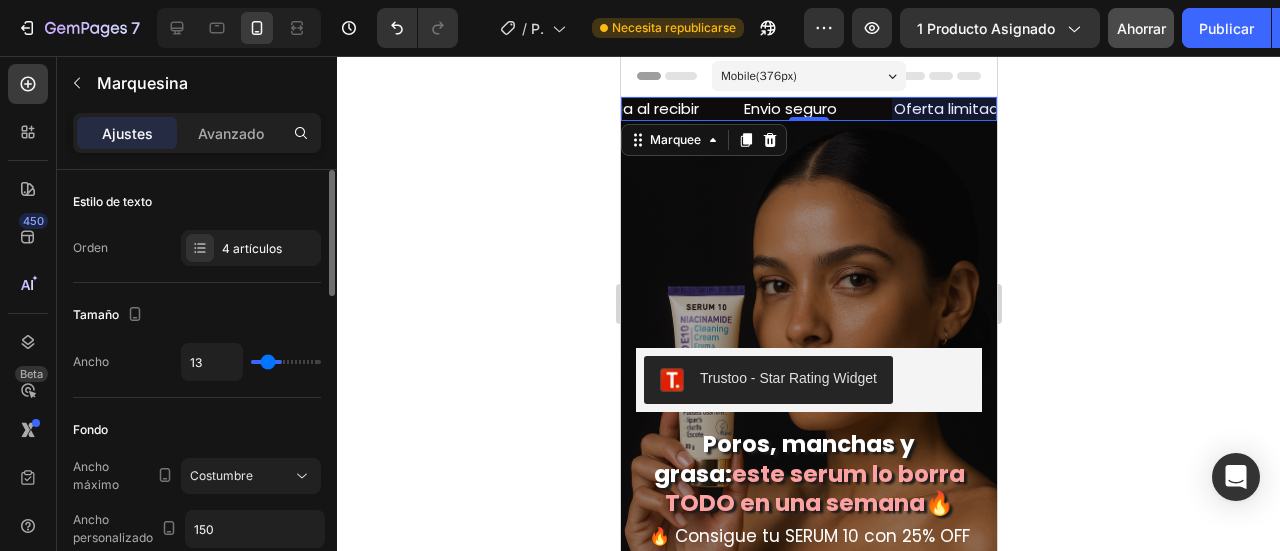 type on "13" 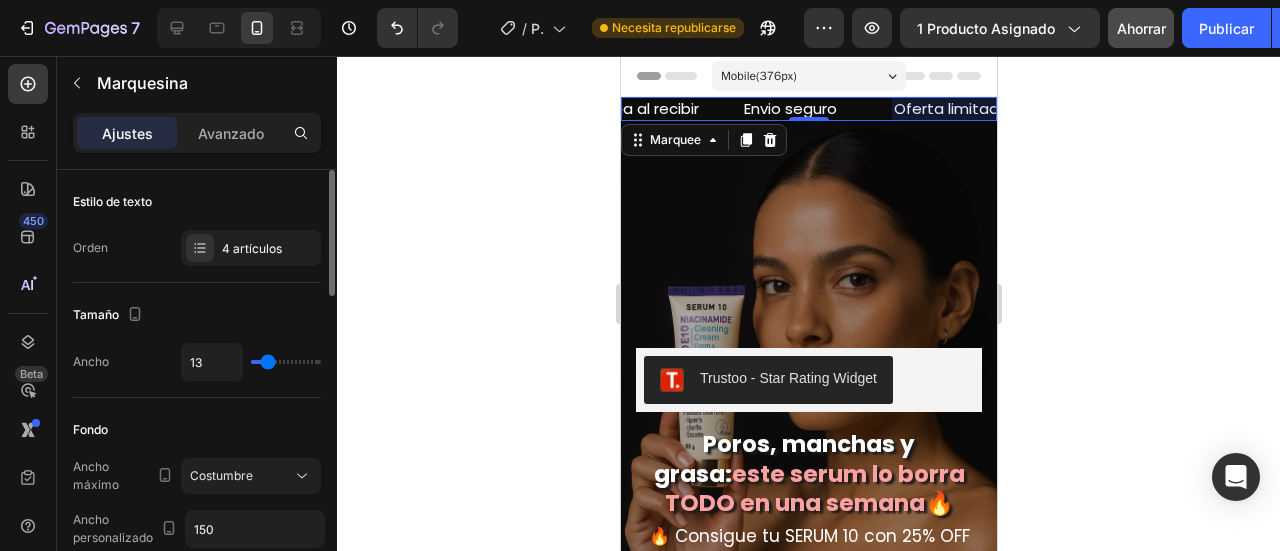 type on "14" 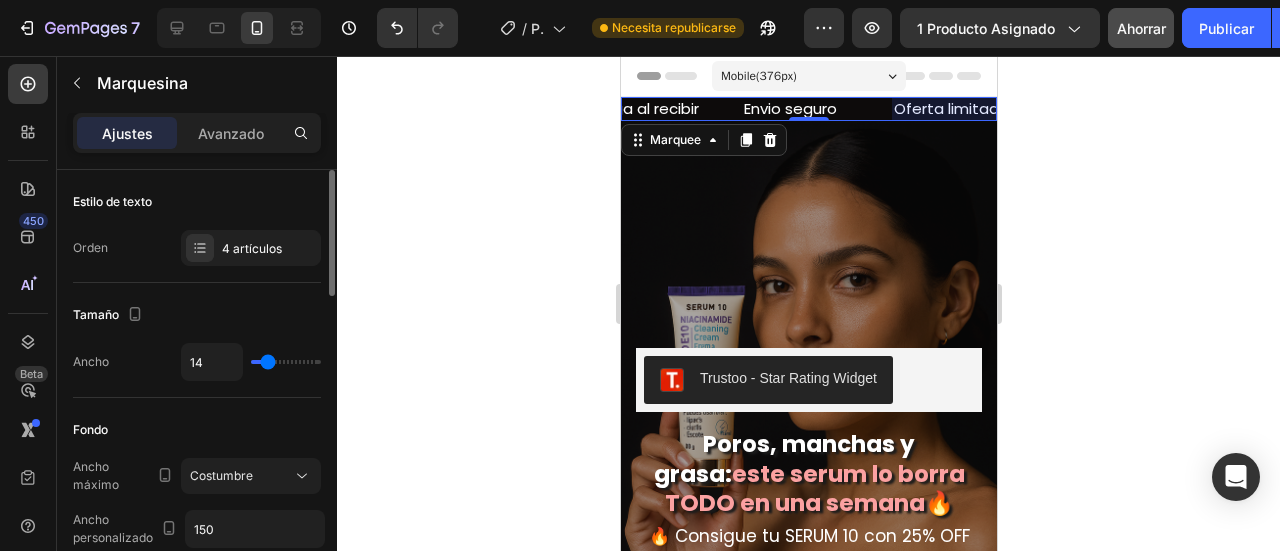 type on "15" 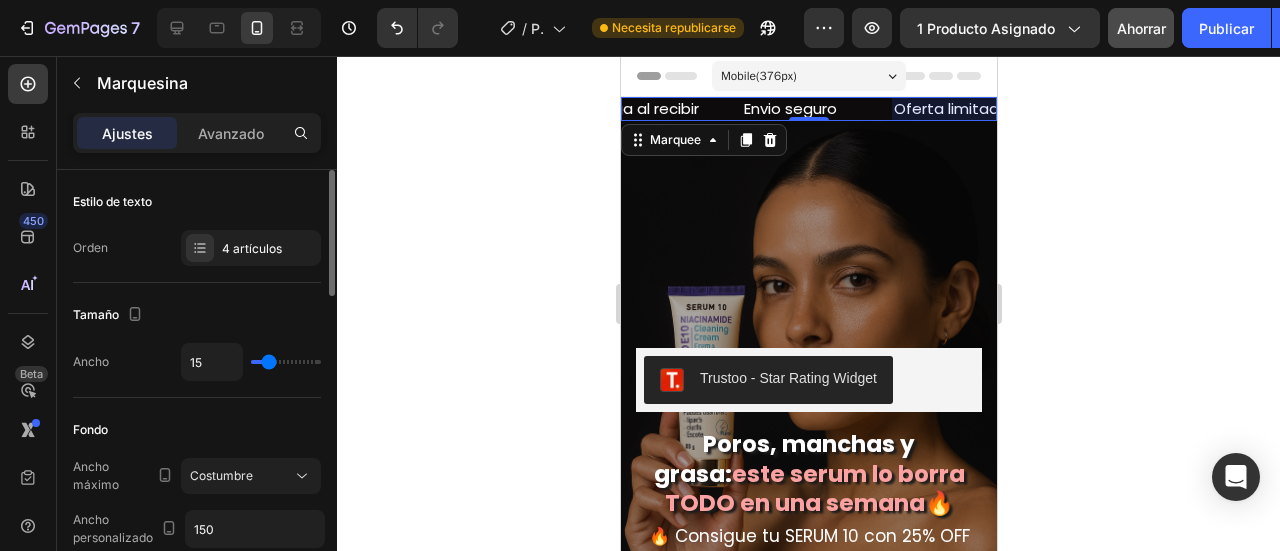 type on "16" 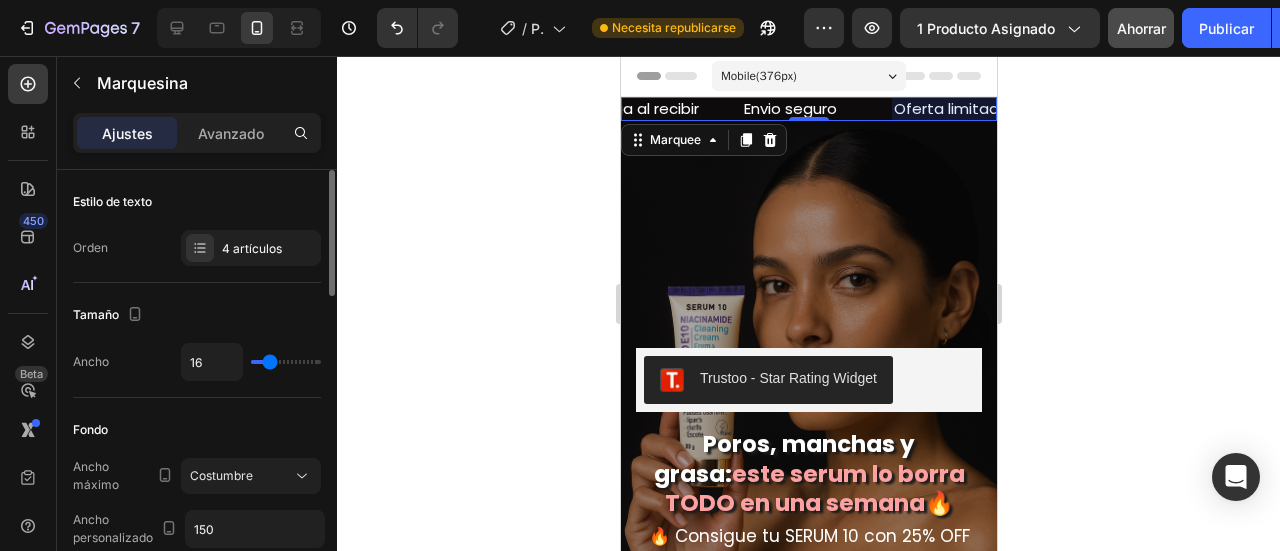type on "18" 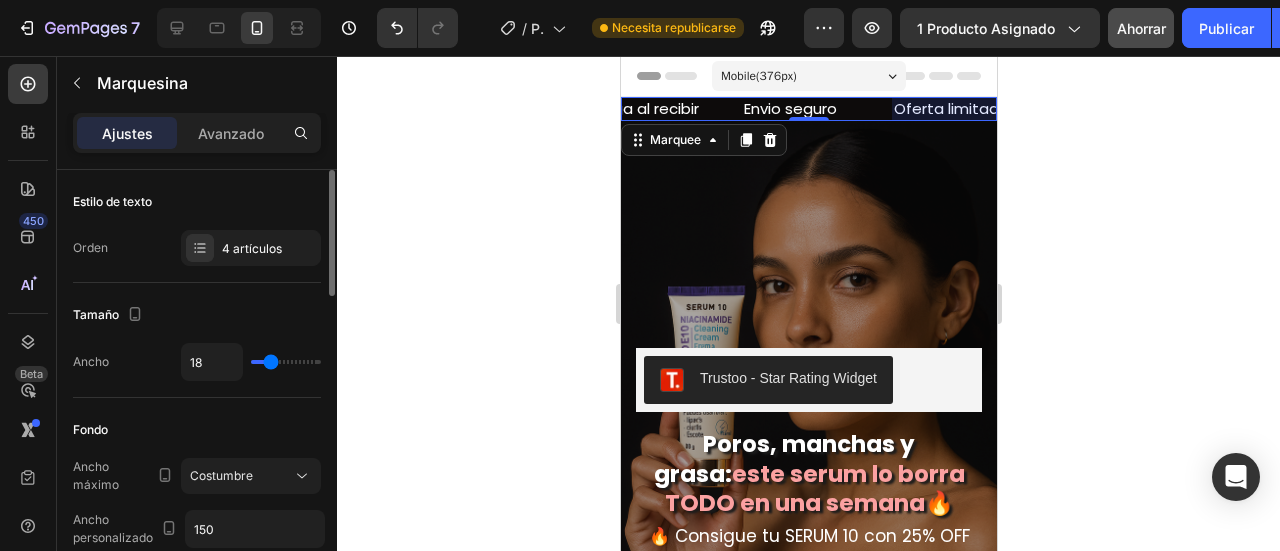 type on "19" 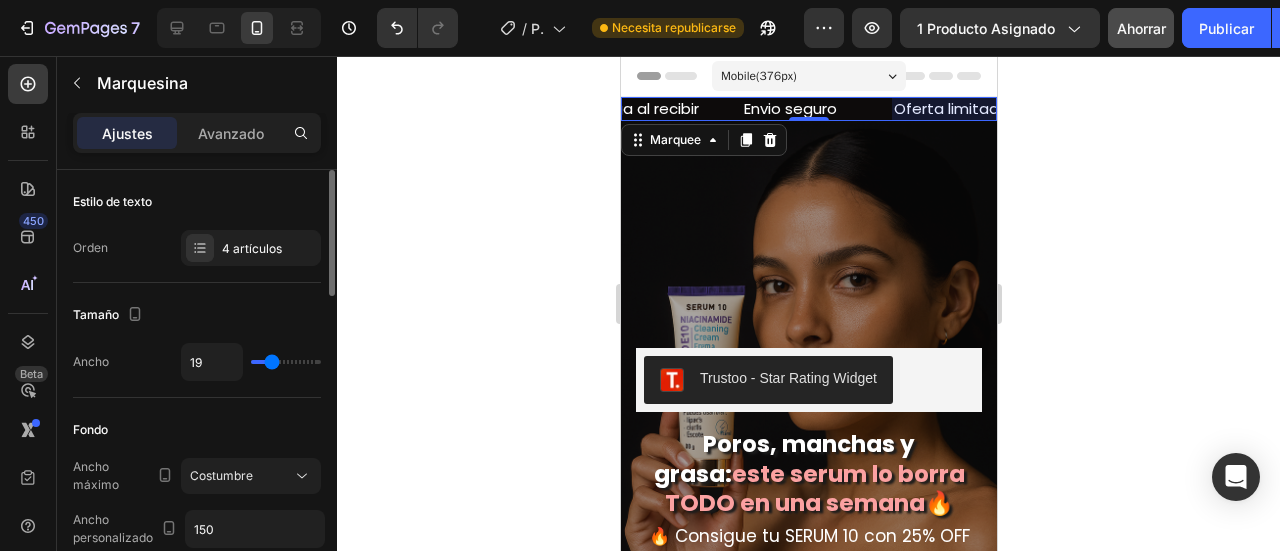 type on "20" 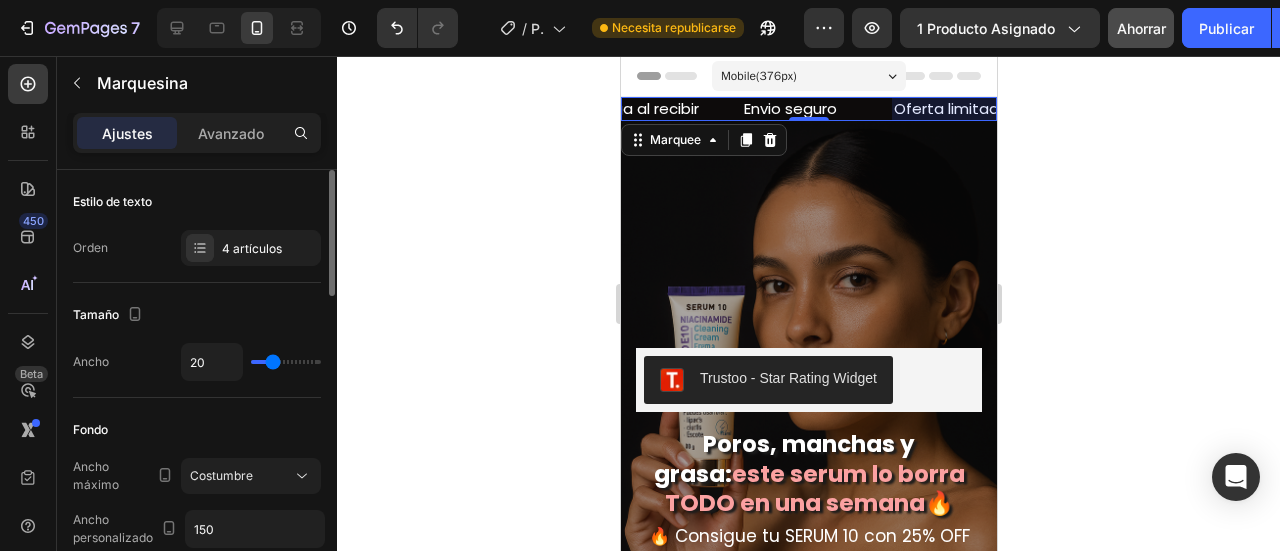 type on "20" 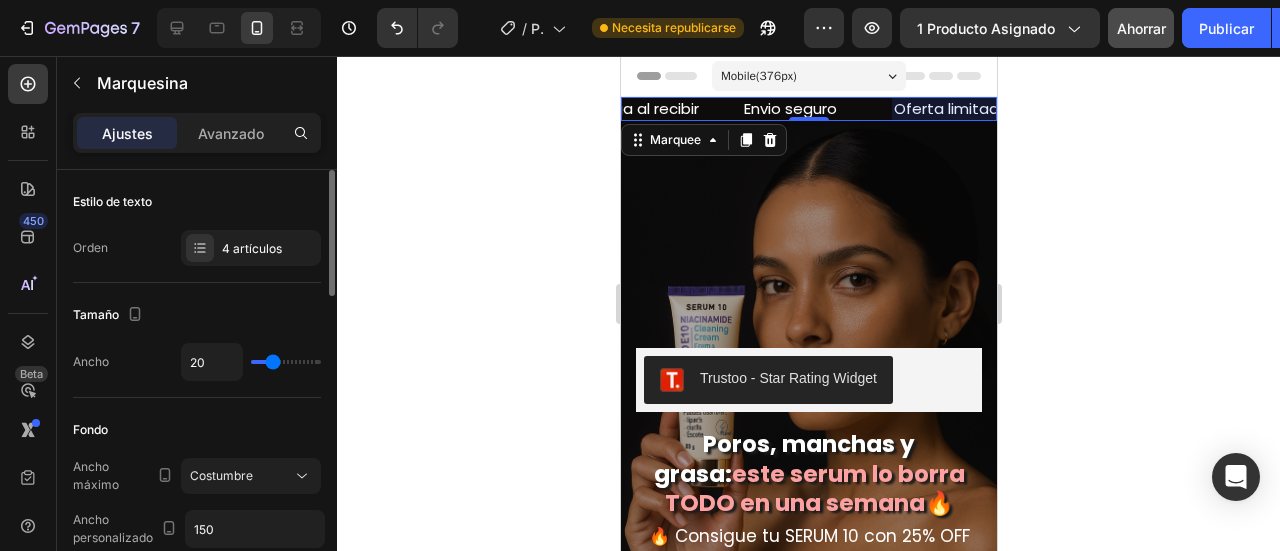 click on "Tamaño" at bounding box center (197, 315) 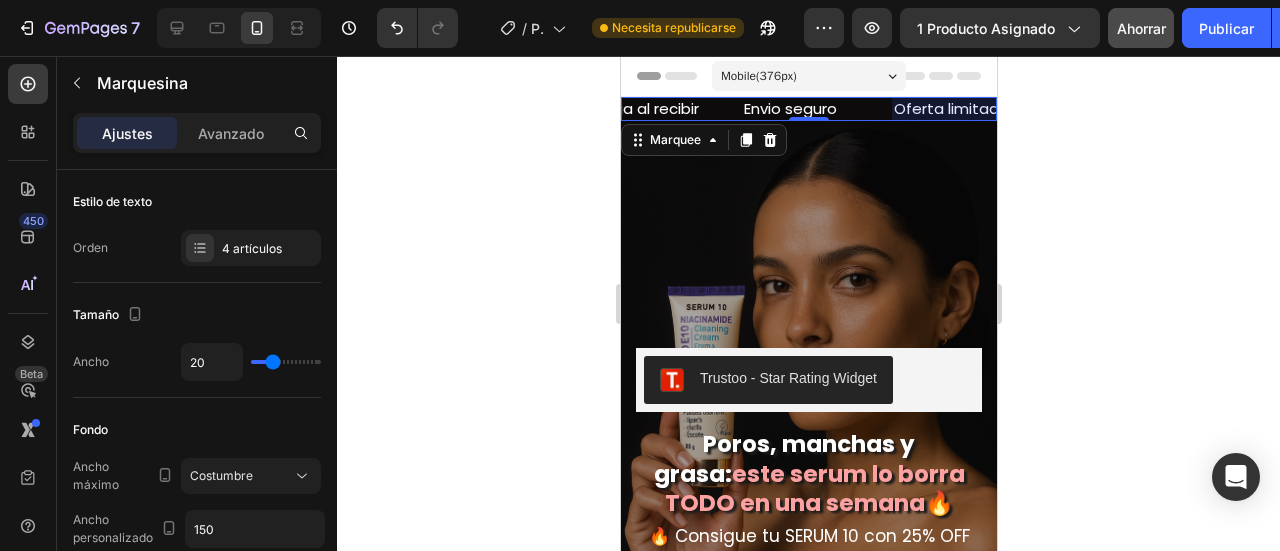 click at bounding box center (956, 109) 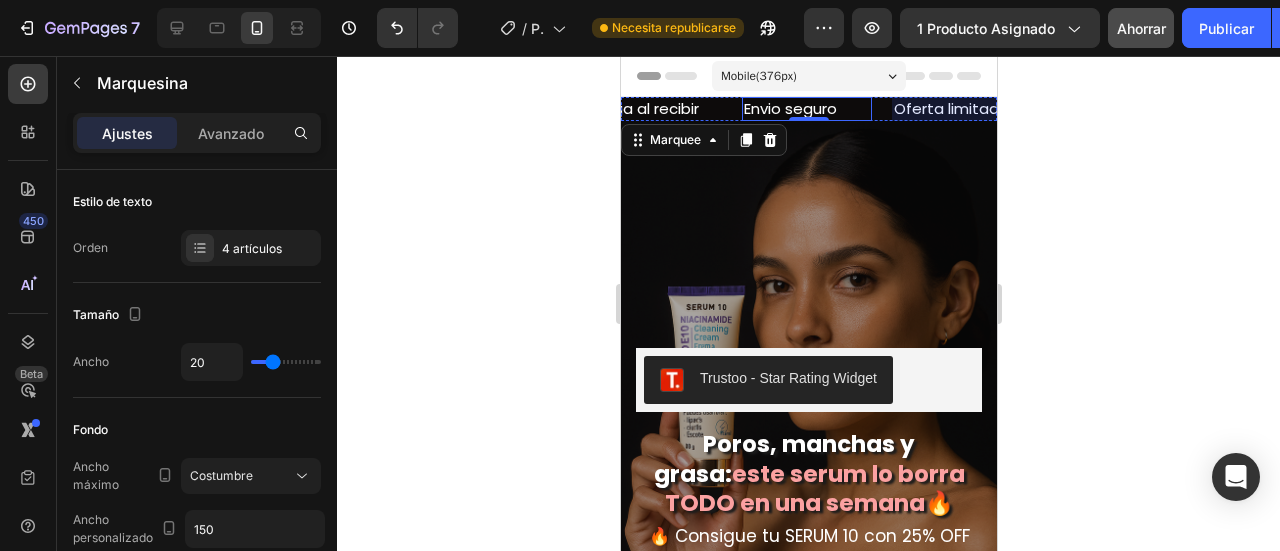click on "Envio seguro" at bounding box center (806, 109) 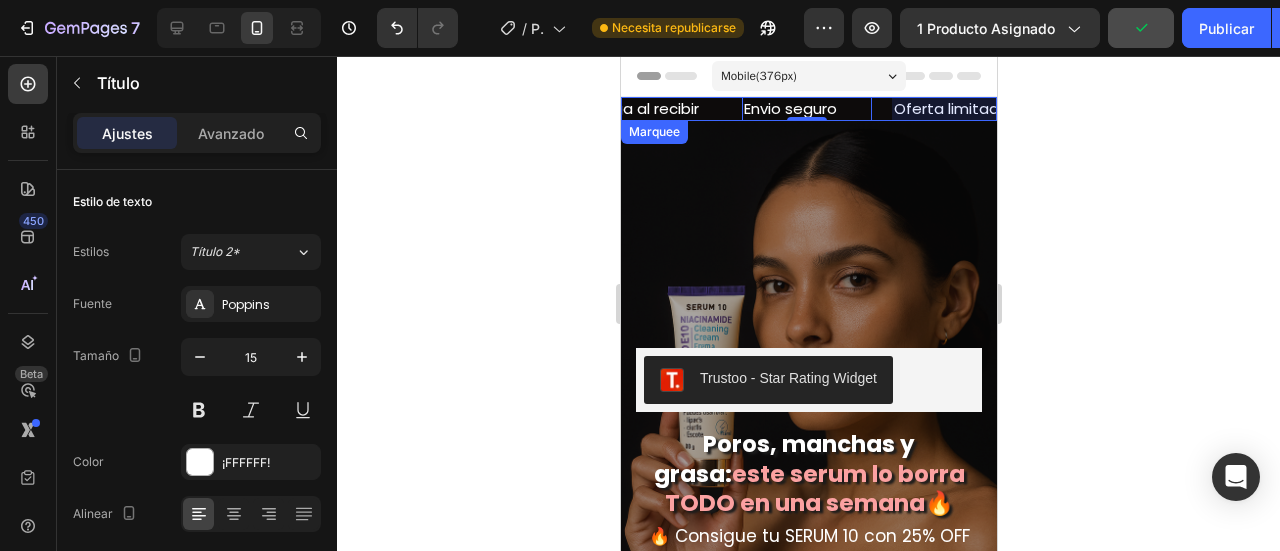 click on "Envio seguro Heading   0" at bounding box center (816, 109) 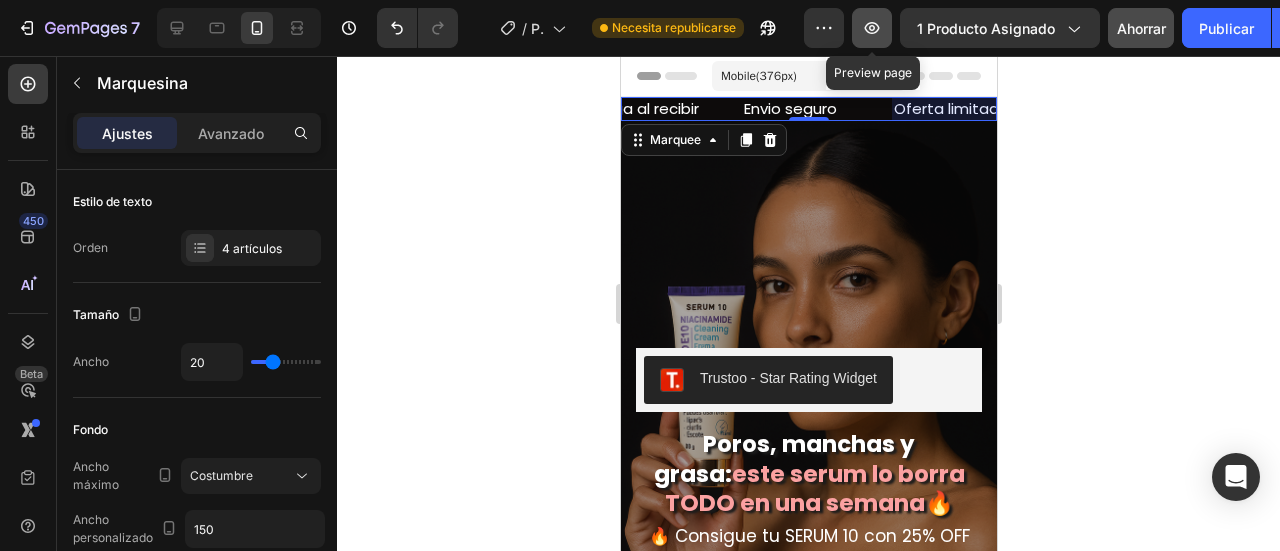 click 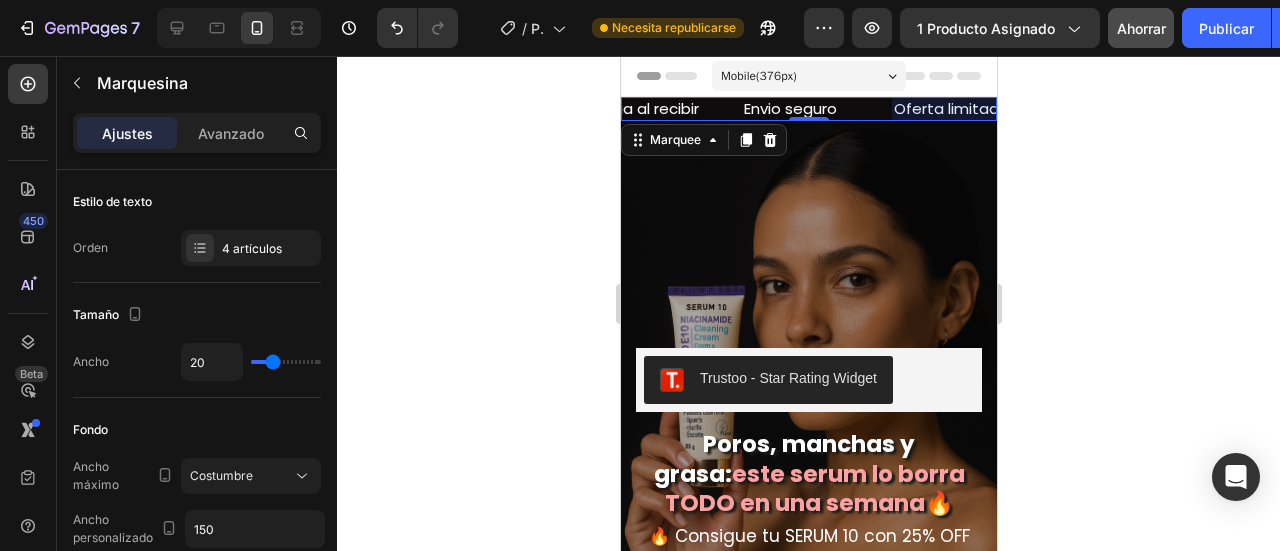 drag, startPoint x: 1238, startPoint y: 229, endPoint x: 1217, endPoint y: 227, distance: 21.095022 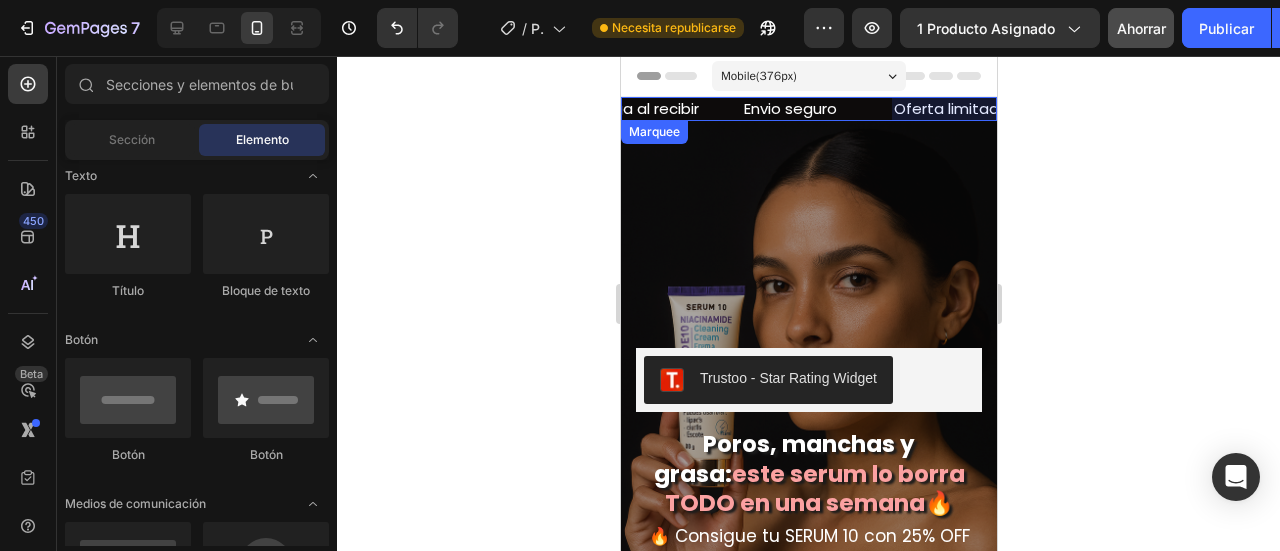 click on "Paga al recibir Heading" at bounding box center [666, 109] 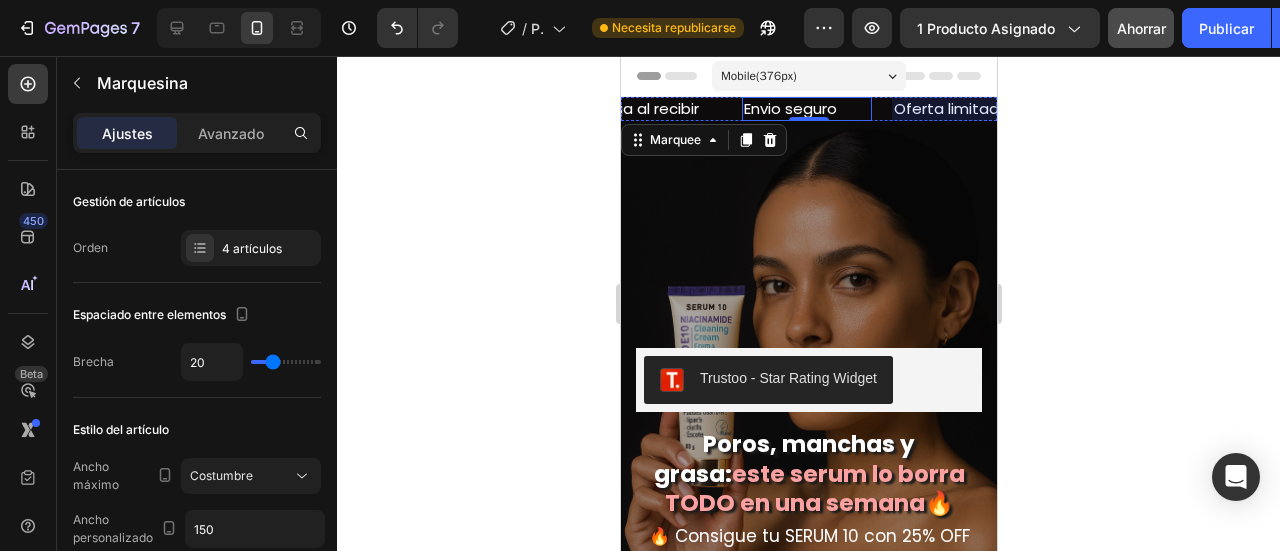 click on "Envio seguro" at bounding box center [806, 109] 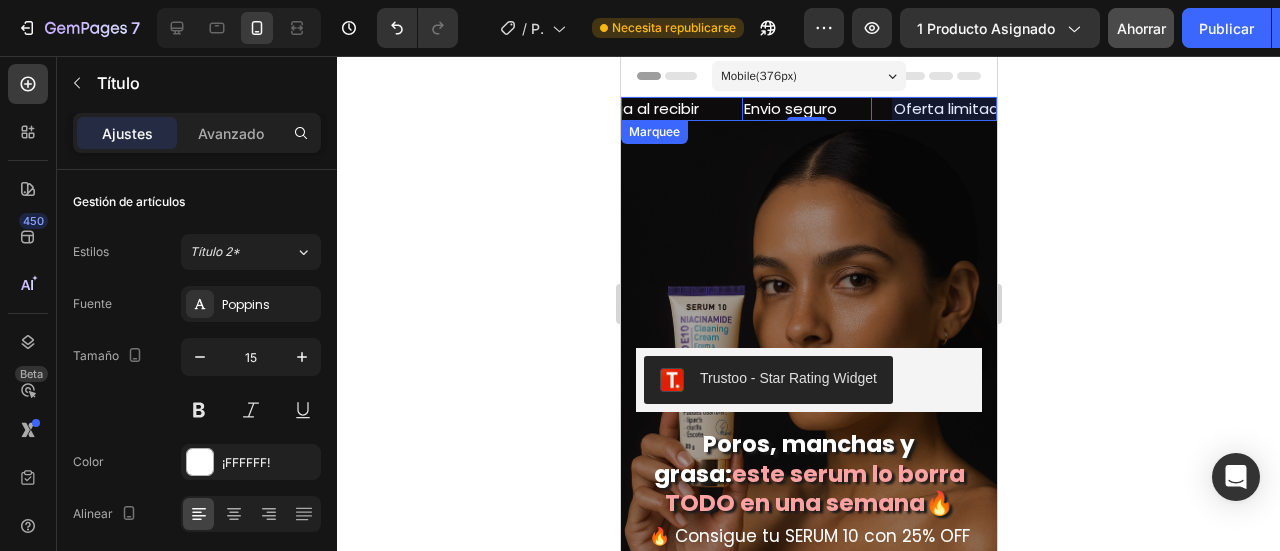 click on "Envio seguro Heading   0" at bounding box center (816, 109) 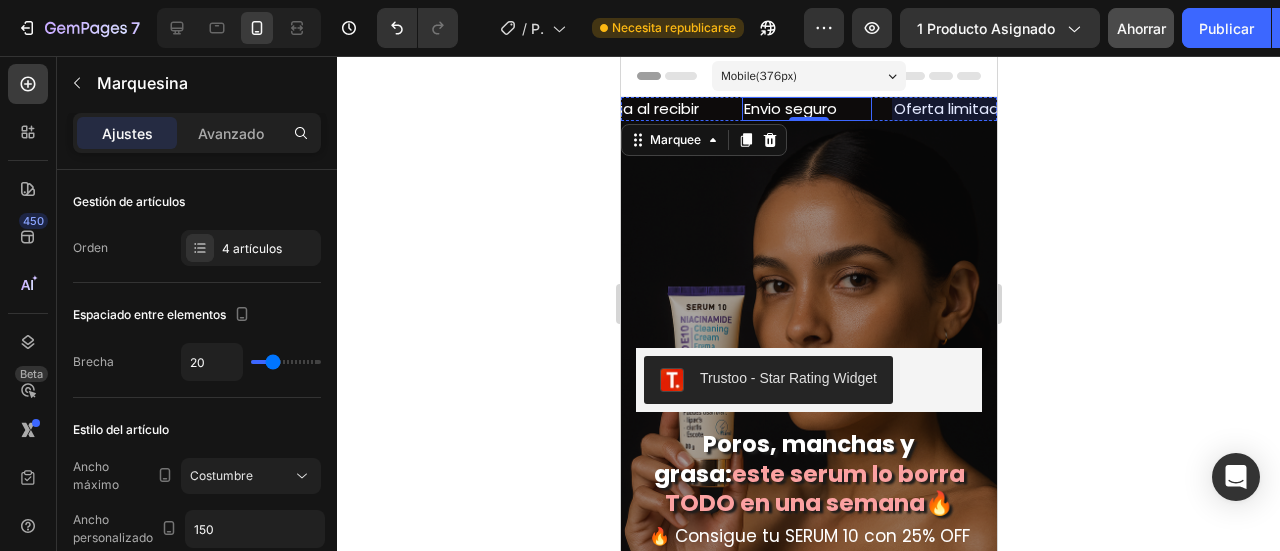 click on "Envio seguro" at bounding box center [806, 109] 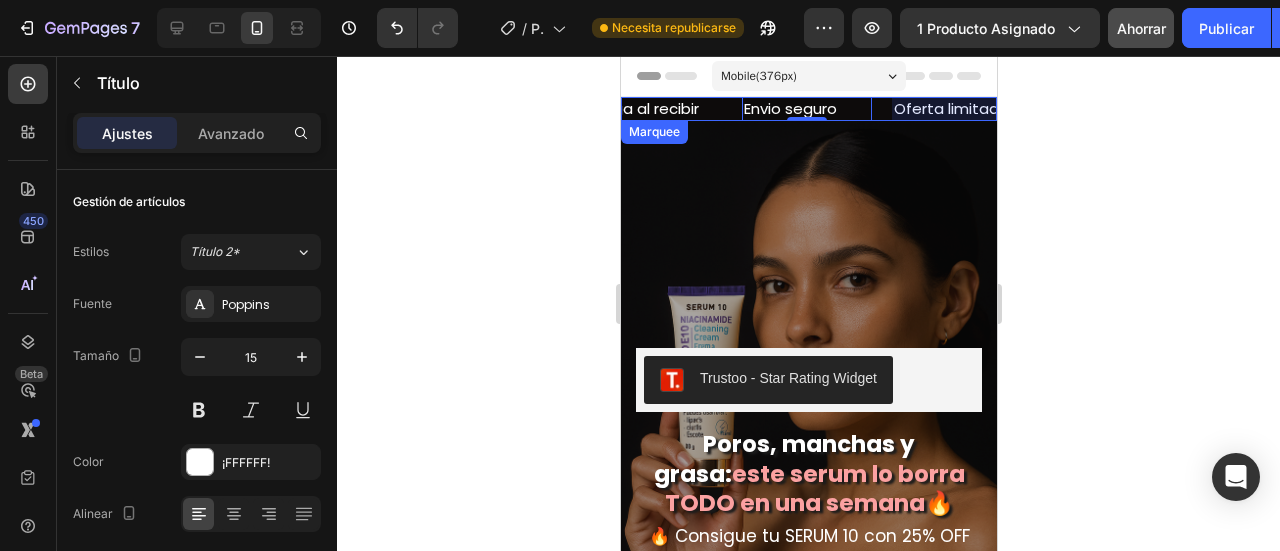 click on "Paga al recibir Heading" at bounding box center [666, 109] 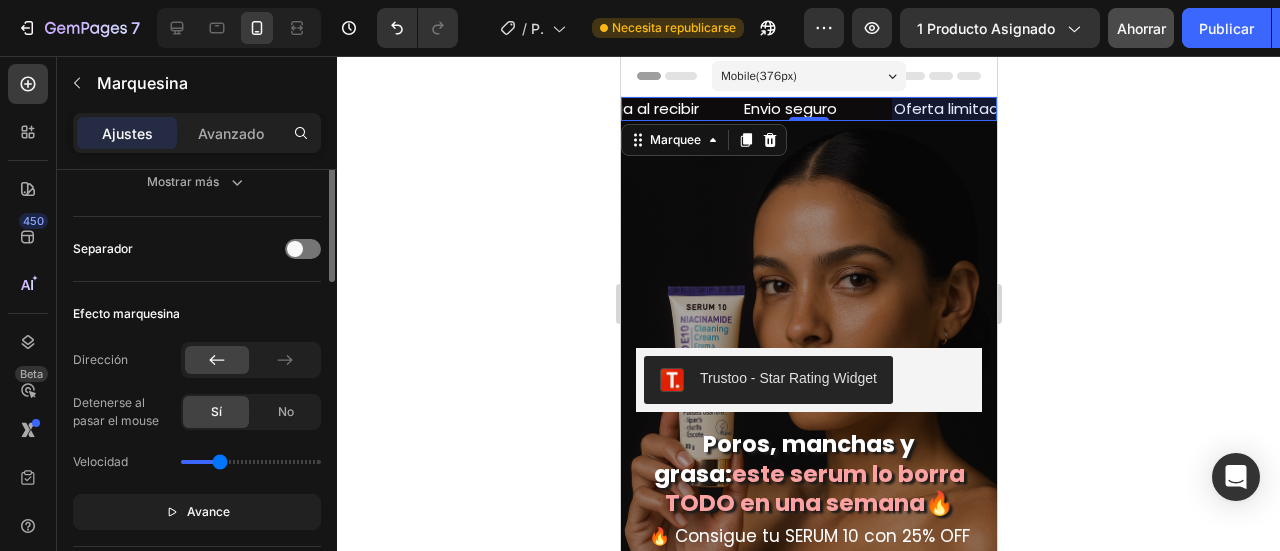 scroll, scrollTop: 500, scrollLeft: 0, axis: vertical 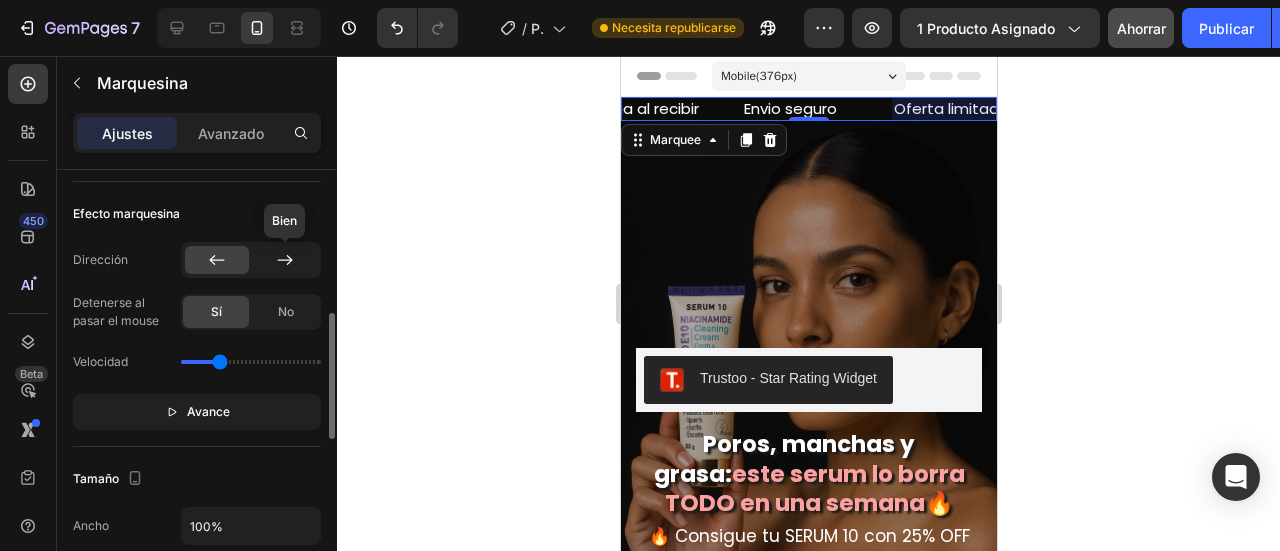 click 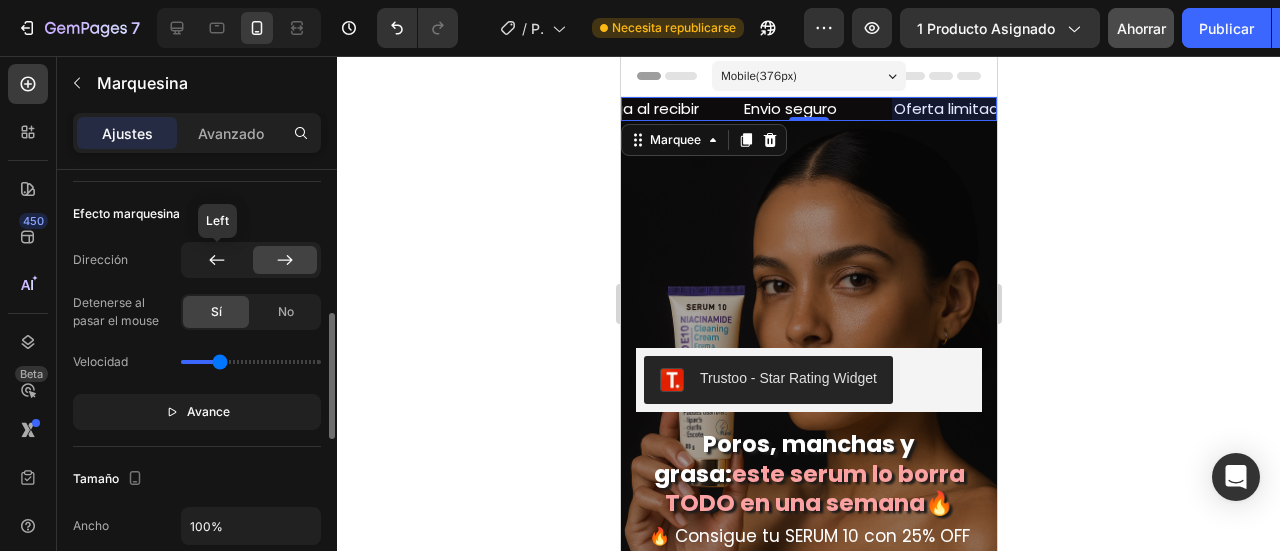 click 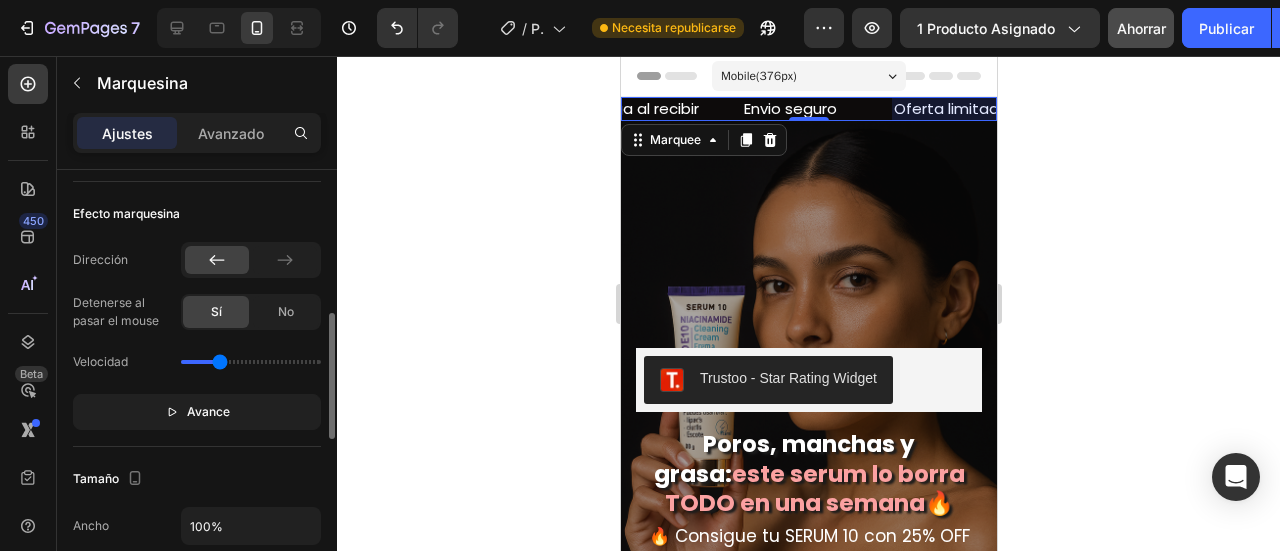 scroll, scrollTop: 0, scrollLeft: 0, axis: both 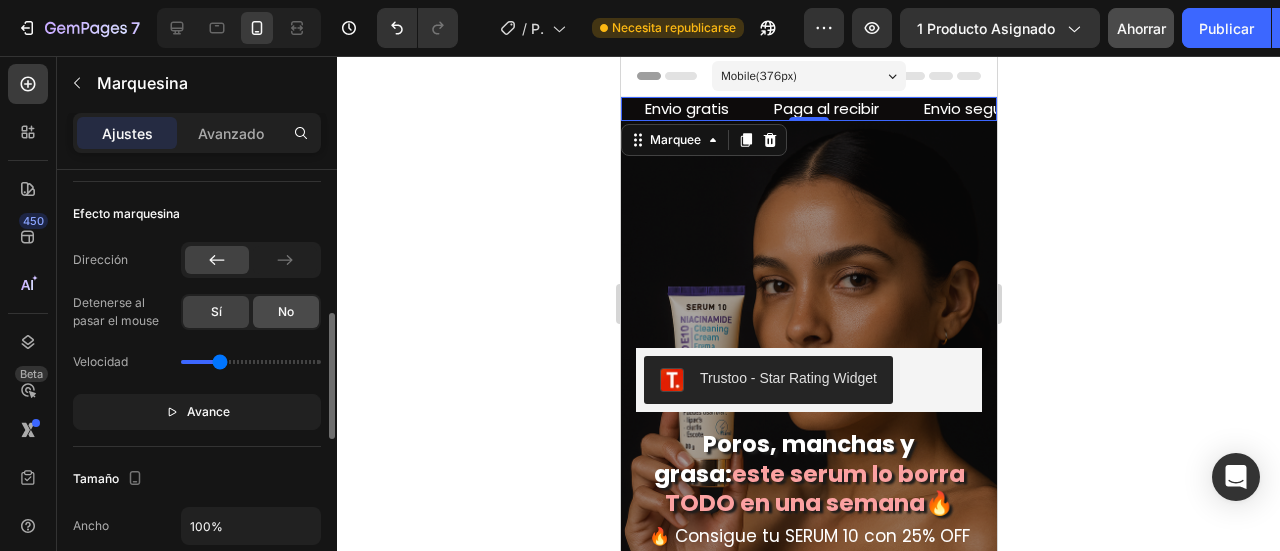 click on "No" 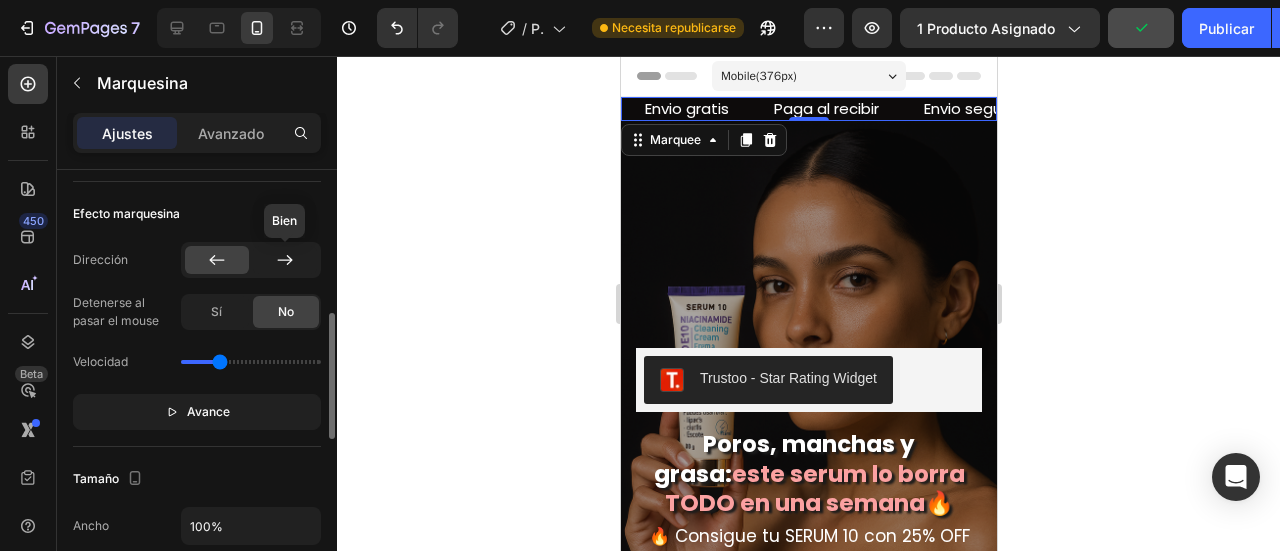 click 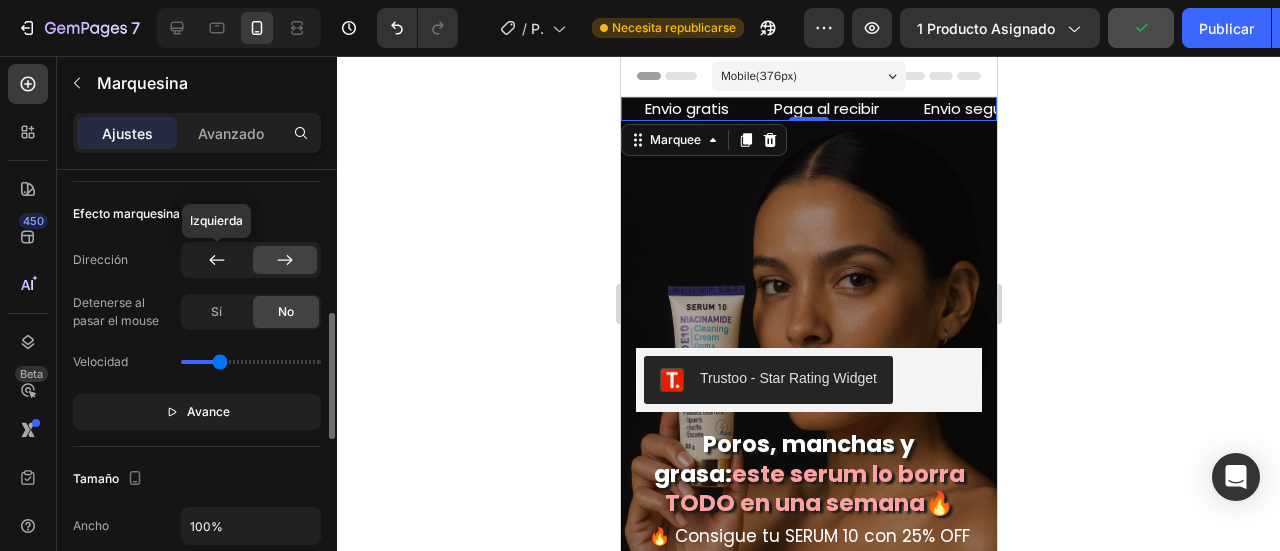 click 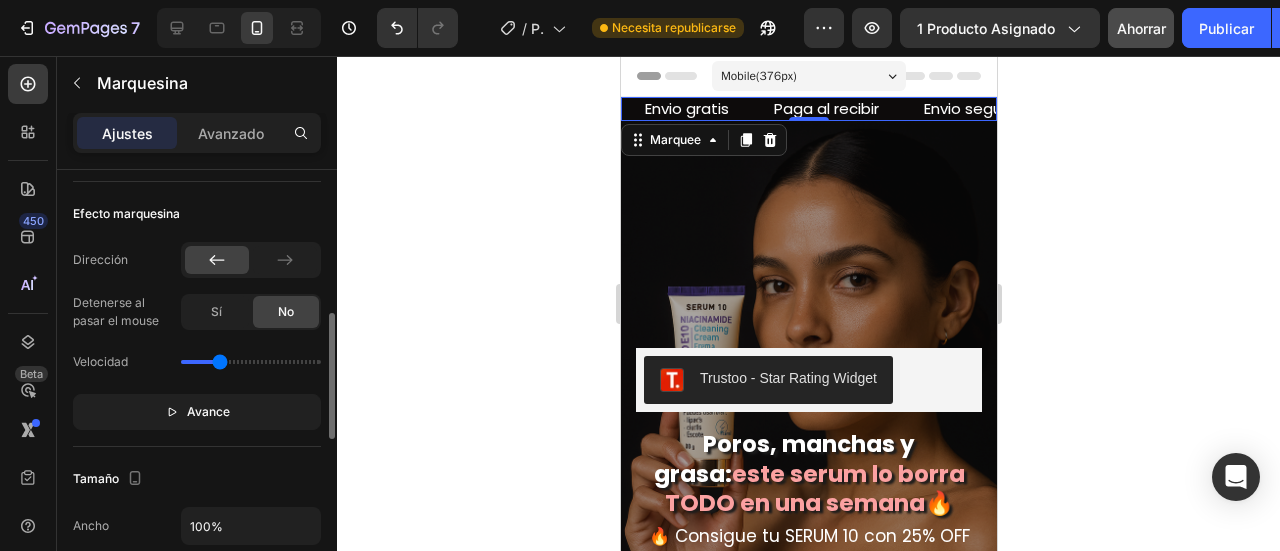 click on "Dirección Detenerse al pasar el mouse Sí No Velocidad Avance" at bounding box center [197, 336] 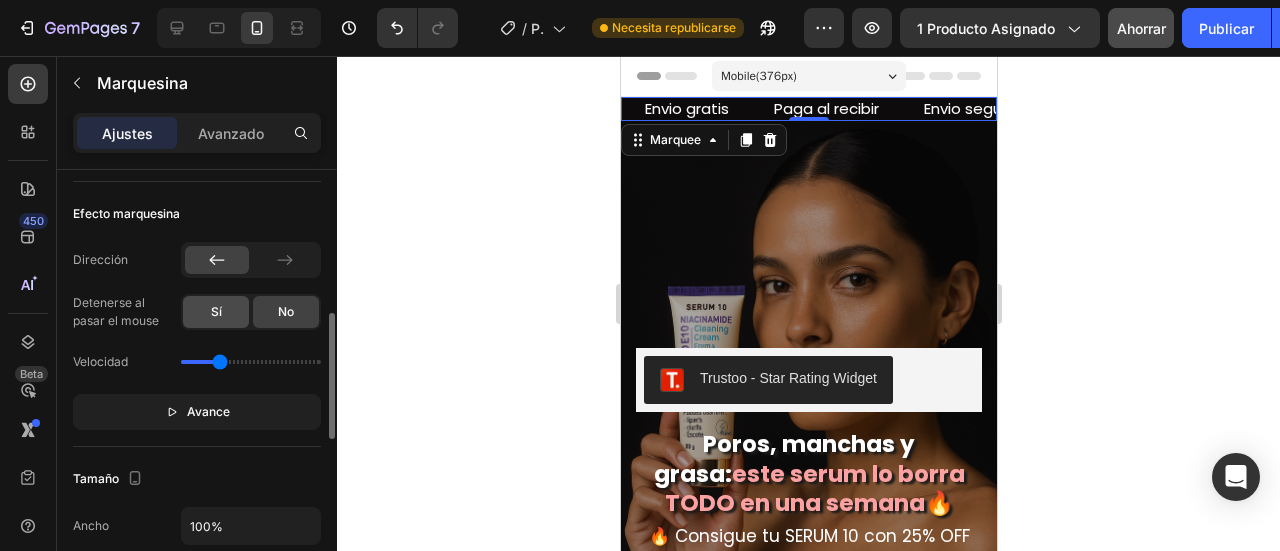 click on "Sí" 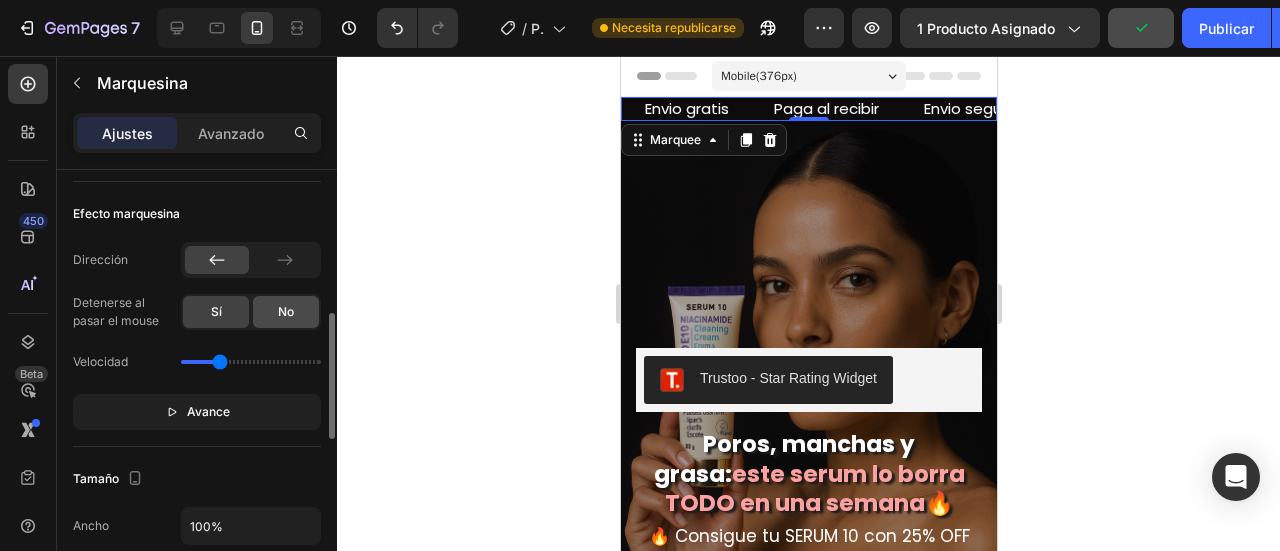 drag, startPoint x: 303, startPoint y: 313, endPoint x: 301, endPoint y: 303, distance: 10.198039 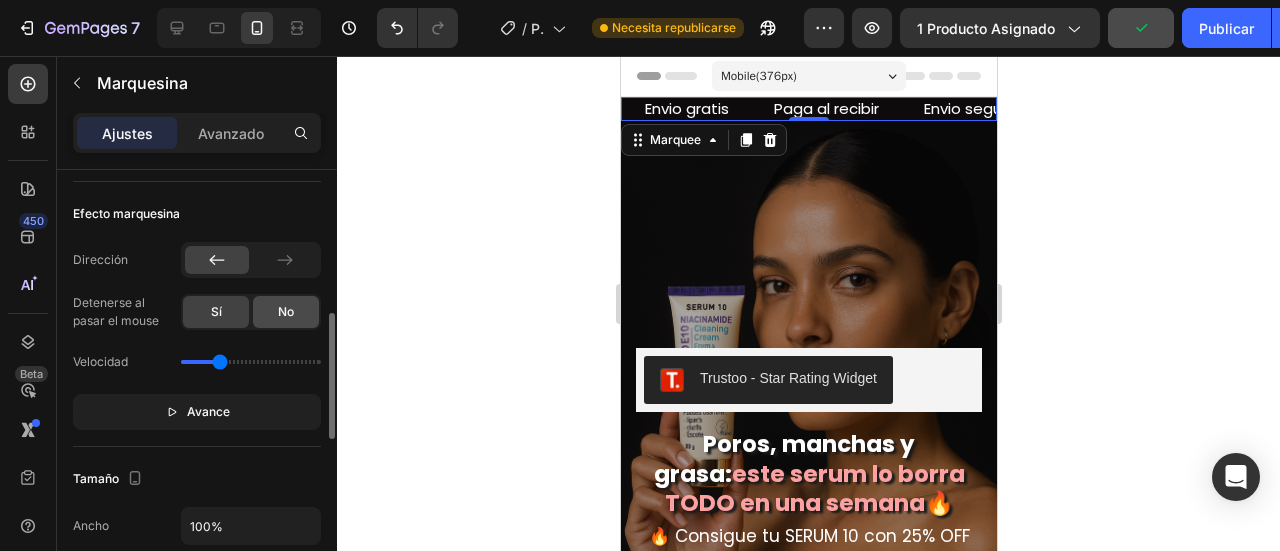 click on "No" 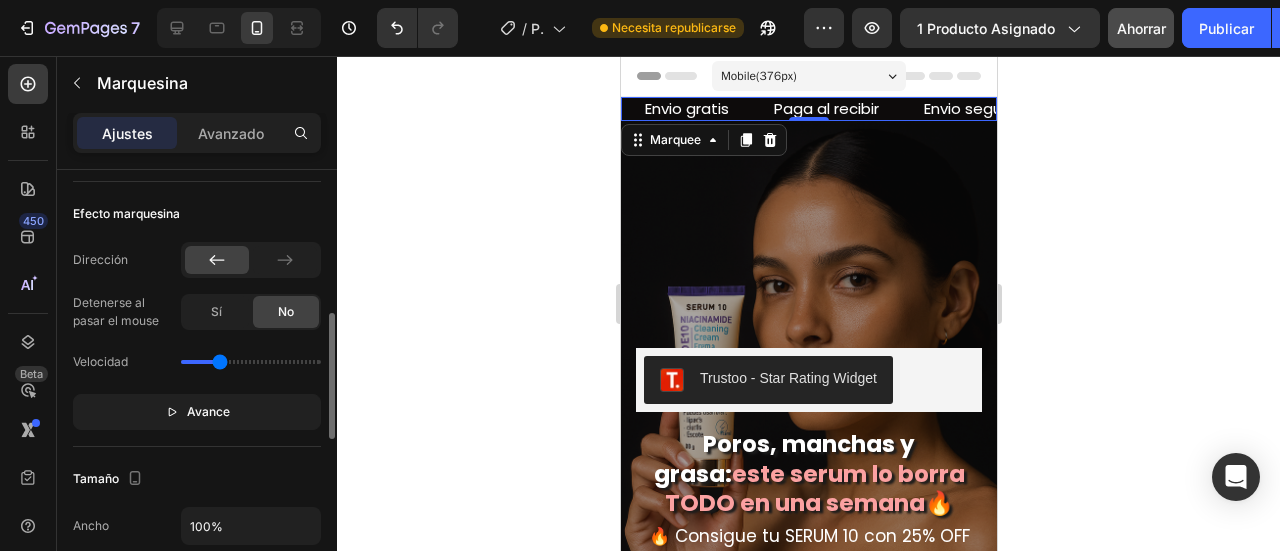 click on "Efecto marquesina" at bounding box center (197, 214) 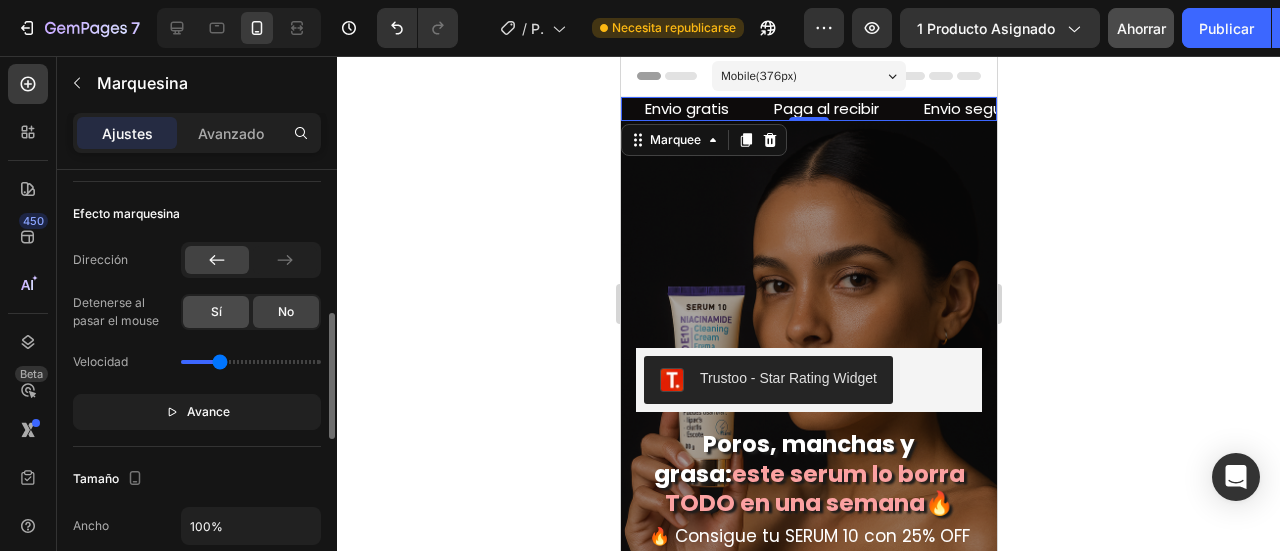 click on "Sí" 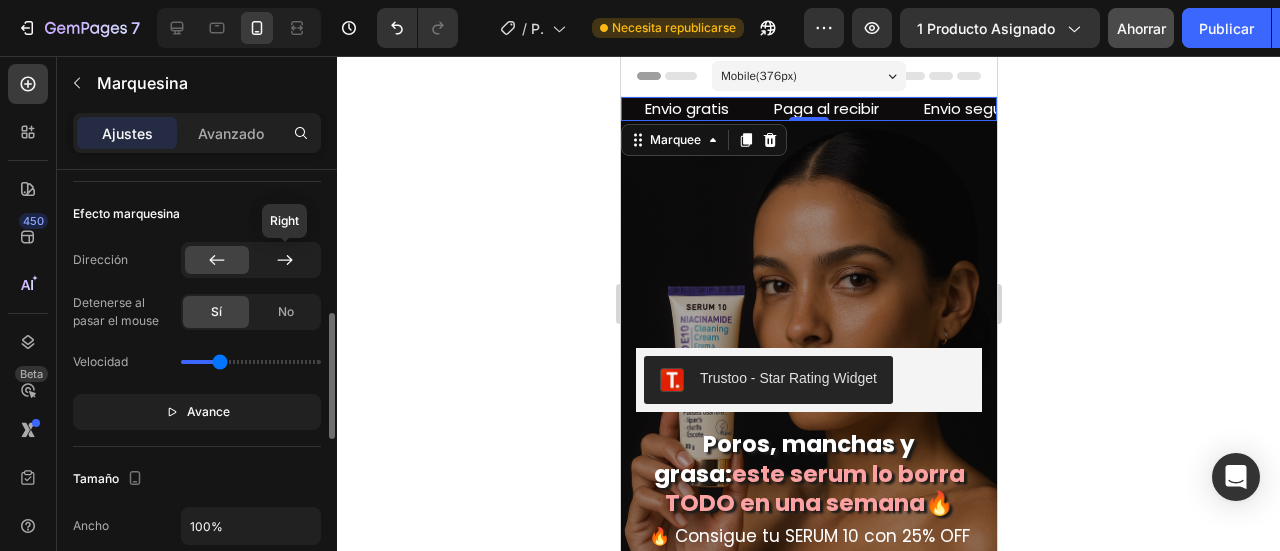click 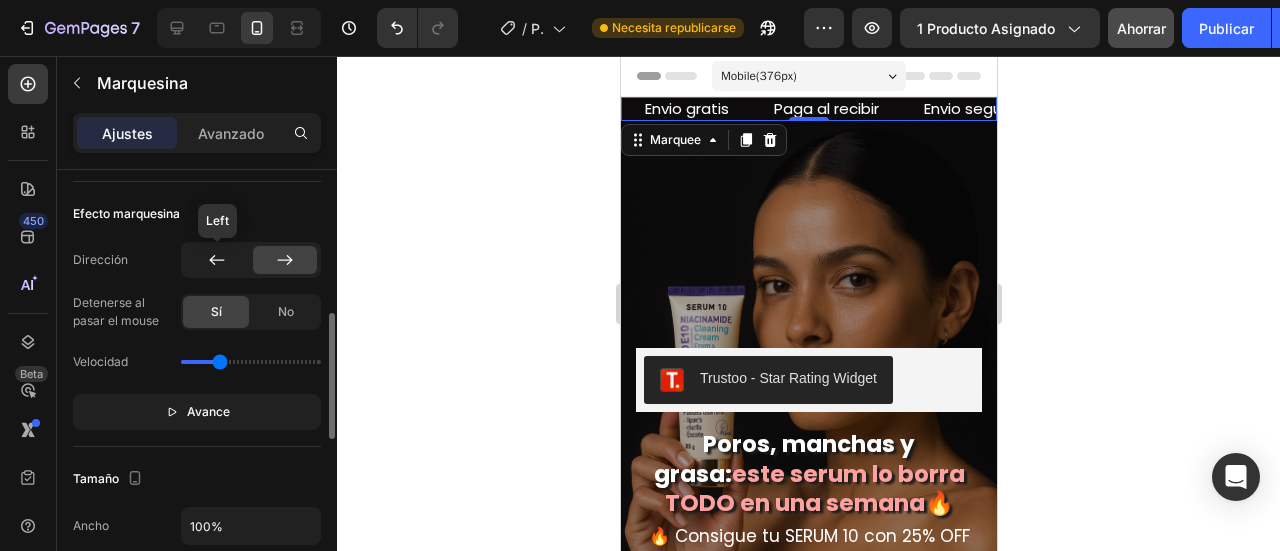 drag, startPoint x: 224, startPoint y: 267, endPoint x: 239, endPoint y: 265, distance: 15.132746 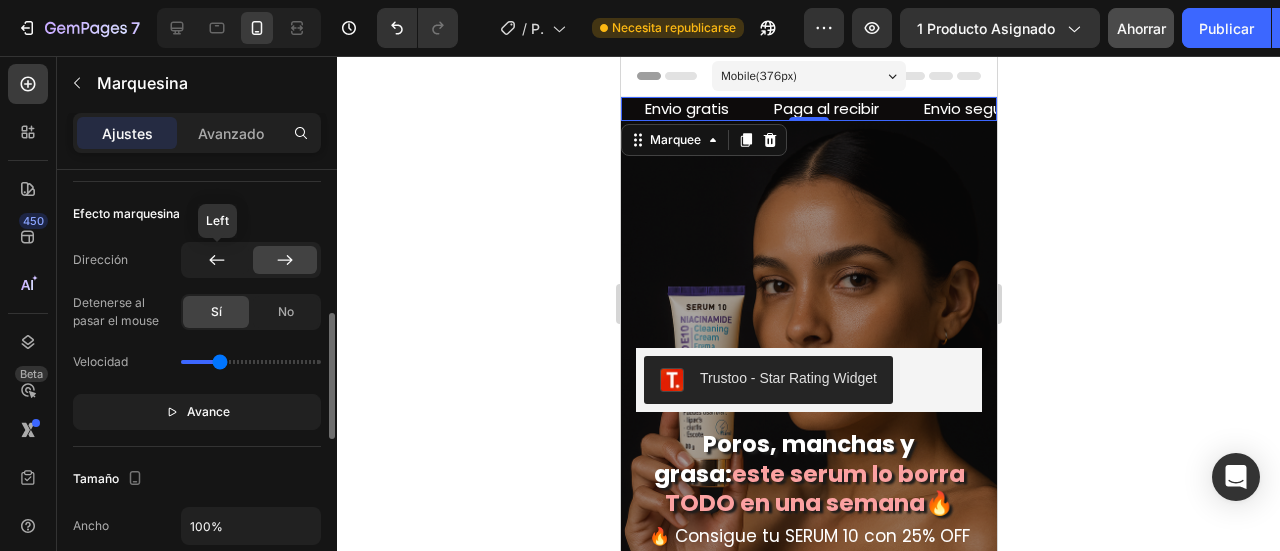 click 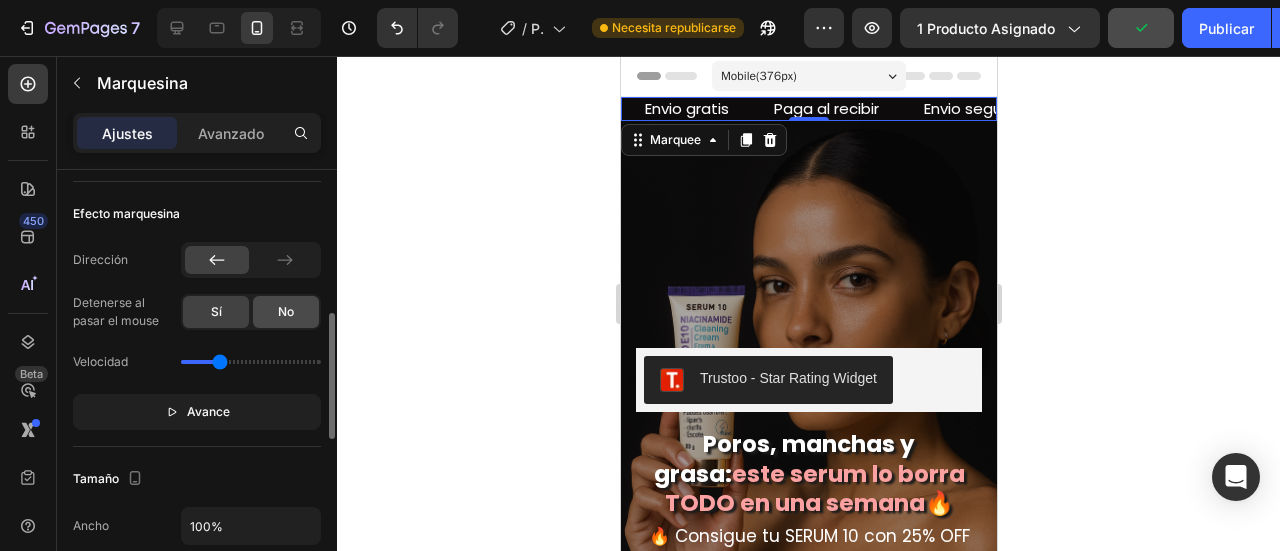 click on "No" 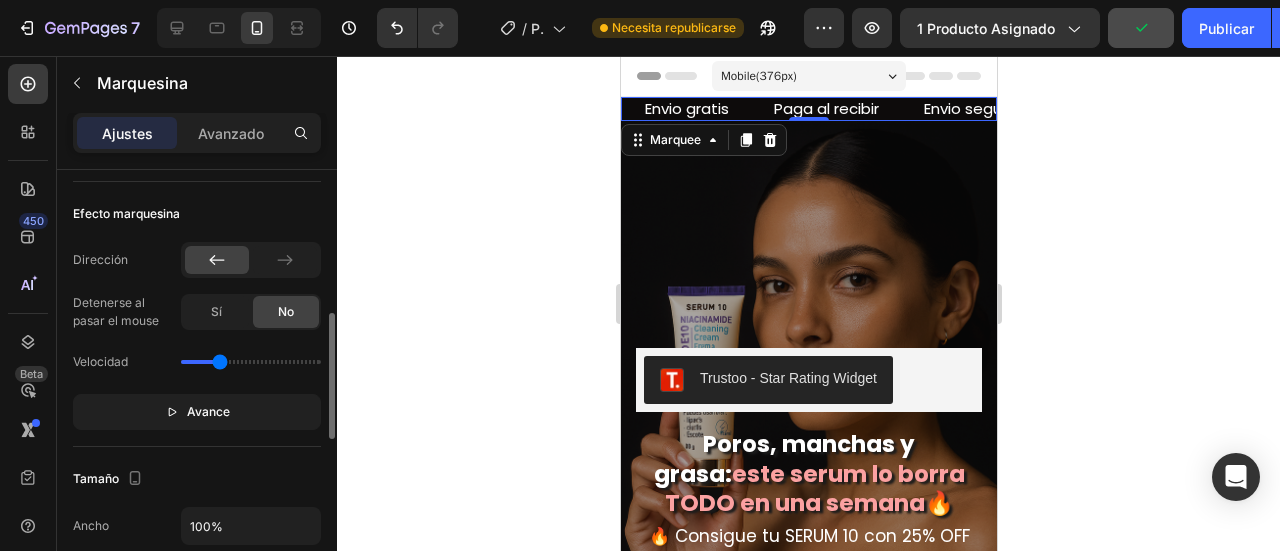 click on "Efecto marquesina" at bounding box center [197, 214] 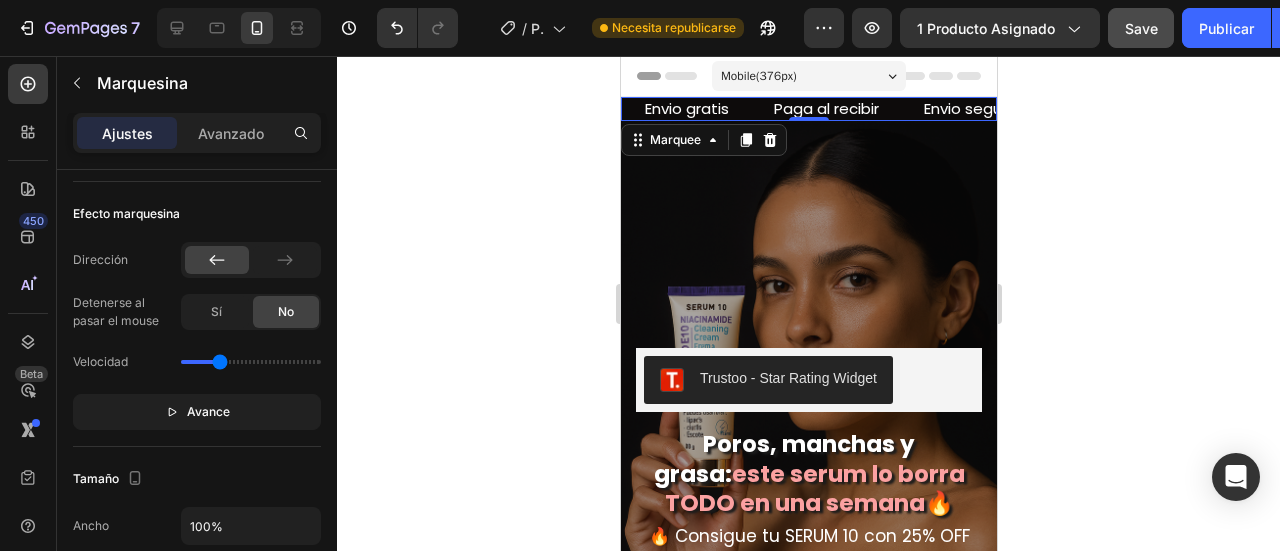 click 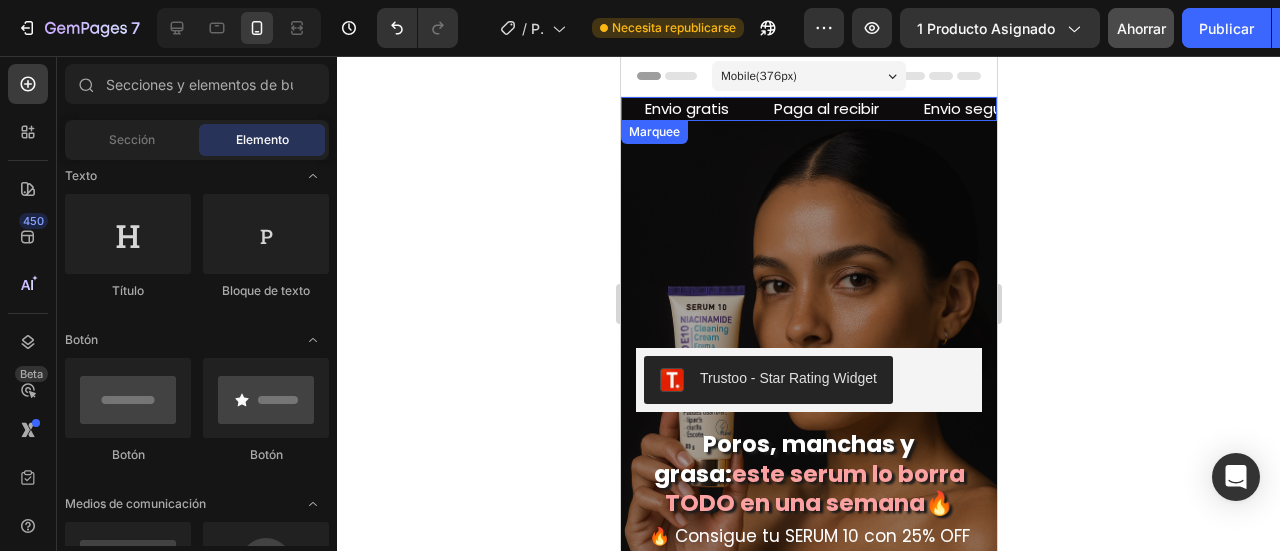click on "Envio gratis Heading" at bounding box center (204, 109) 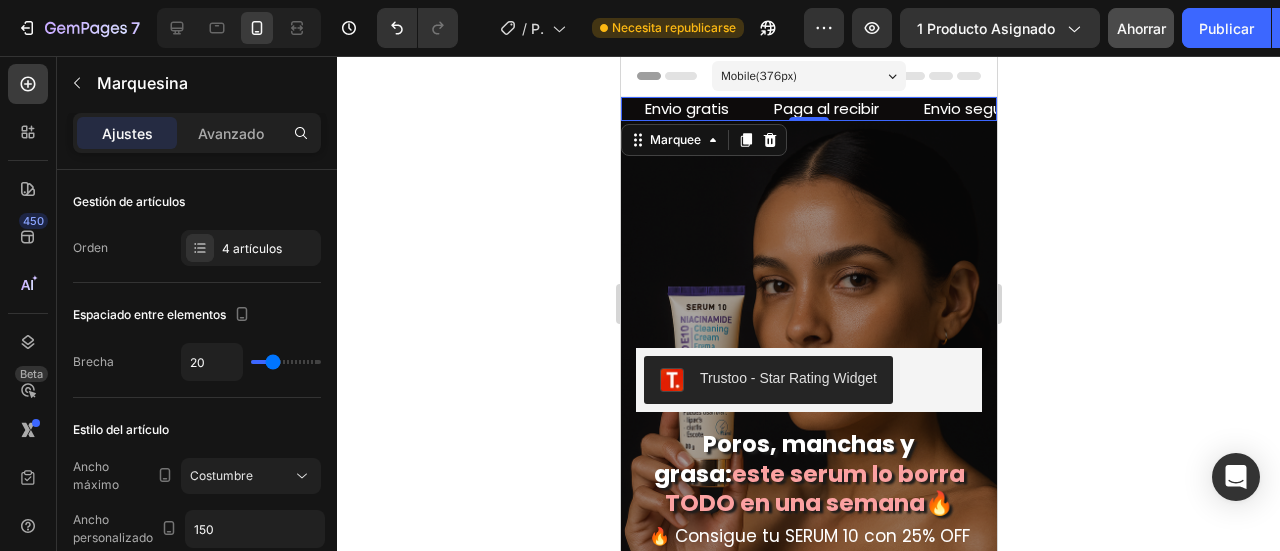 click on "Paga al recibir Heading" at bounding box center [274, 109] 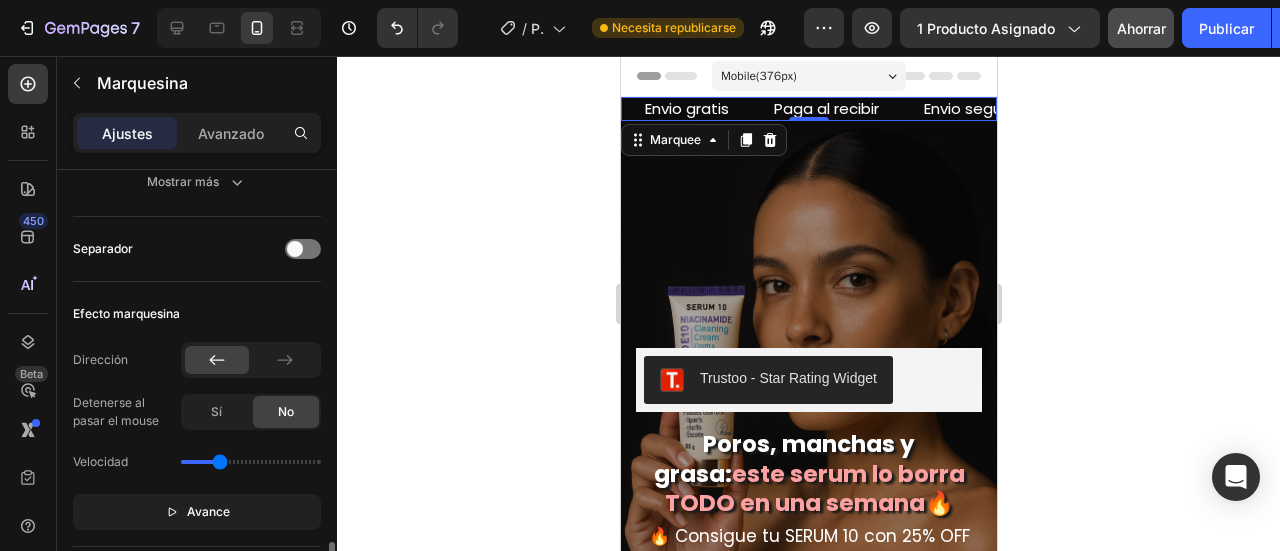 scroll, scrollTop: 600, scrollLeft: 0, axis: vertical 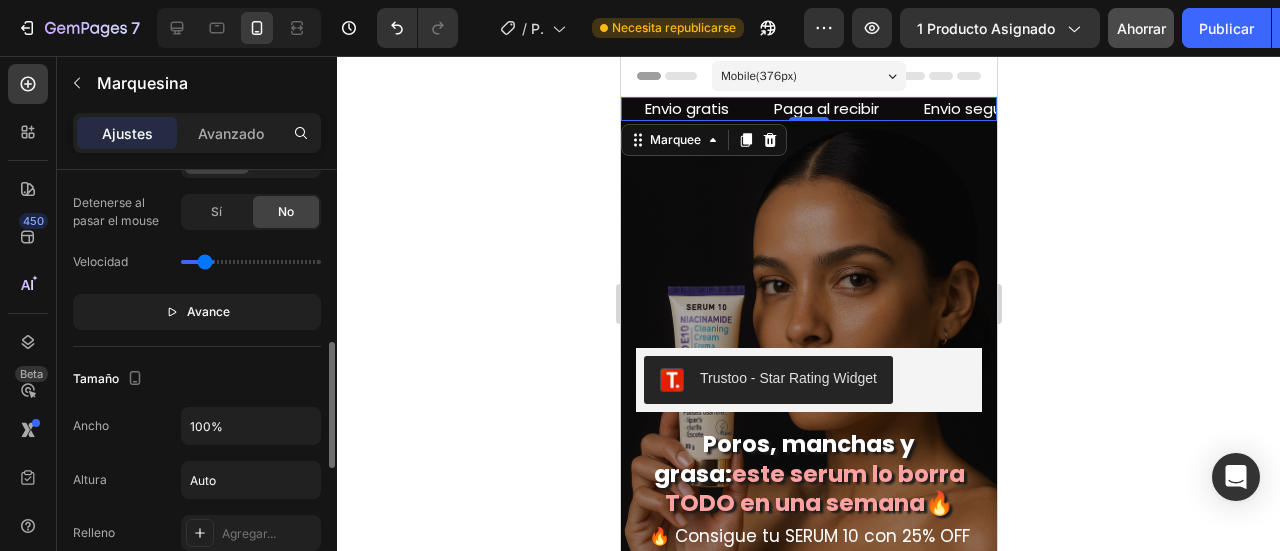 type on "0.5" 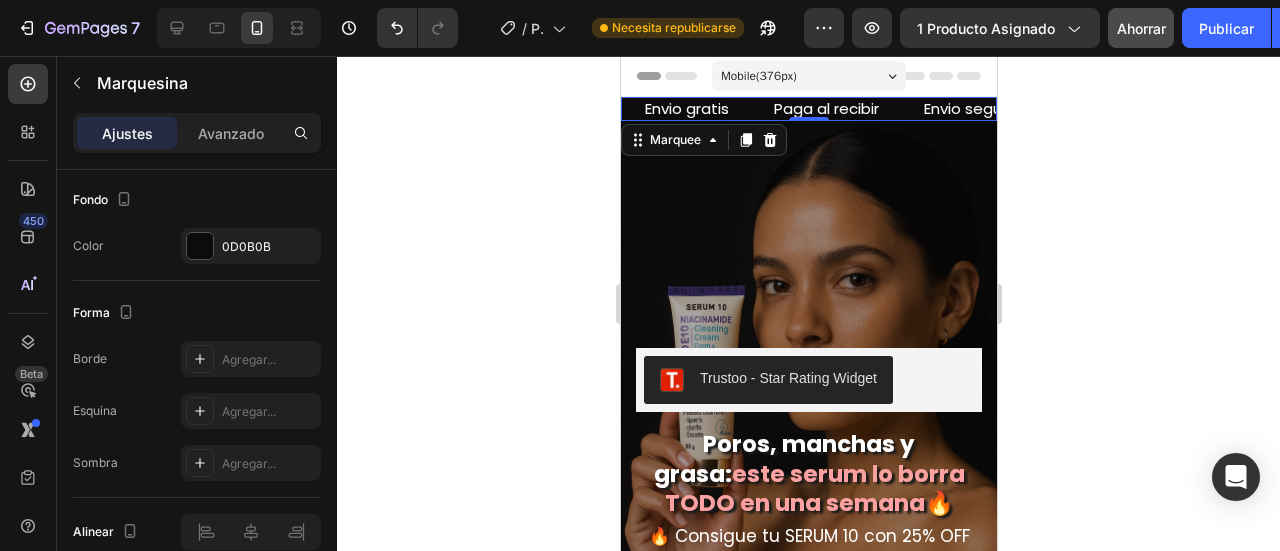 scroll, scrollTop: 1089, scrollLeft: 0, axis: vertical 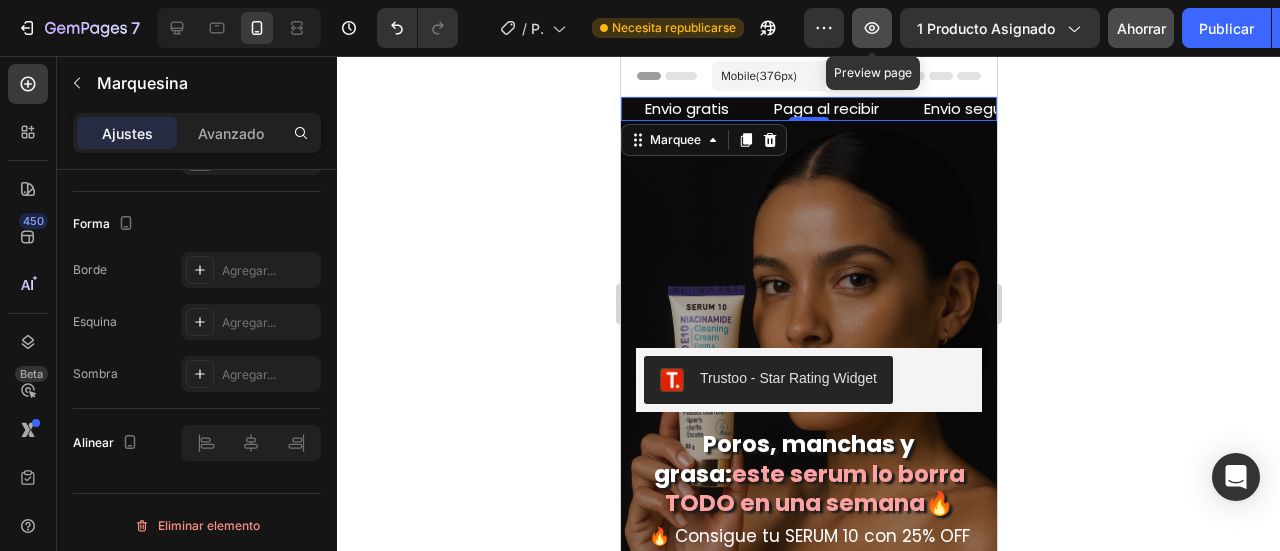 click 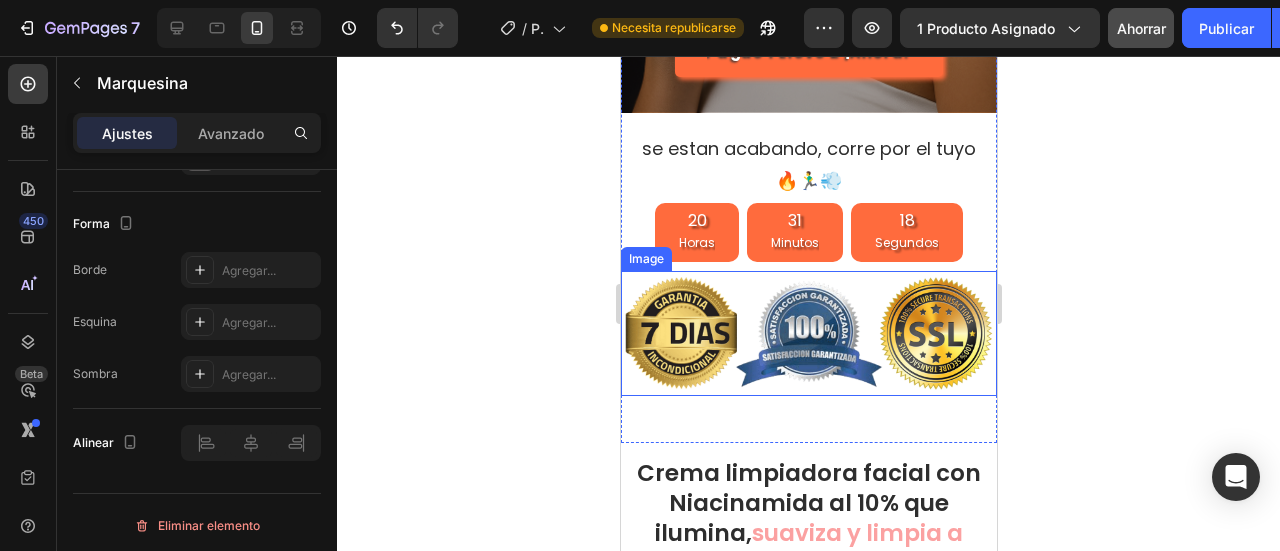 scroll, scrollTop: 400, scrollLeft: 0, axis: vertical 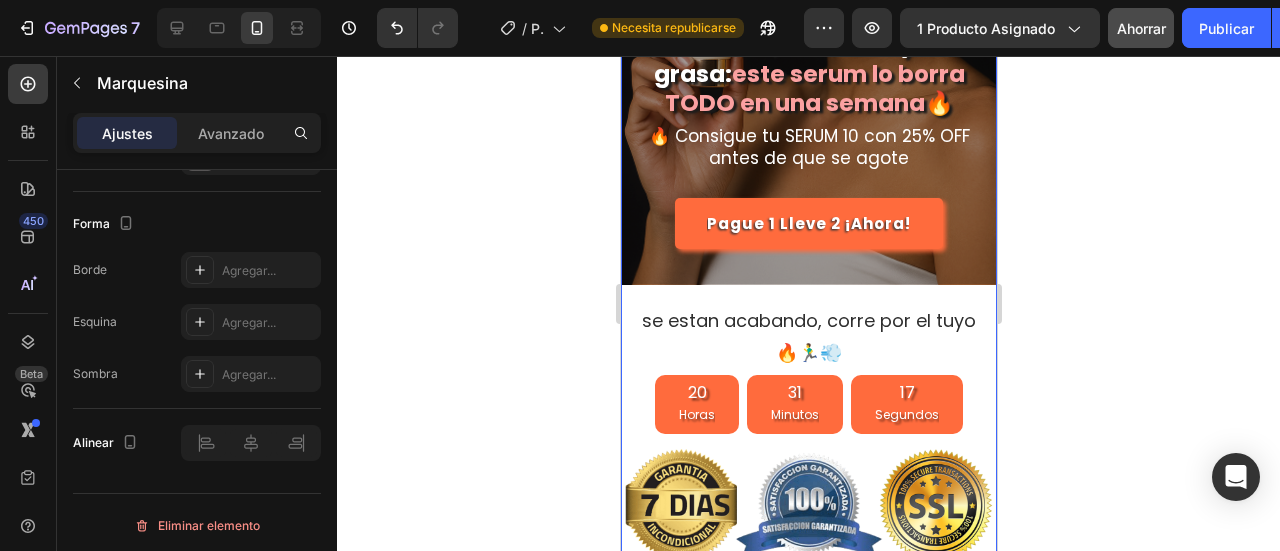 click on "[NUMBER] Horas" at bounding box center [696, 404] 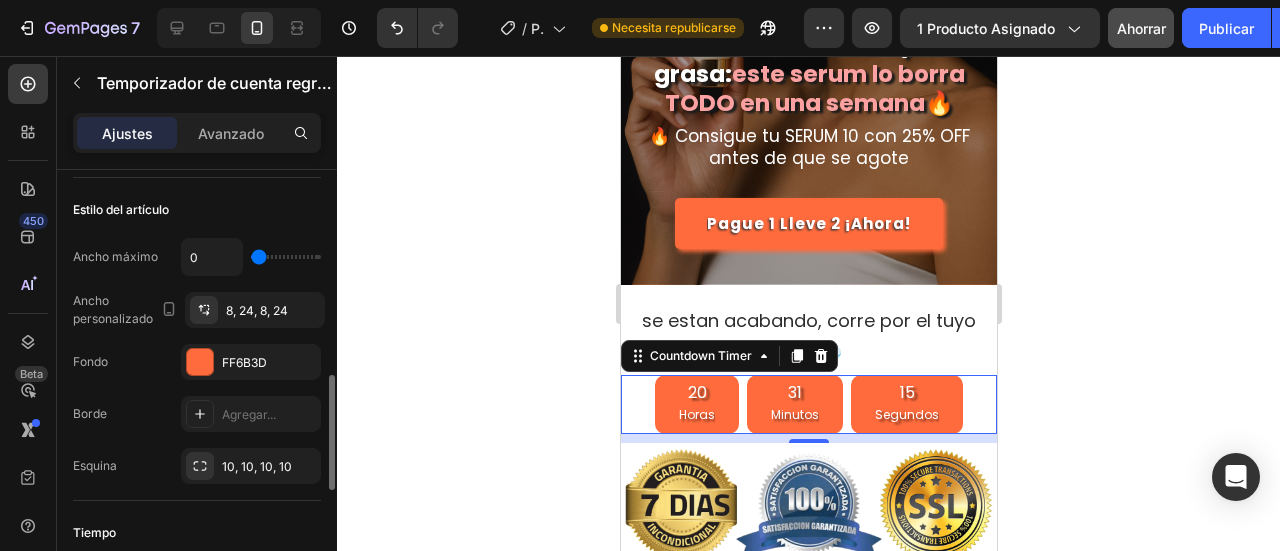 scroll, scrollTop: 400, scrollLeft: 0, axis: vertical 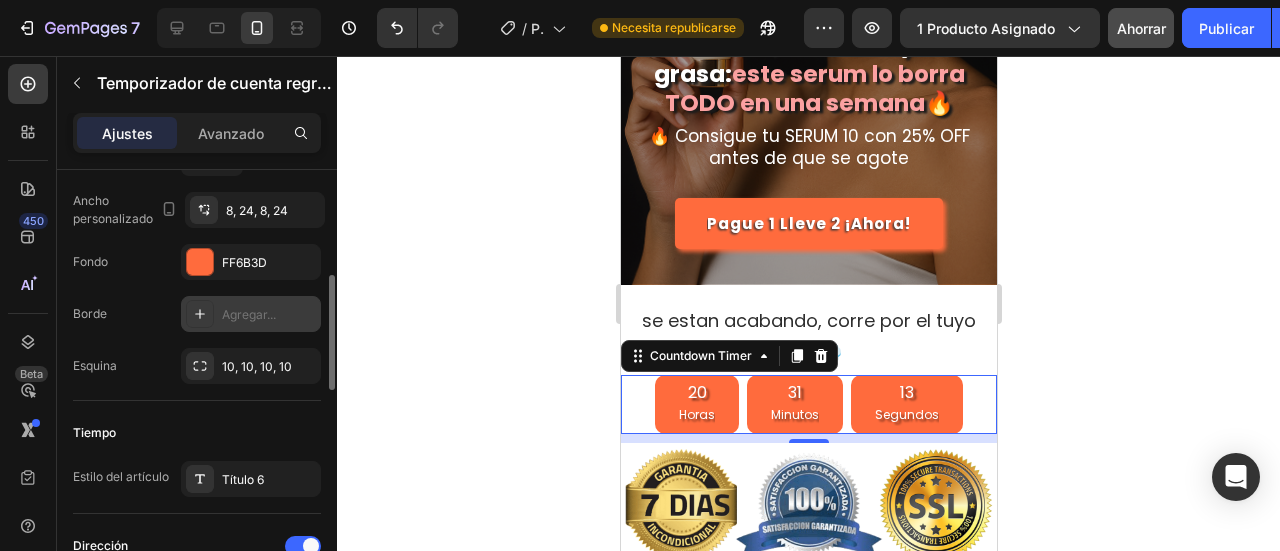 click on "Agregar..." at bounding box center (251, 314) 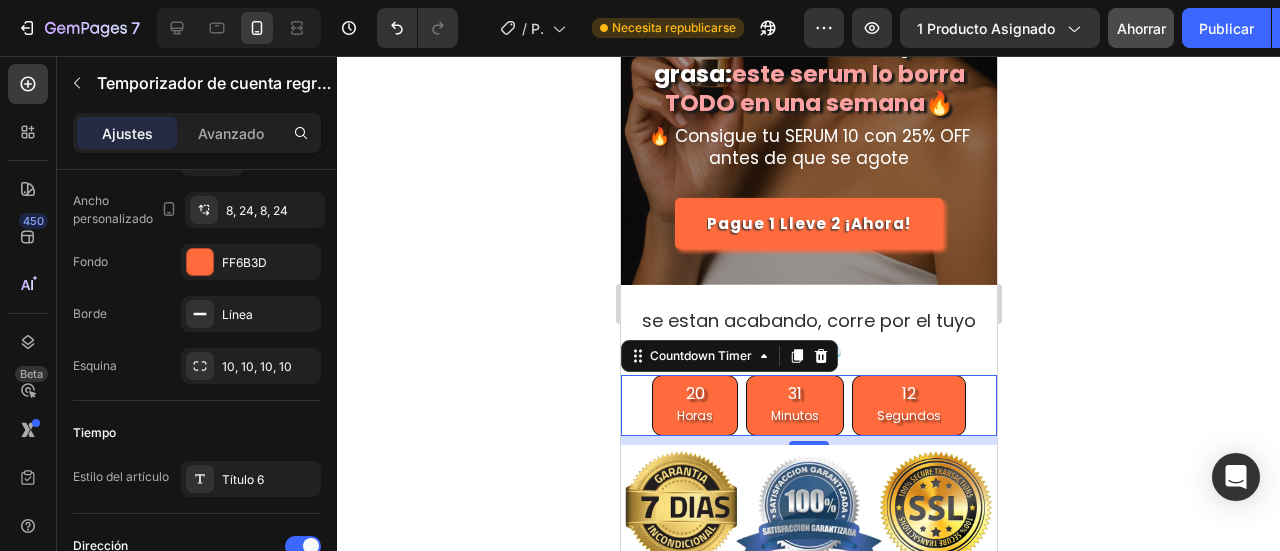 click 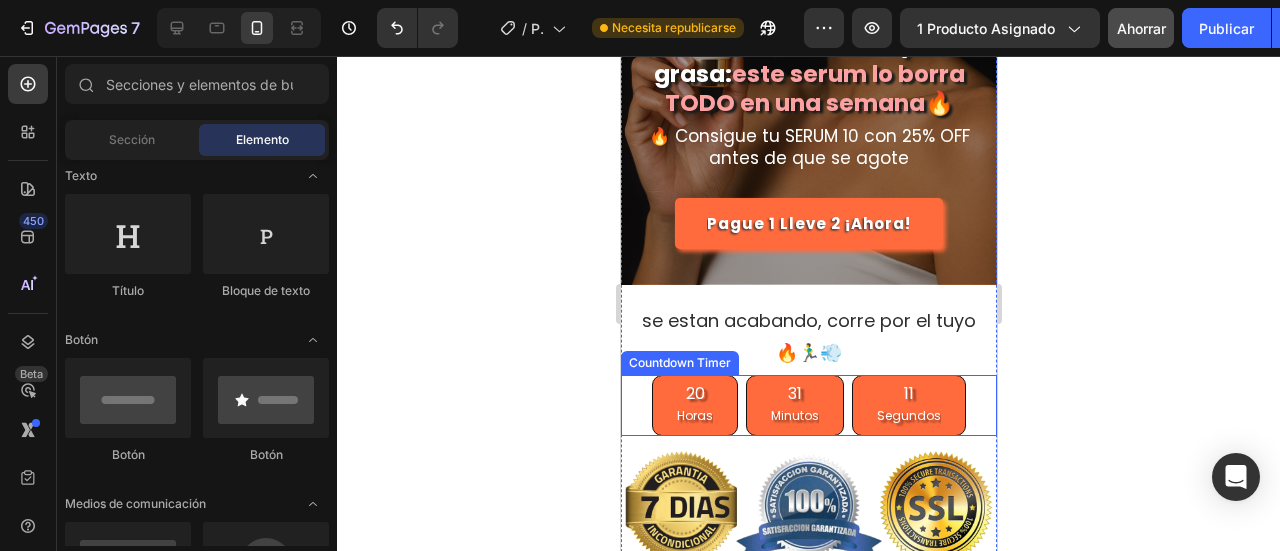 click on "[NUMBER] Horas" at bounding box center [694, 405] 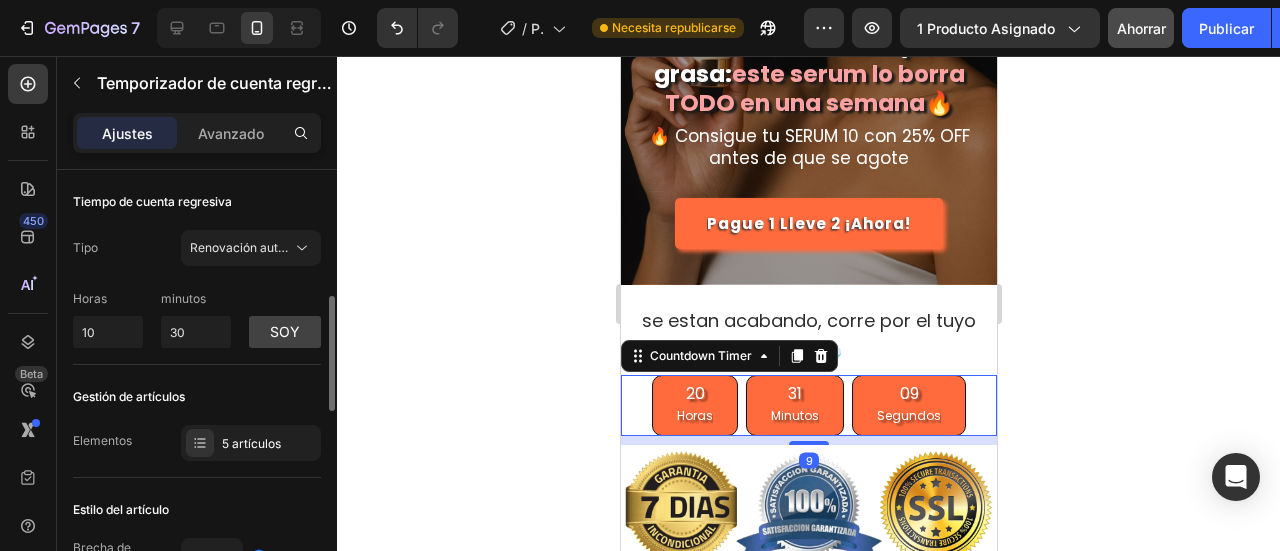 scroll, scrollTop: 200, scrollLeft: 0, axis: vertical 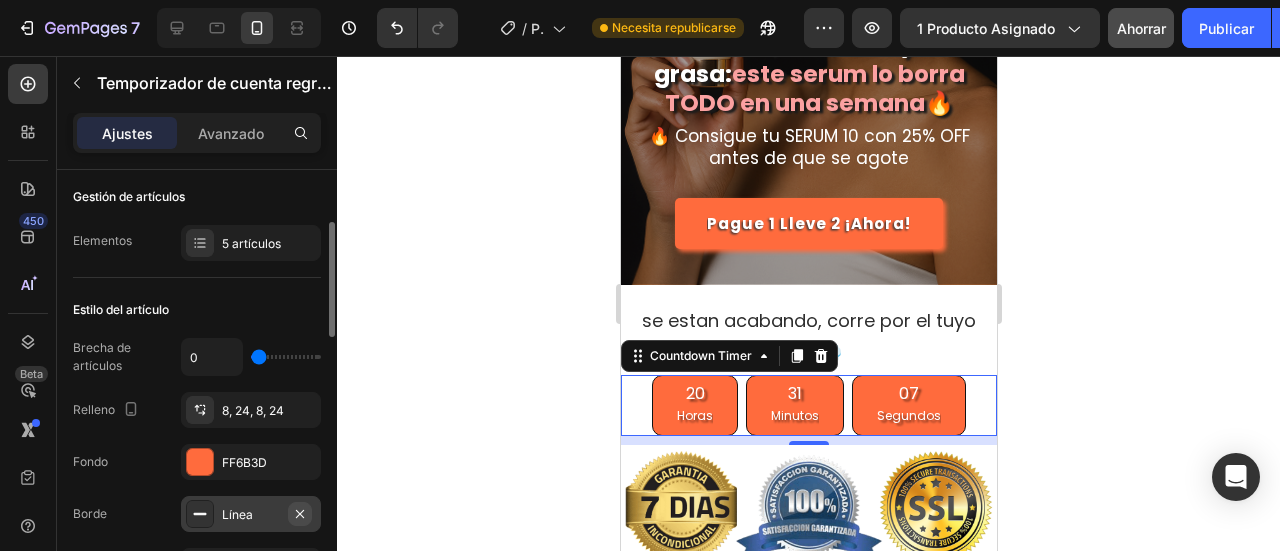 click 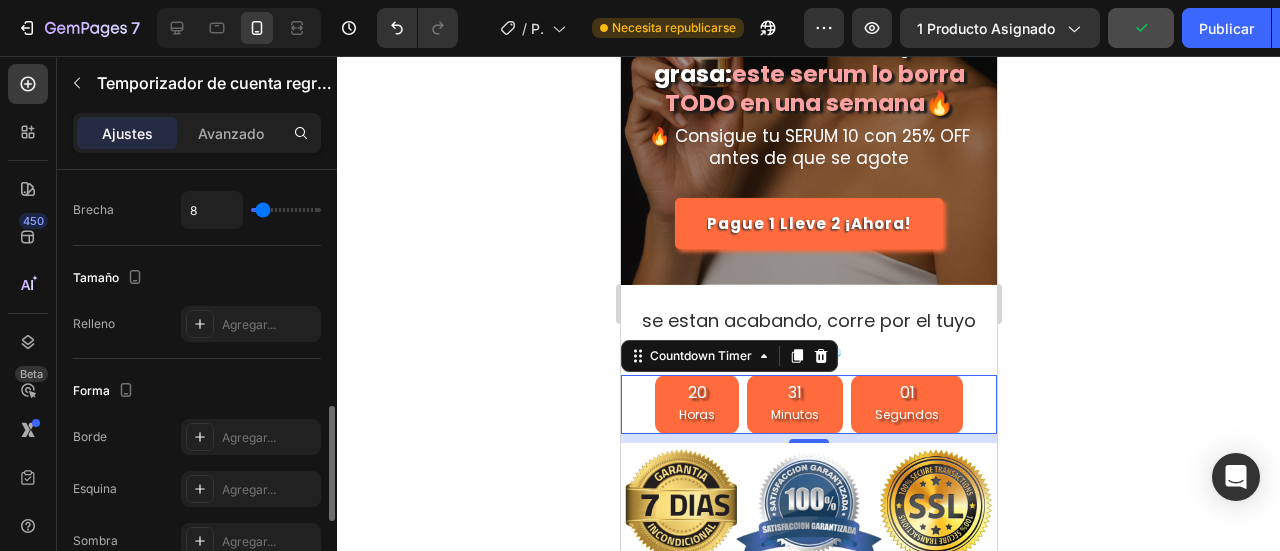 scroll, scrollTop: 1000, scrollLeft: 0, axis: vertical 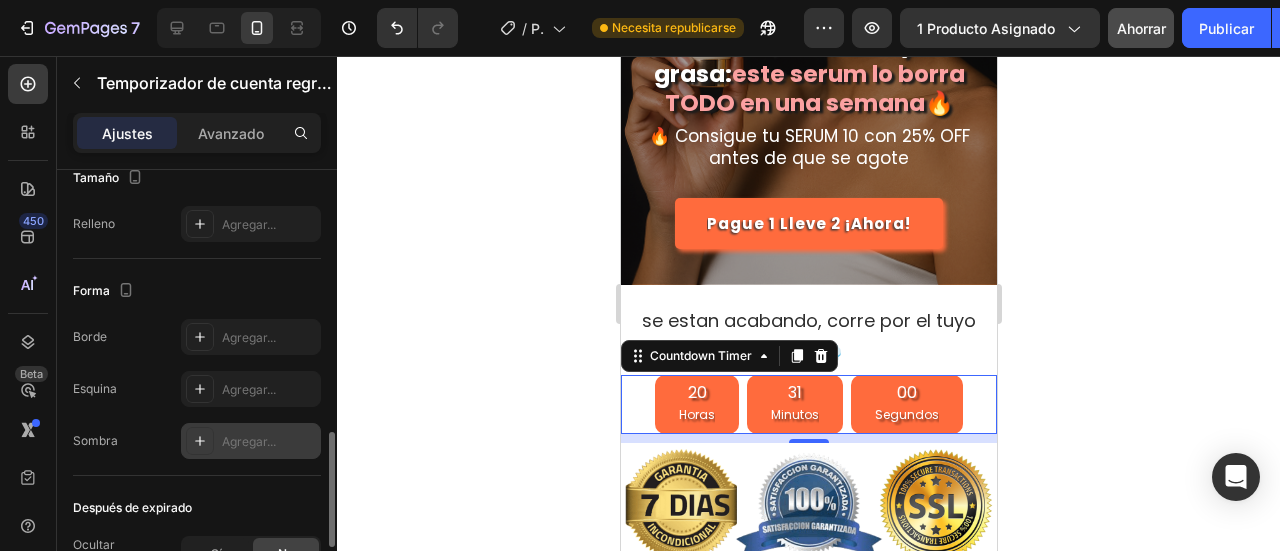 click on "Agregar..." at bounding box center (251, 441) 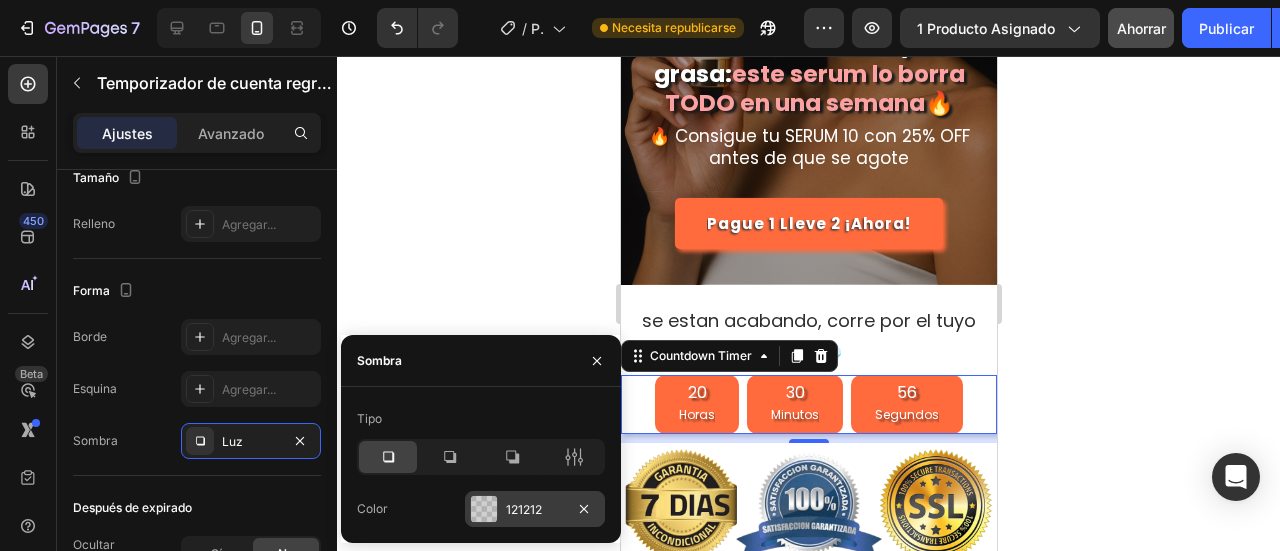 click at bounding box center (484, 509) 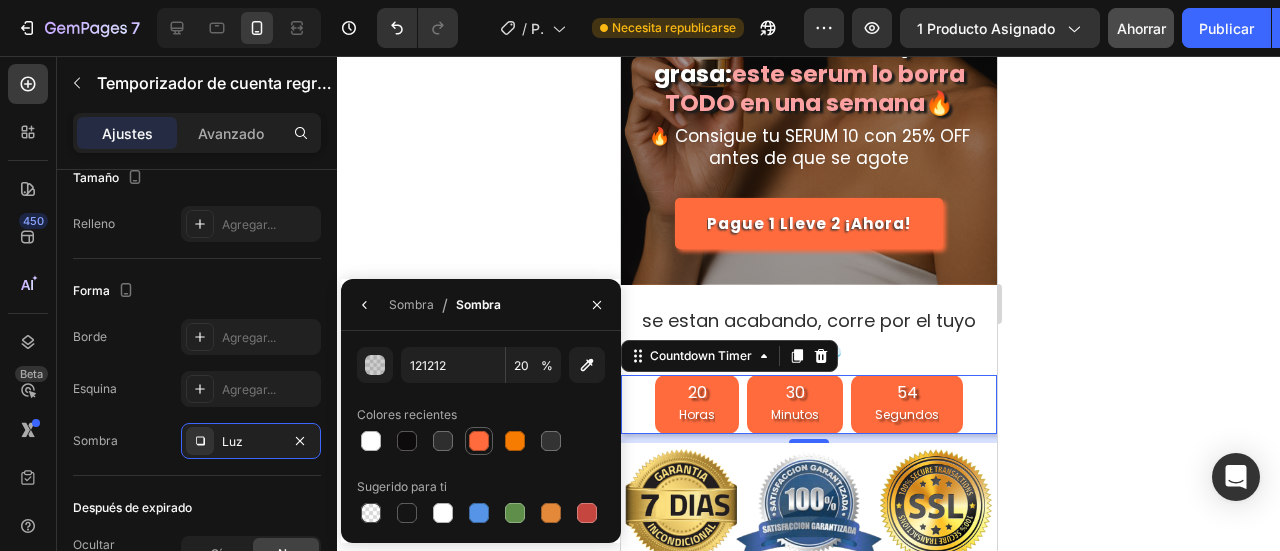 click at bounding box center [479, 441] 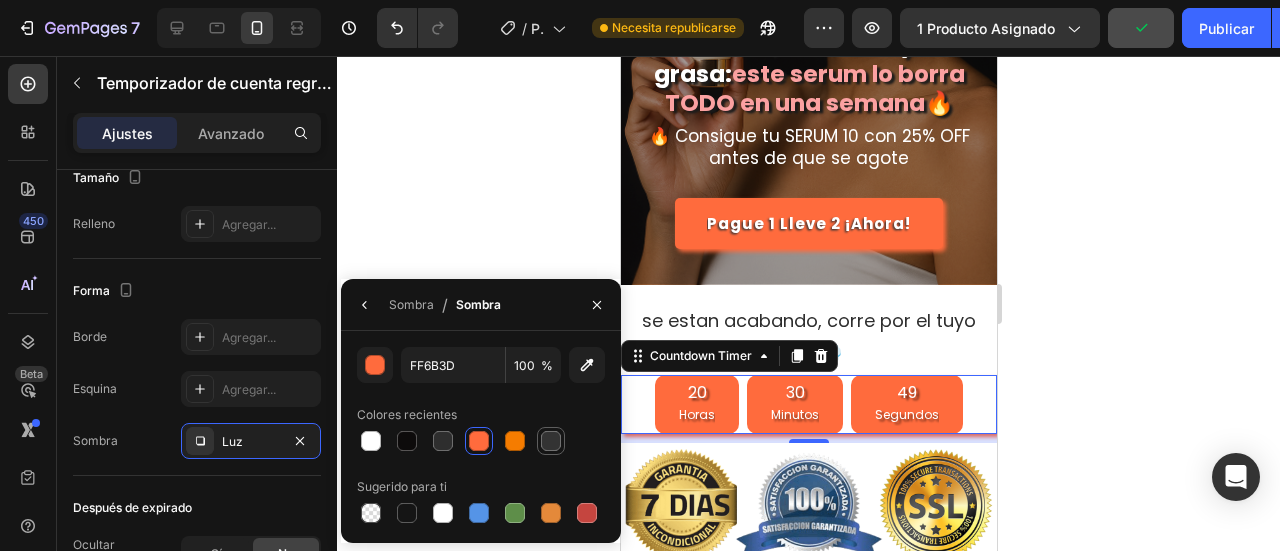 click at bounding box center (551, 441) 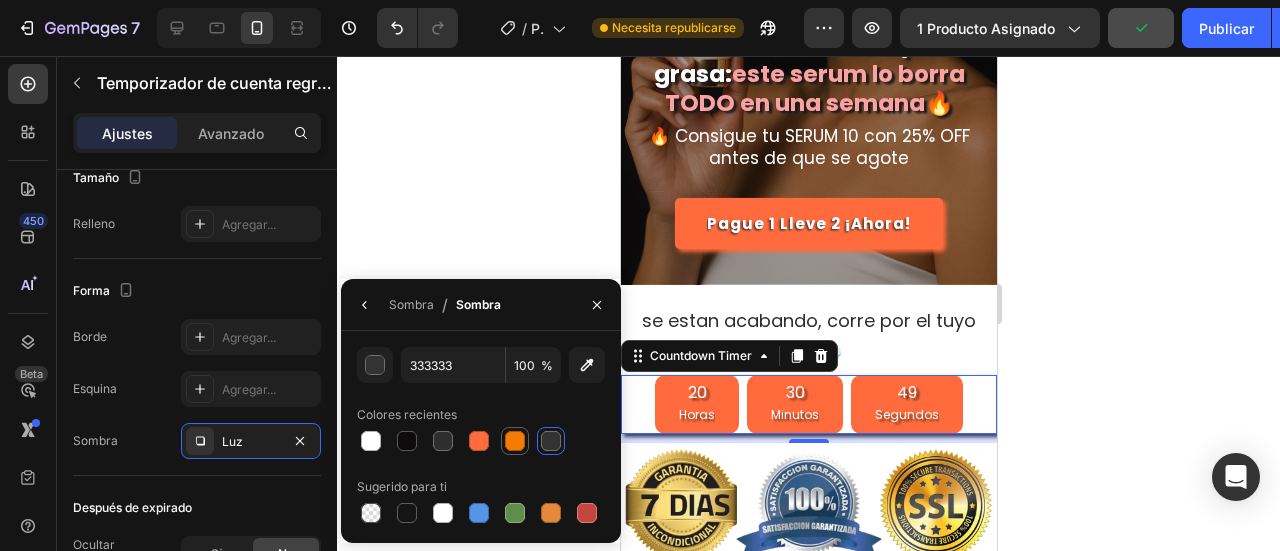 click at bounding box center [515, 441] 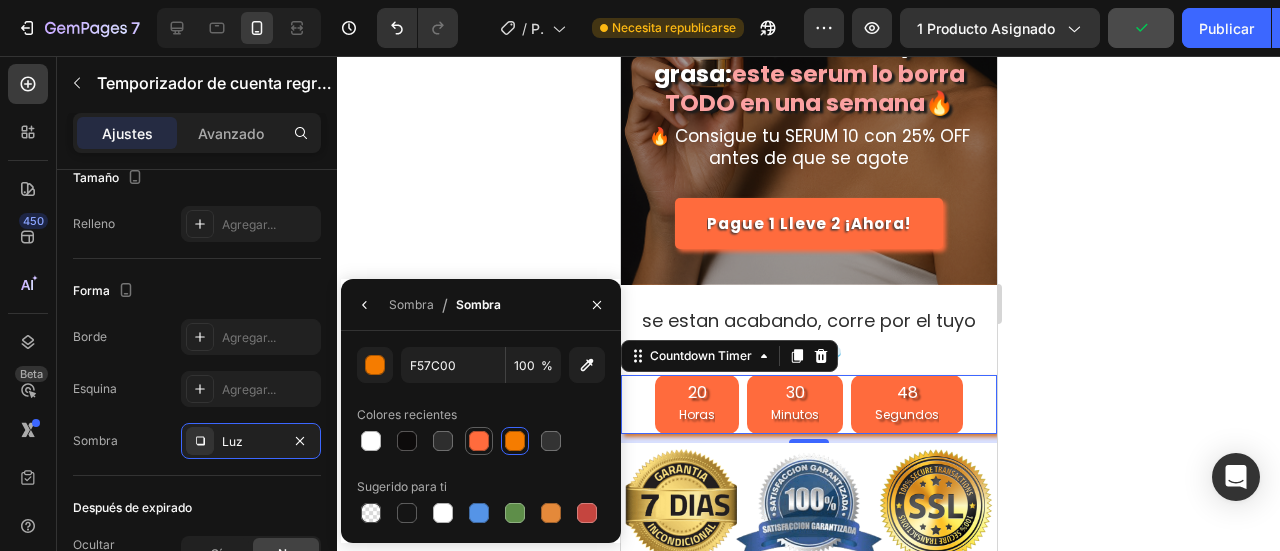 click at bounding box center (479, 441) 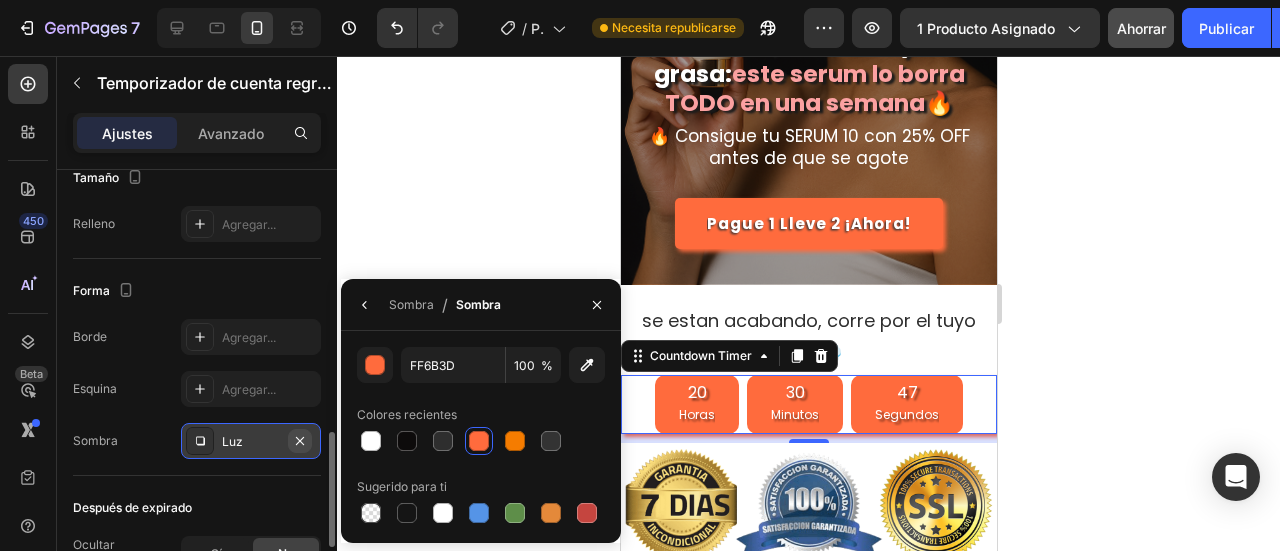 click 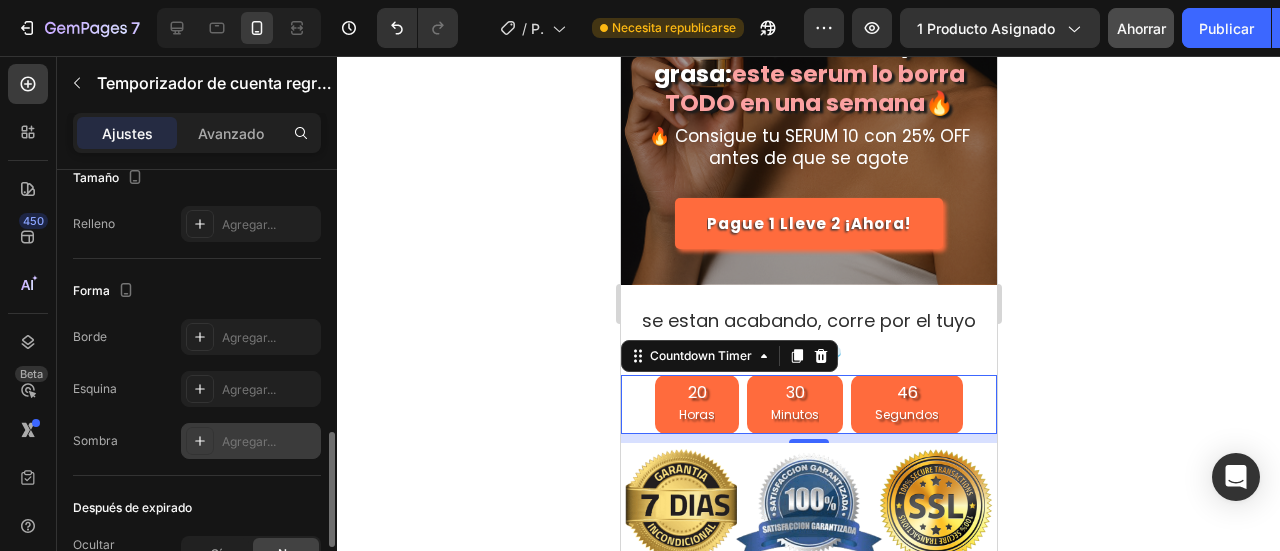 scroll, scrollTop: 1100, scrollLeft: 0, axis: vertical 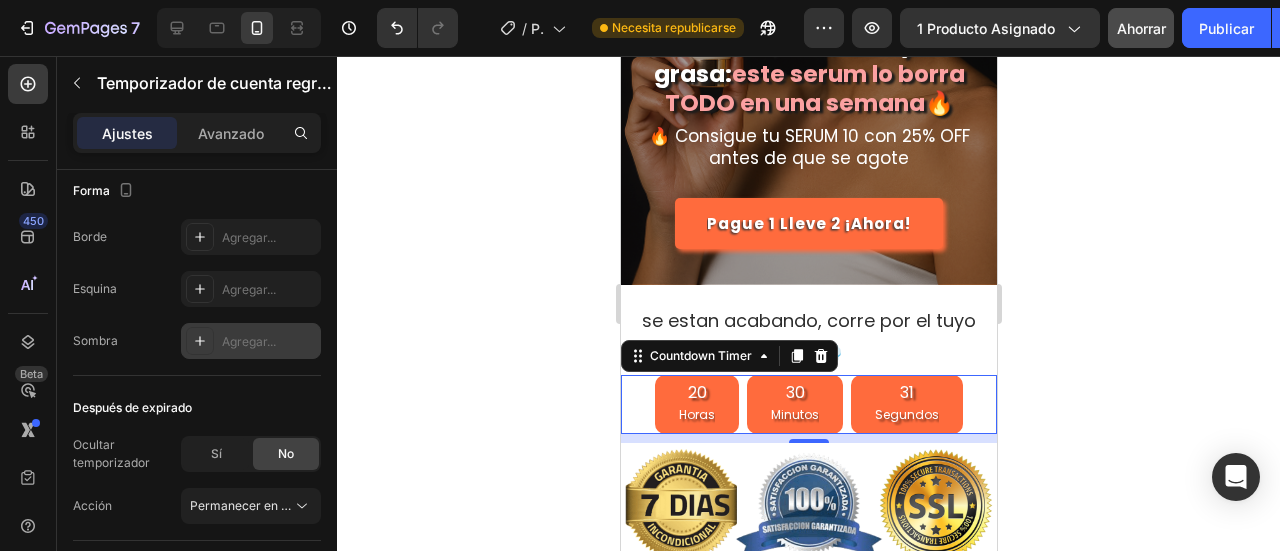 click at bounding box center [200, 341] 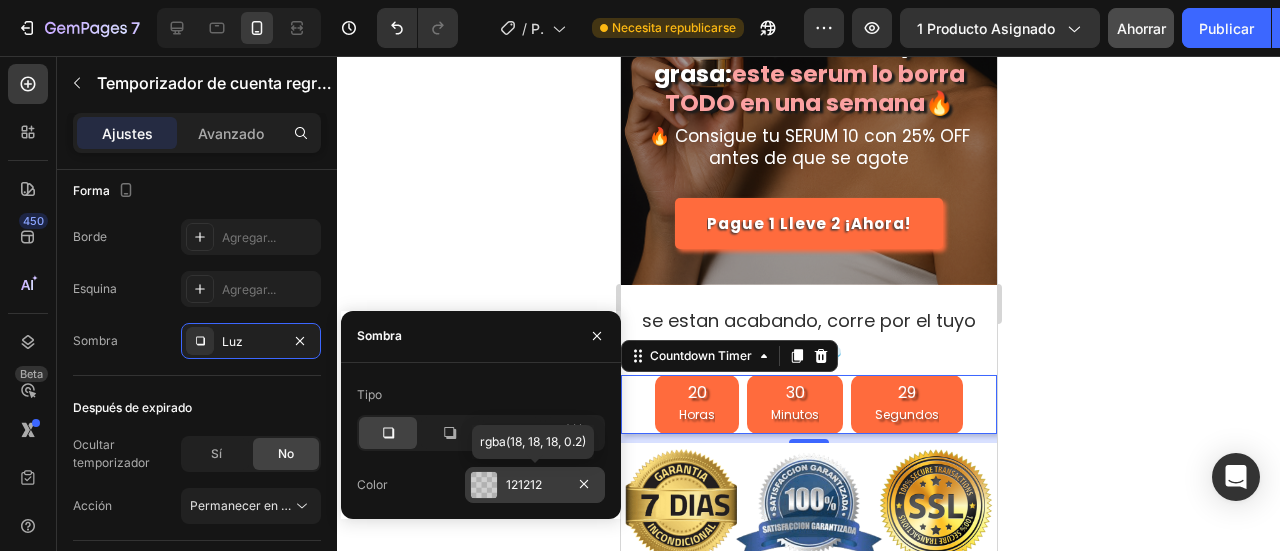 click at bounding box center (484, 485) 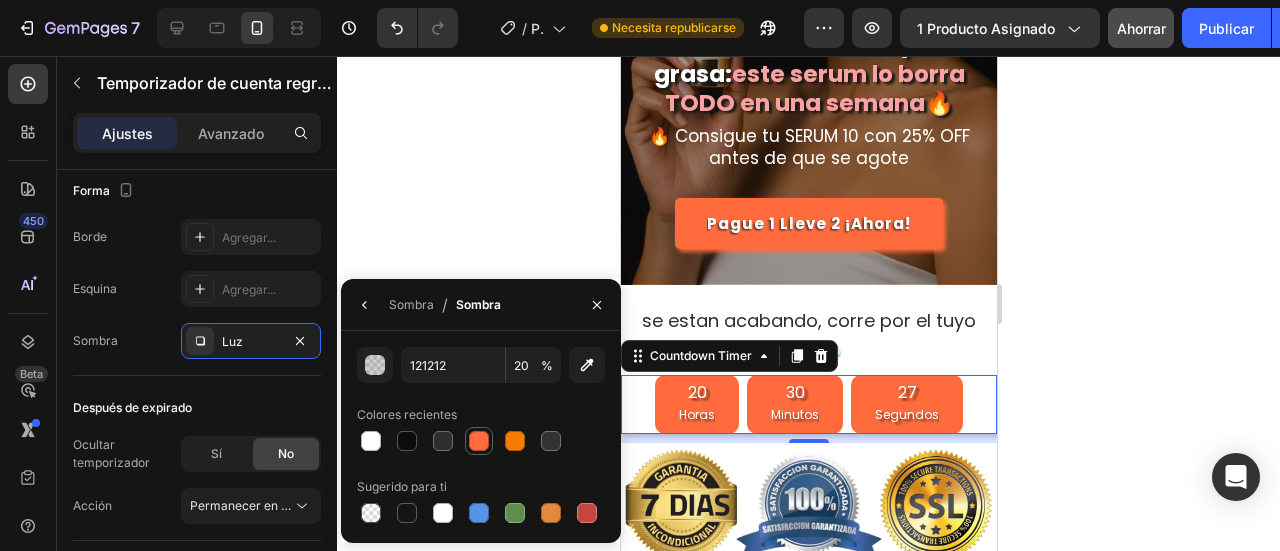 click at bounding box center [479, 441] 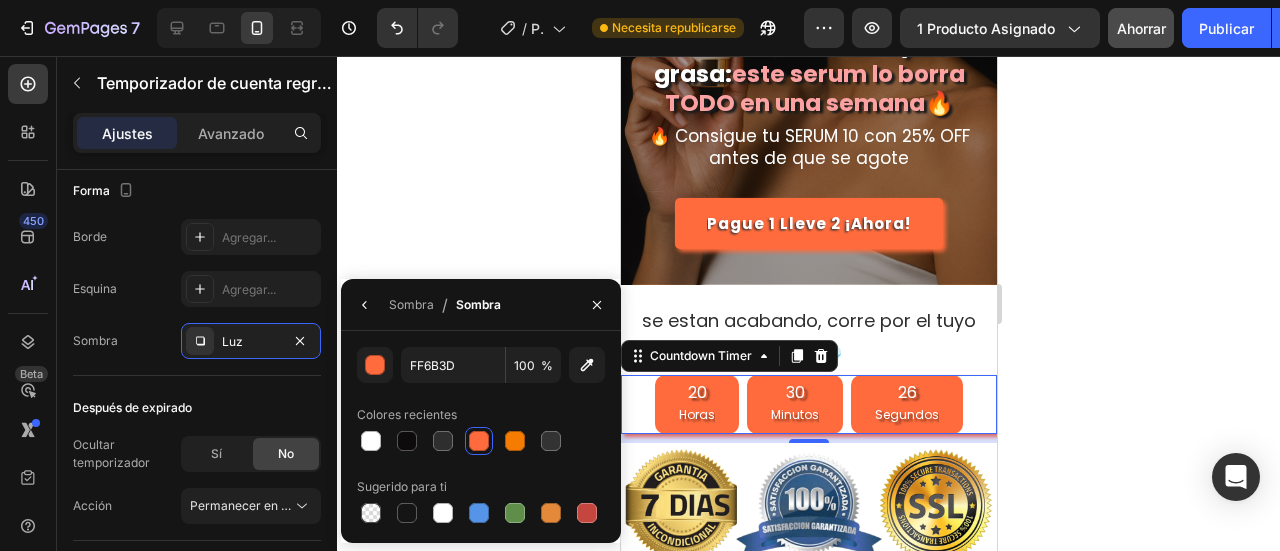 click 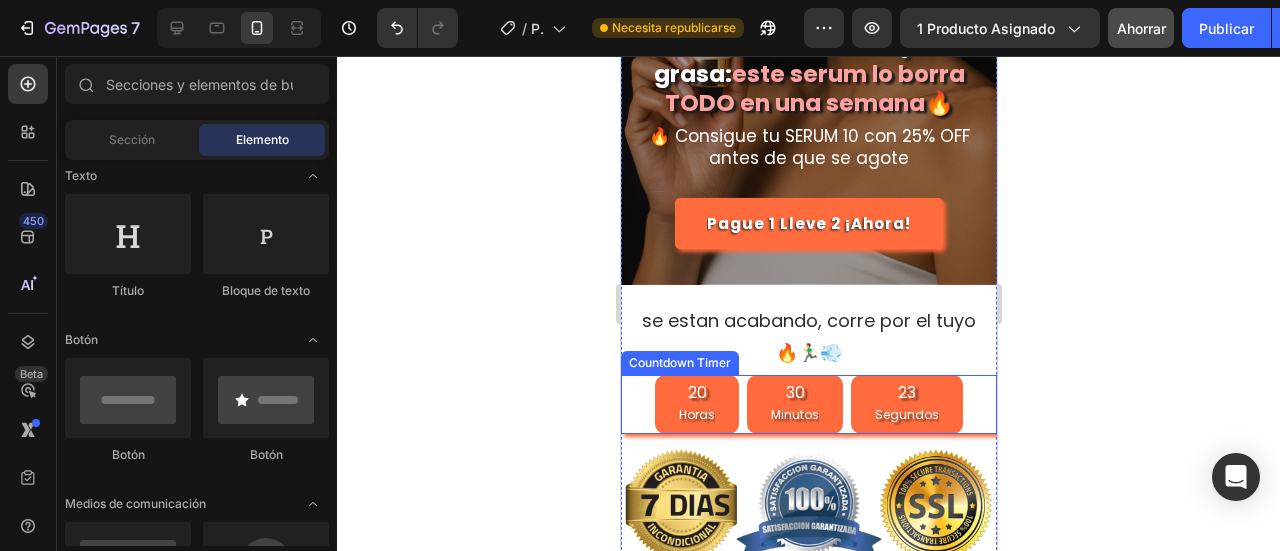click on "[NUMBER] Horas" at bounding box center [696, 404] 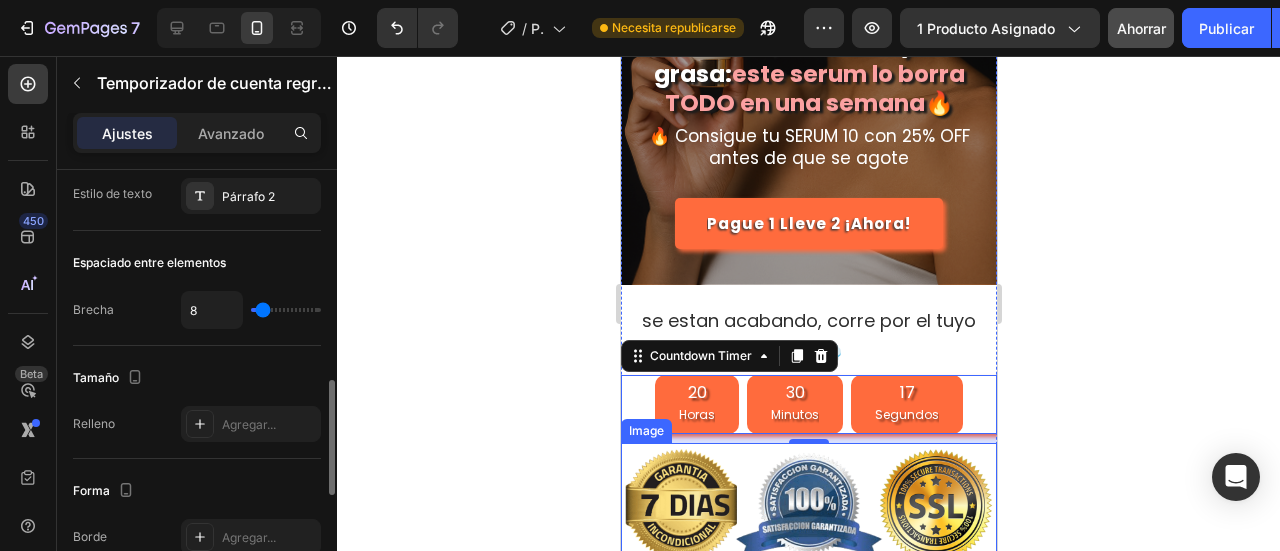 scroll, scrollTop: 1000, scrollLeft: 0, axis: vertical 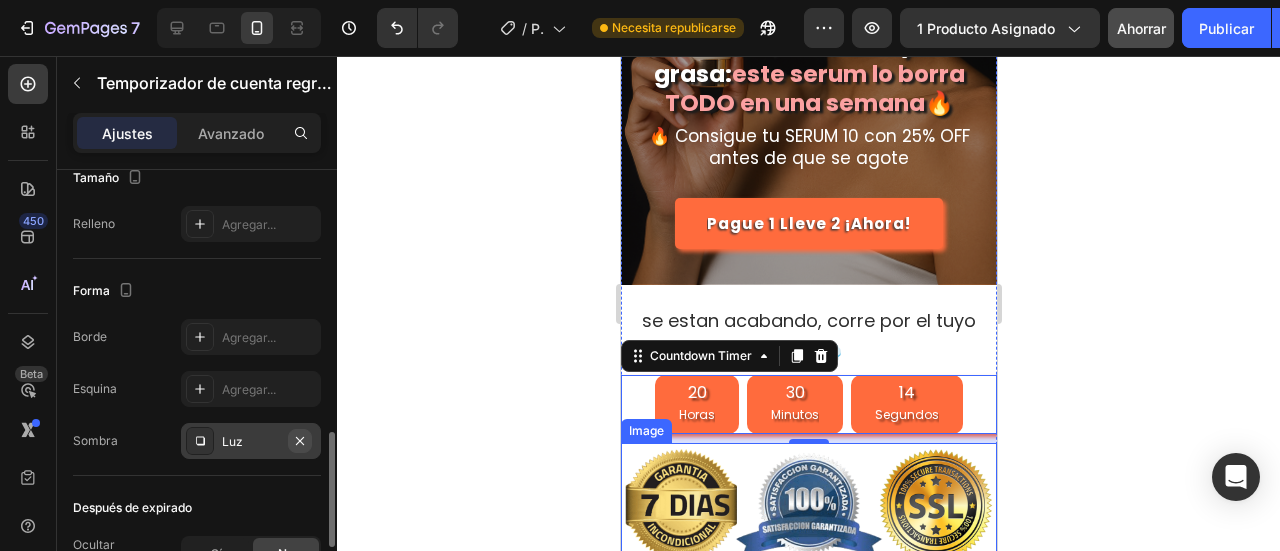 click 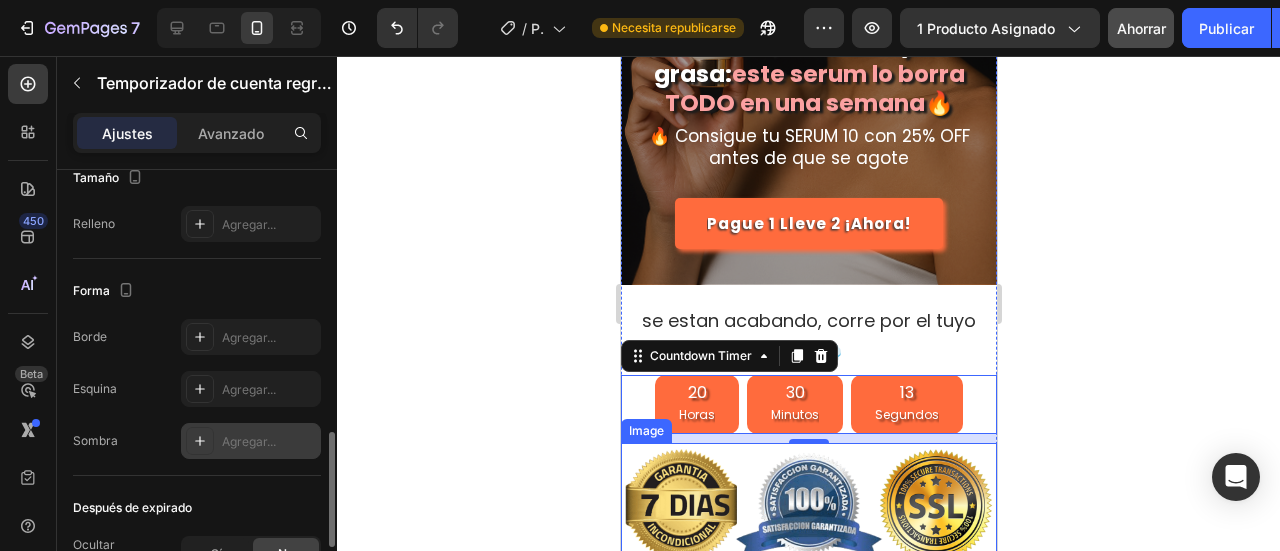 scroll, scrollTop: 1200, scrollLeft: 0, axis: vertical 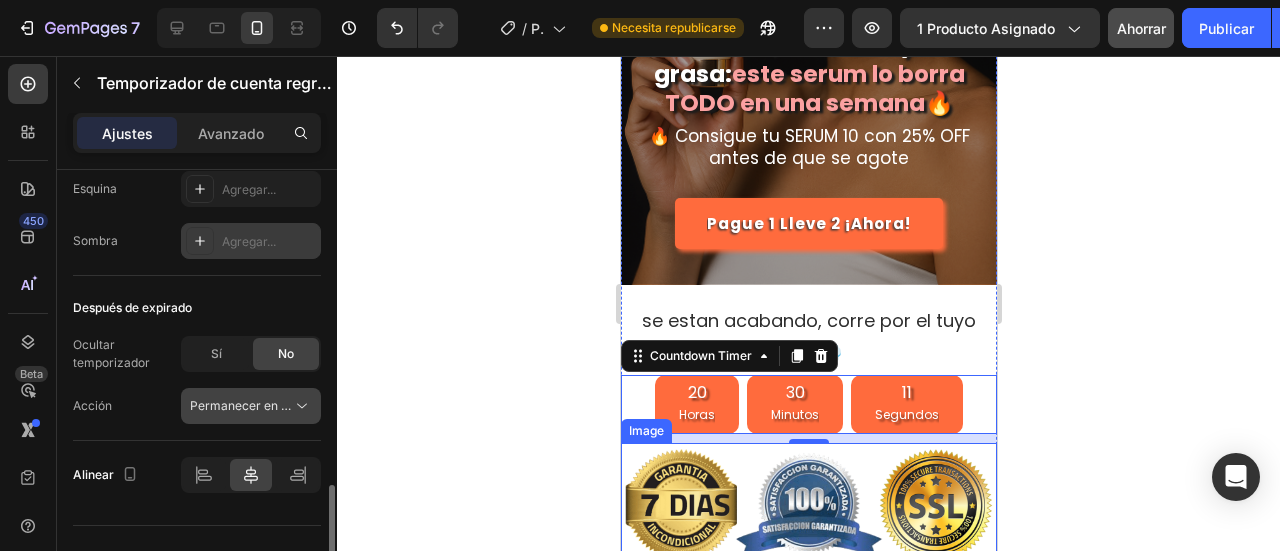 click on "Permanecer en la página" at bounding box center [261, 405] 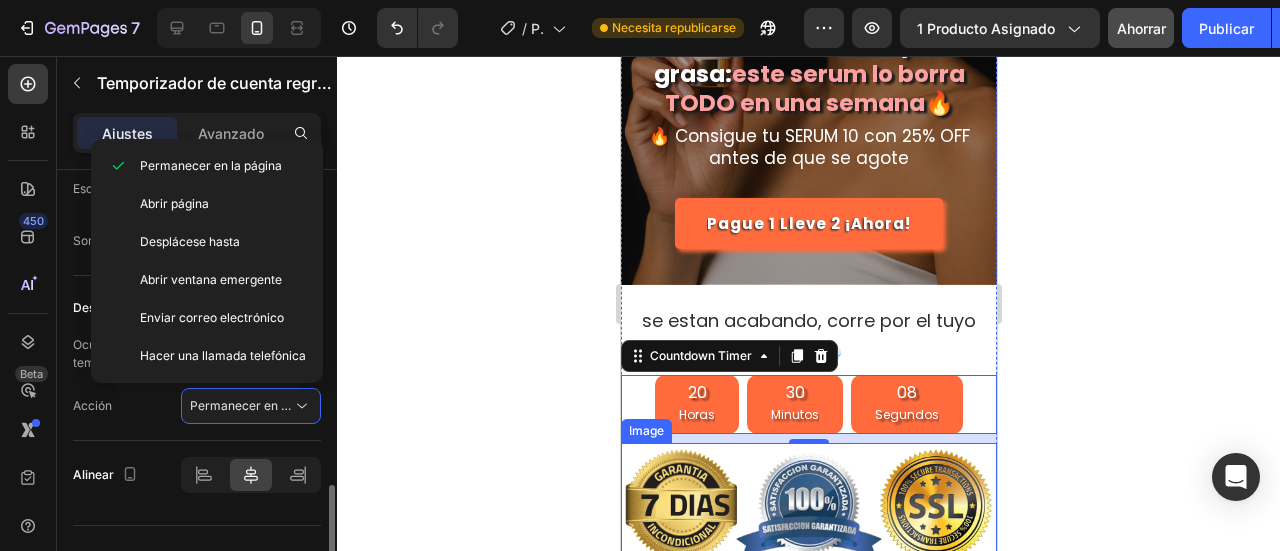 click on "Acción Permanecer en la página" at bounding box center [197, 406] 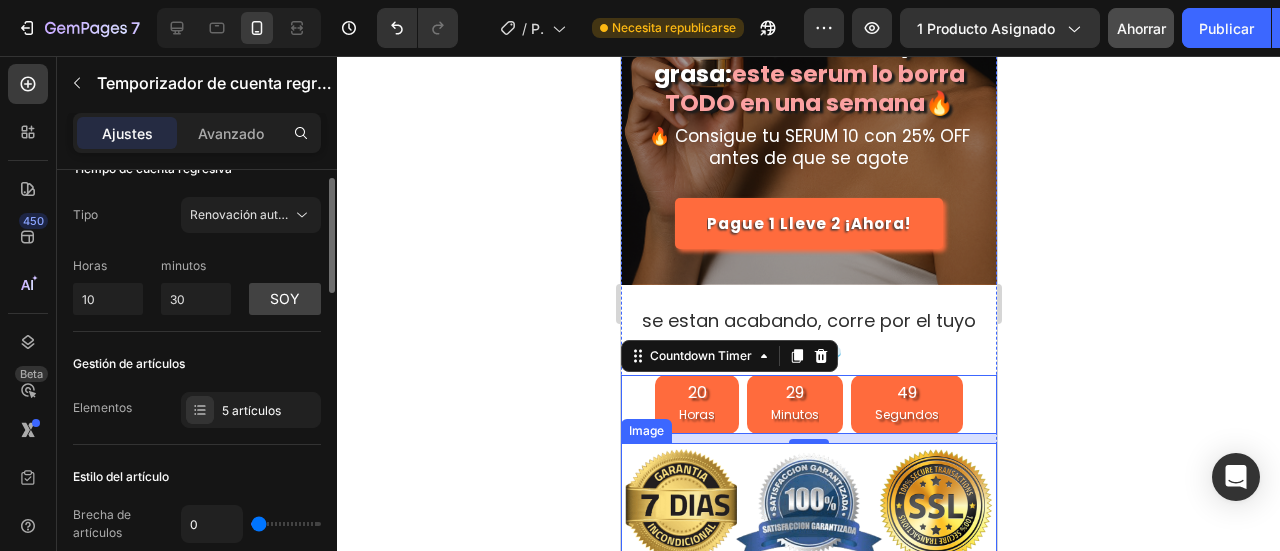 scroll, scrollTop: 0, scrollLeft: 0, axis: both 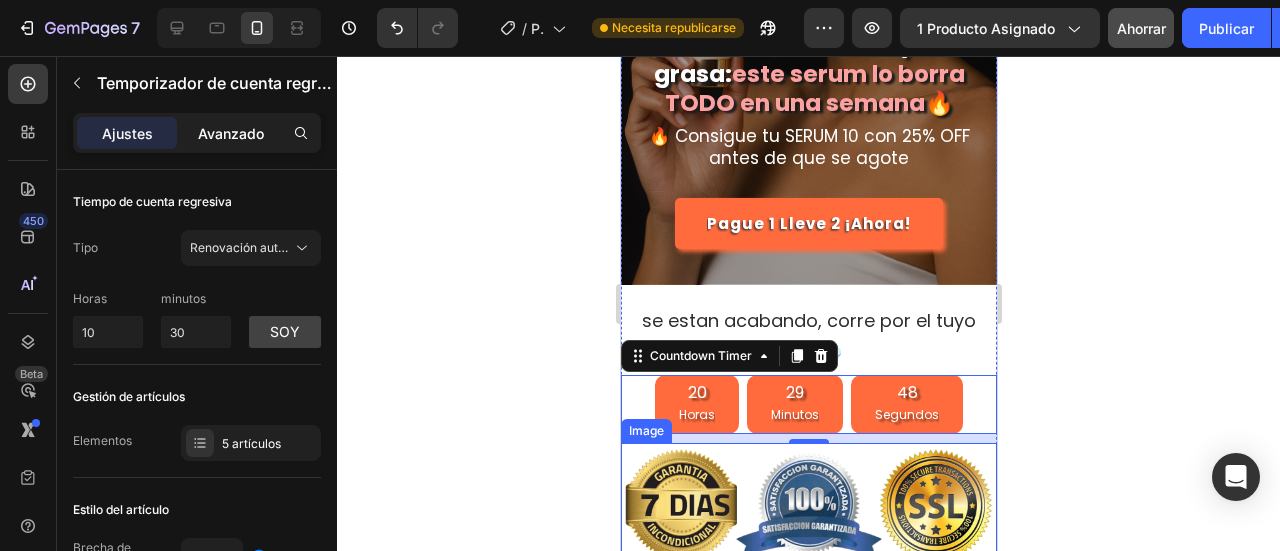 click on "Avanzado" 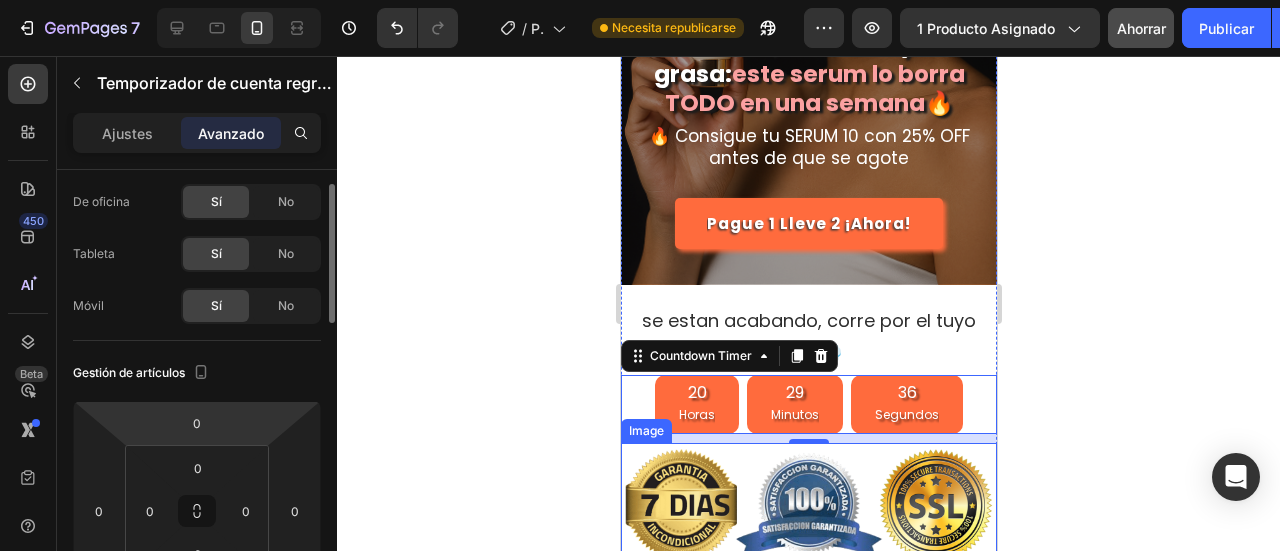 scroll, scrollTop: 0, scrollLeft: 0, axis: both 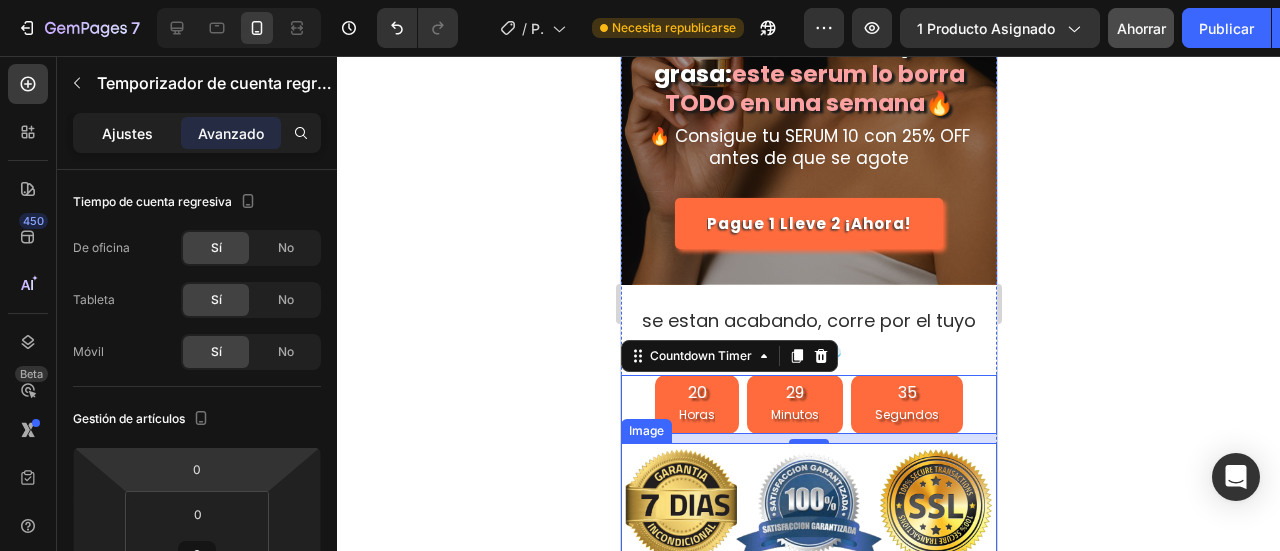 click on "Ajustes" 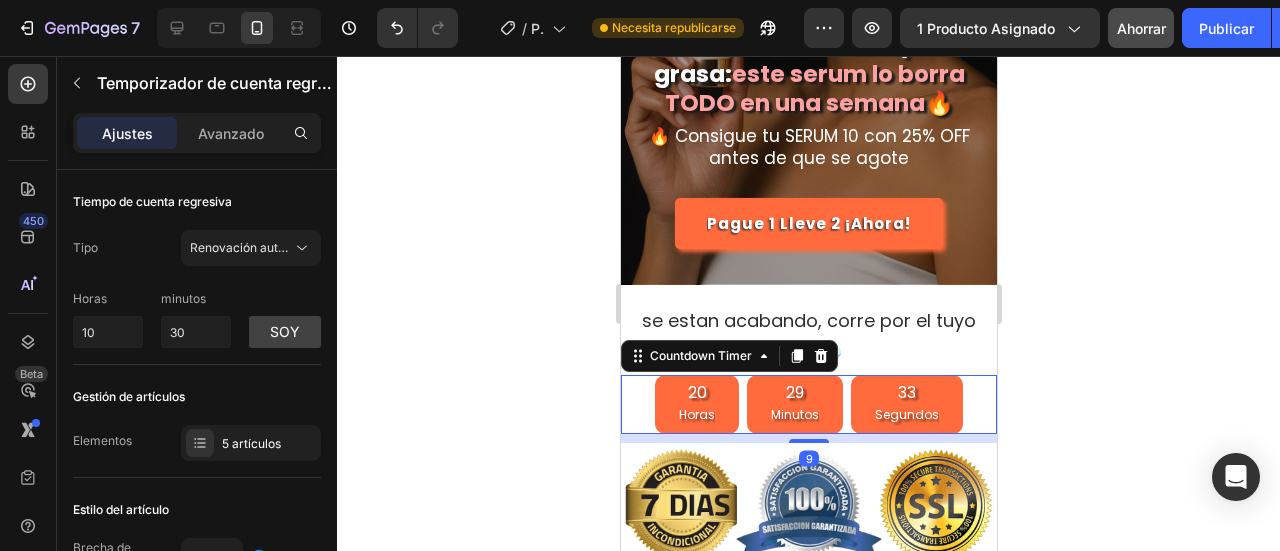 click 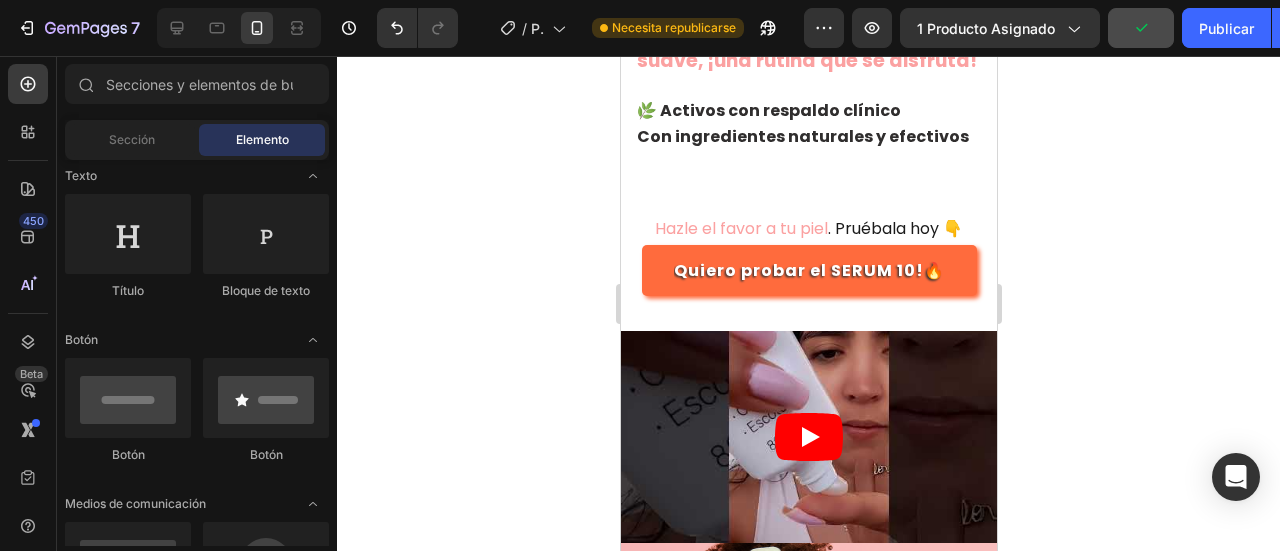 scroll, scrollTop: 2100, scrollLeft: 0, axis: vertical 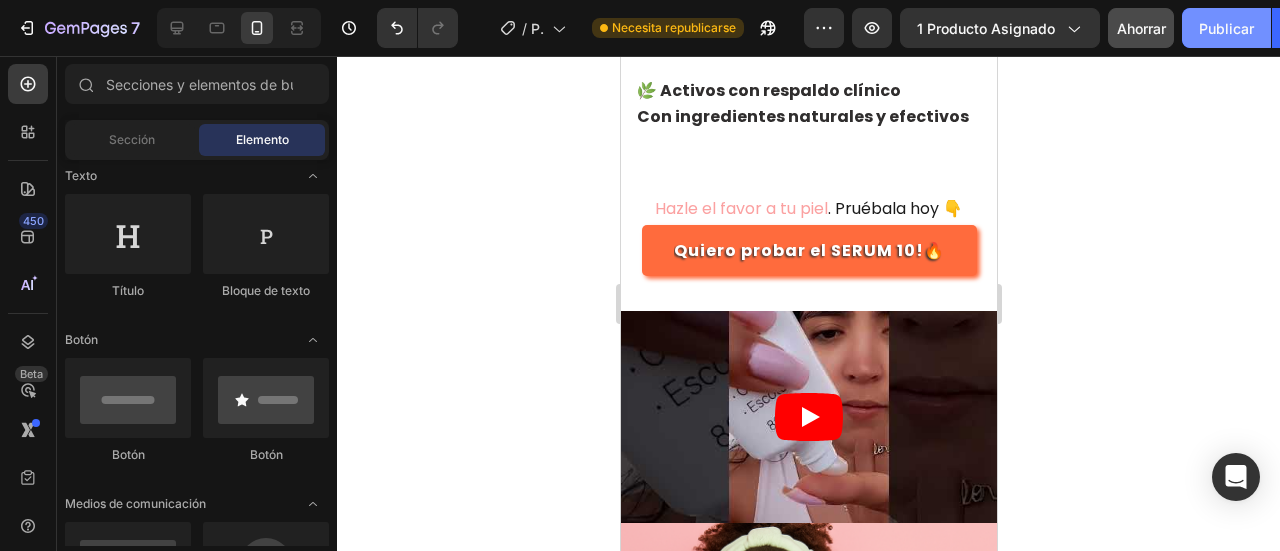 click on "Publicar" at bounding box center [1226, 28] 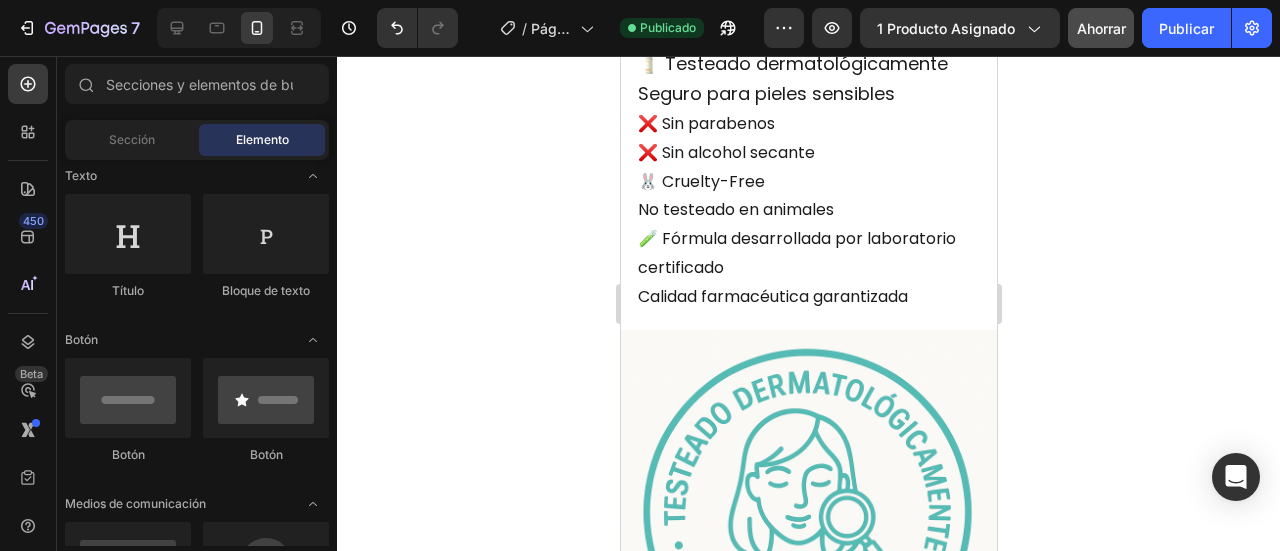 scroll, scrollTop: 6200, scrollLeft: 0, axis: vertical 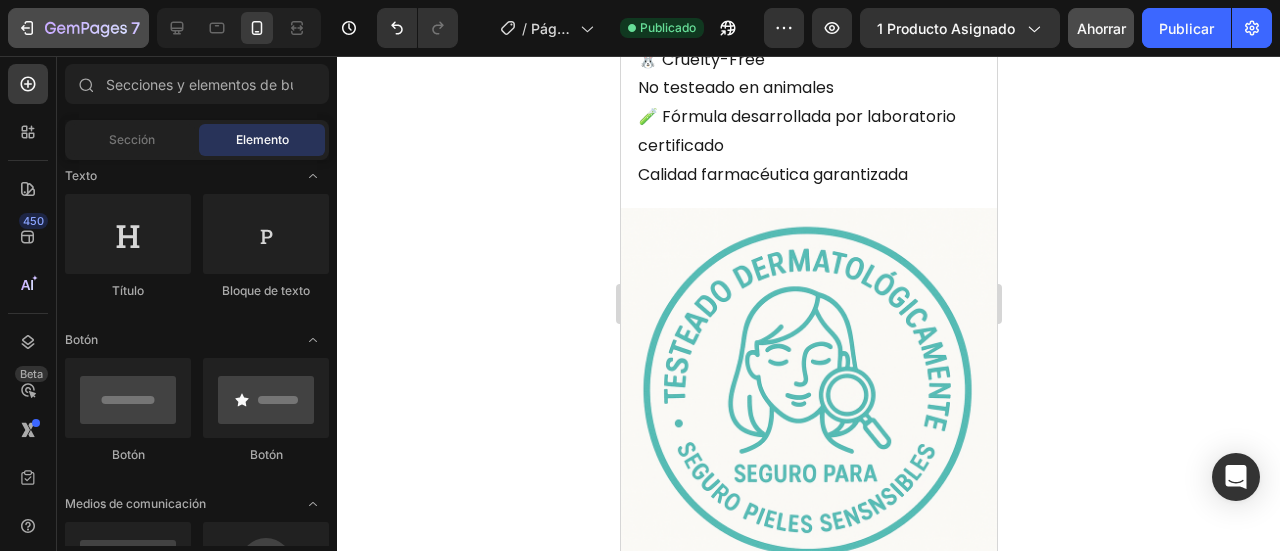 click 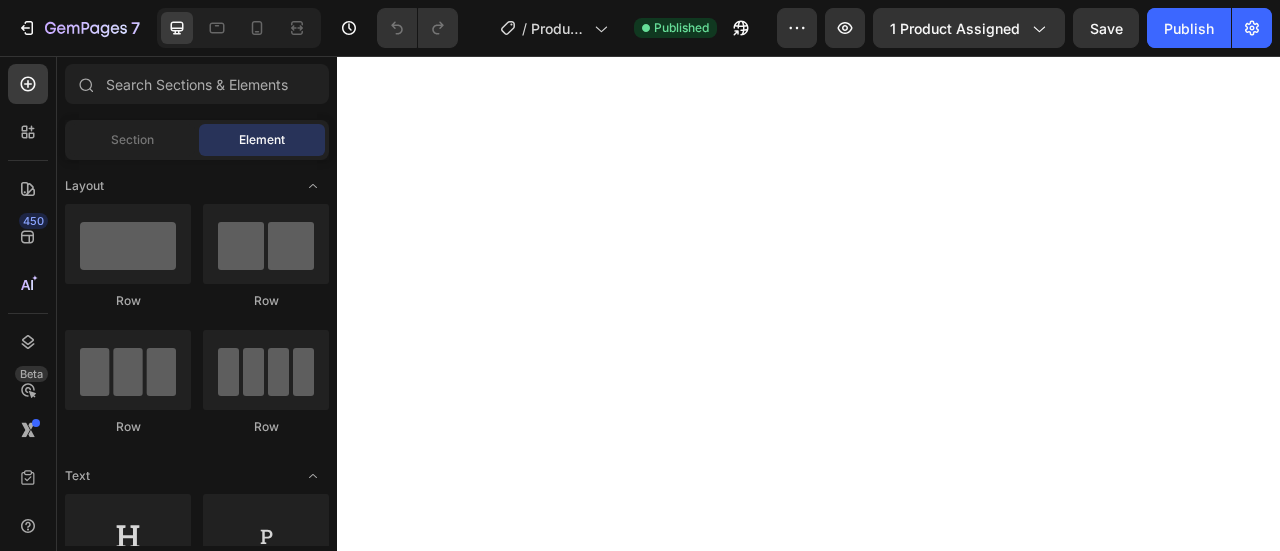 scroll, scrollTop: 0, scrollLeft: 0, axis: both 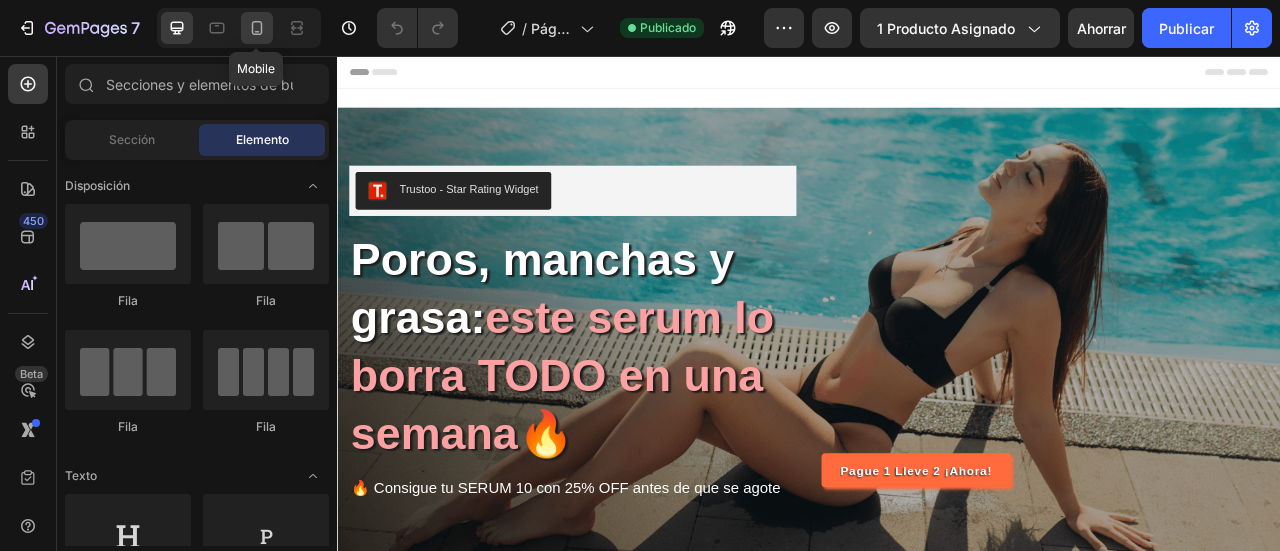 click 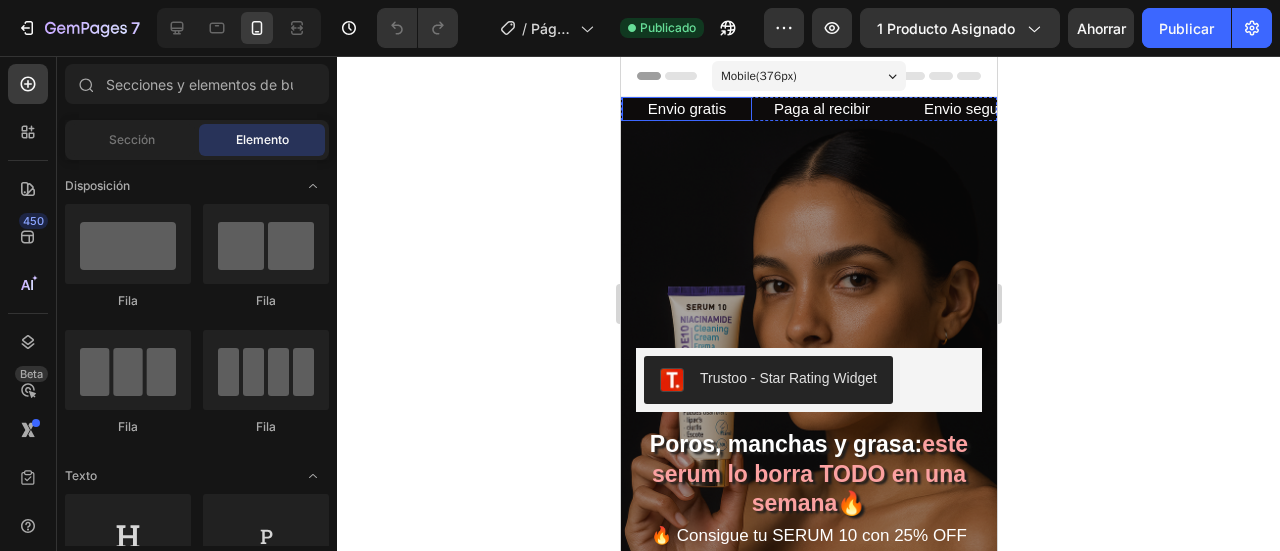 click on "Envio gratis" at bounding box center [686, 109] 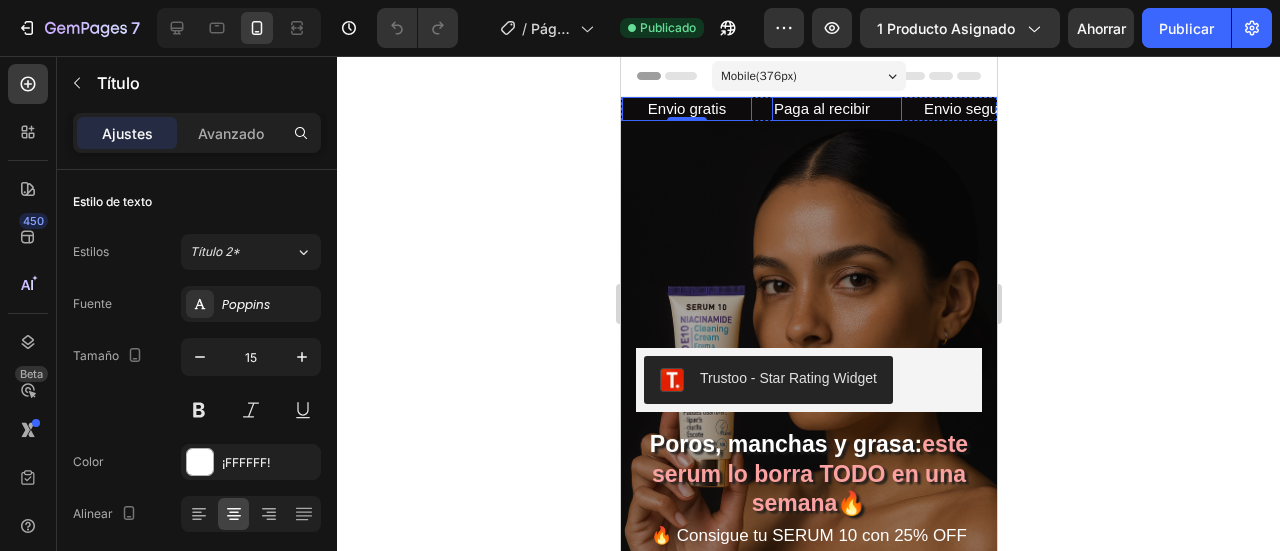 click on "Paga al recibir" at bounding box center [836, 109] 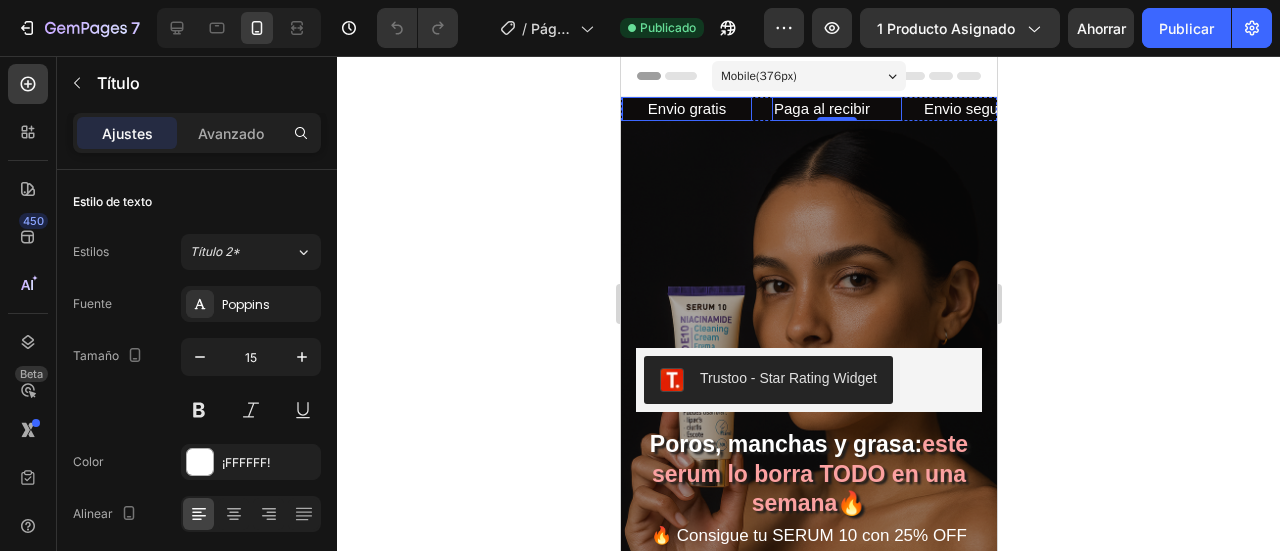 click on "Envio gratis" at bounding box center [686, 109] 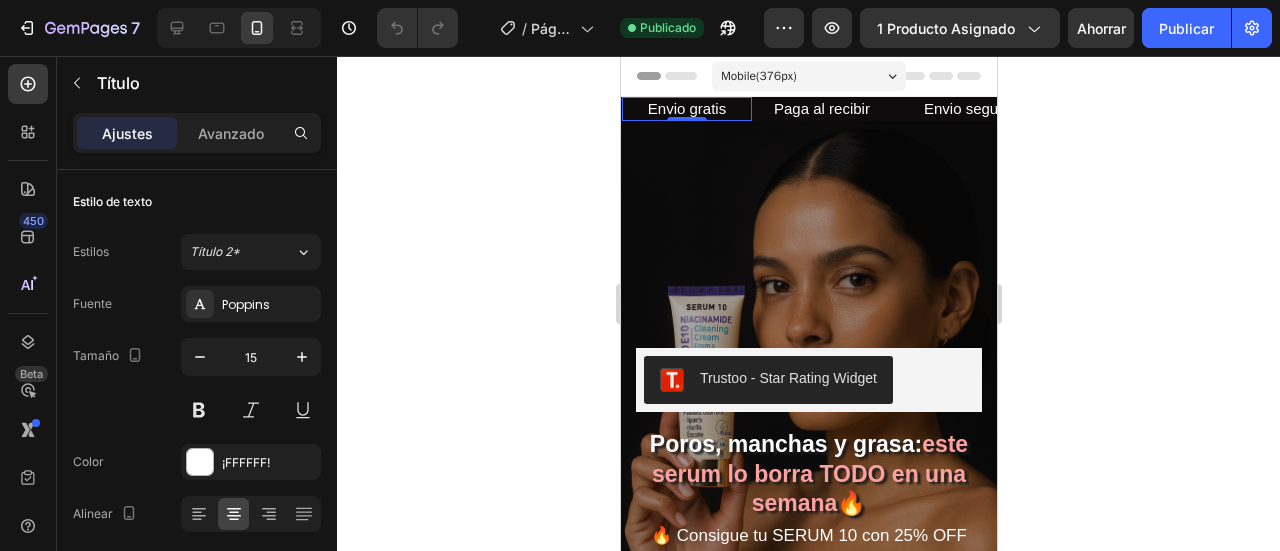 click on "Envio gratis" at bounding box center (686, 109) 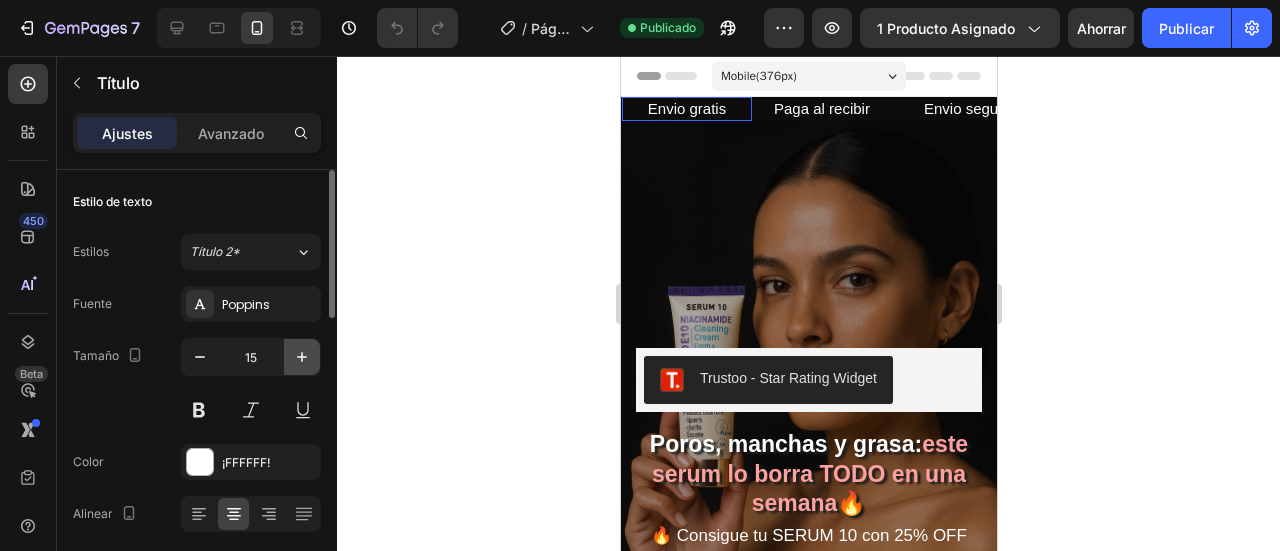 click 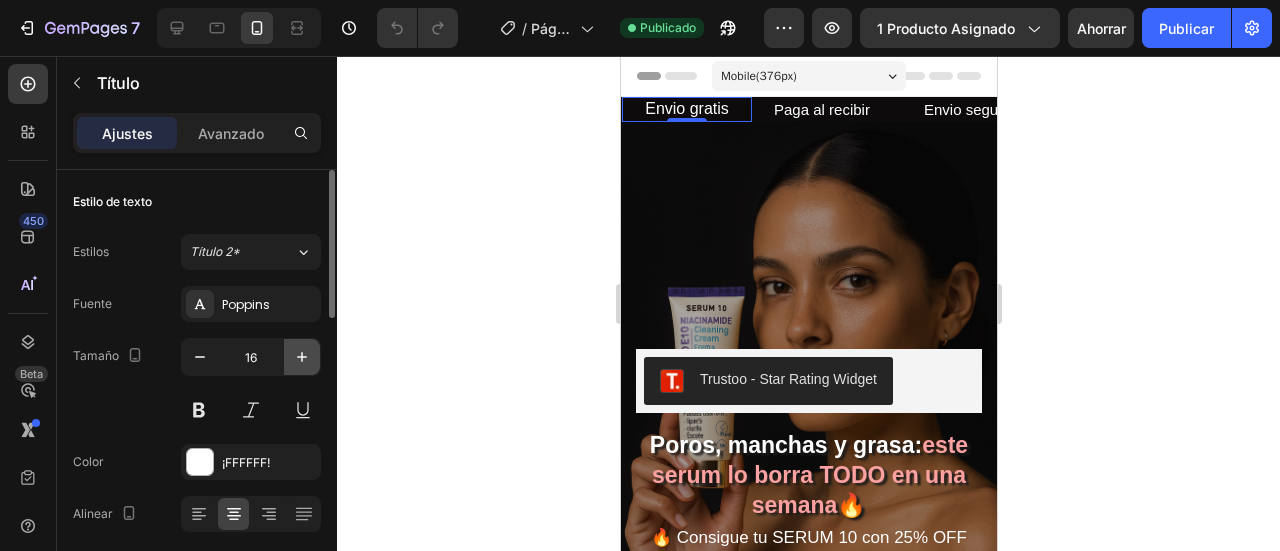 click 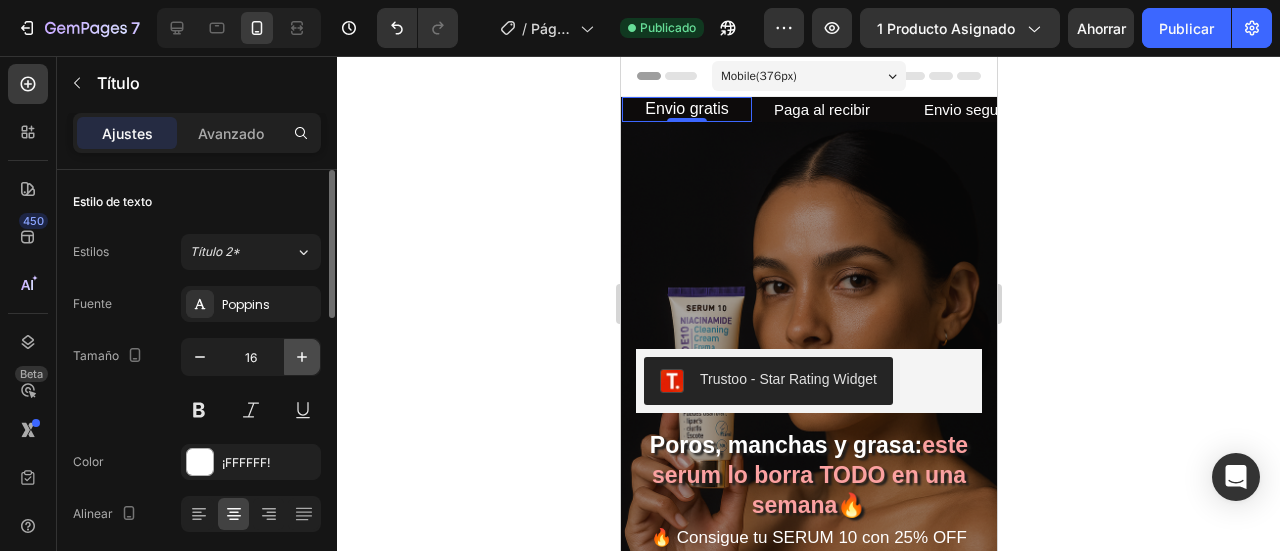 type on "17" 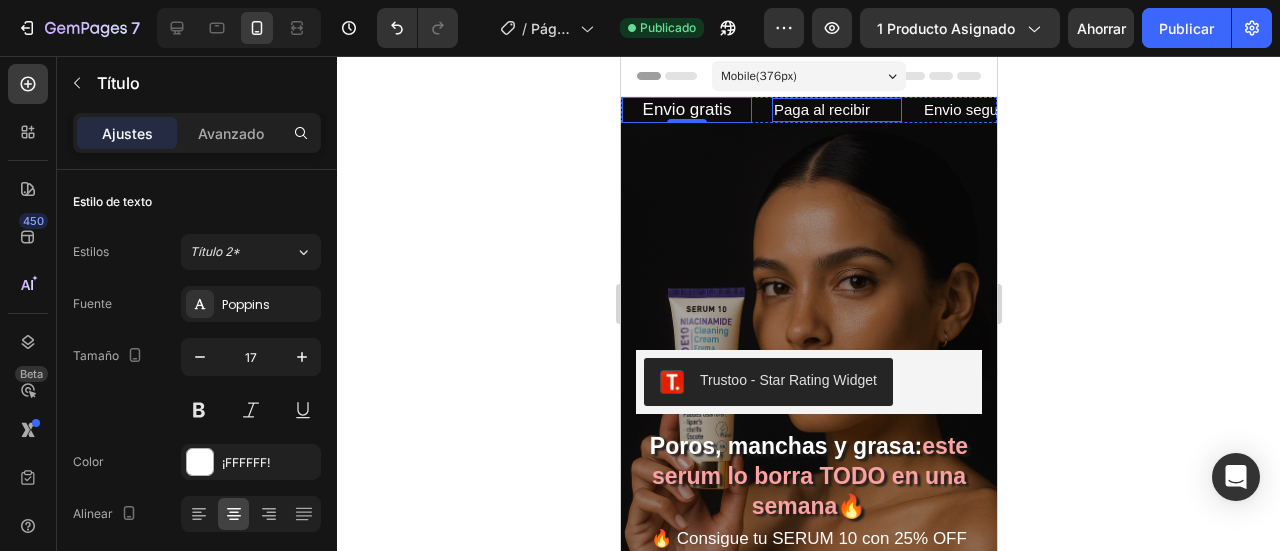 click on "Paga al recibir" at bounding box center (836, 110) 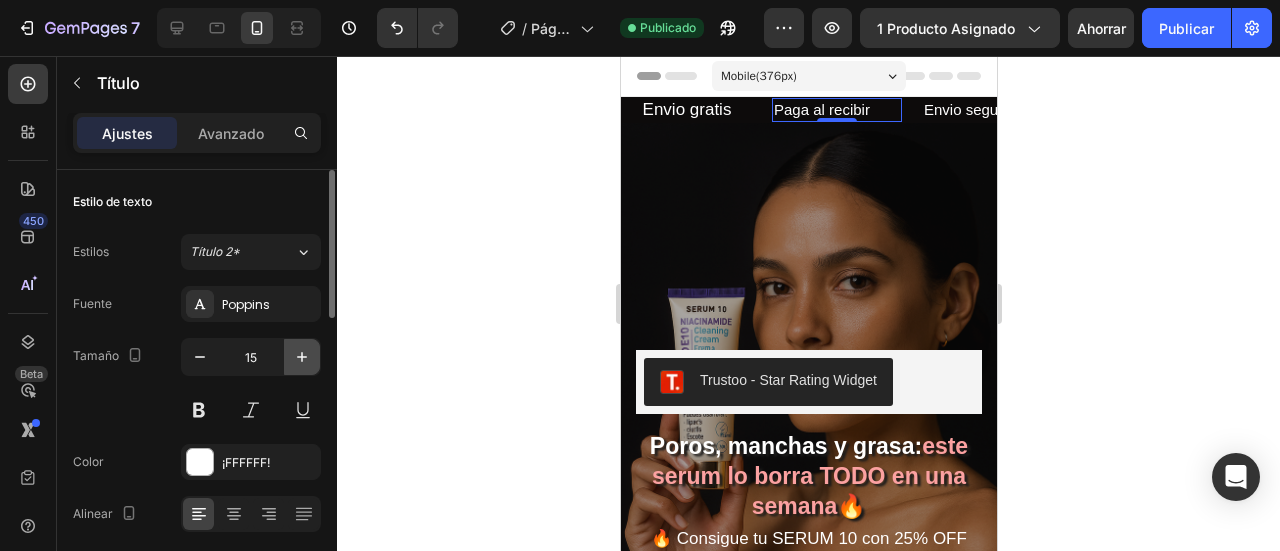 click 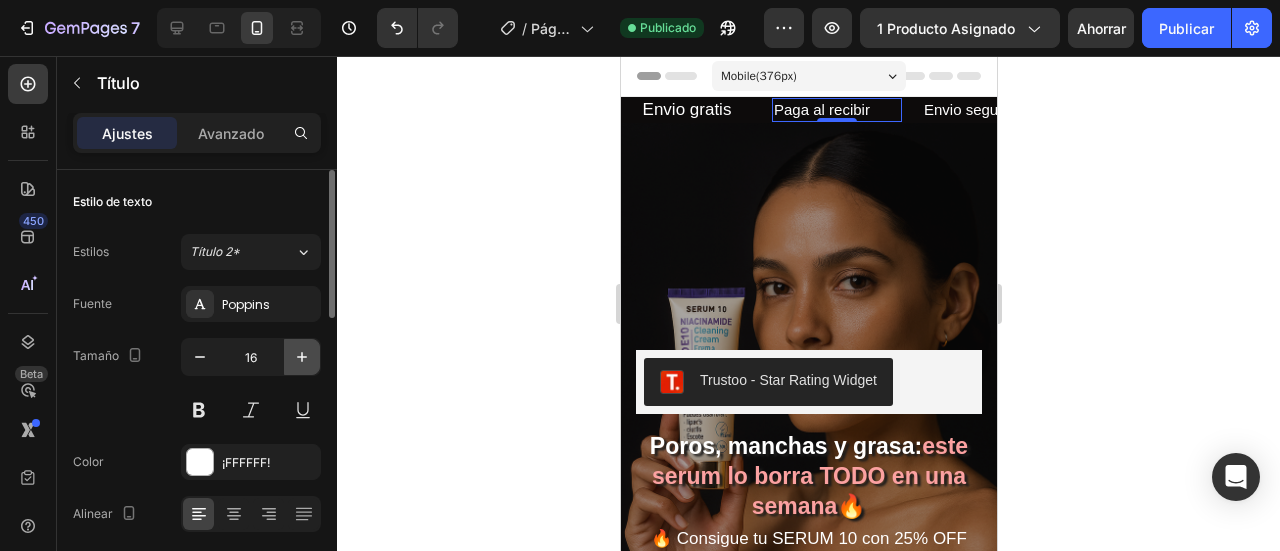 click 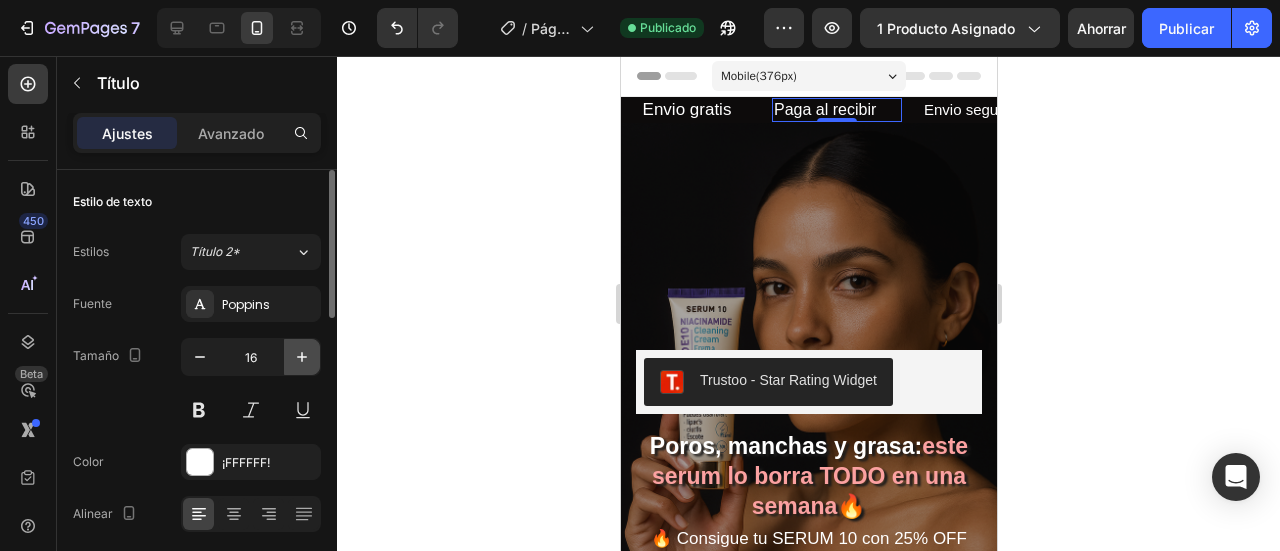type on "17" 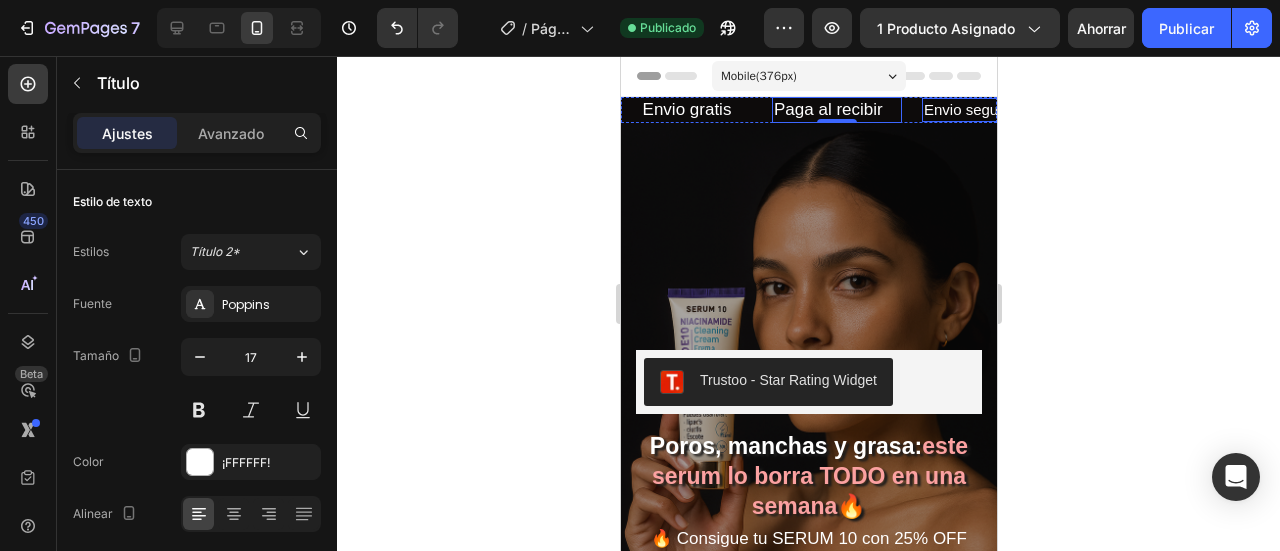 click on "Envio seguro" at bounding box center (986, 110) 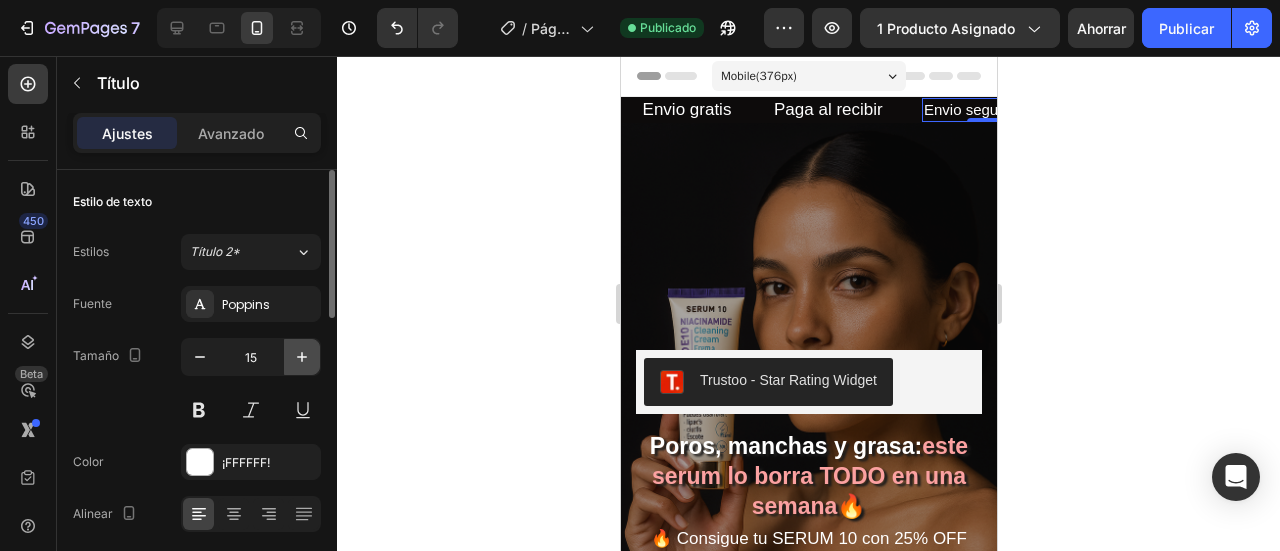 click 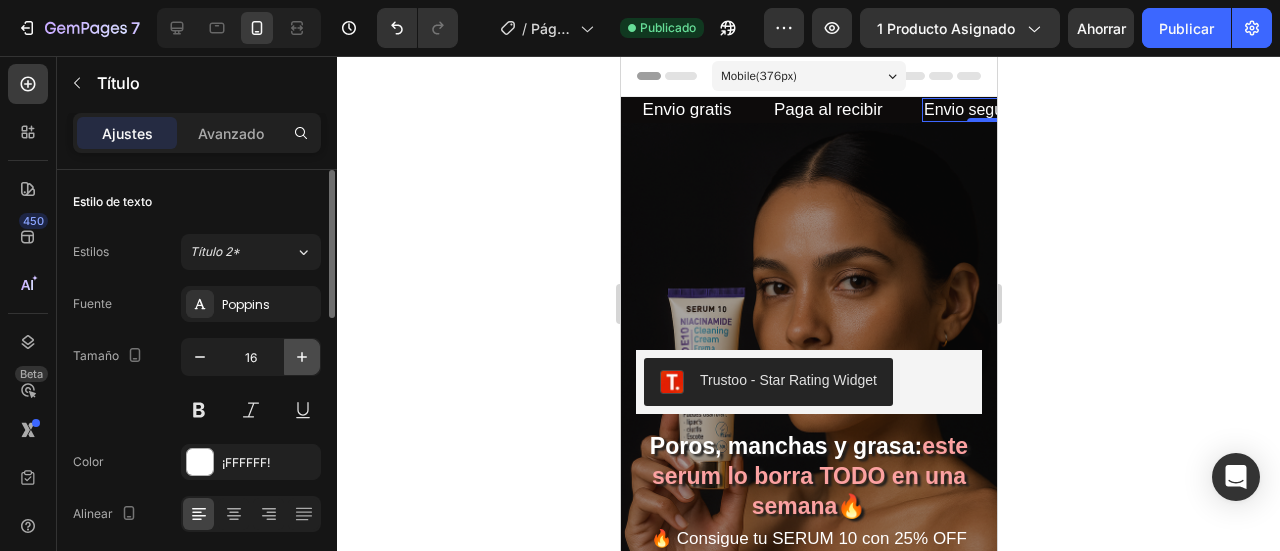 click 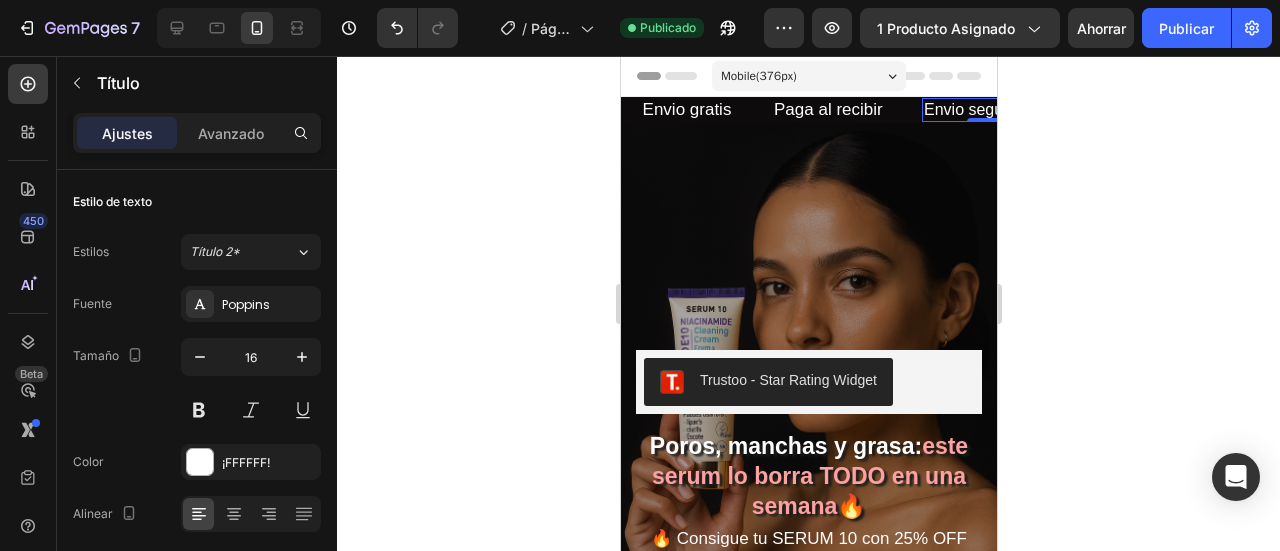 type on "17" 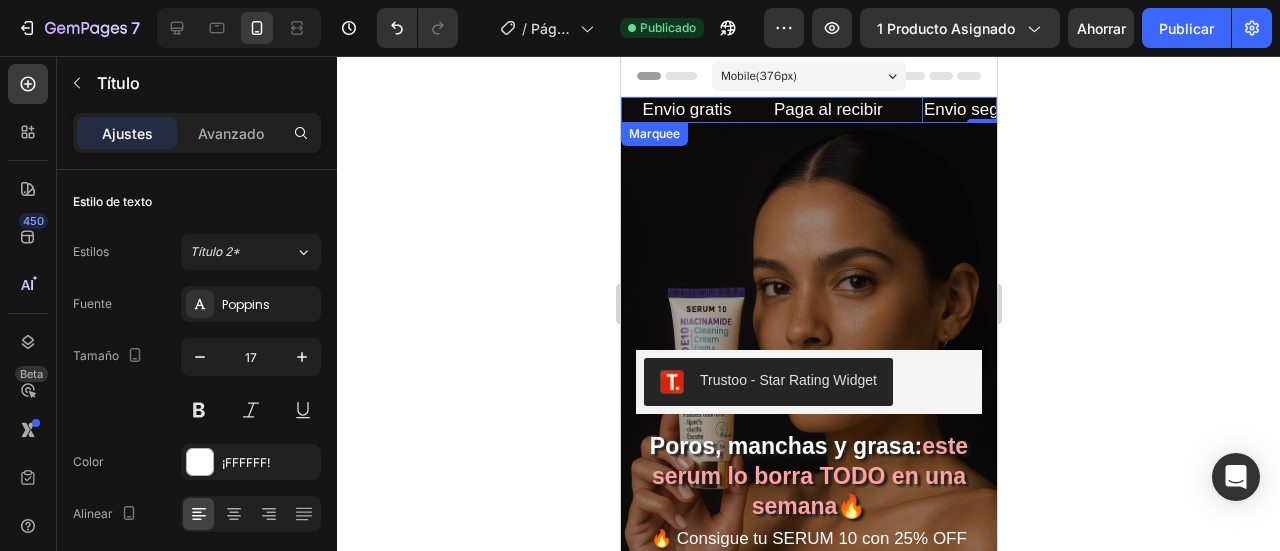 click on "Envio gratis Heading" at bounding box center [696, 110] 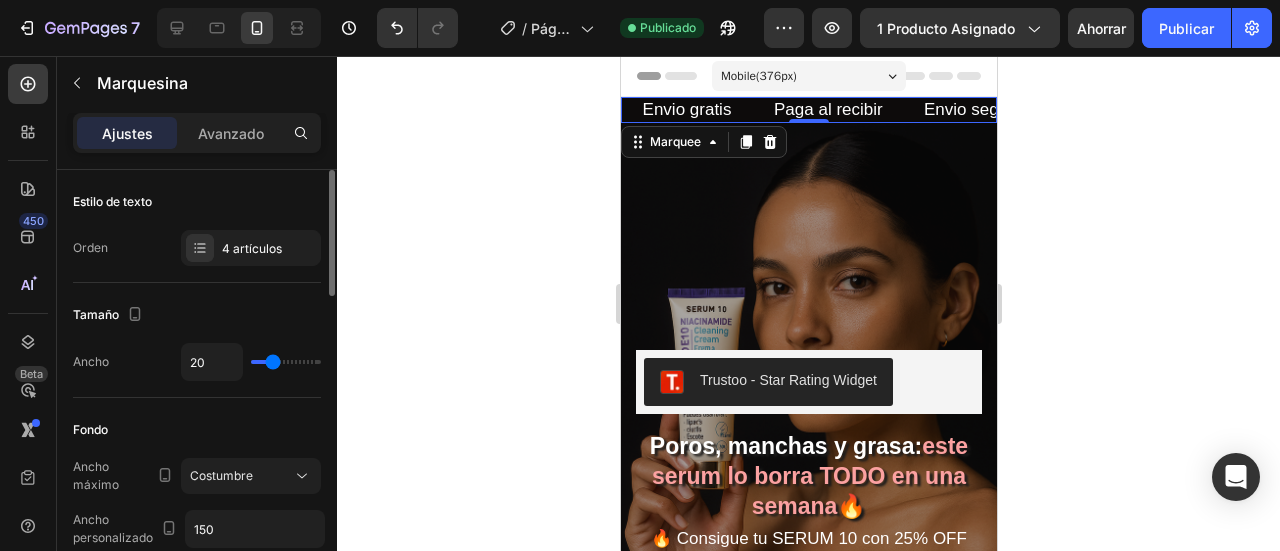 click on "Estilo de texto Orden 4 artículos" 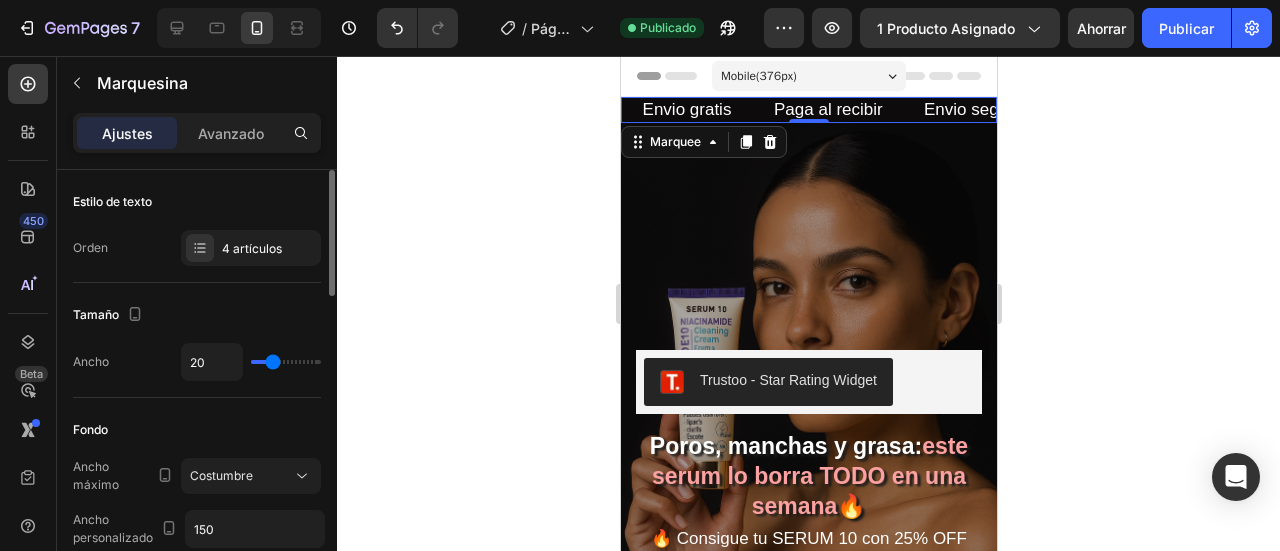 drag, startPoint x: 285, startPoint y: 239, endPoint x: 297, endPoint y: 273, distance: 36.05551 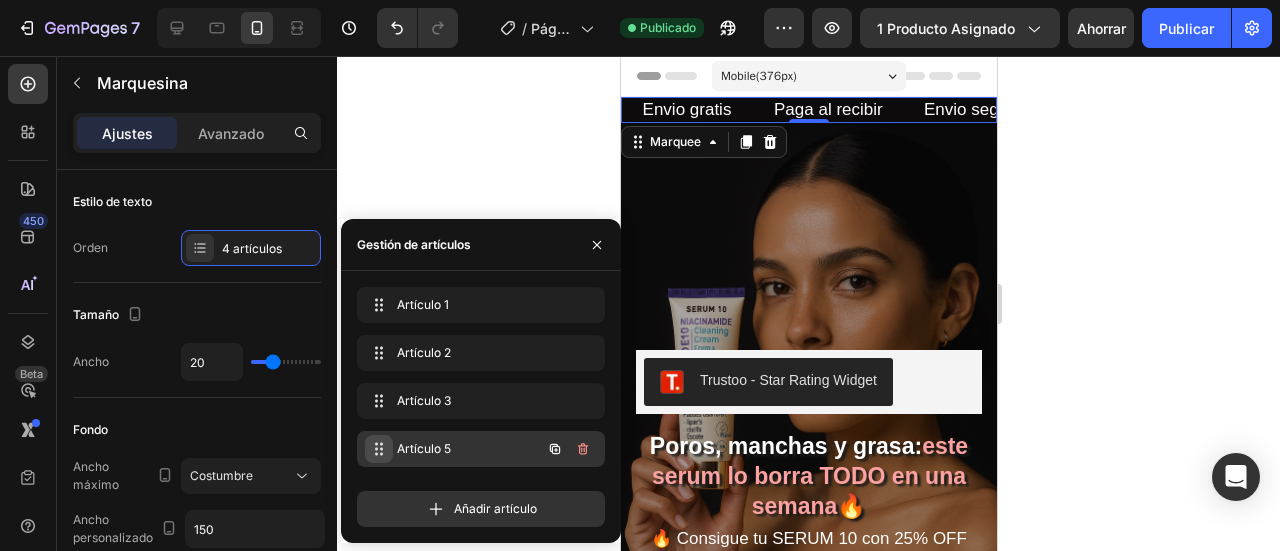 click 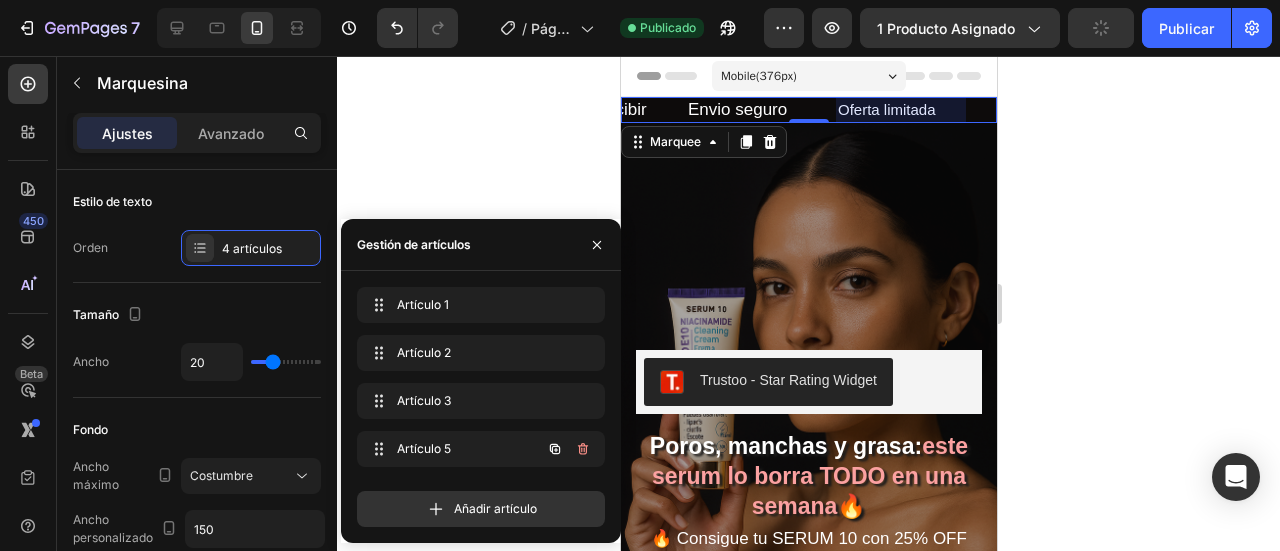scroll, scrollTop: 0, scrollLeft: 336, axis: horizontal 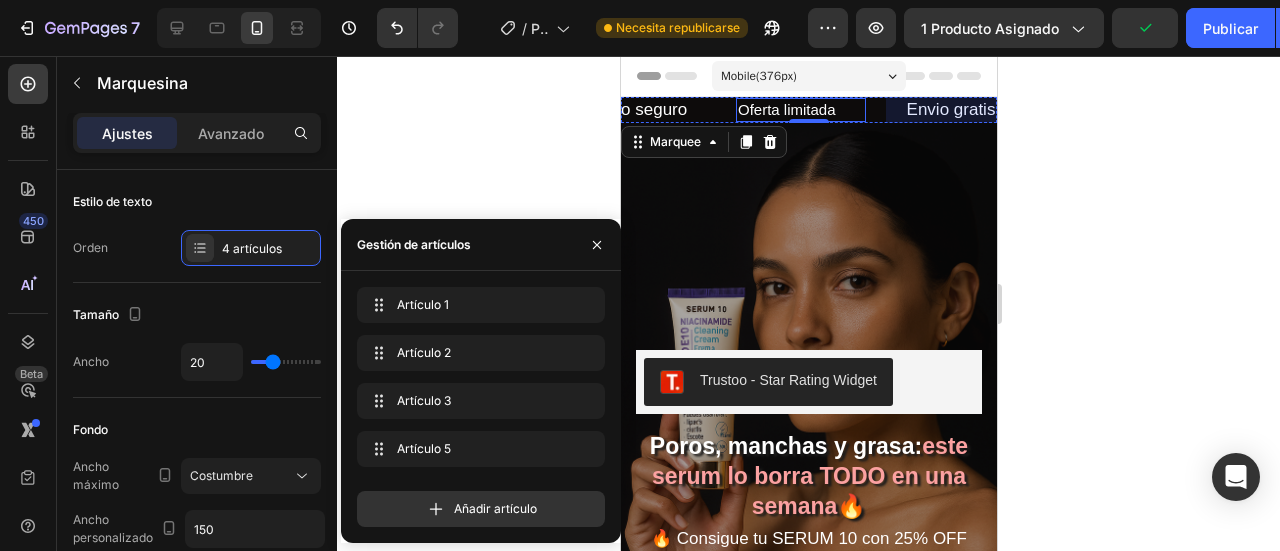 click on "Oferta limitada" at bounding box center [800, 110] 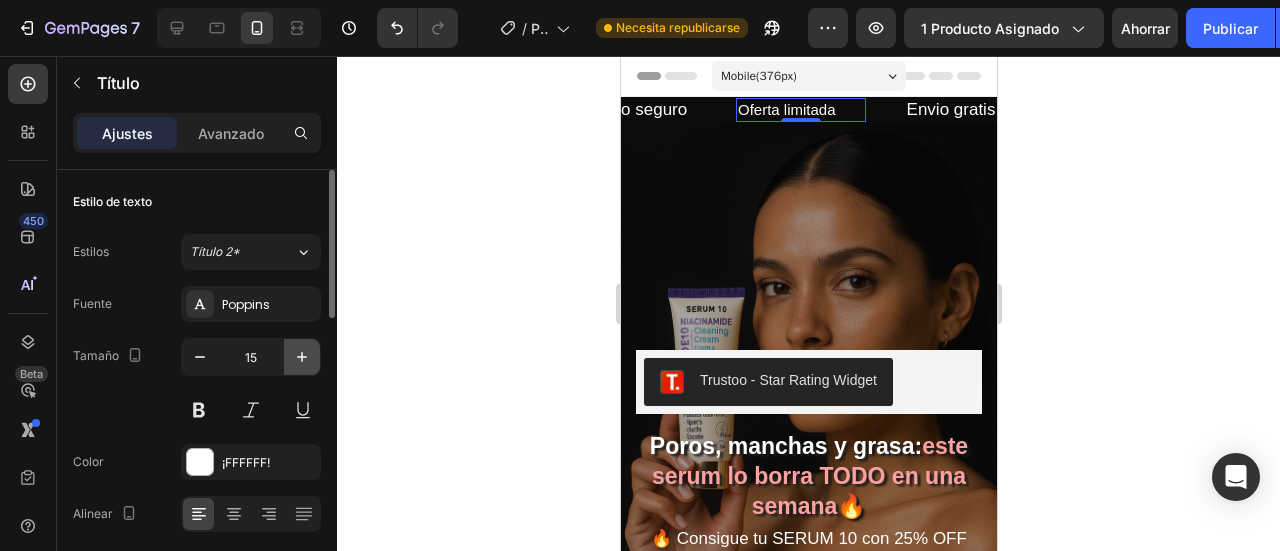 click at bounding box center (302, 357) 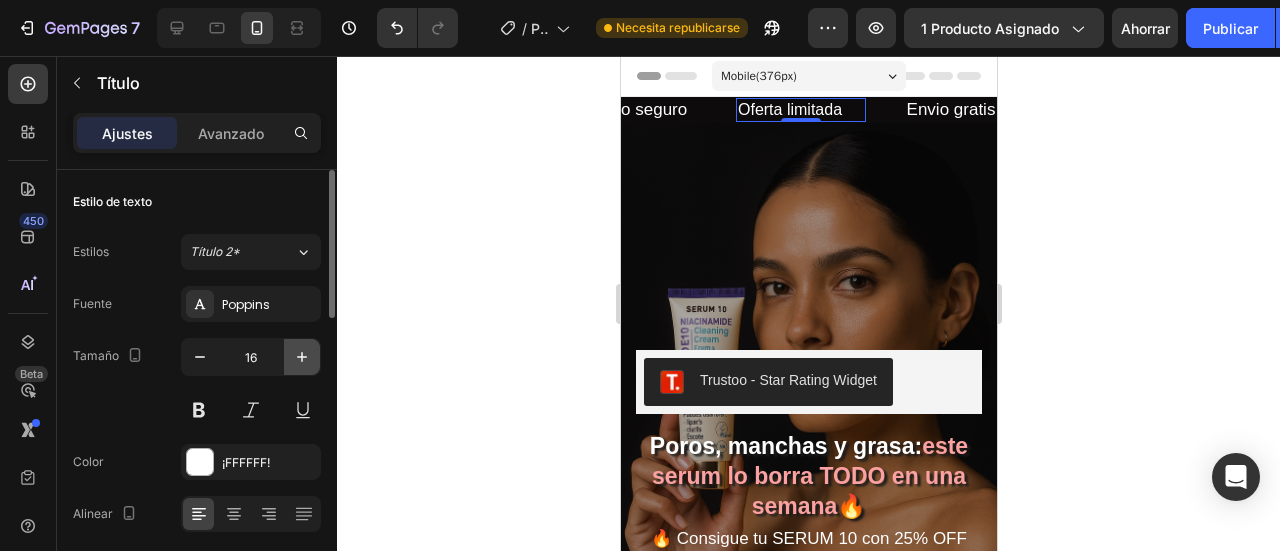 click at bounding box center (302, 357) 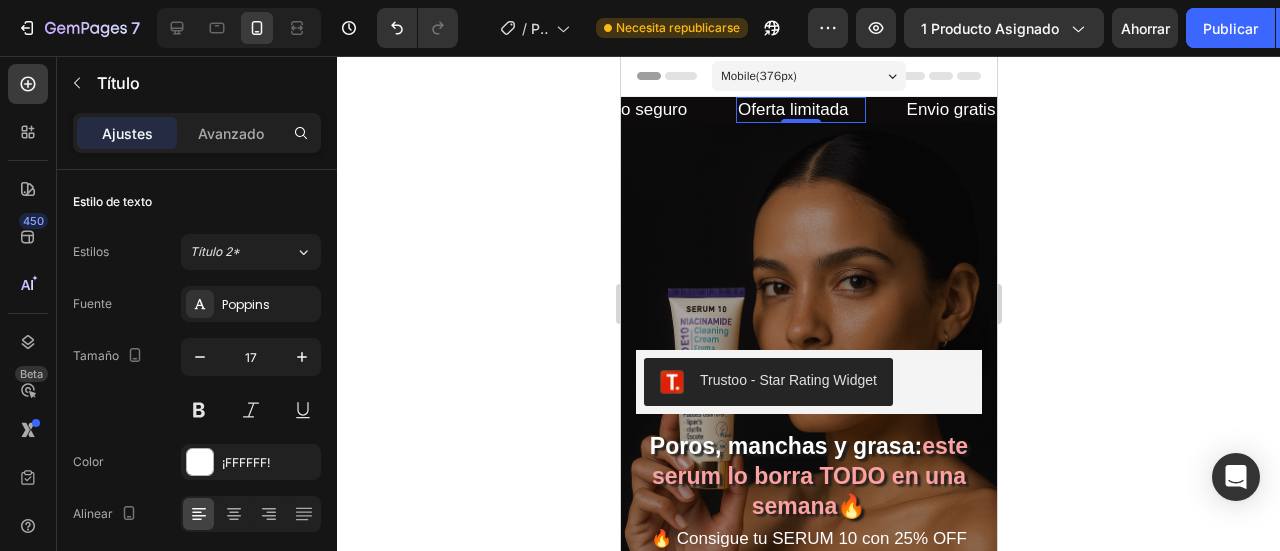click 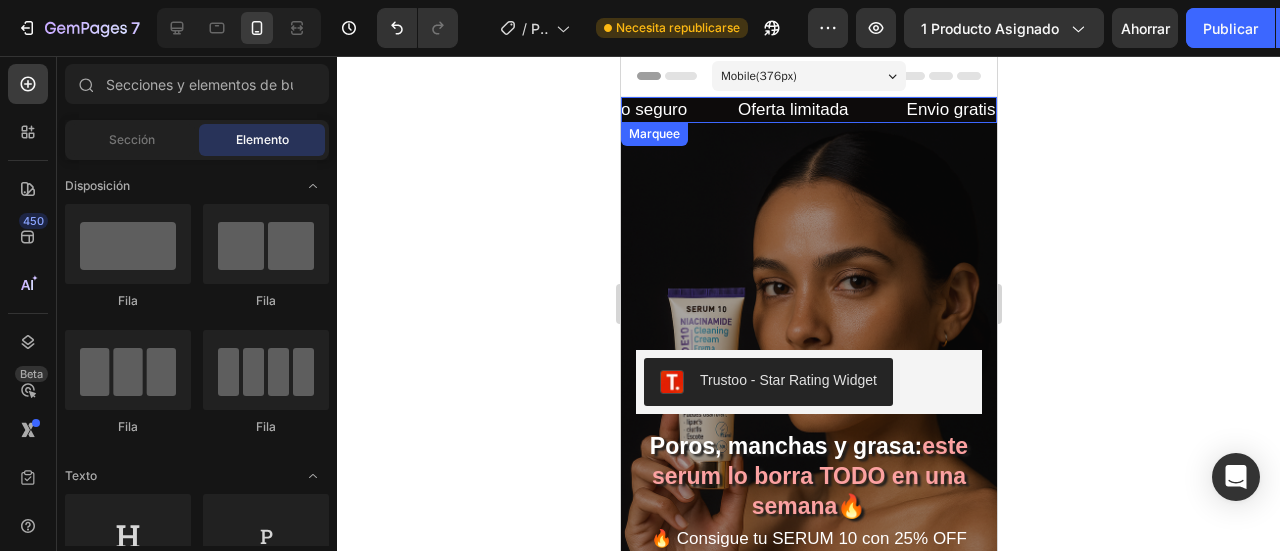 click on "Oferta limitada Heading" at bounding box center [810, 110] 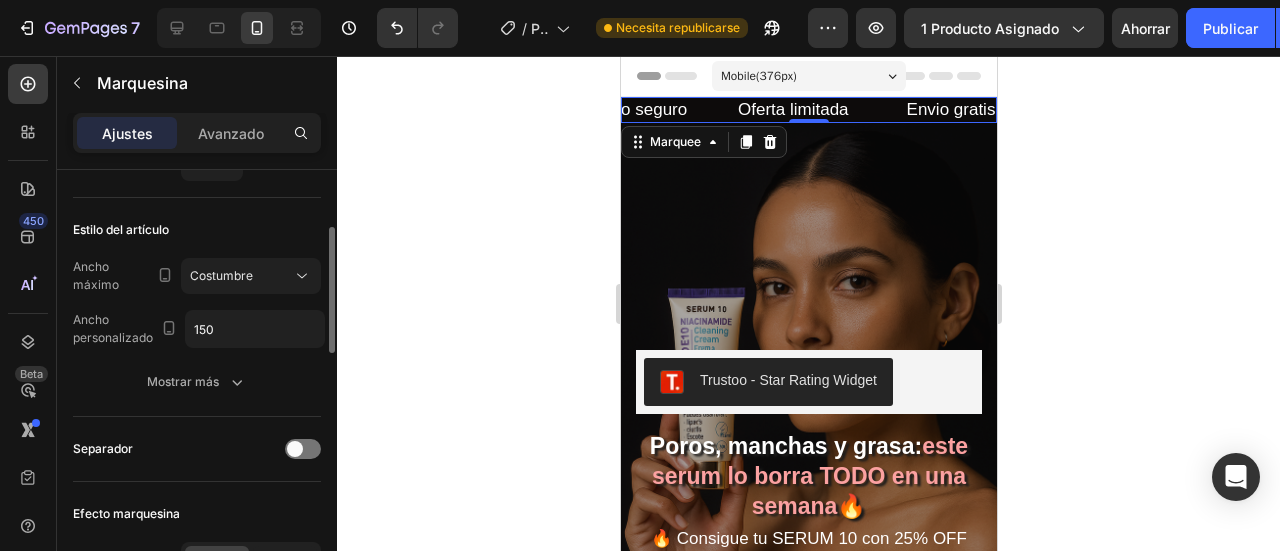 scroll, scrollTop: 300, scrollLeft: 0, axis: vertical 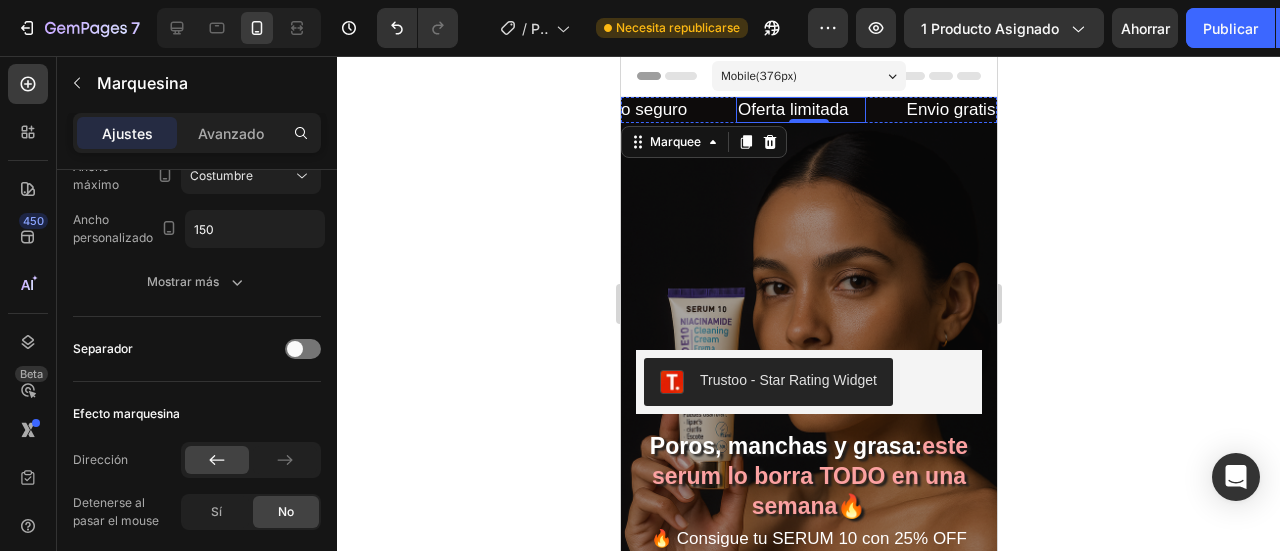 click on "Oferta limitada" at bounding box center [800, 110] 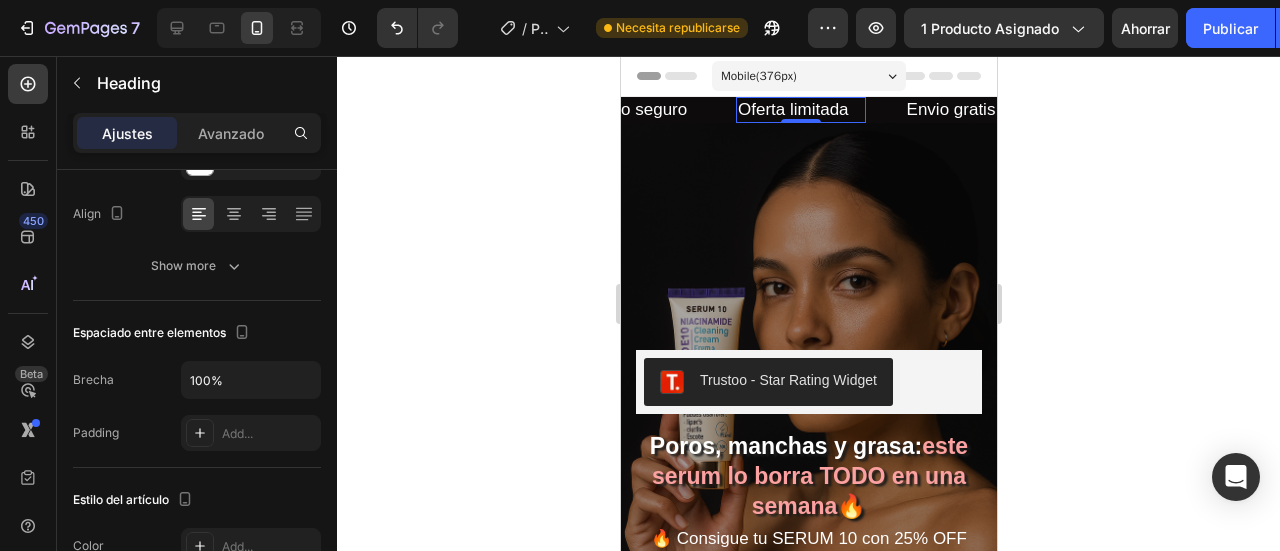 scroll, scrollTop: 0, scrollLeft: 0, axis: both 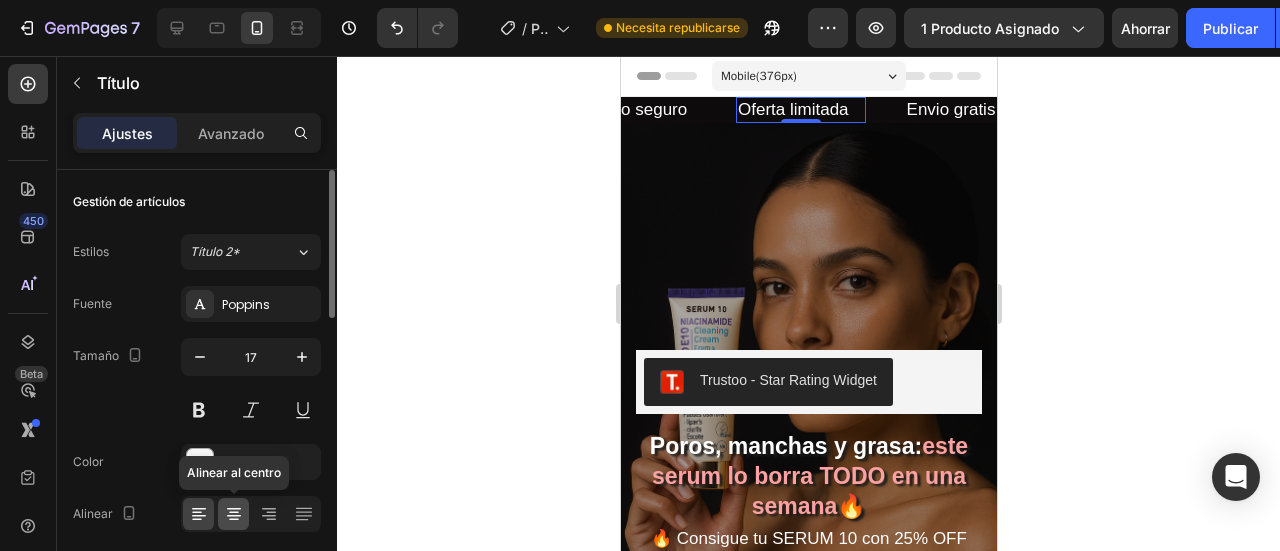 click 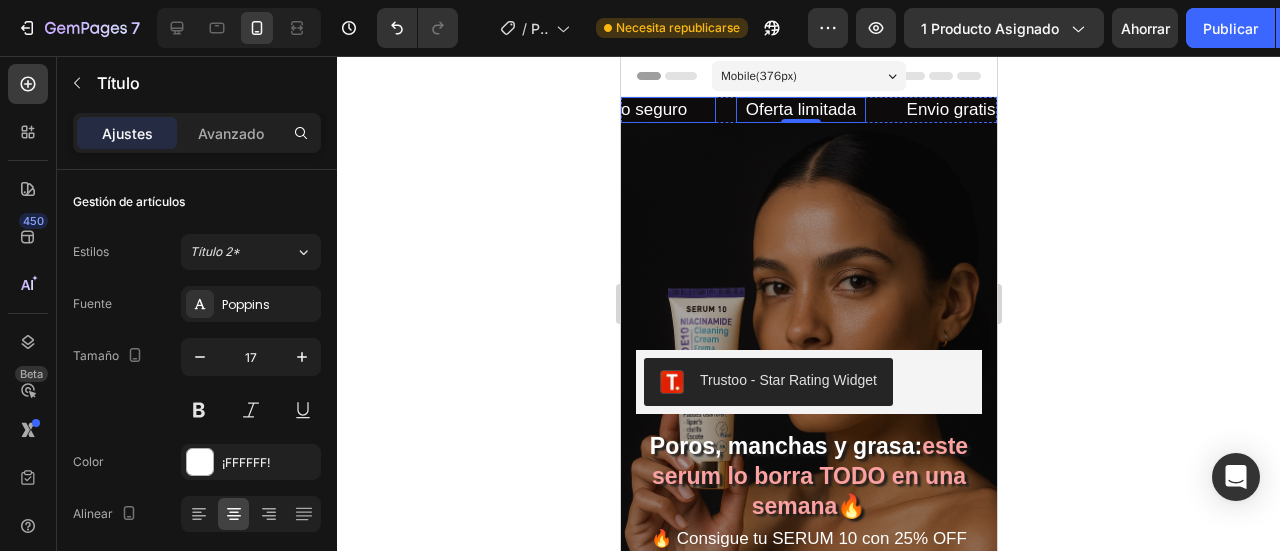 click on "Envio seguro" at bounding box center (650, 110) 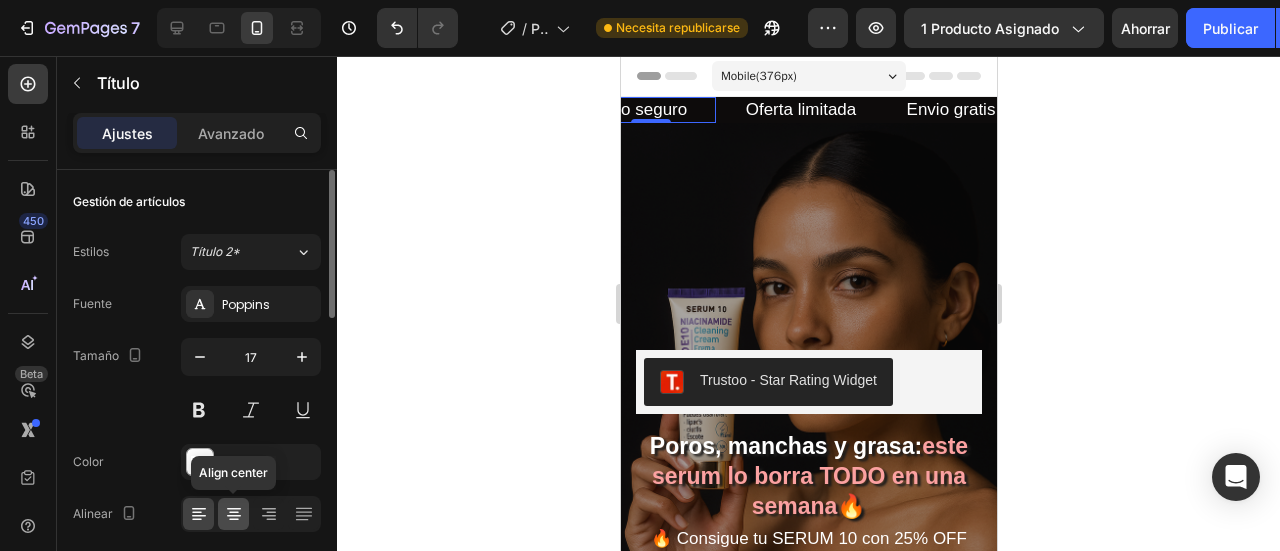 click 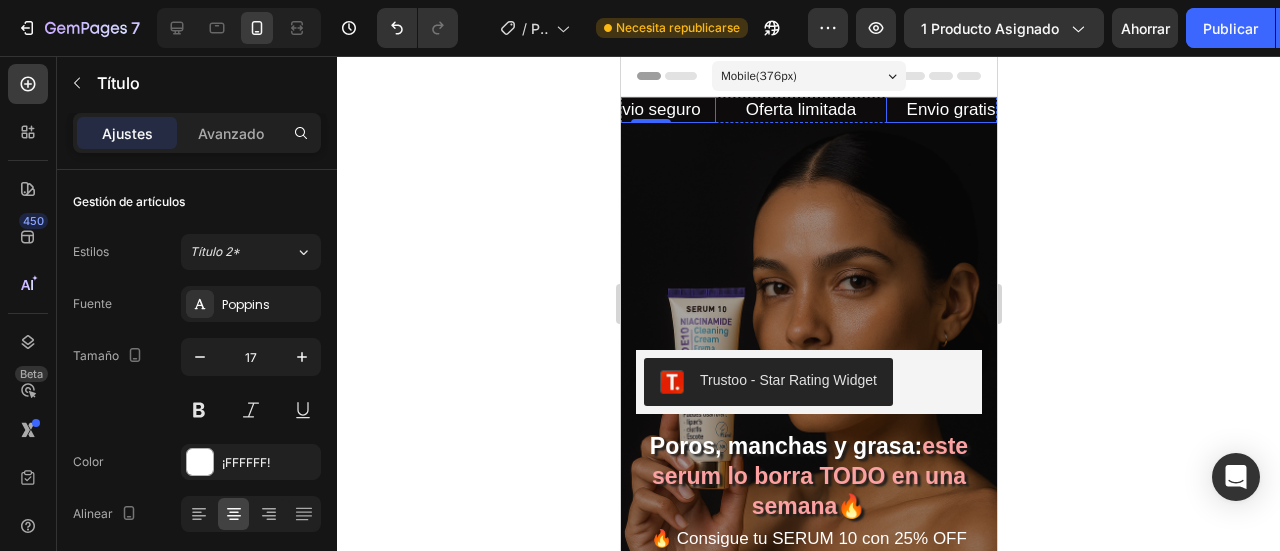 click on "Envio gratis" at bounding box center [950, 110] 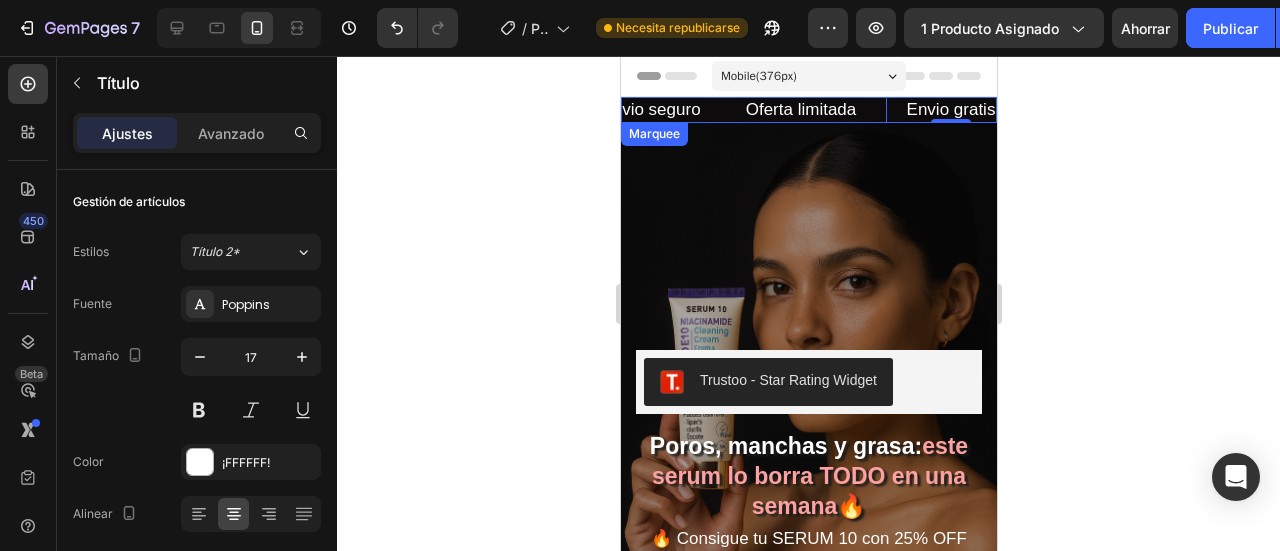 click on "Oferta limitada" at bounding box center (800, 110) 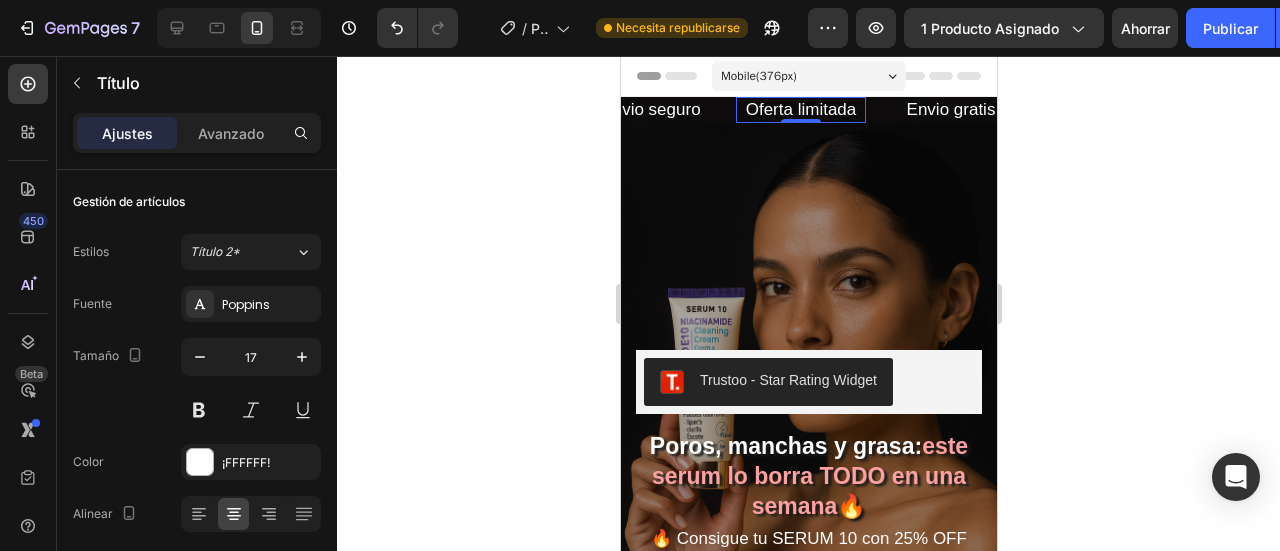click on "Envio gratis Heading Paga al recibir Heading Envio seguro Heading Oferta limitada Heading   0" at bounding box center (585, 110) 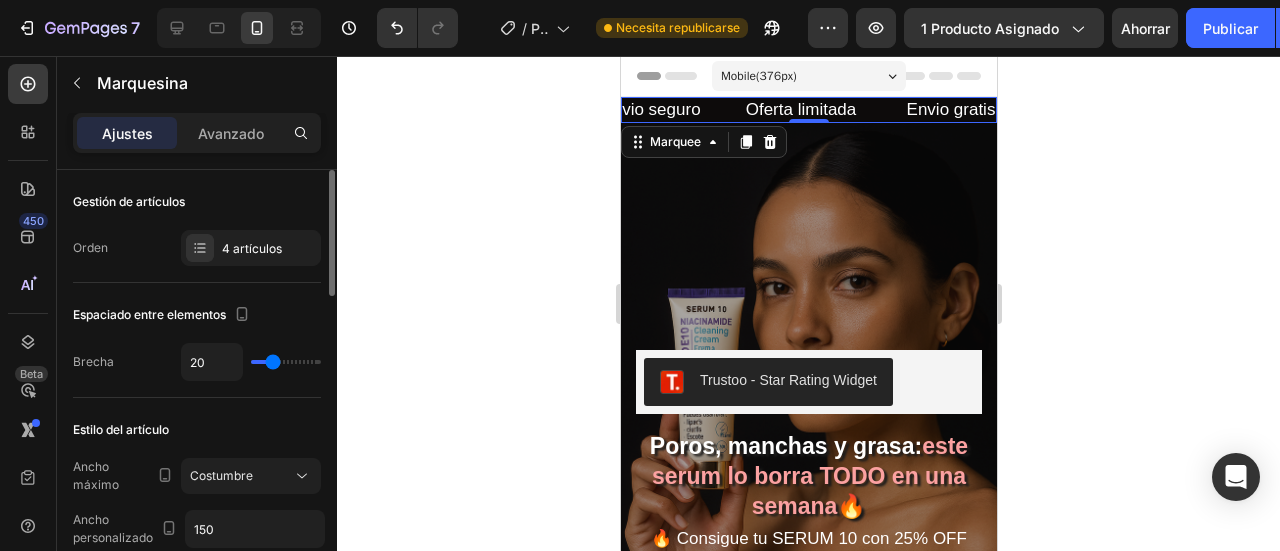 click on "Orden 4 artículos" at bounding box center (197, 248) 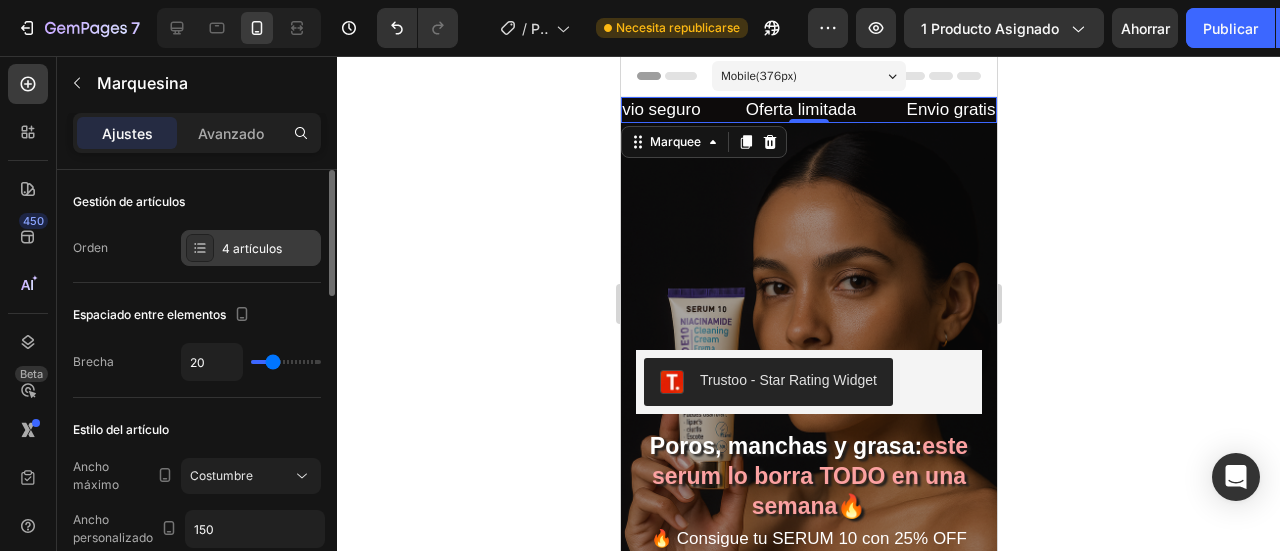 click 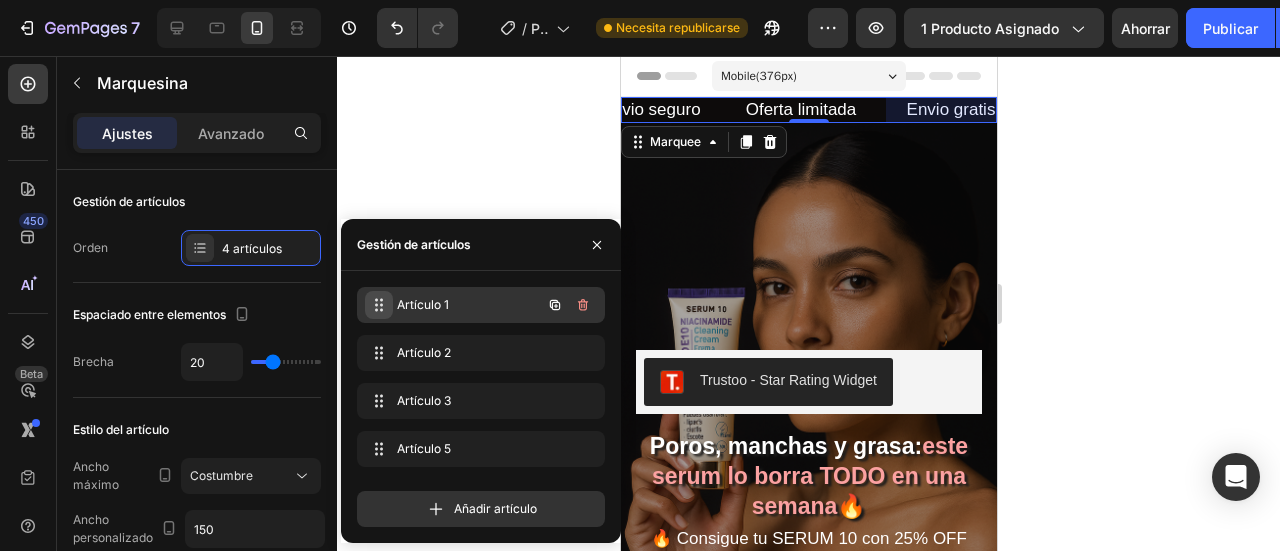 click at bounding box center (379, 305) 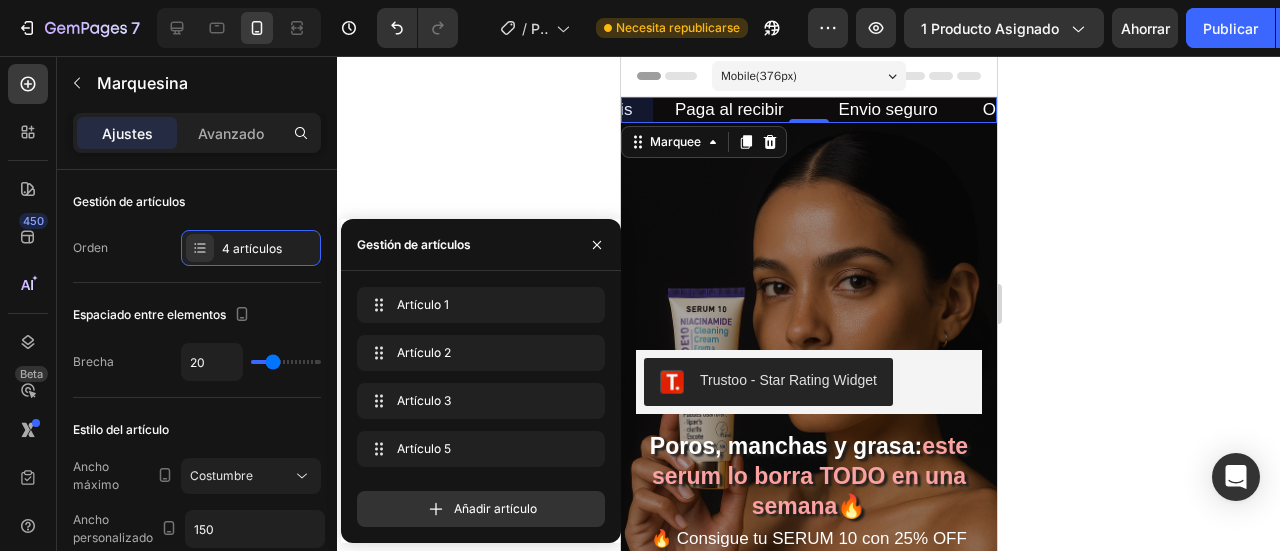 scroll, scrollTop: 0, scrollLeft: 0, axis: both 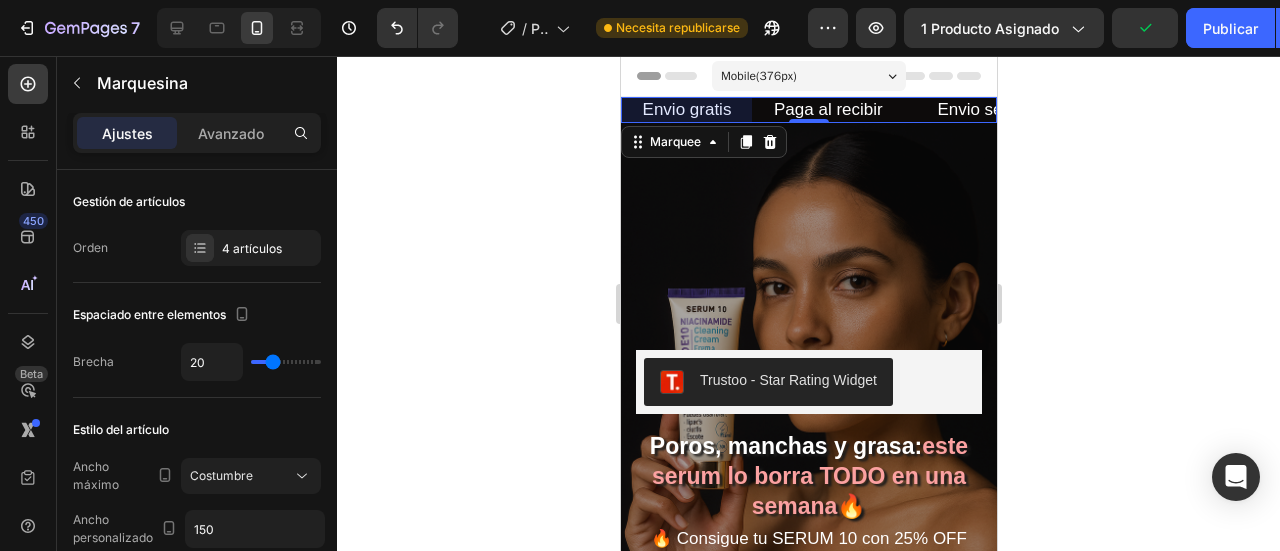 click at bounding box center [686, 110] 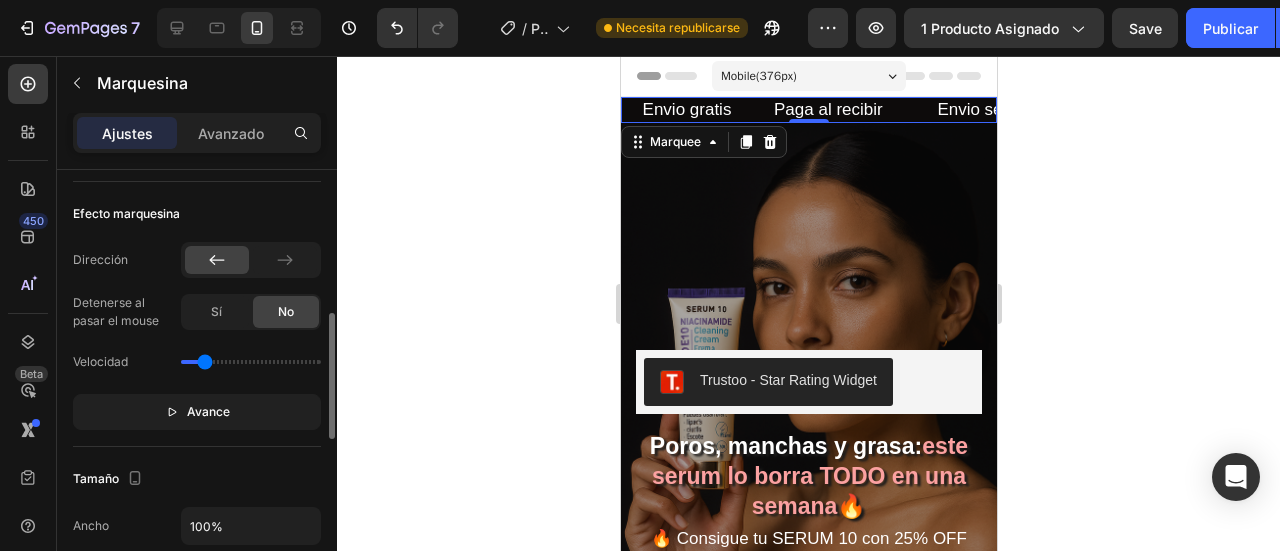 scroll, scrollTop: 700, scrollLeft: 0, axis: vertical 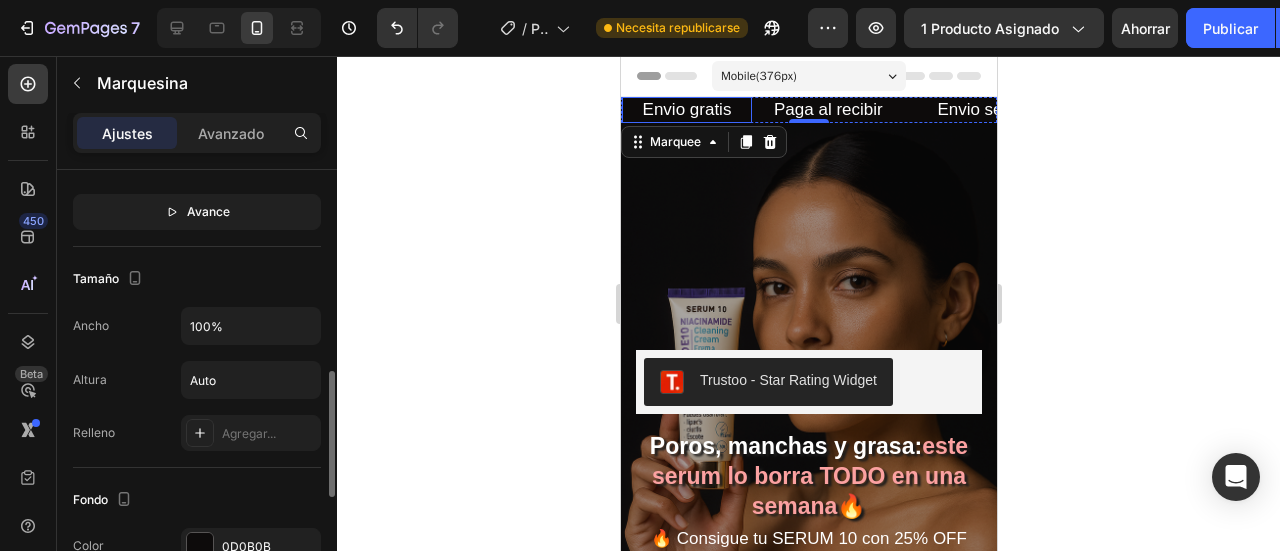 click on "Envio gratis" at bounding box center [686, 110] 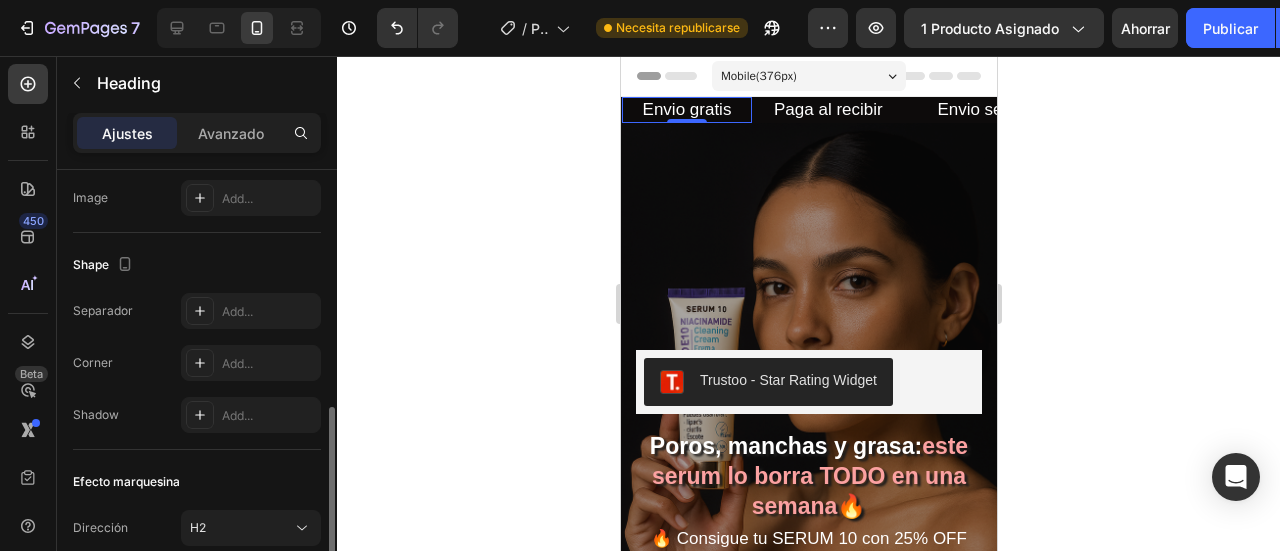 scroll, scrollTop: 0, scrollLeft: 0, axis: both 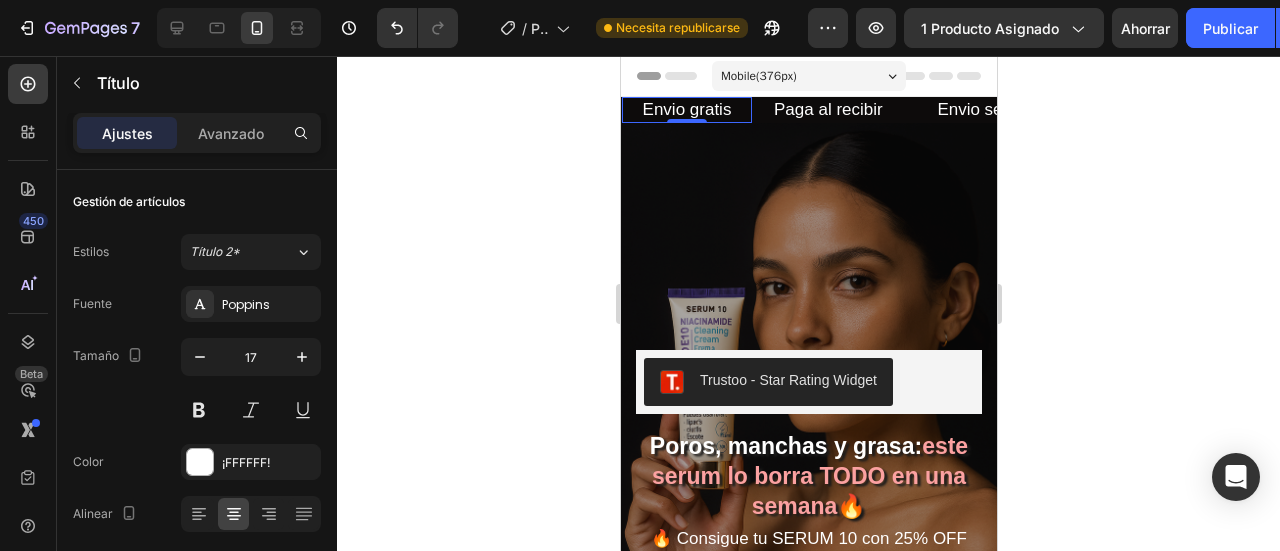 click on "Paga al recibir" at bounding box center [836, 110] 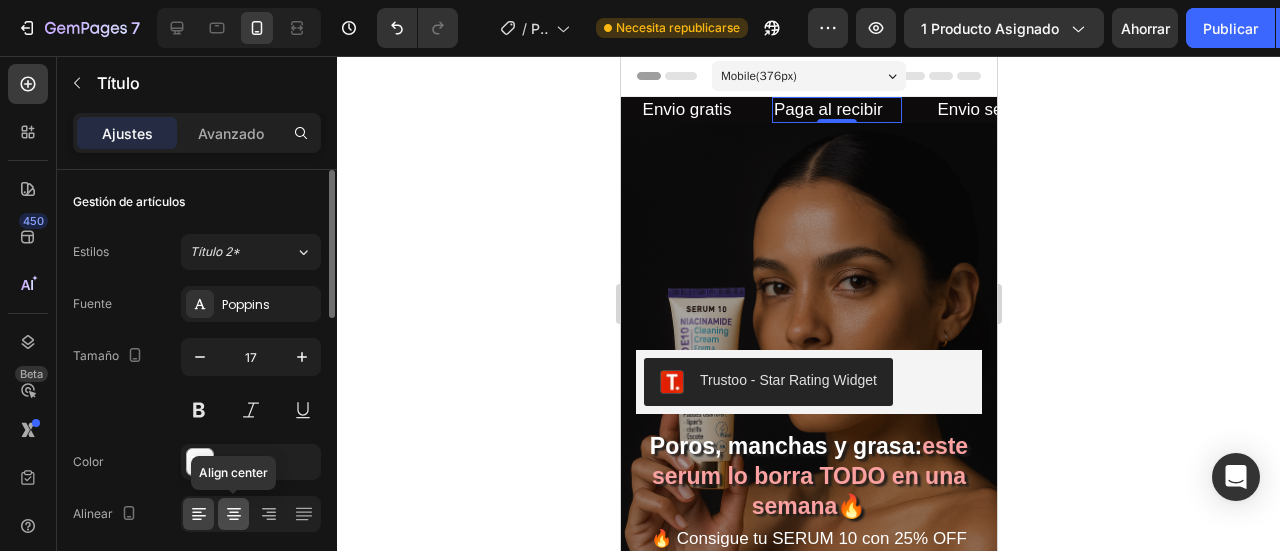 click 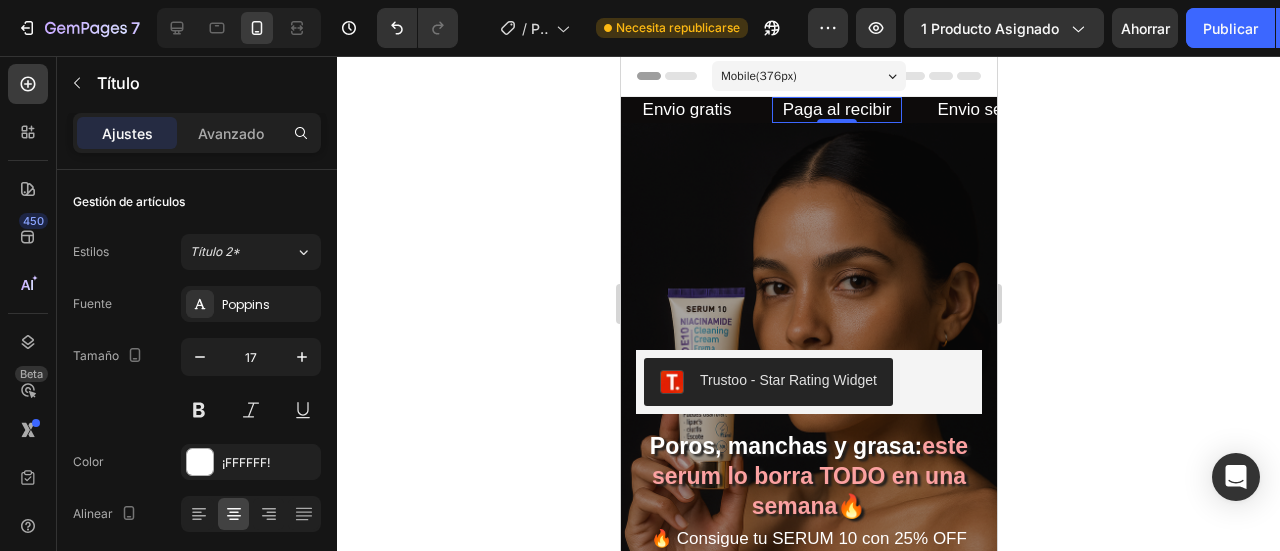 click 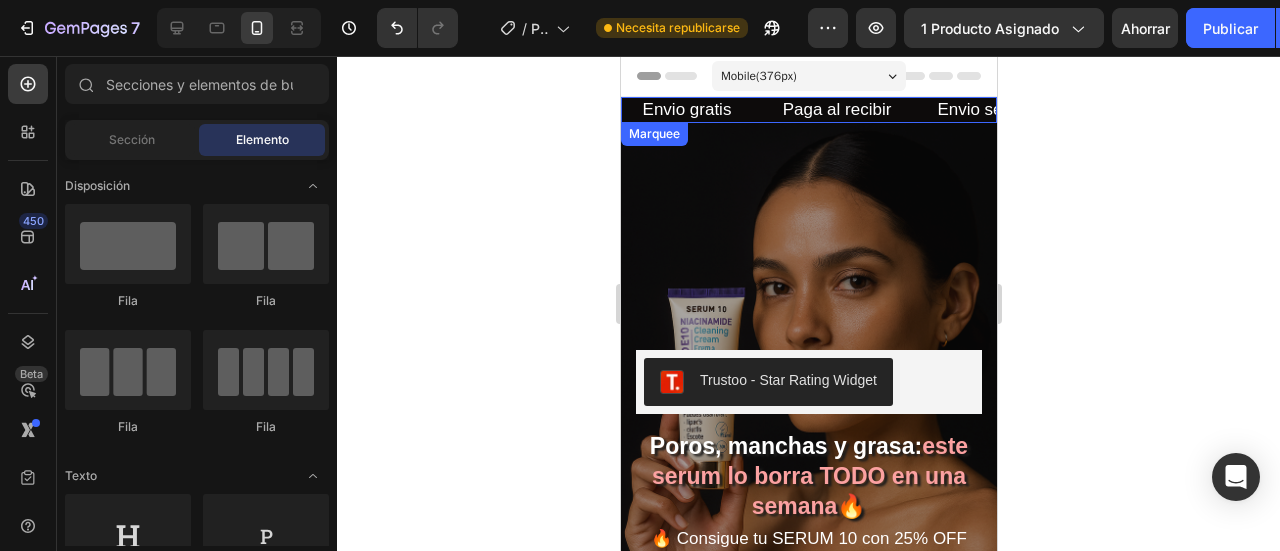 click on "Envio gratis Heading Paga al recibir Heading Envio seguro Heading Oferta limitada Heading" at bounding box center (921, 110) 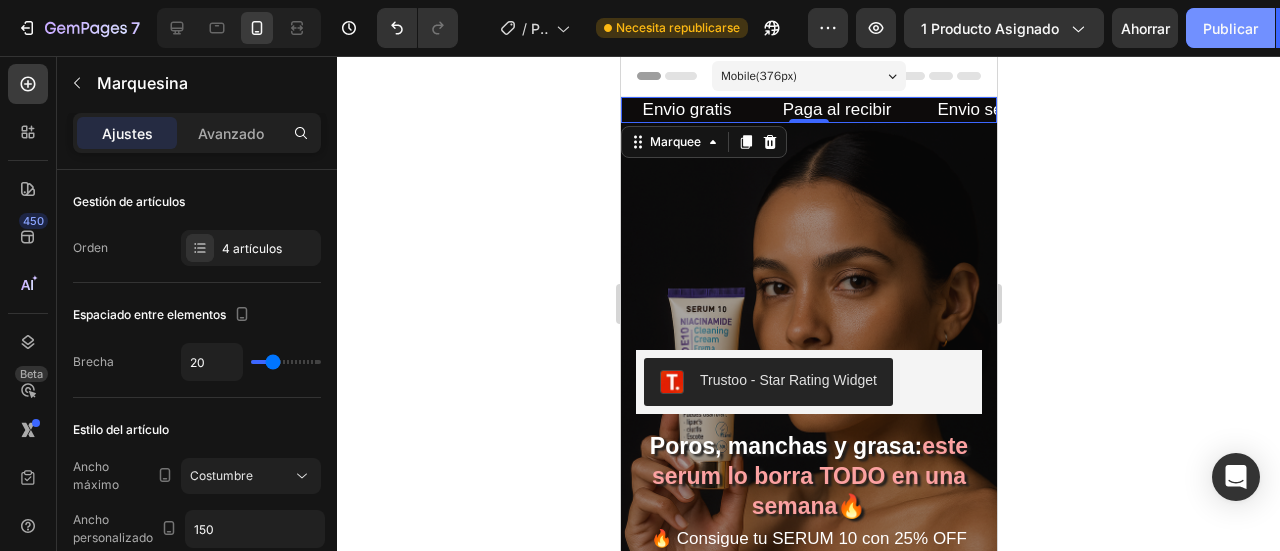 click on "Publicar" at bounding box center [1230, 28] 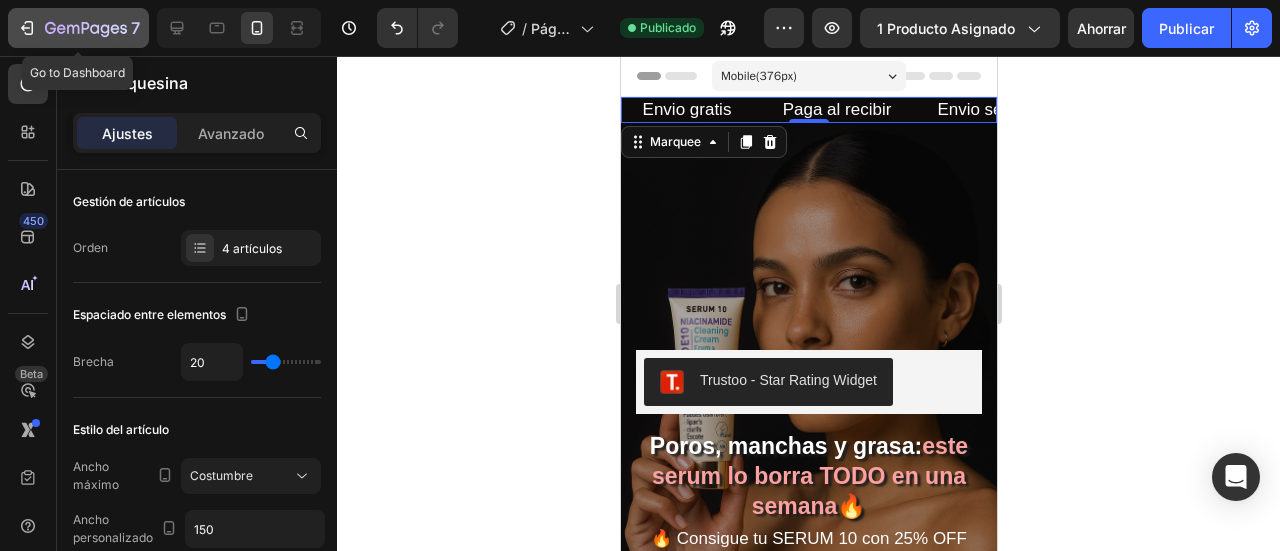 click on "7" at bounding box center (78, 28) 